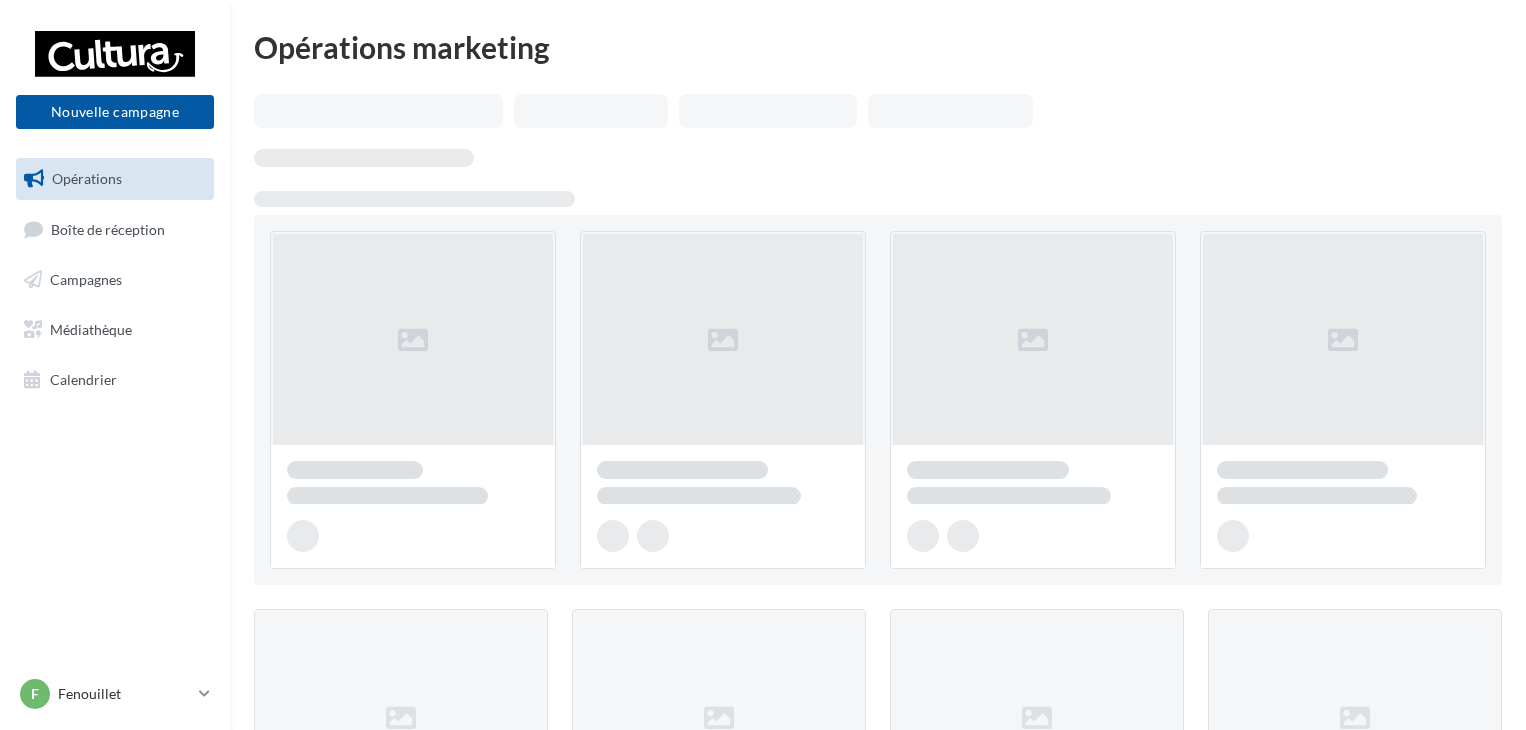 scroll, scrollTop: 0, scrollLeft: 0, axis: both 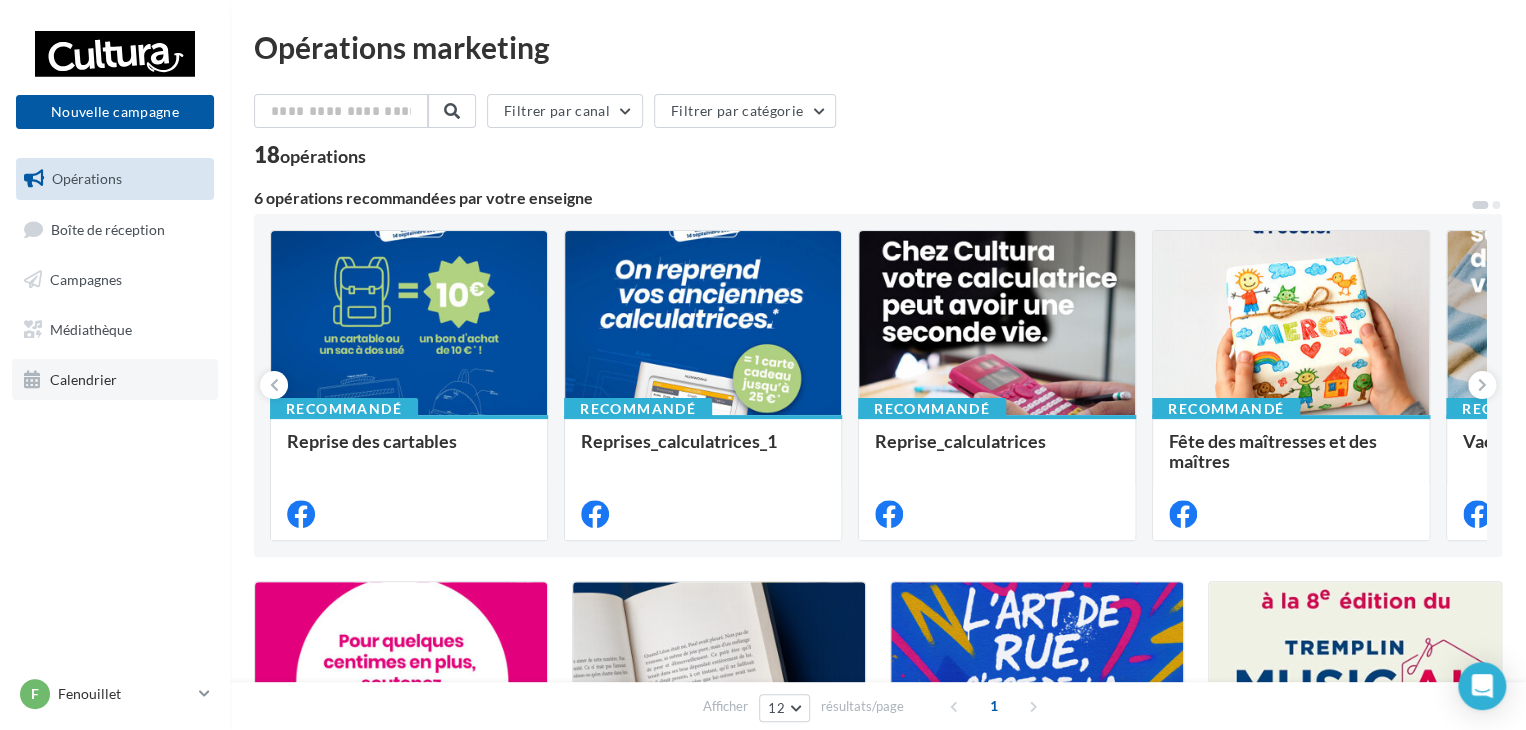 click on "Calendrier" at bounding box center (115, 380) 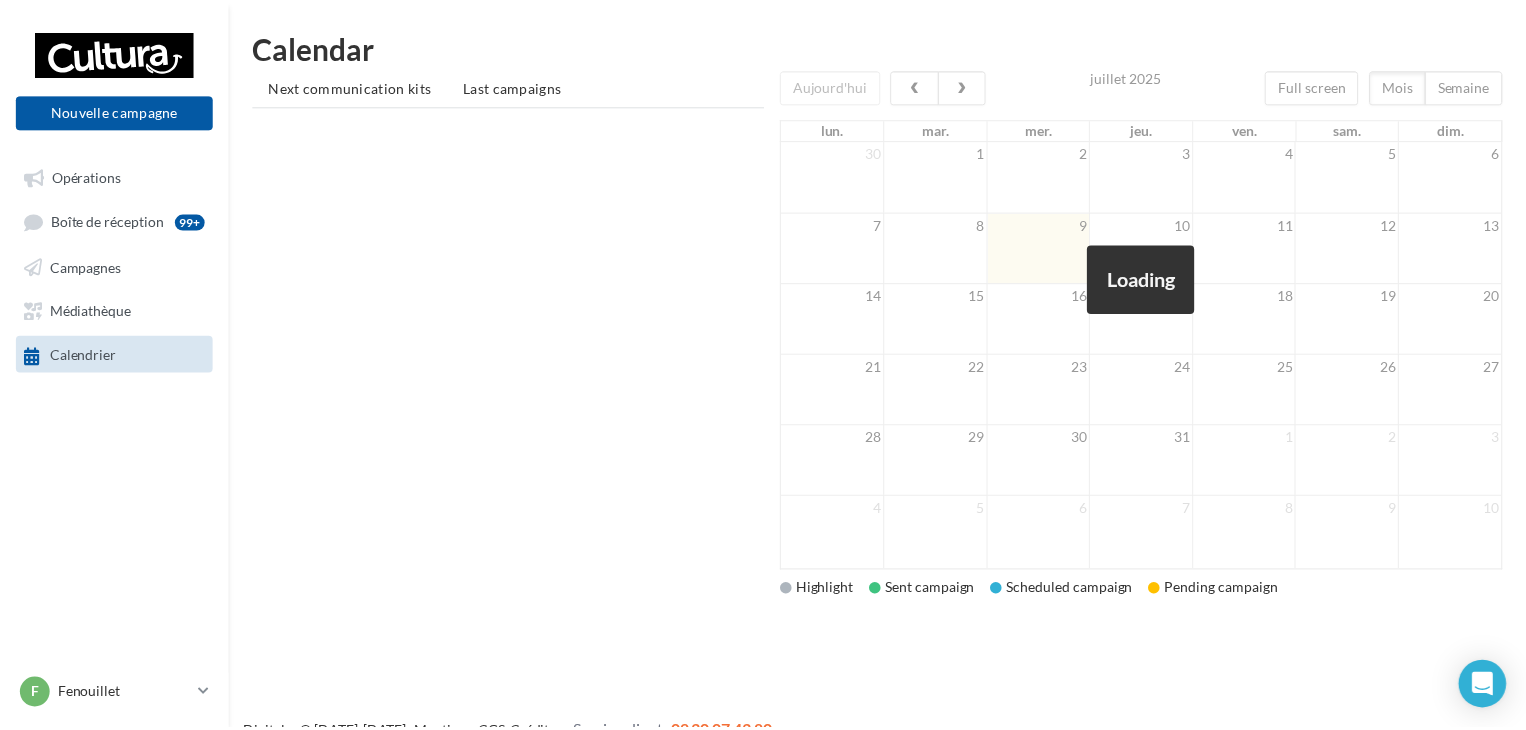 scroll, scrollTop: 0, scrollLeft: 0, axis: both 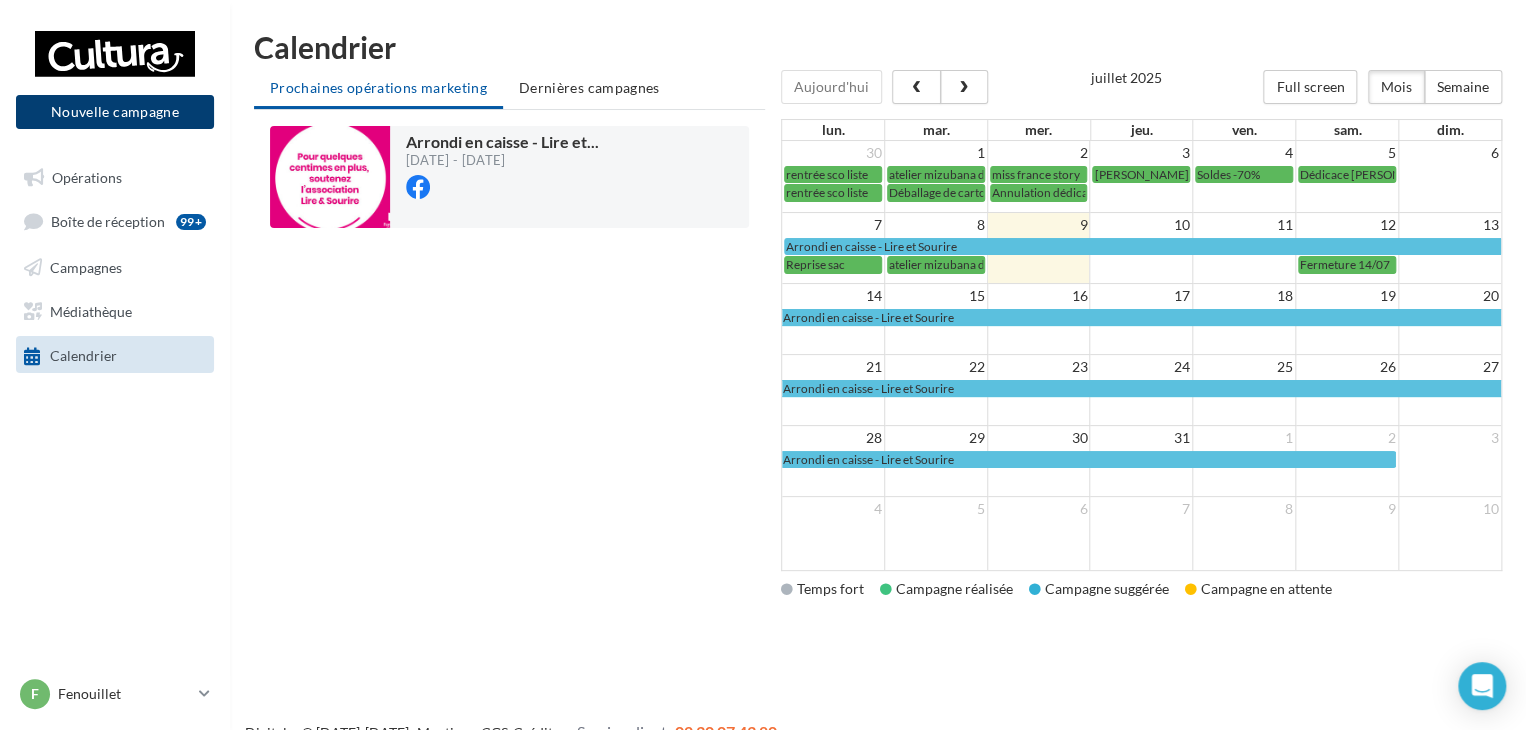 click on "Nouvelle campagne" at bounding box center [115, 112] 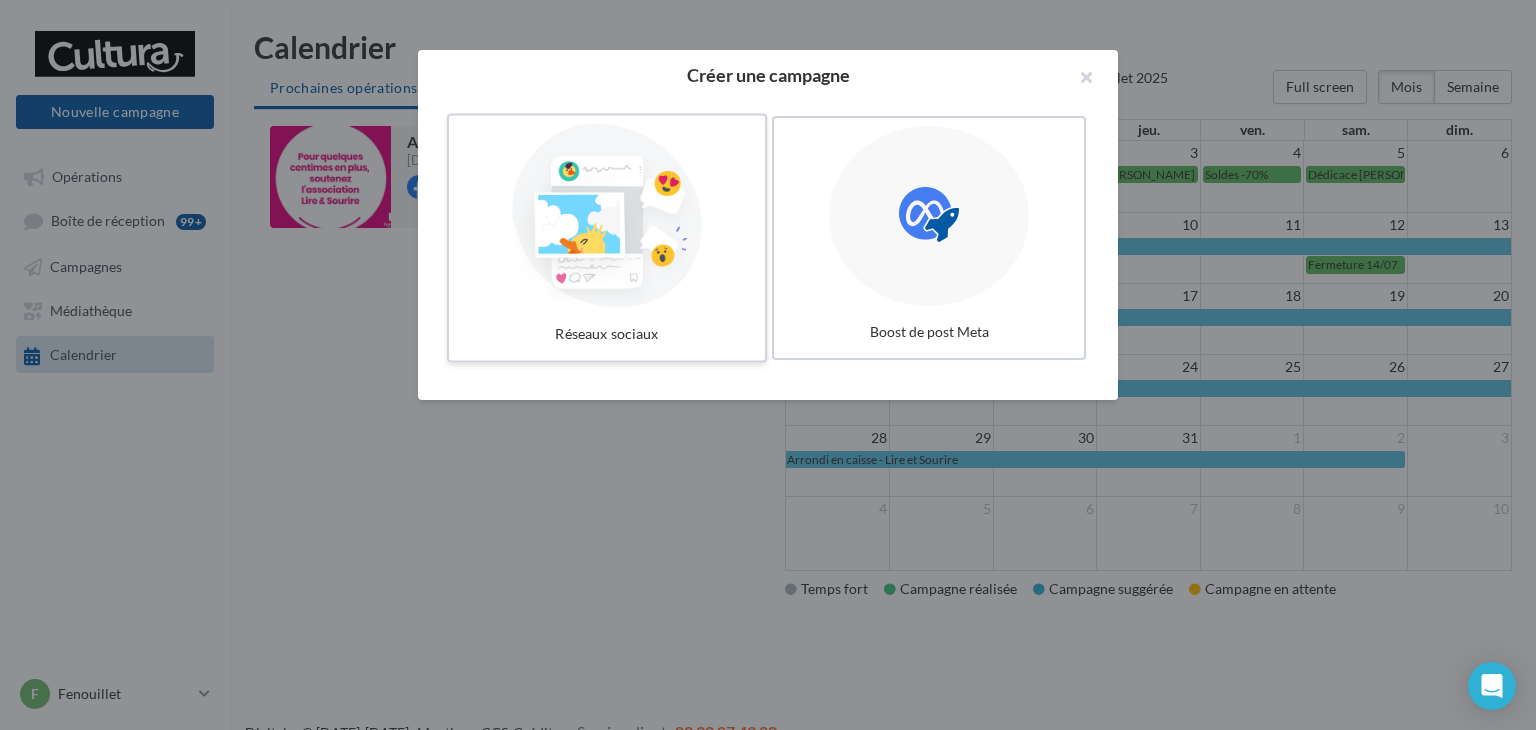 click at bounding box center [607, 216] 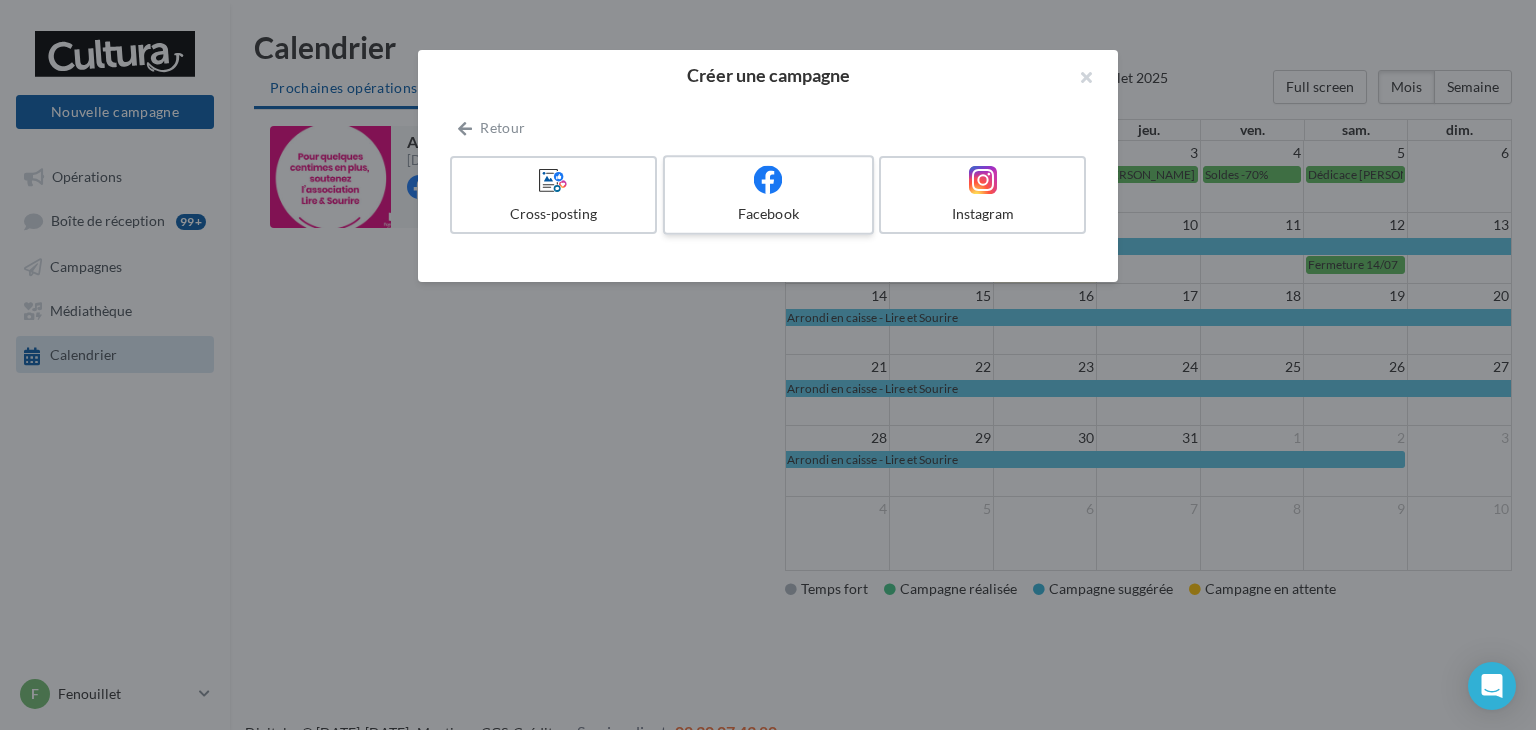 click on "Facebook" at bounding box center [768, 195] 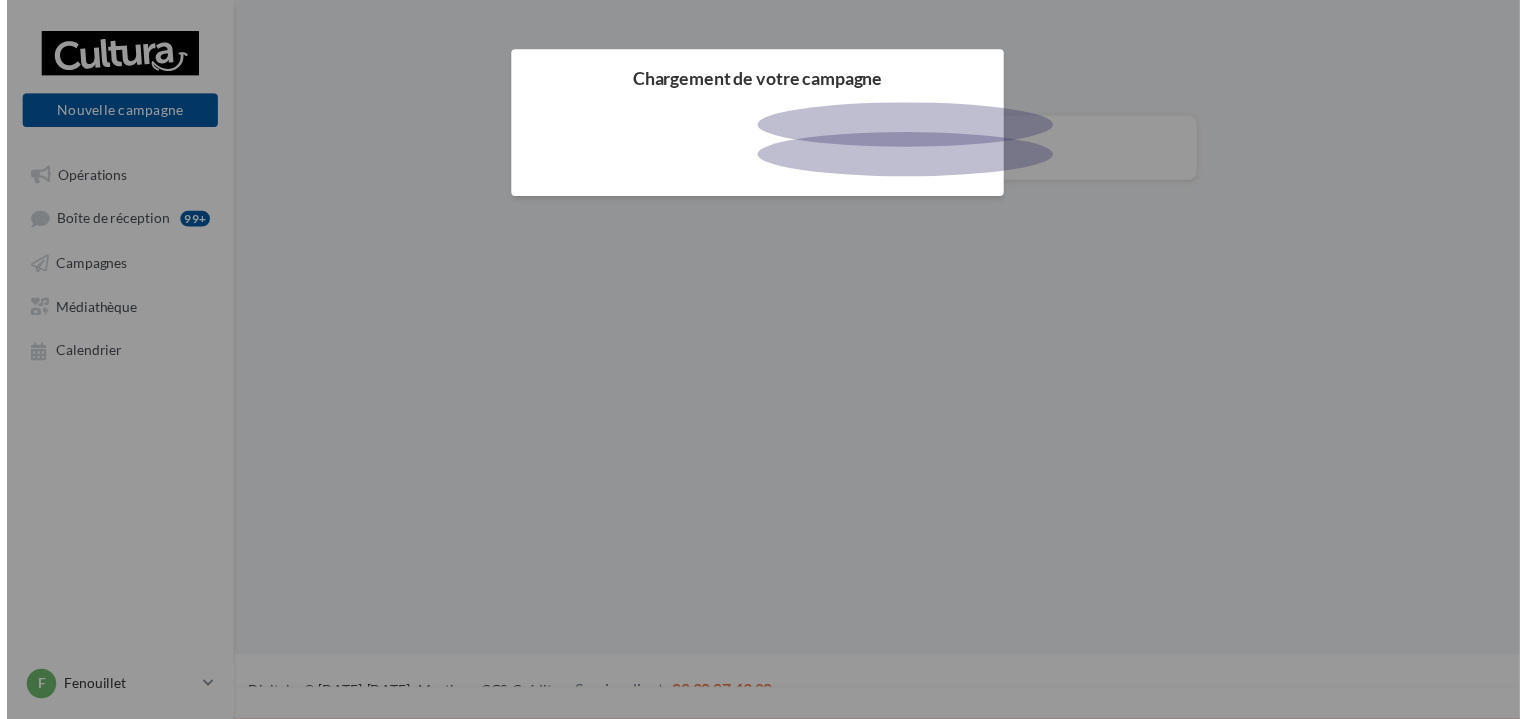 scroll, scrollTop: 0, scrollLeft: 0, axis: both 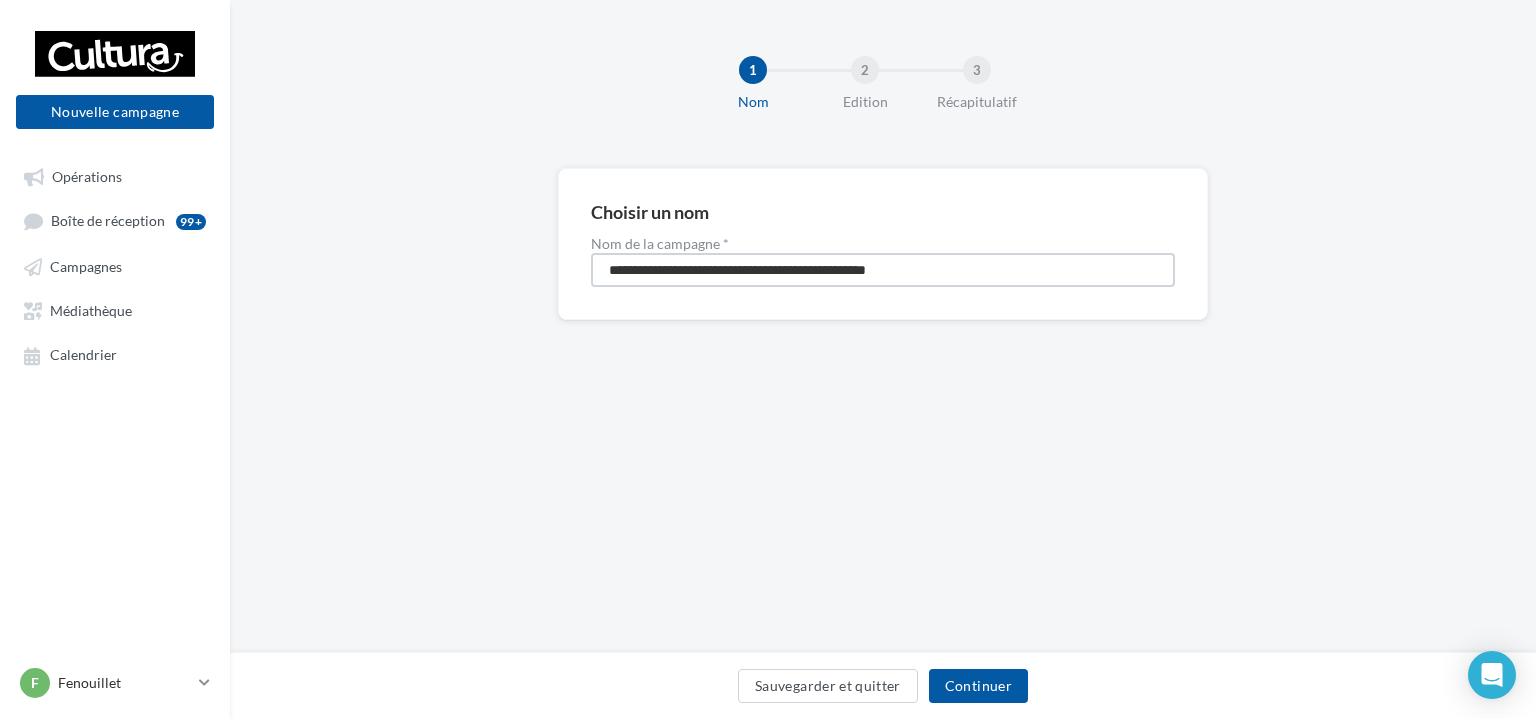 drag, startPoint x: 963, startPoint y: 274, endPoint x: 596, endPoint y: 272, distance: 367.00546 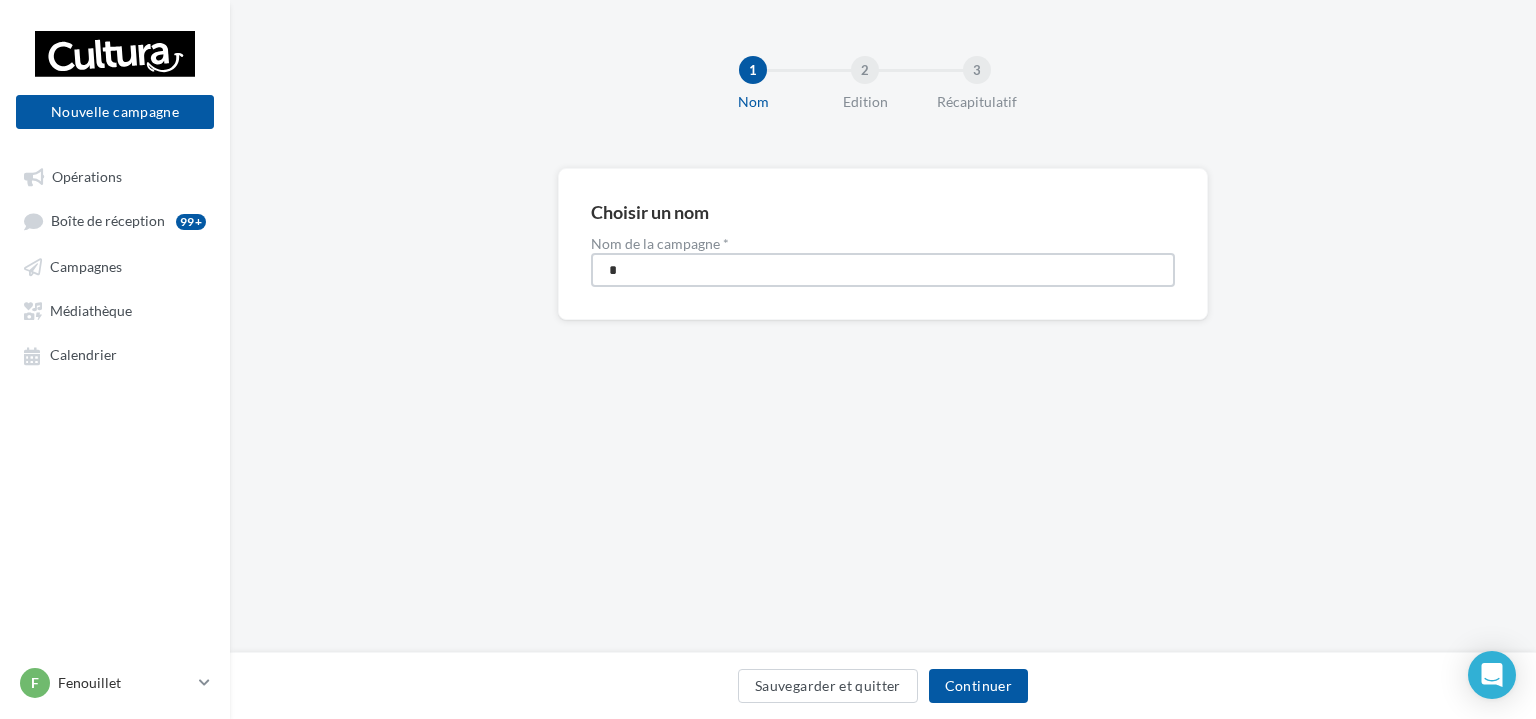 type on "**********" 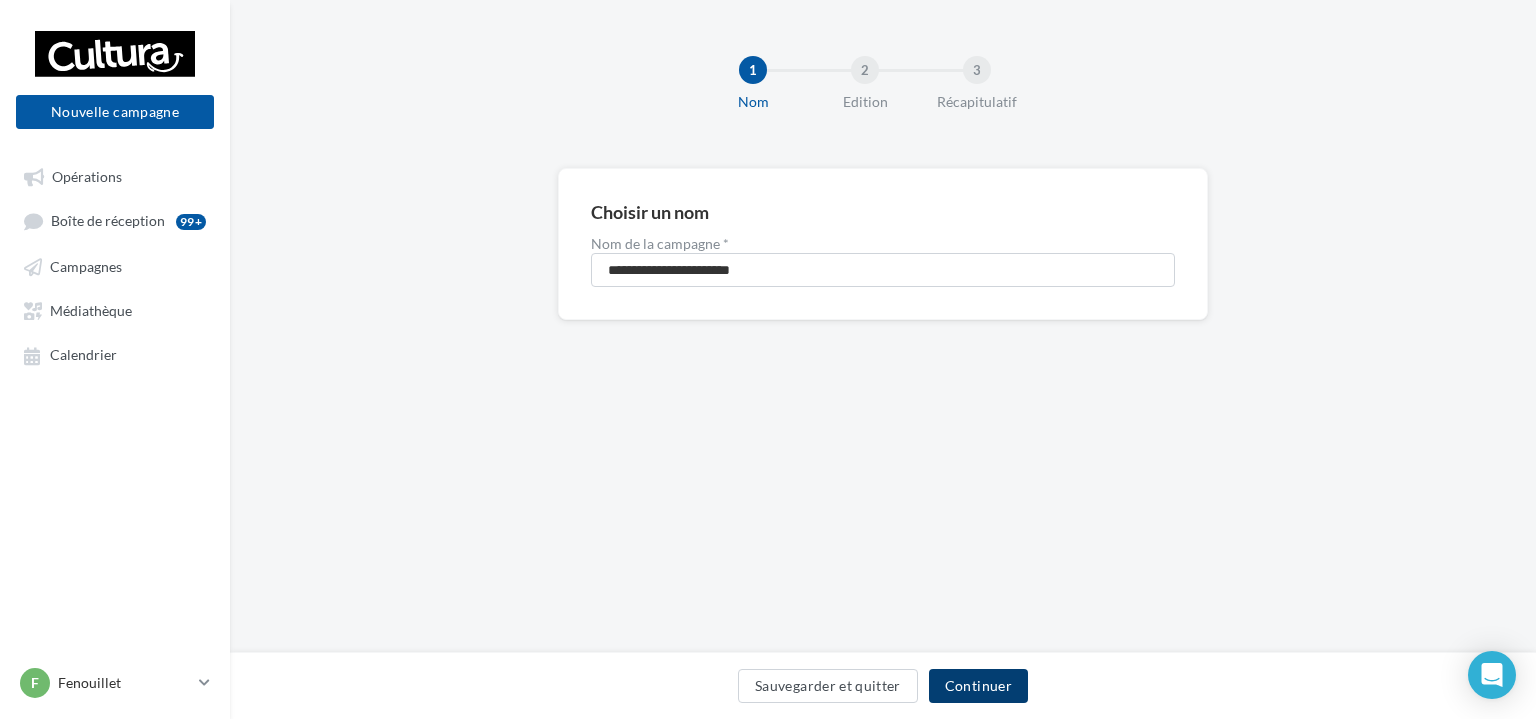 click on "Continuer" at bounding box center [978, 686] 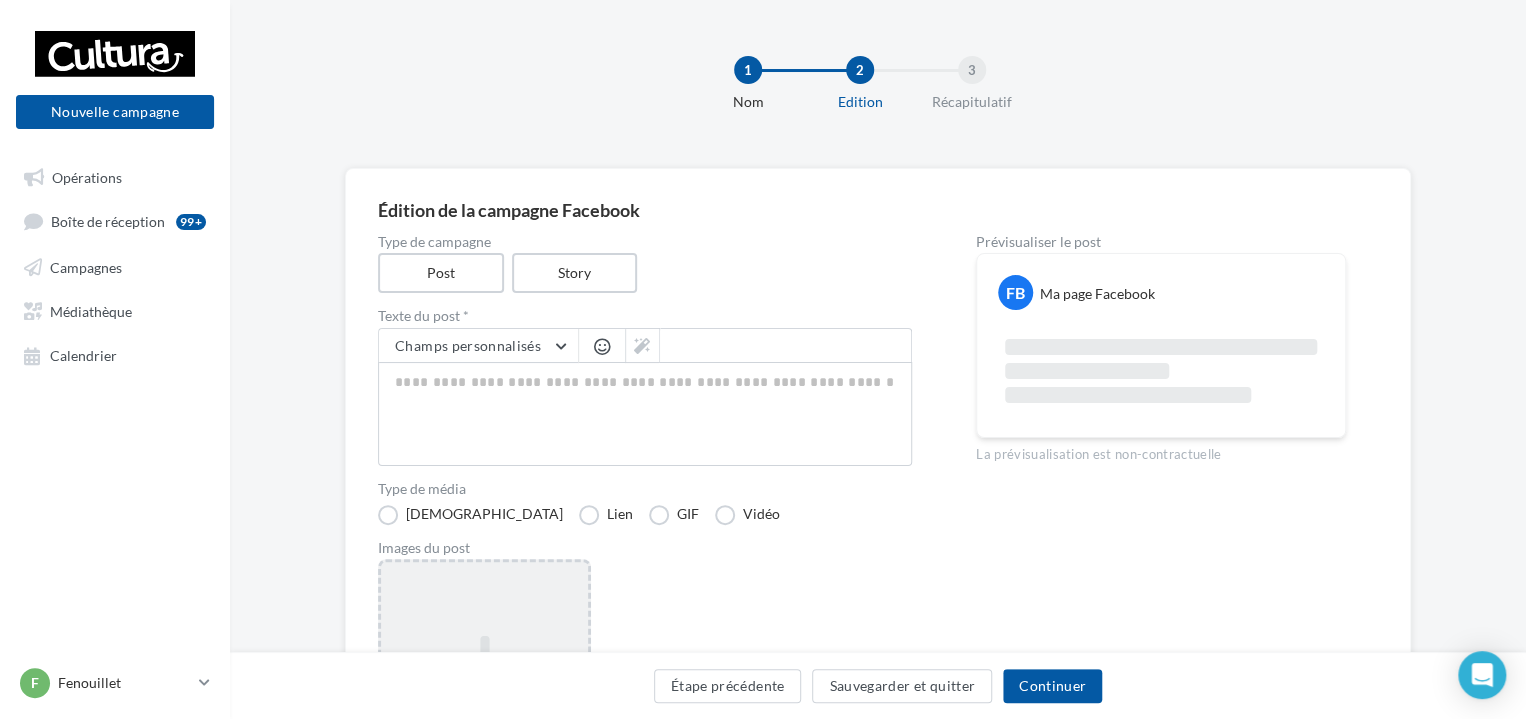 click on "Ajouter une image     Format: png, jpg" at bounding box center [484, 689] 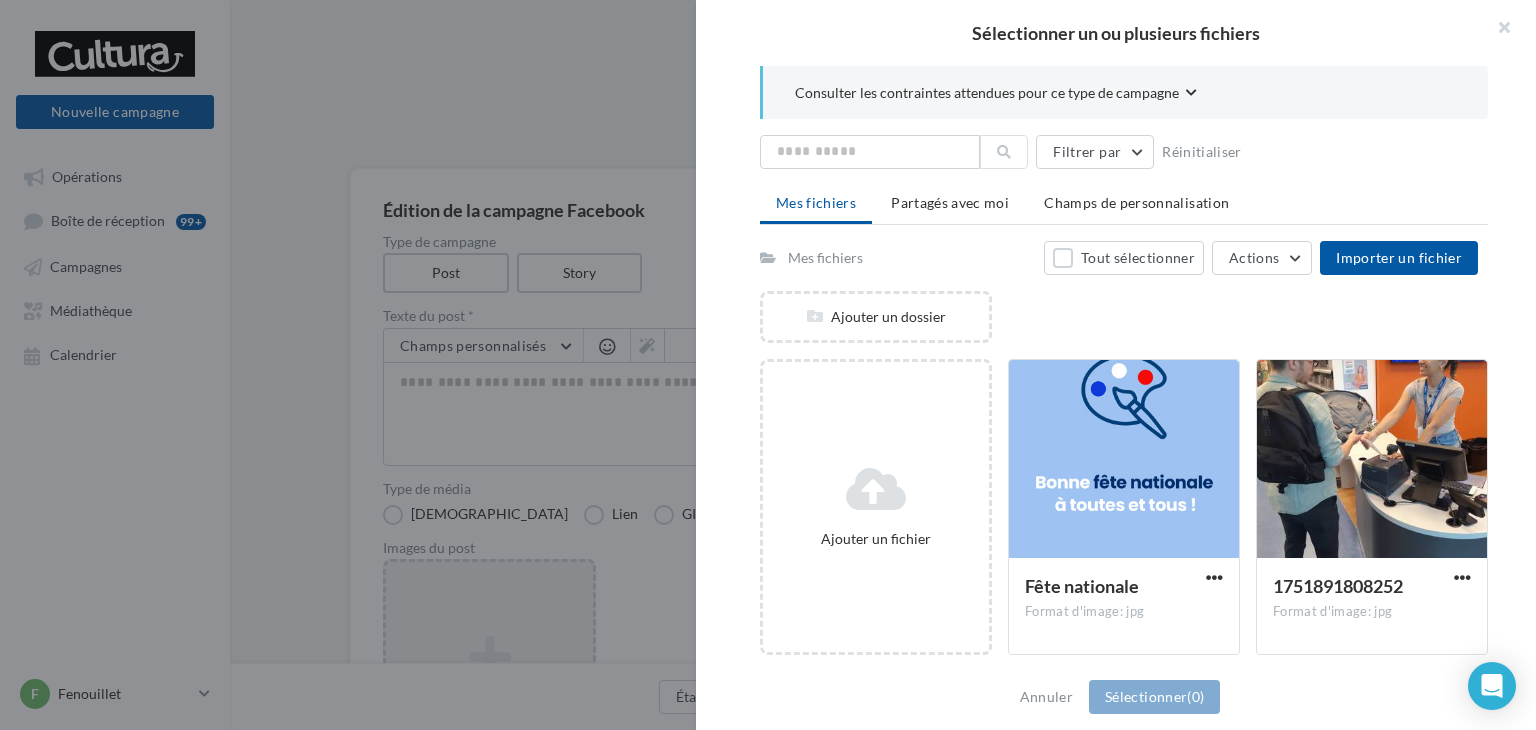click at bounding box center [768, 365] 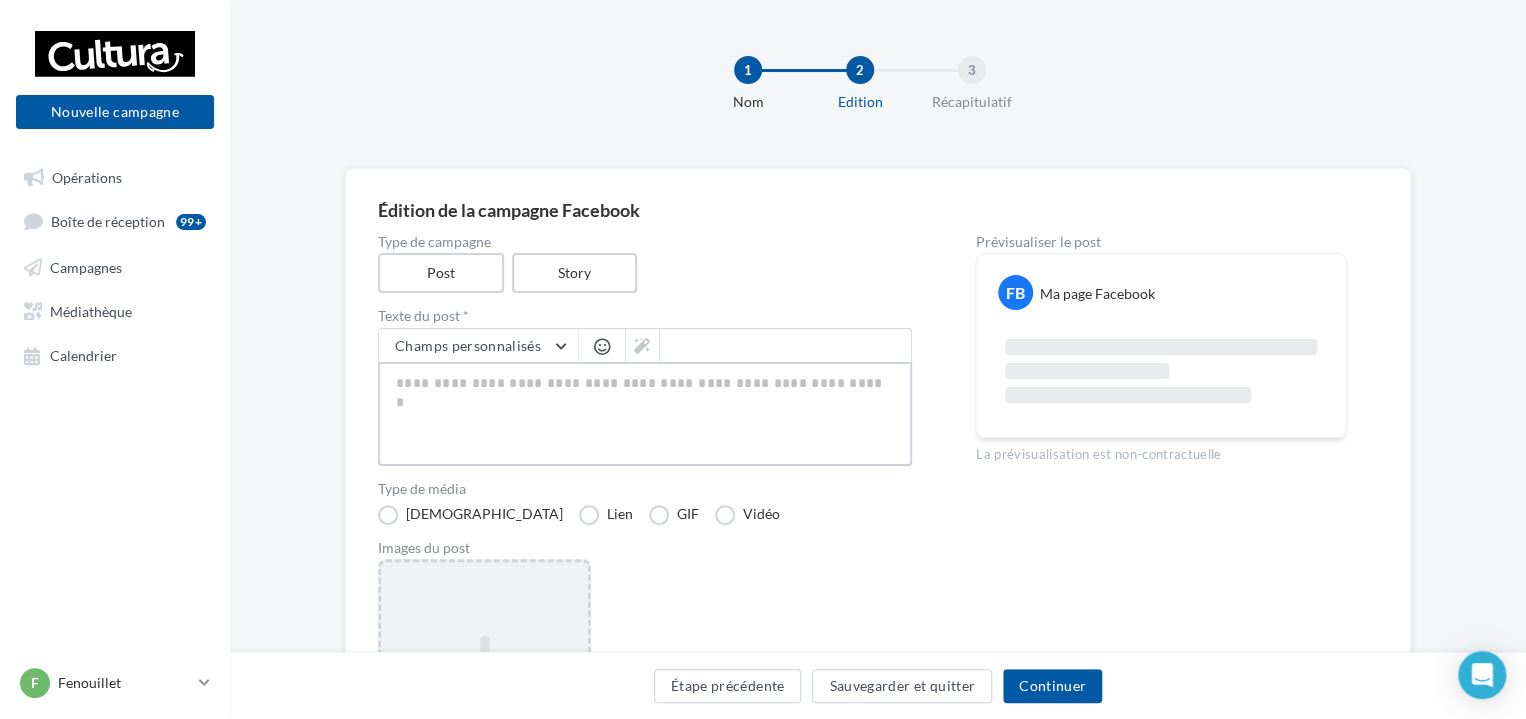 click at bounding box center [645, 414] 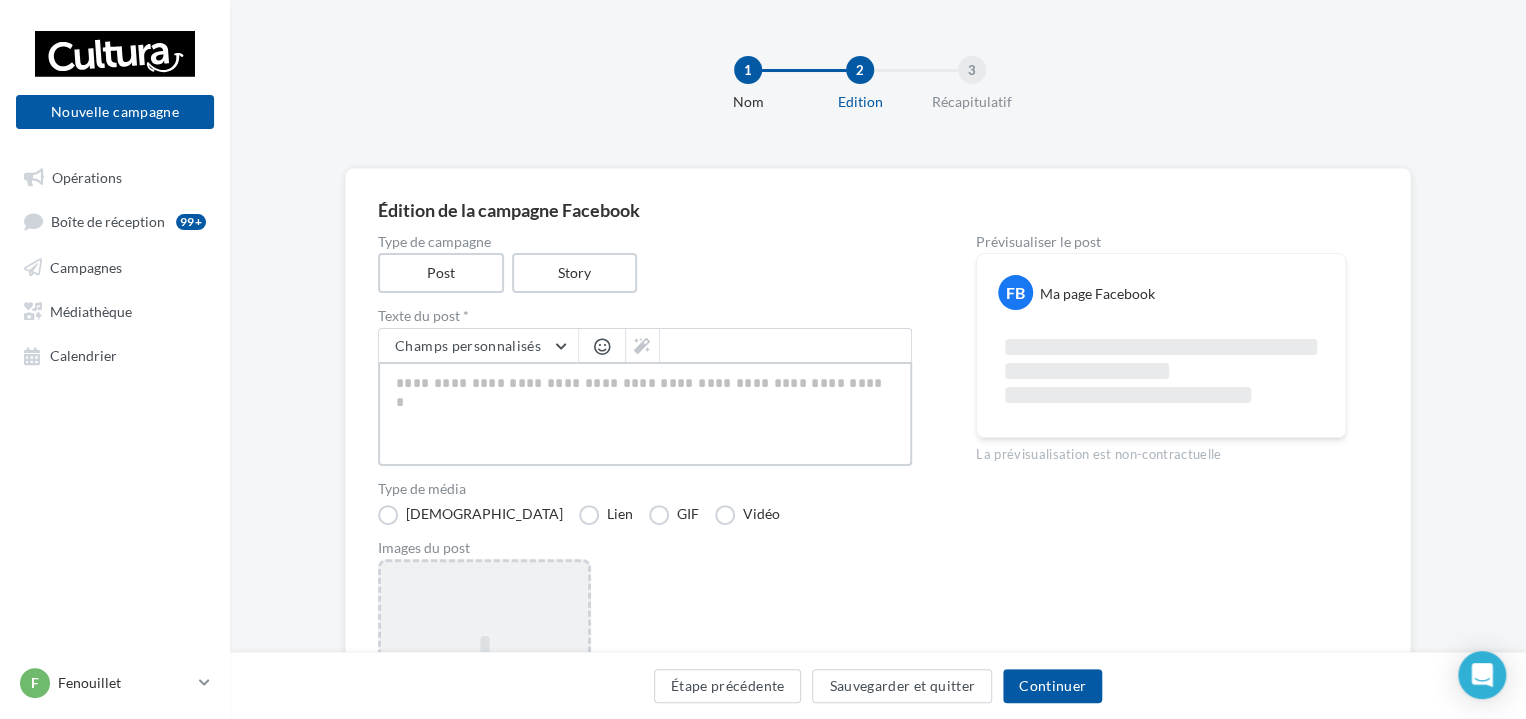 paste on "**********" 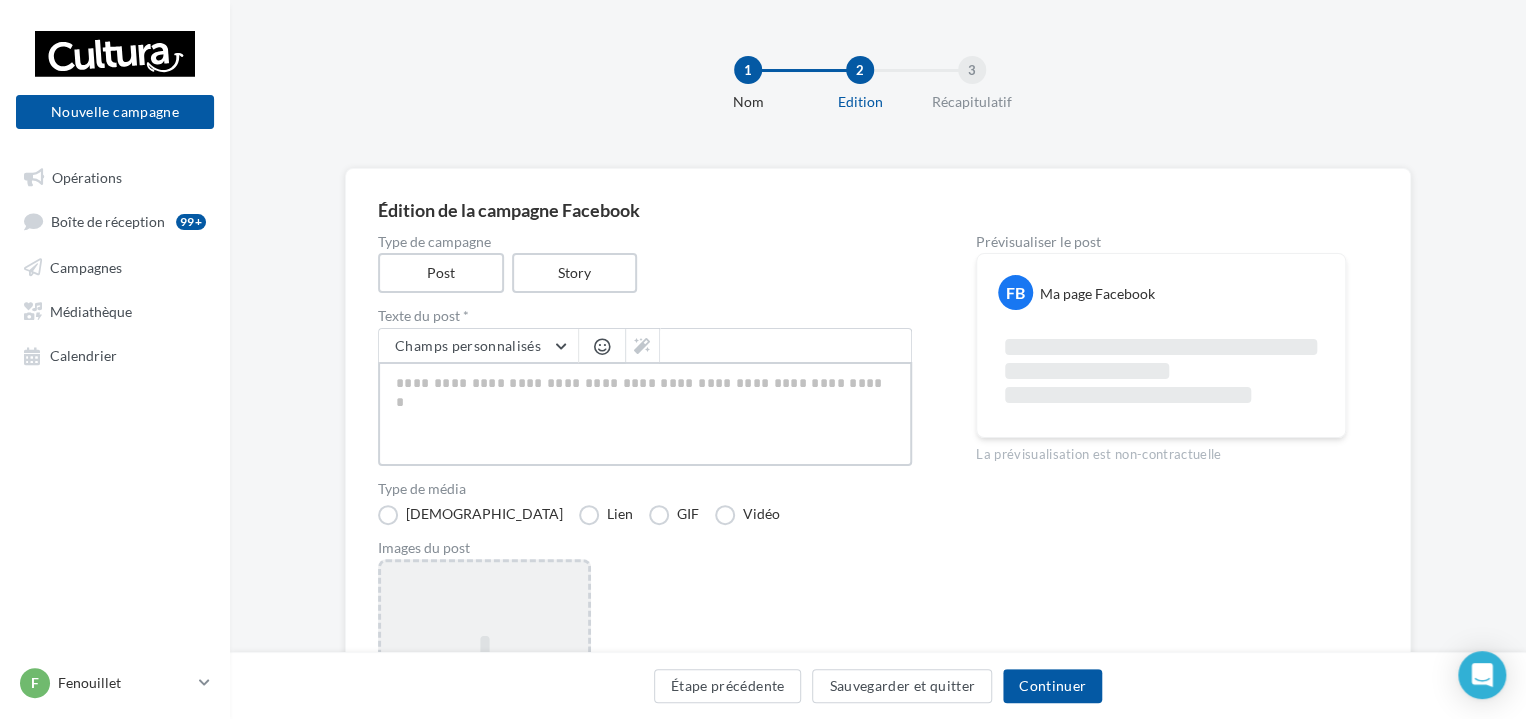 type on "**********" 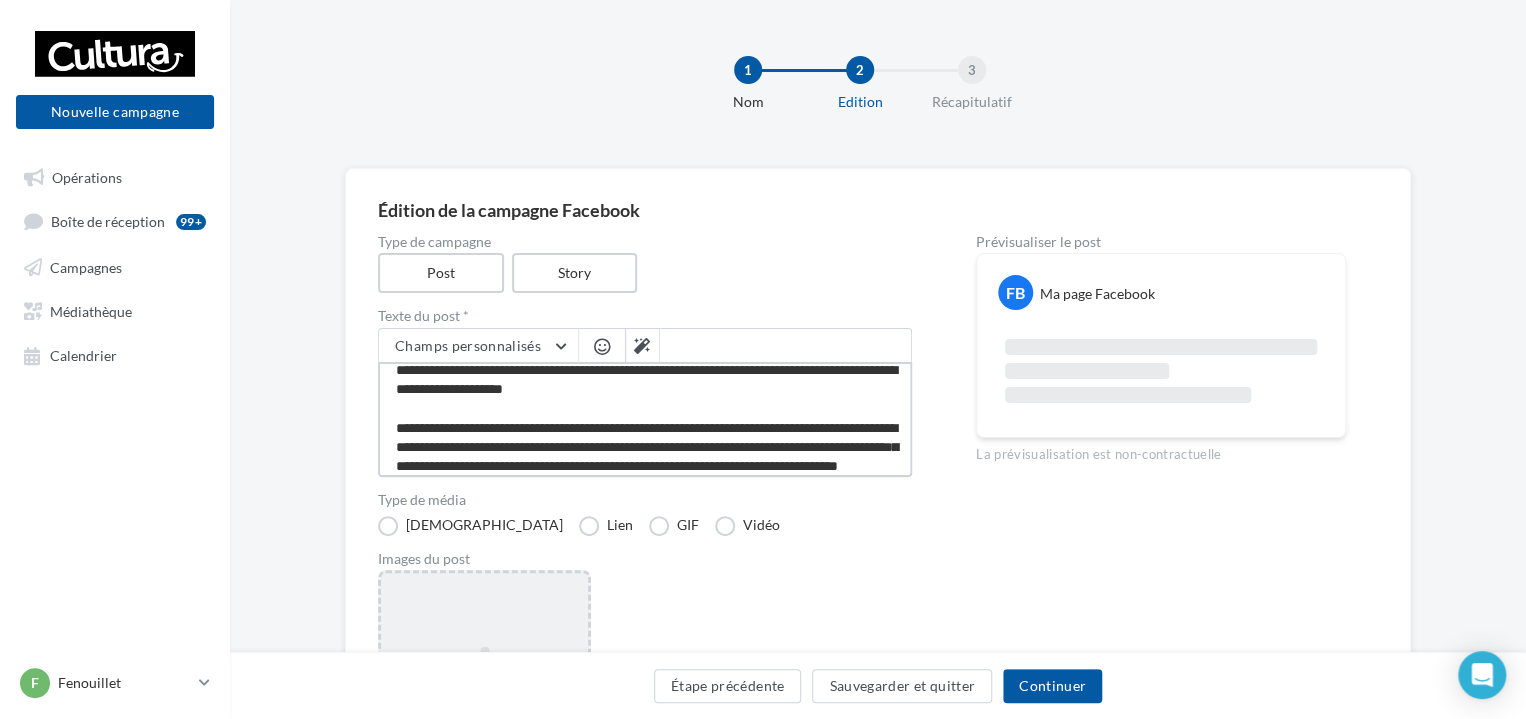 scroll, scrollTop: 0, scrollLeft: 0, axis: both 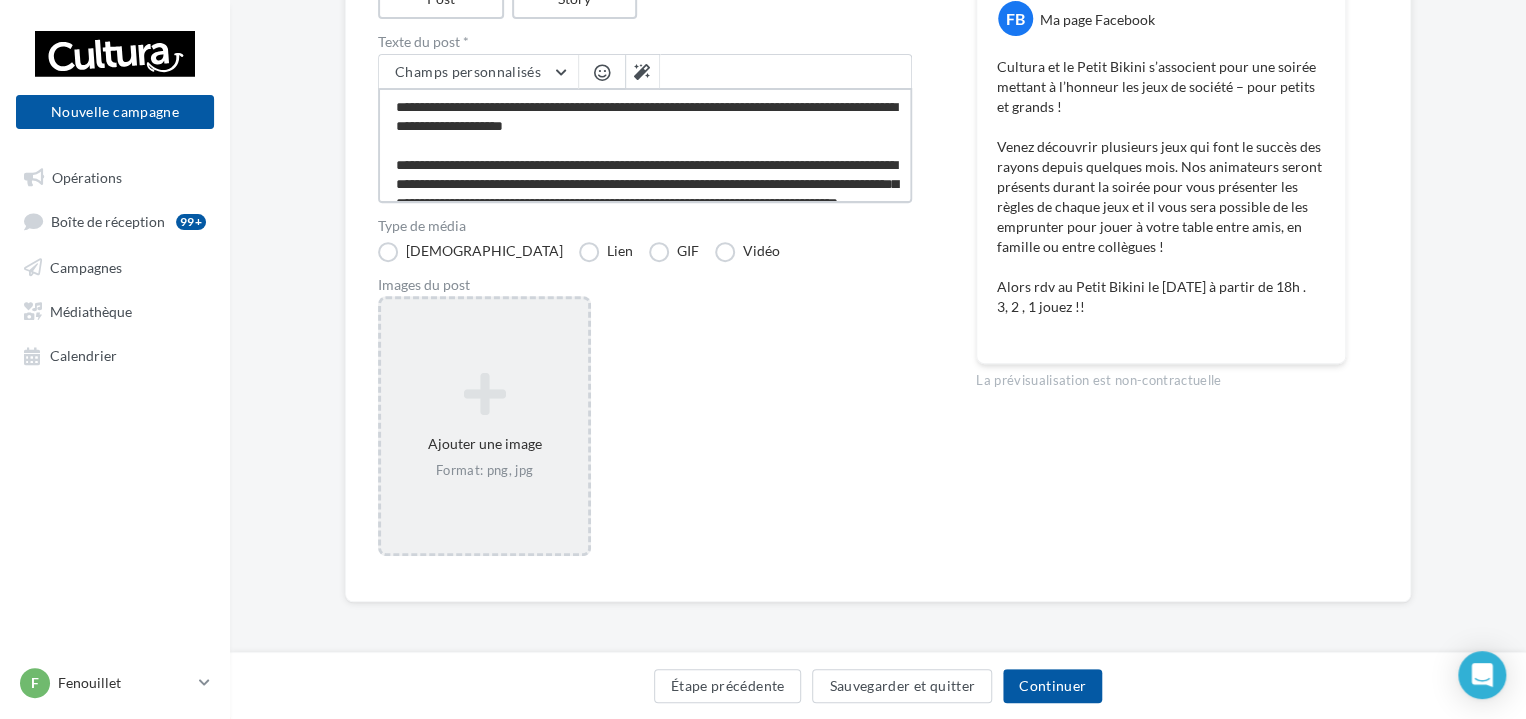 type on "**********" 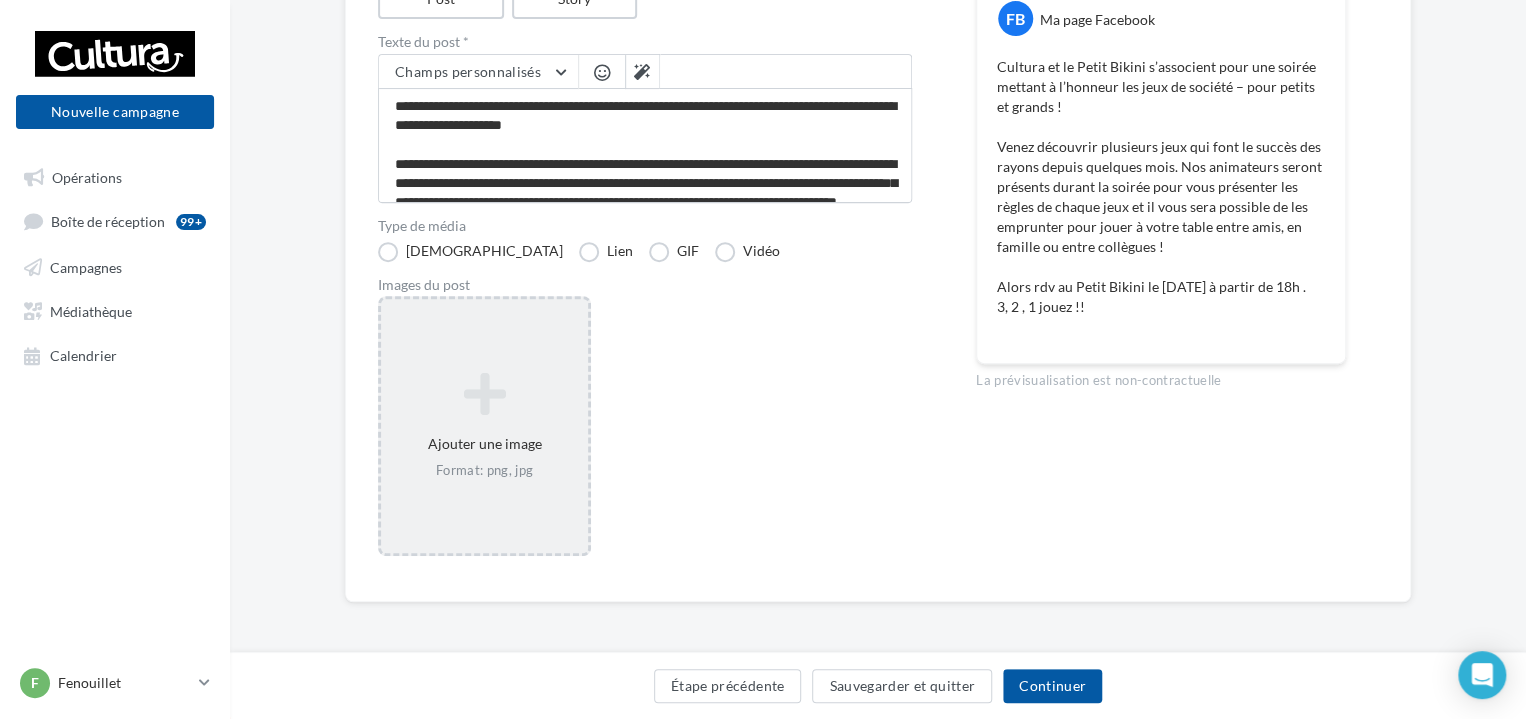 click on "Ajouter une image     Format: png, jpg" at bounding box center [484, 426] 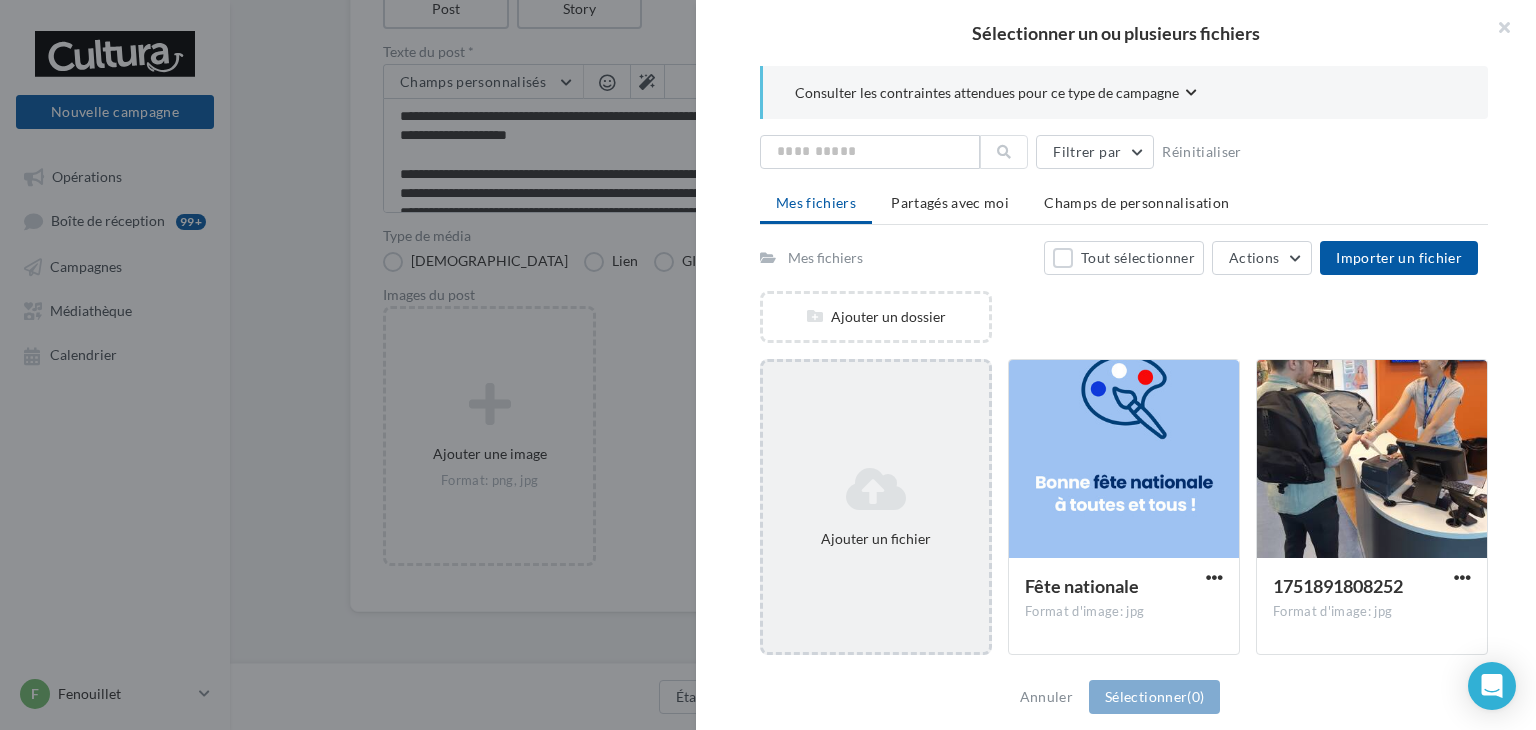 click on "Ajouter un fichier" at bounding box center [876, 507] 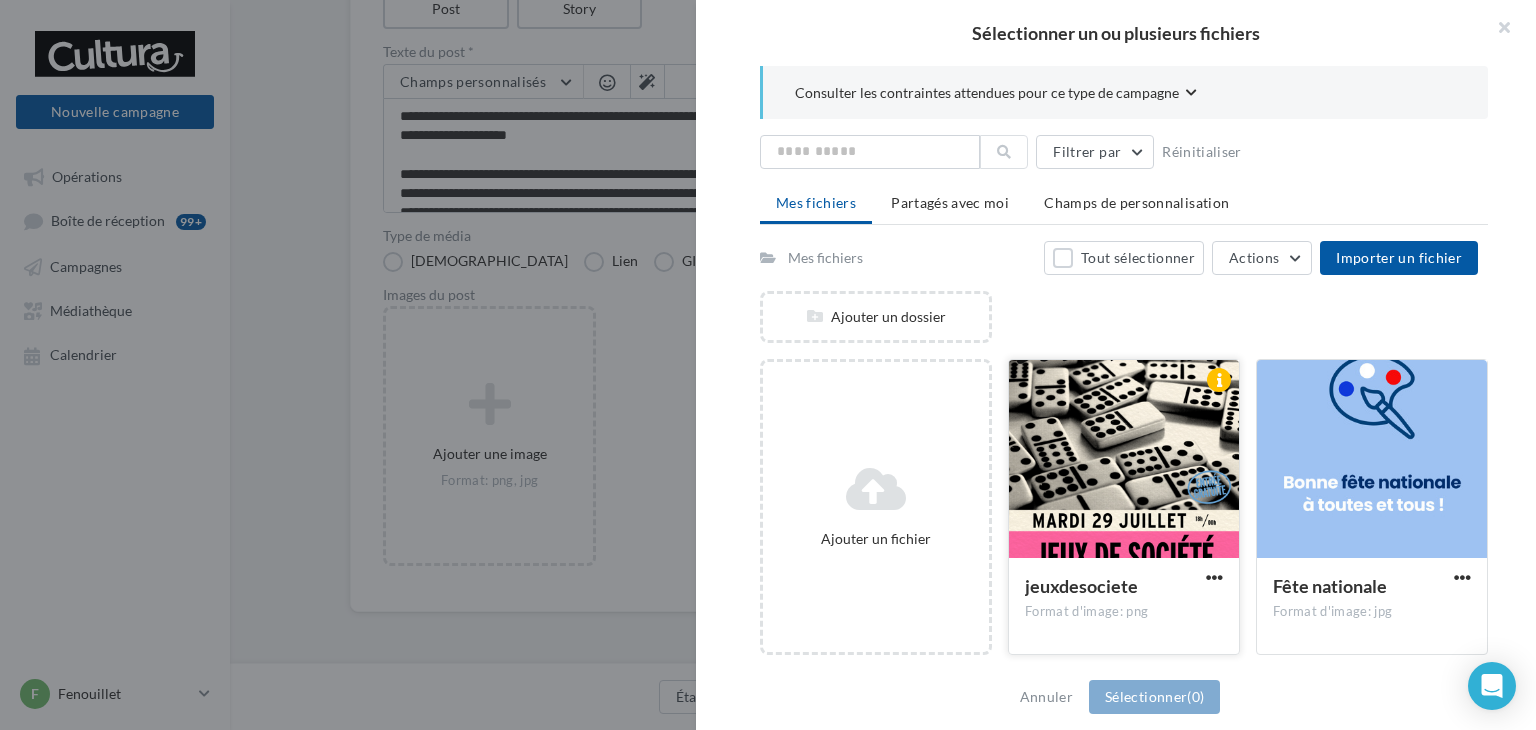 click at bounding box center (1124, 460) 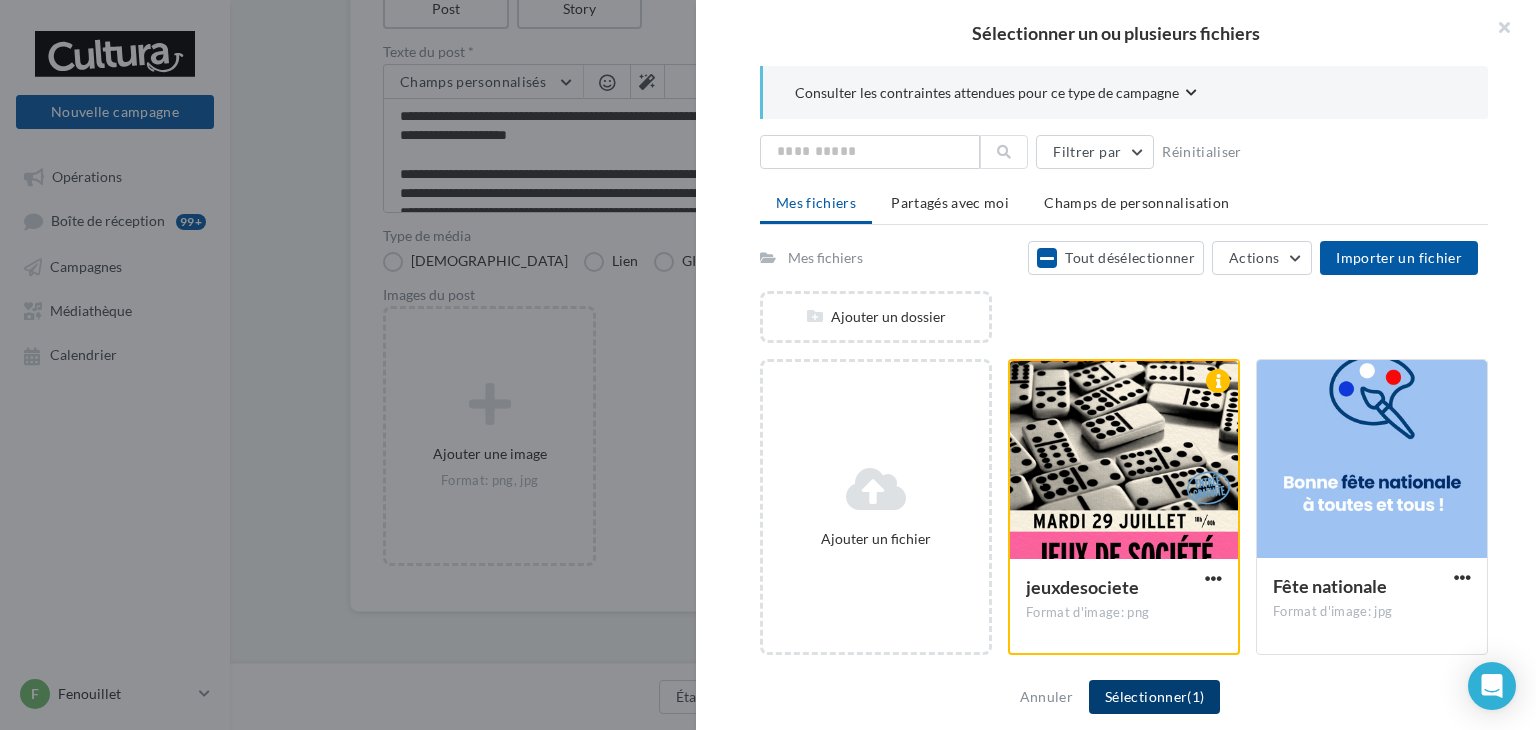 click on "Sélectionner   (1)" at bounding box center (1154, 697) 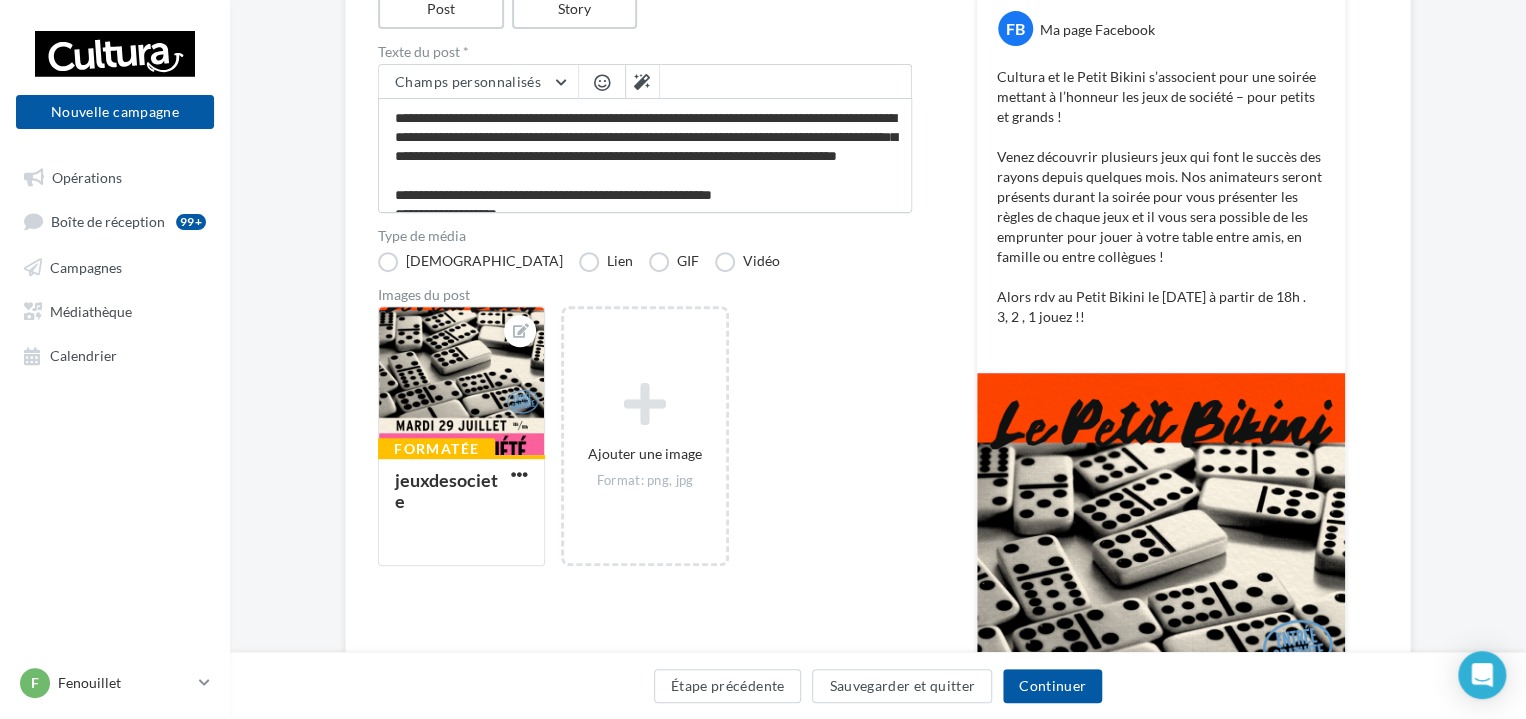 scroll, scrollTop: 100, scrollLeft: 0, axis: vertical 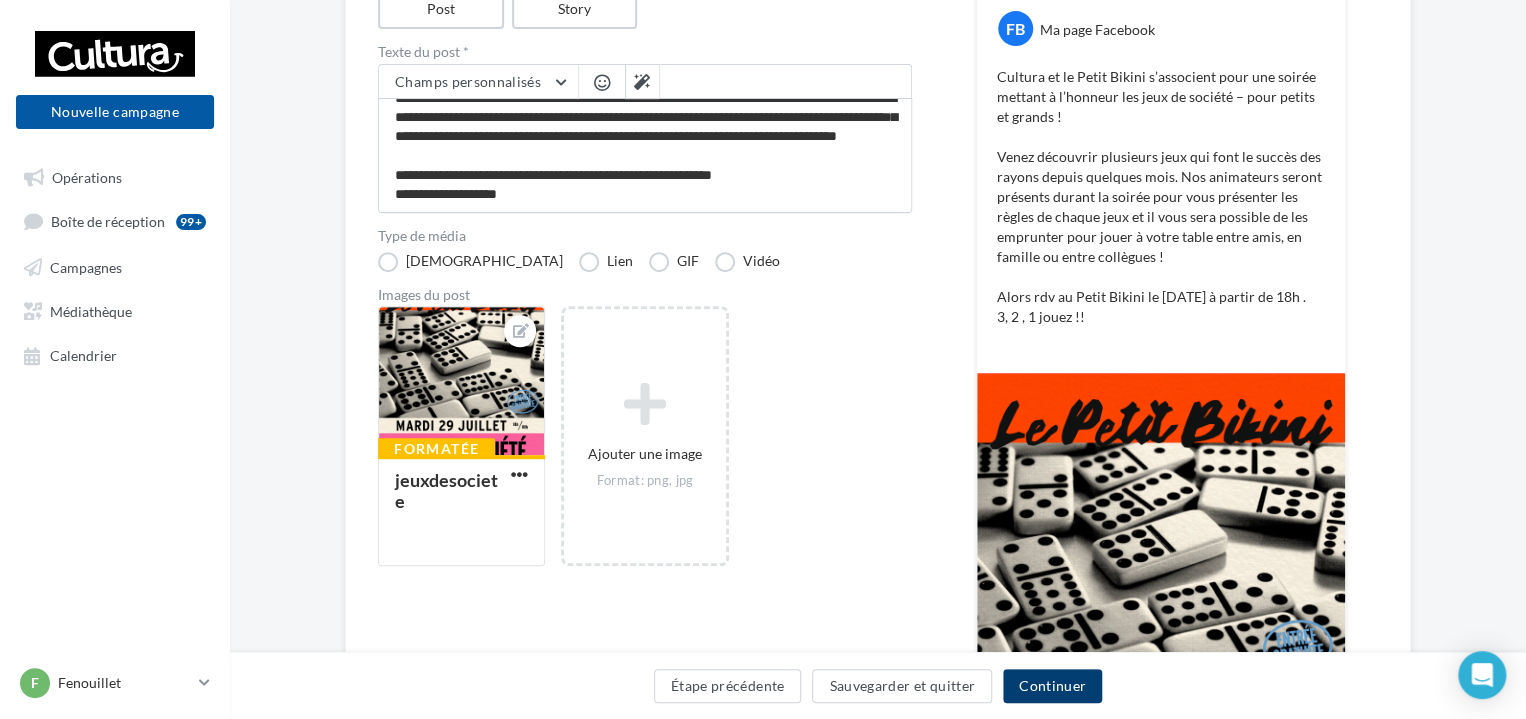 click on "Continuer" at bounding box center [1052, 686] 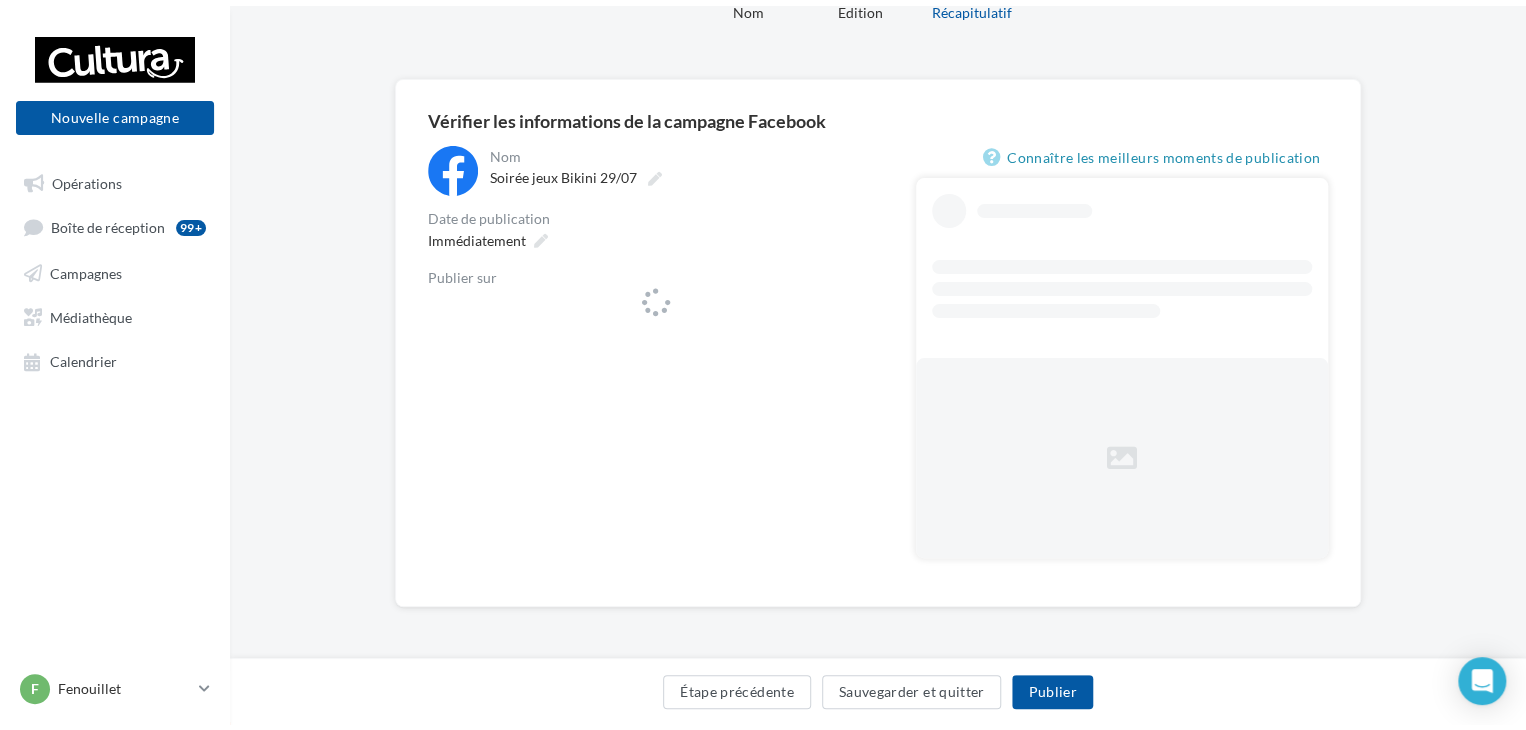 scroll, scrollTop: 0, scrollLeft: 0, axis: both 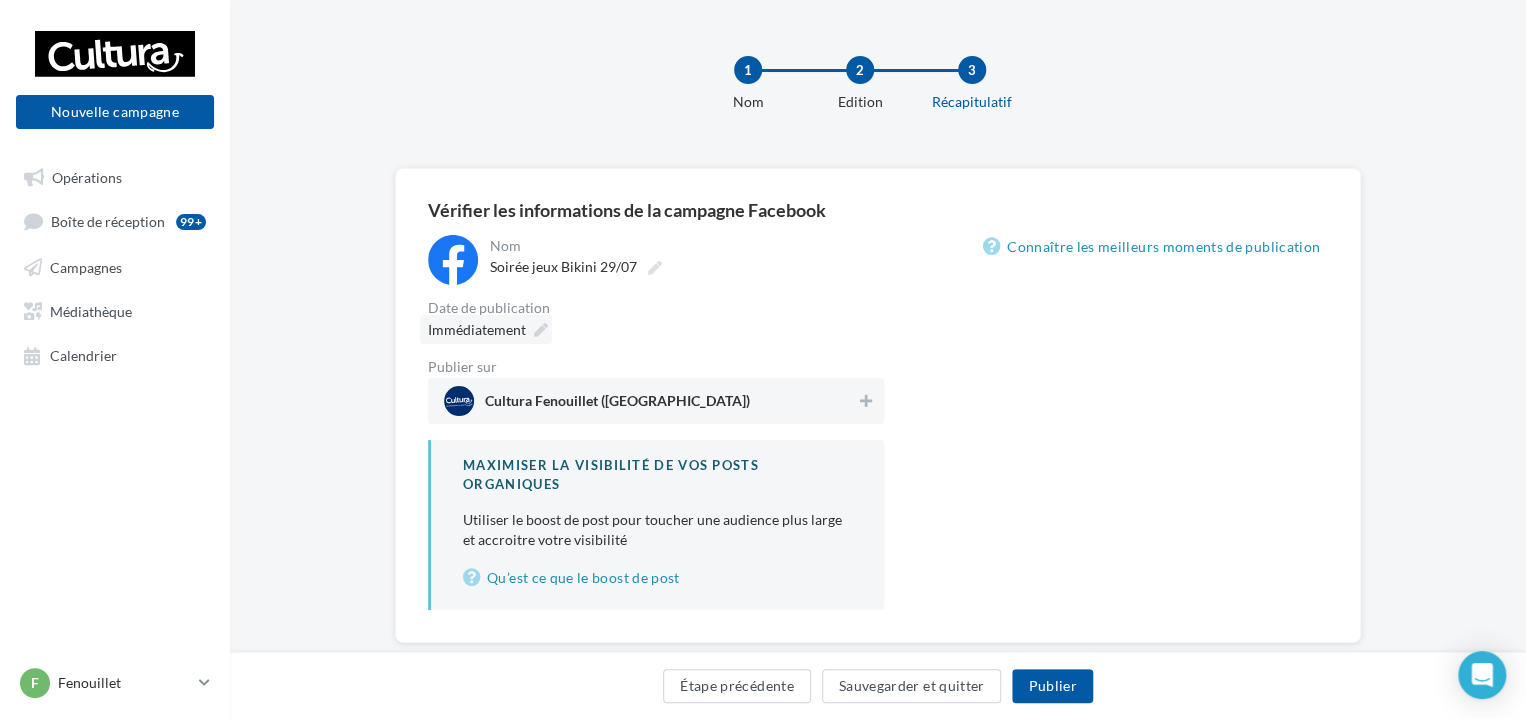 click on "Immédiatement" at bounding box center [477, 329] 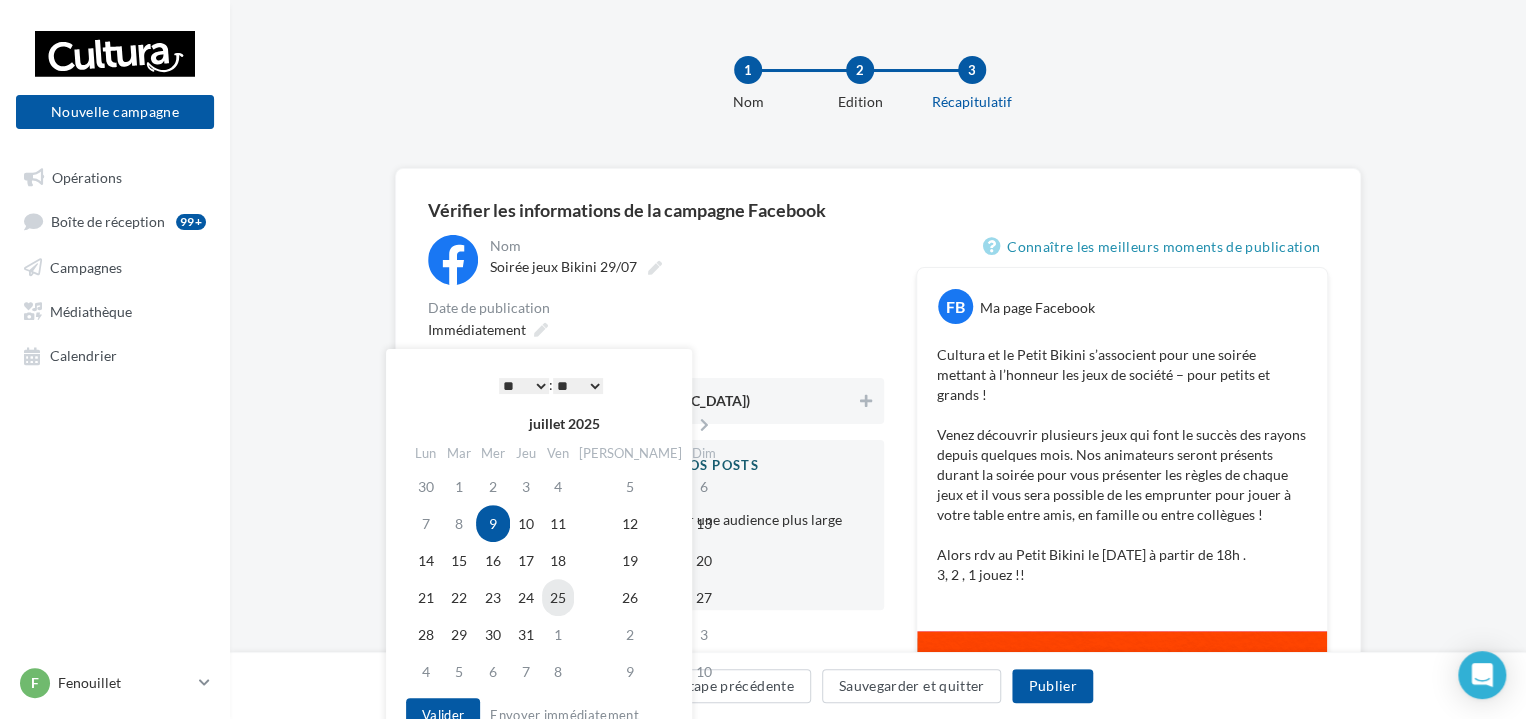 click on "25" at bounding box center [558, 597] 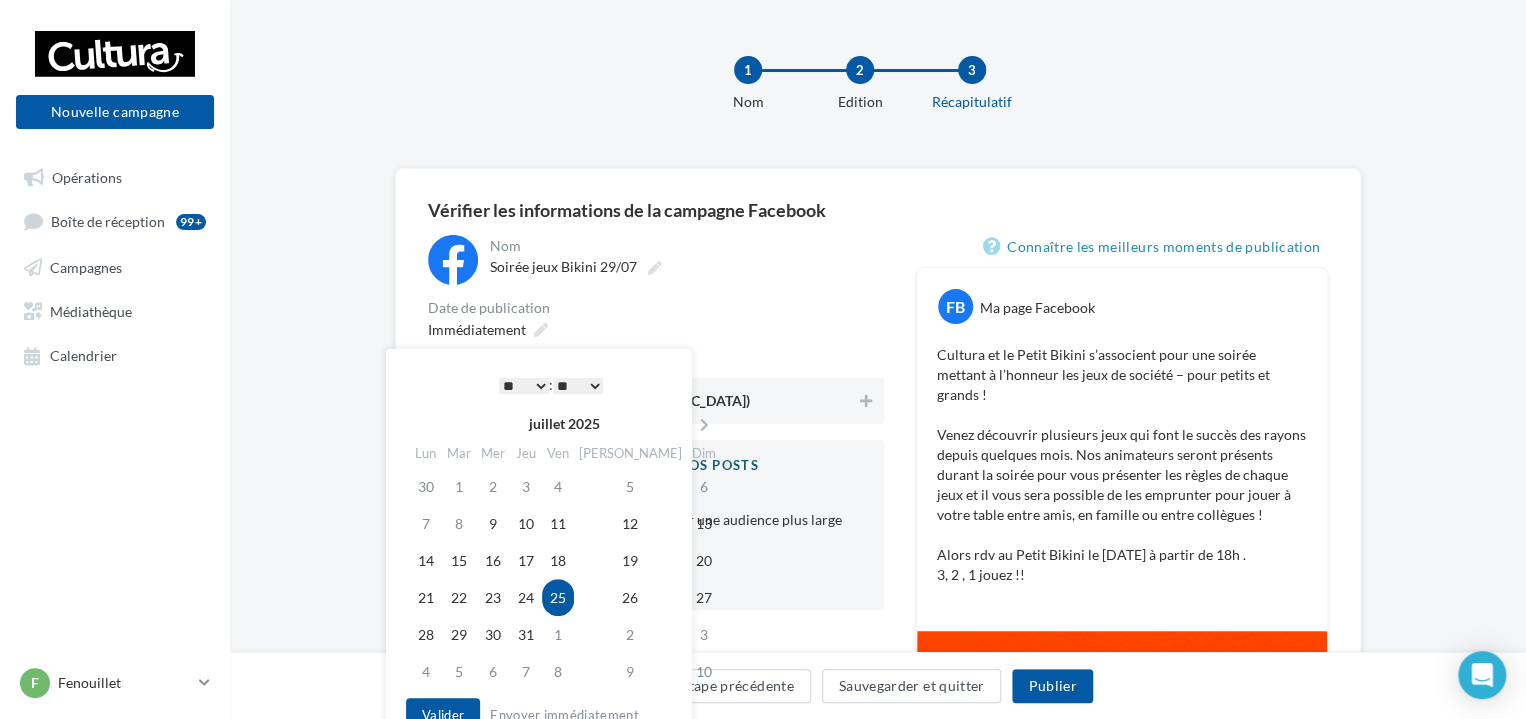 click on "* * * * * * * * * * ** ** ** ** ** ** ** ** ** ** ** ** ** **" at bounding box center [524, 386] 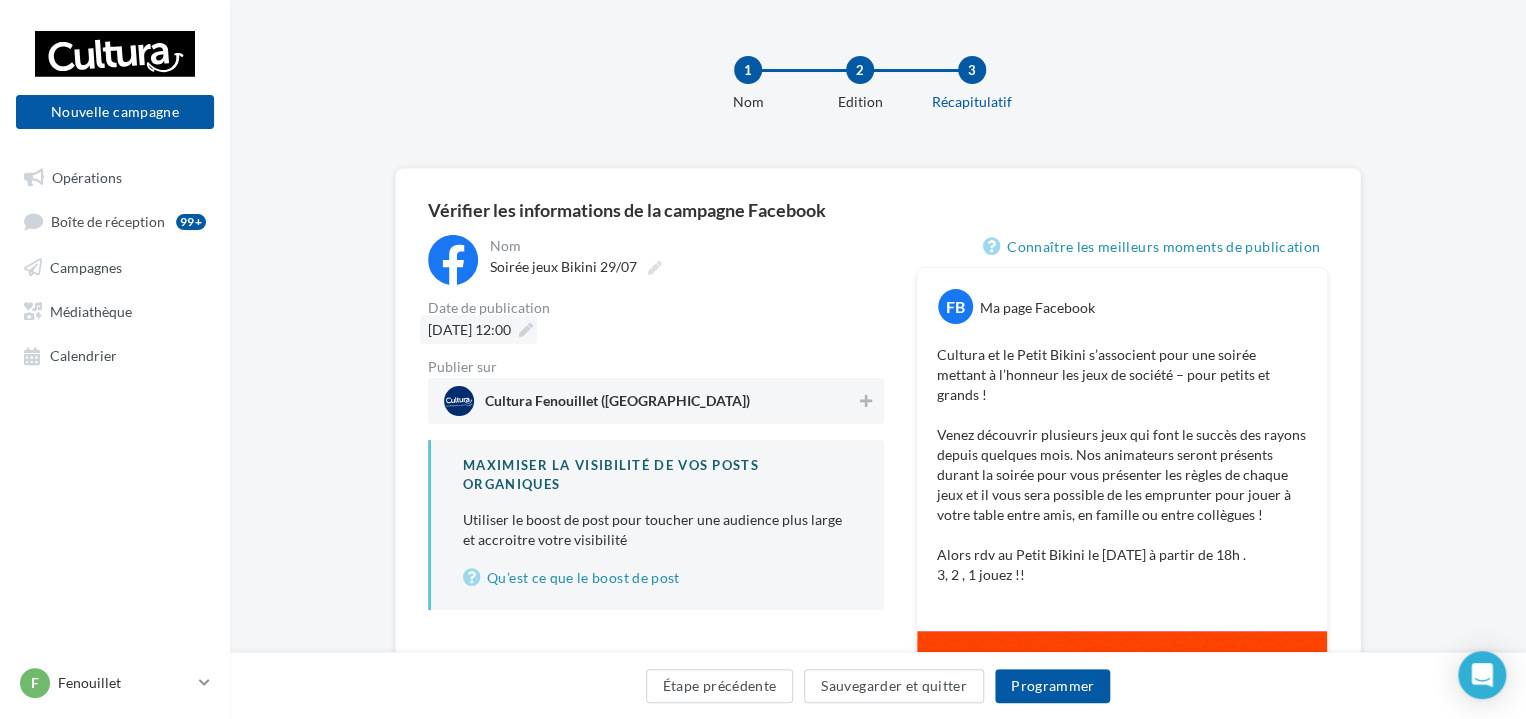 click at bounding box center [526, 330] 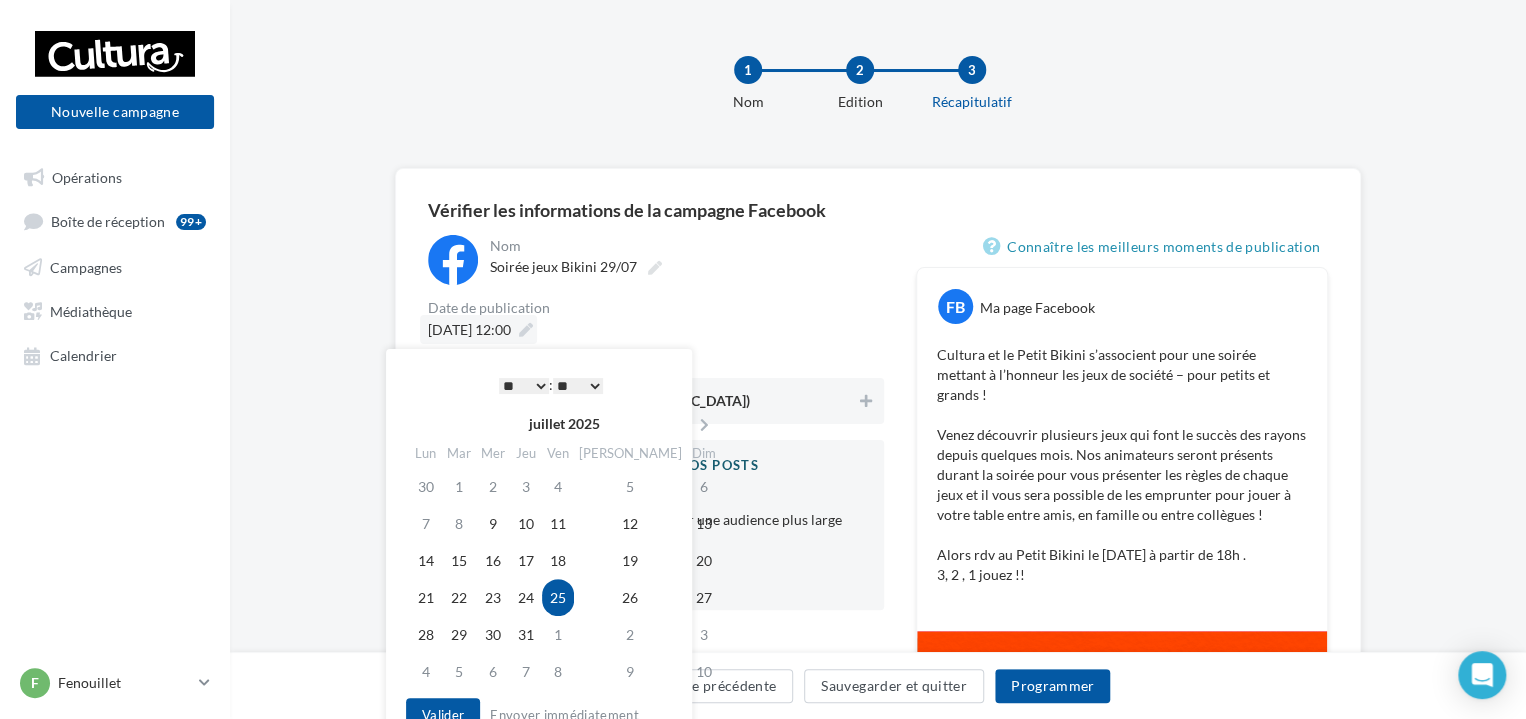 click at bounding box center [526, 330] 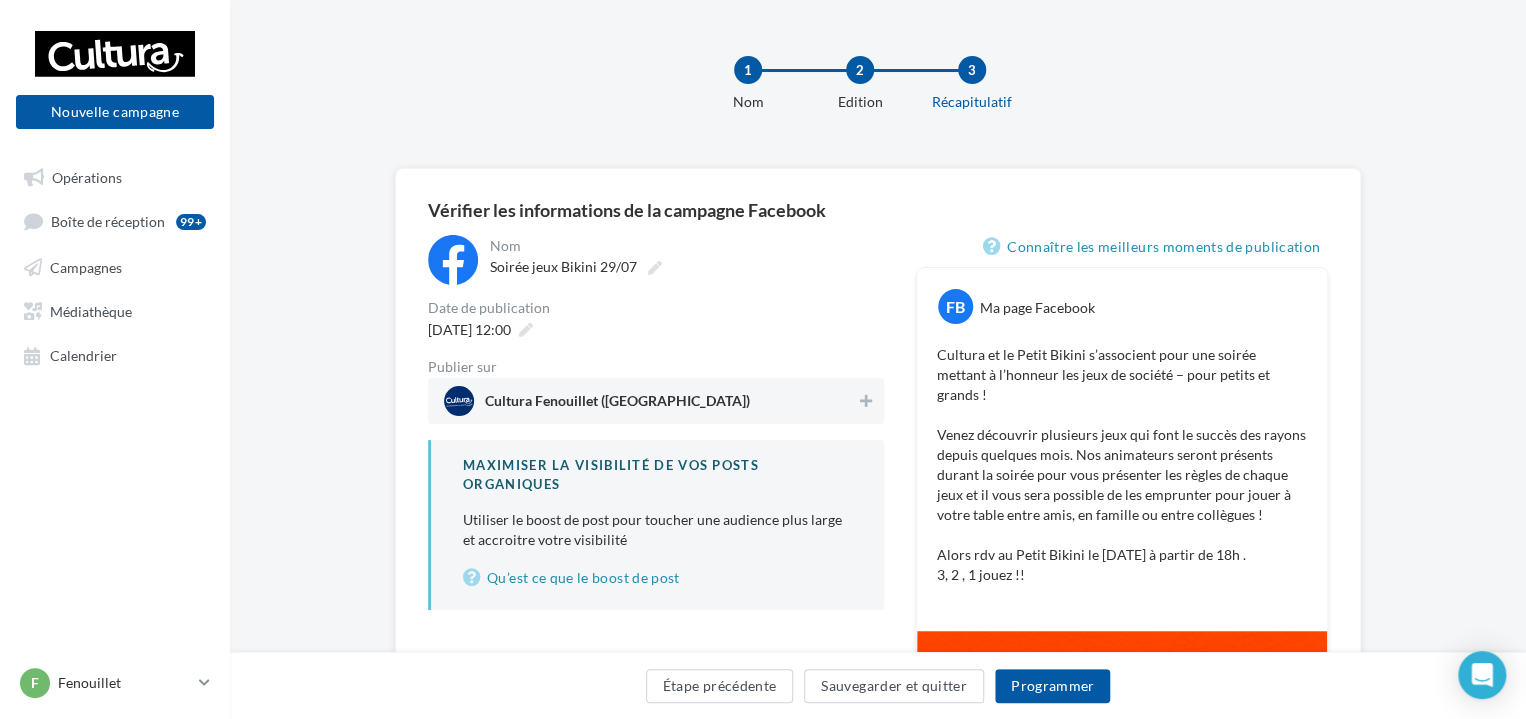click on "25/07/2025 à 12:00" at bounding box center (656, 329) 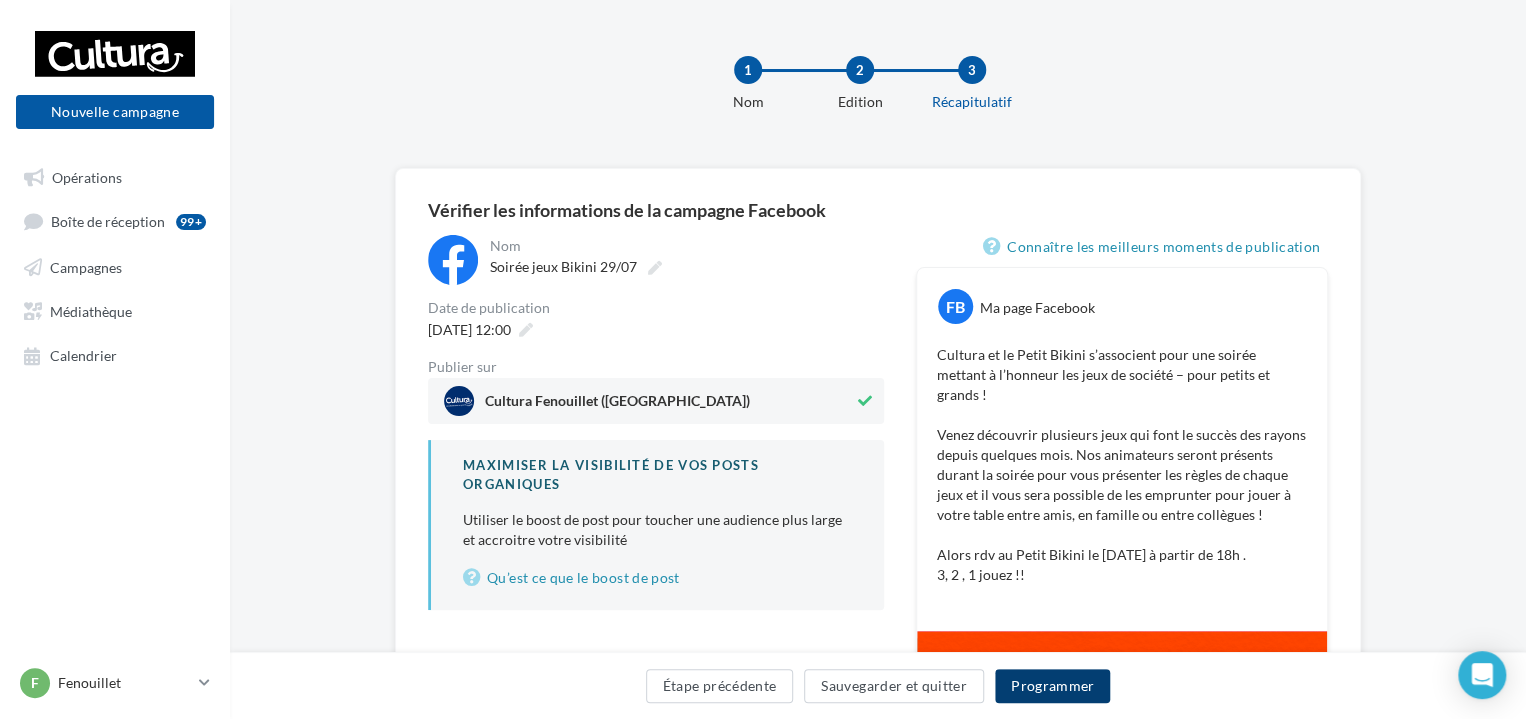 click on "Programmer" at bounding box center (1053, 686) 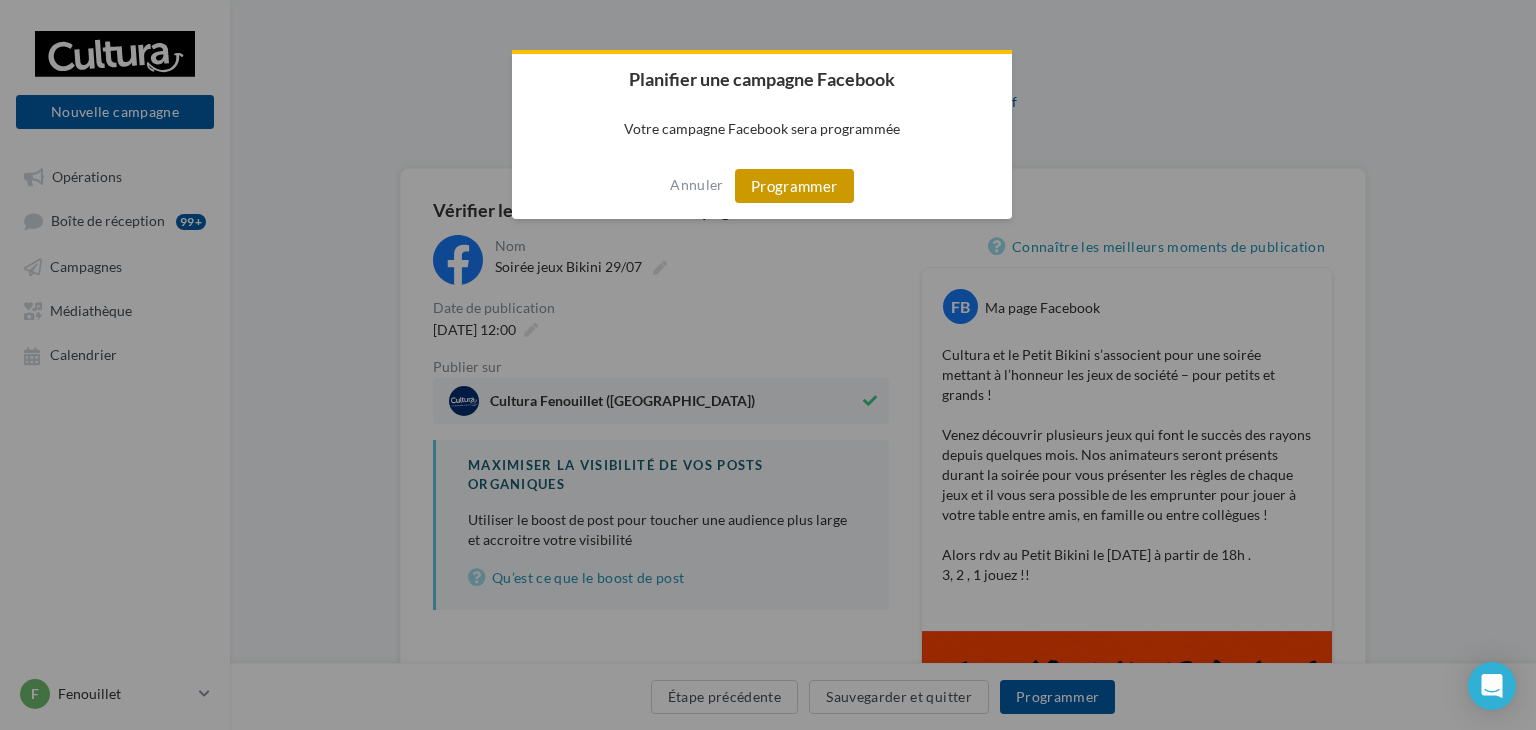 click on "Programmer" at bounding box center (794, 186) 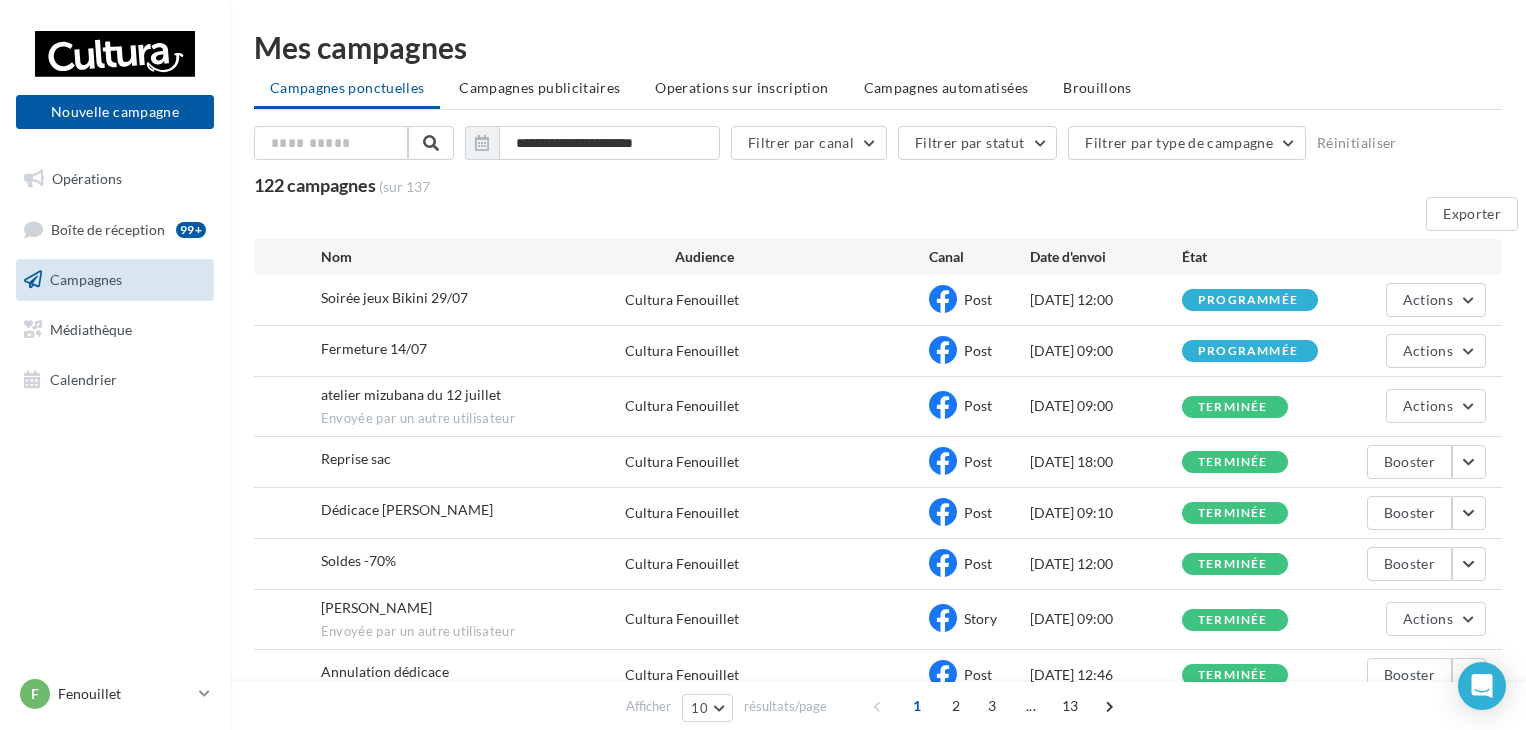 scroll, scrollTop: 0, scrollLeft: 0, axis: both 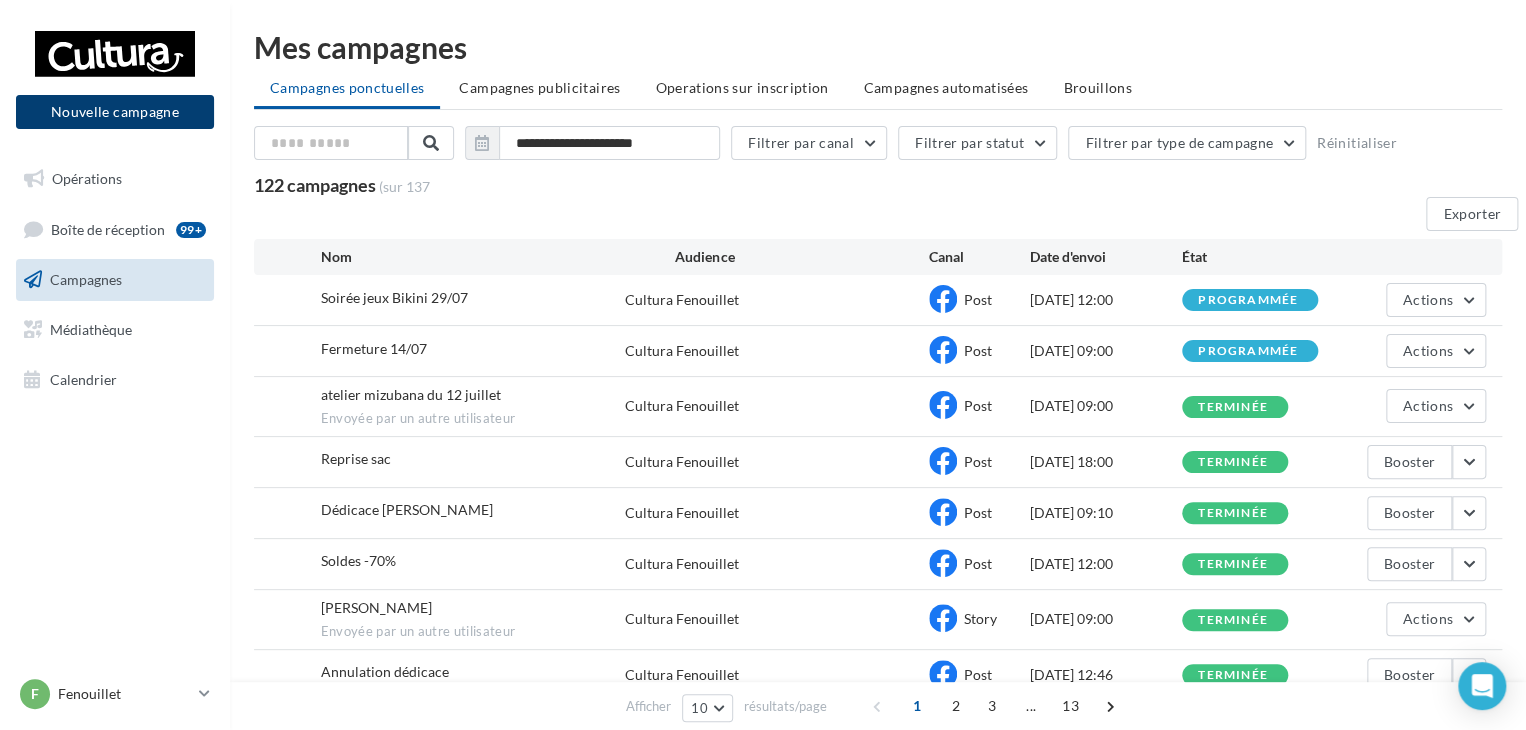 click on "Nouvelle campagne" at bounding box center [115, 112] 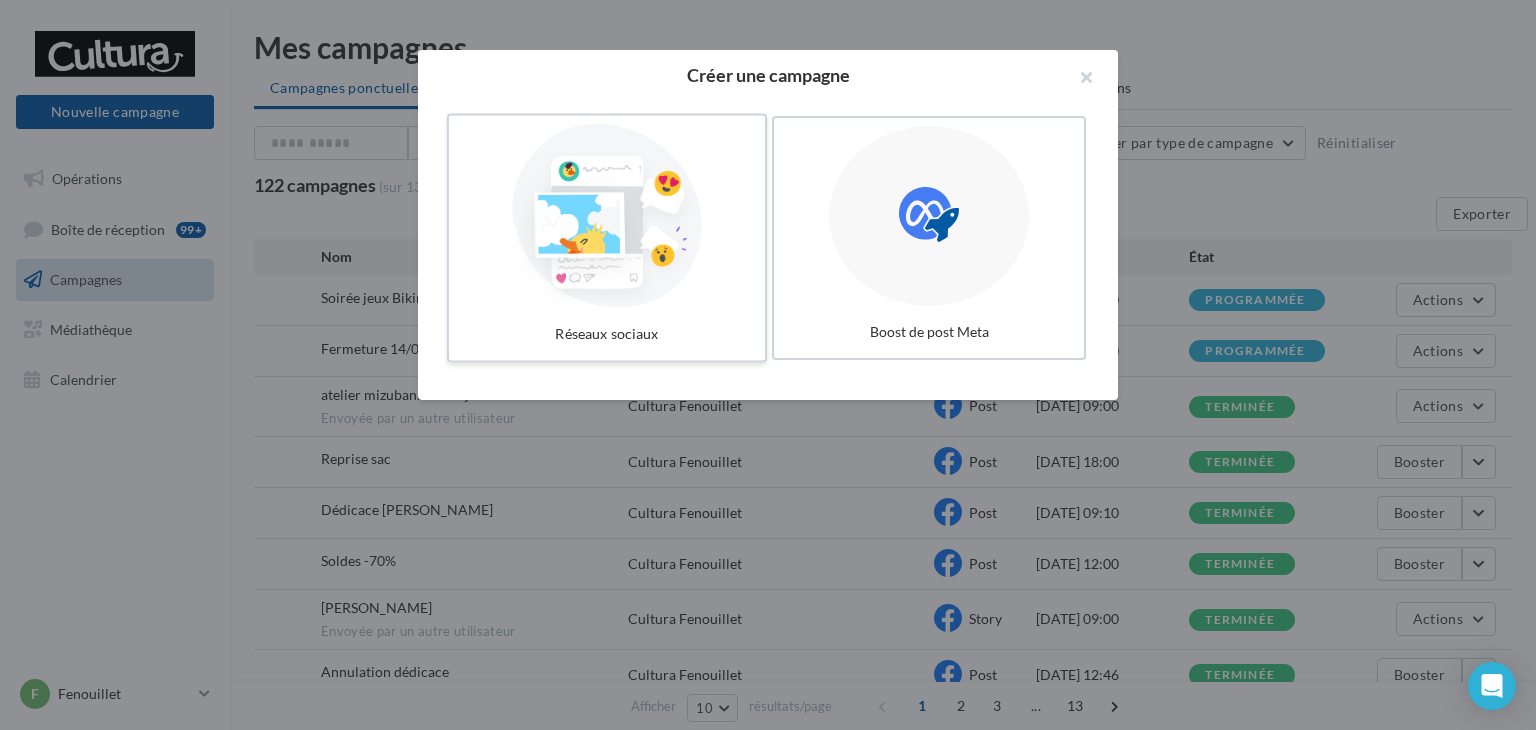click at bounding box center (607, 216) 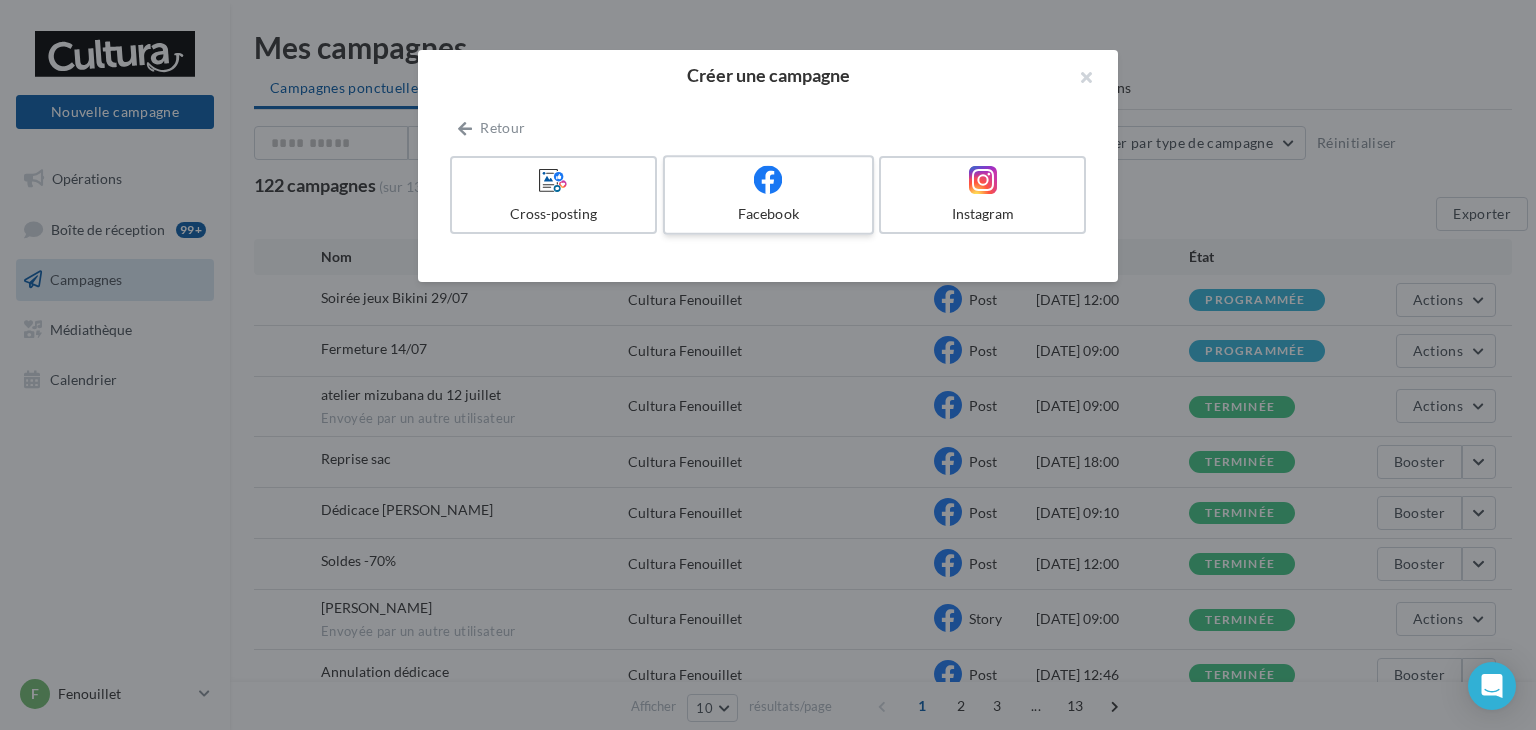 click on "Facebook" at bounding box center (768, 195) 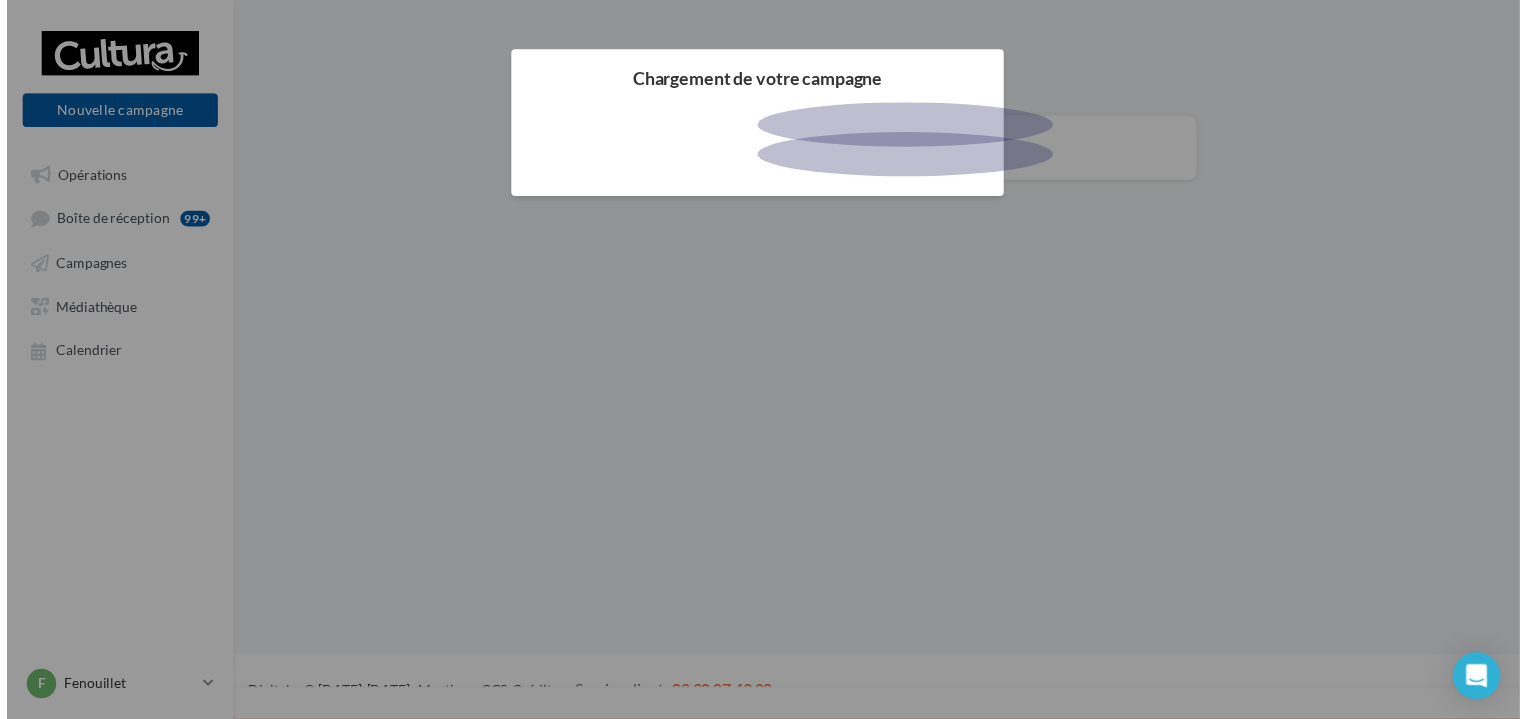 scroll, scrollTop: 0, scrollLeft: 0, axis: both 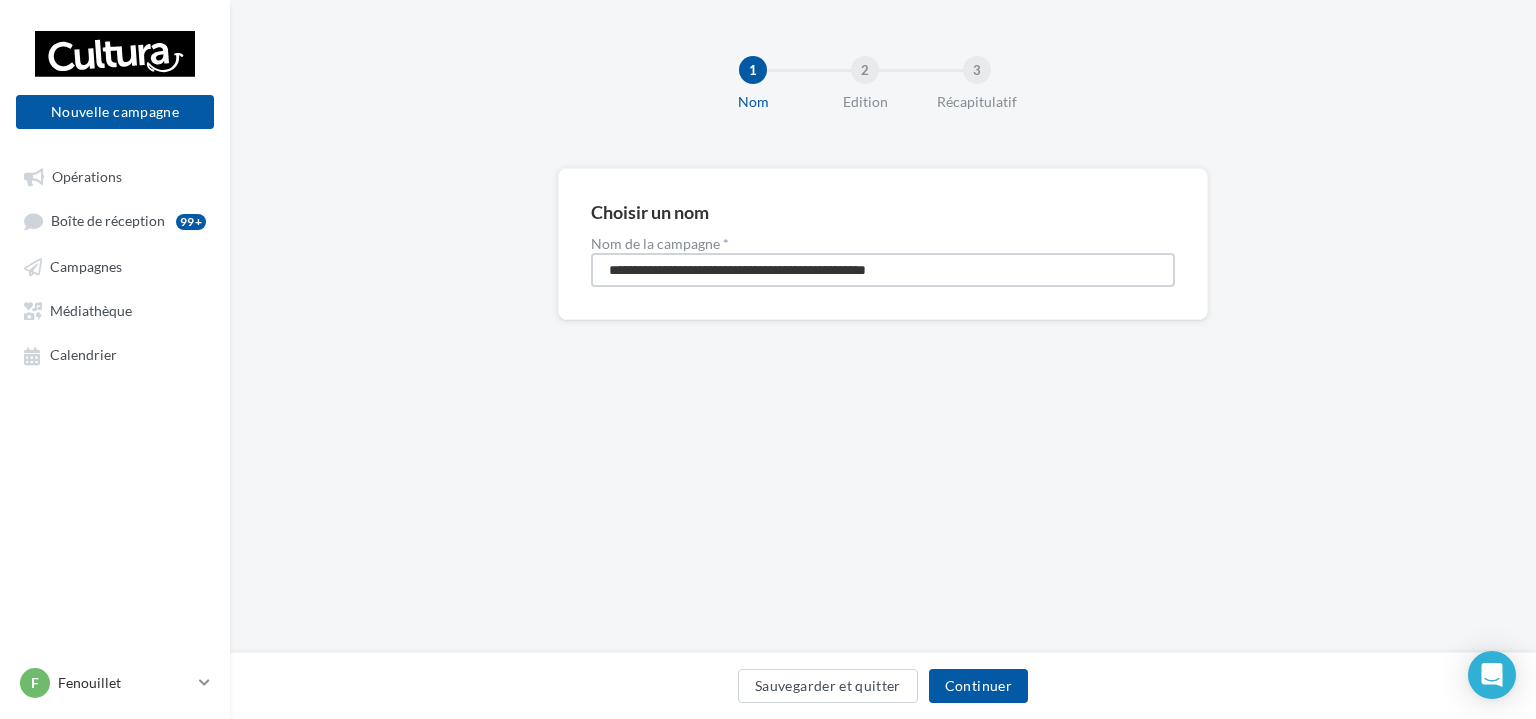 drag, startPoint x: 955, startPoint y: 269, endPoint x: 592, endPoint y: 289, distance: 363.55054 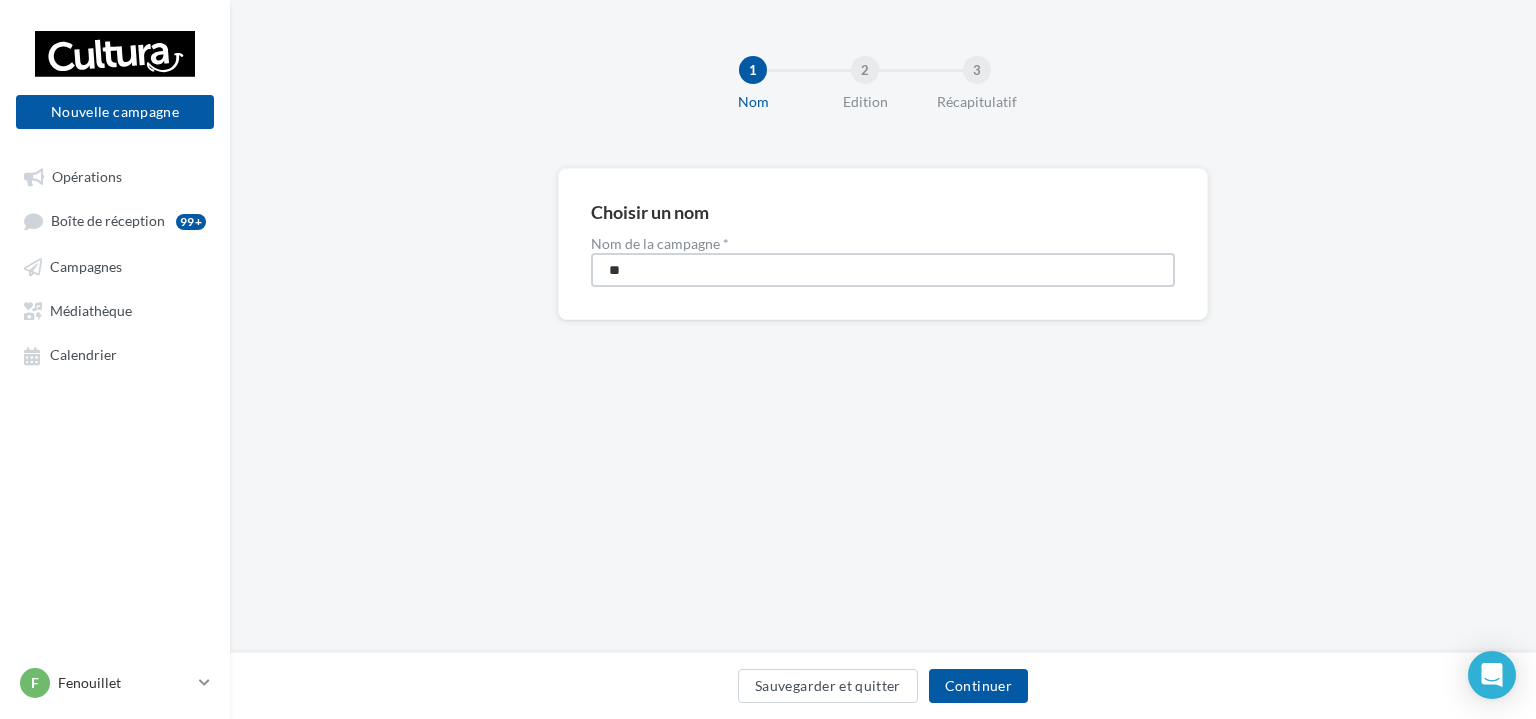 type on "**********" 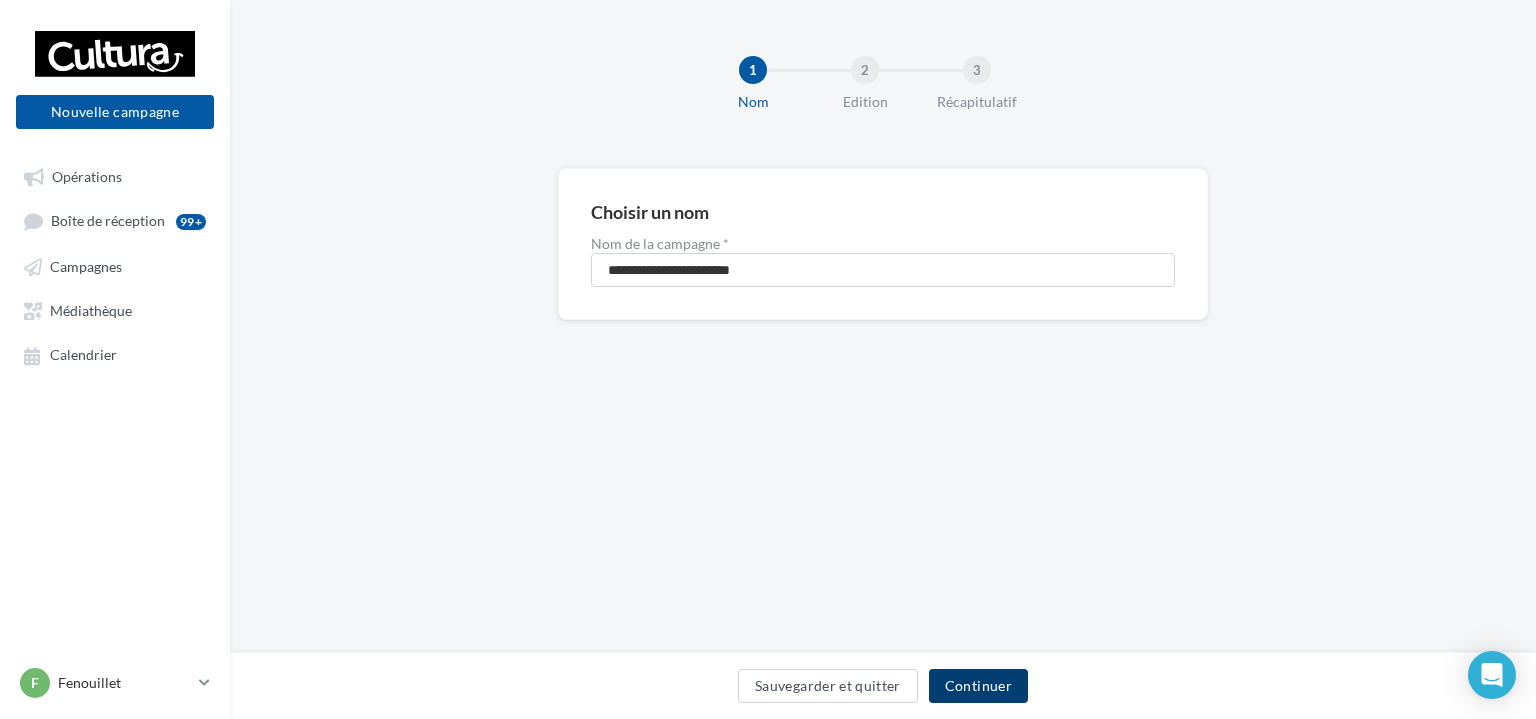 click on "Continuer" at bounding box center (978, 686) 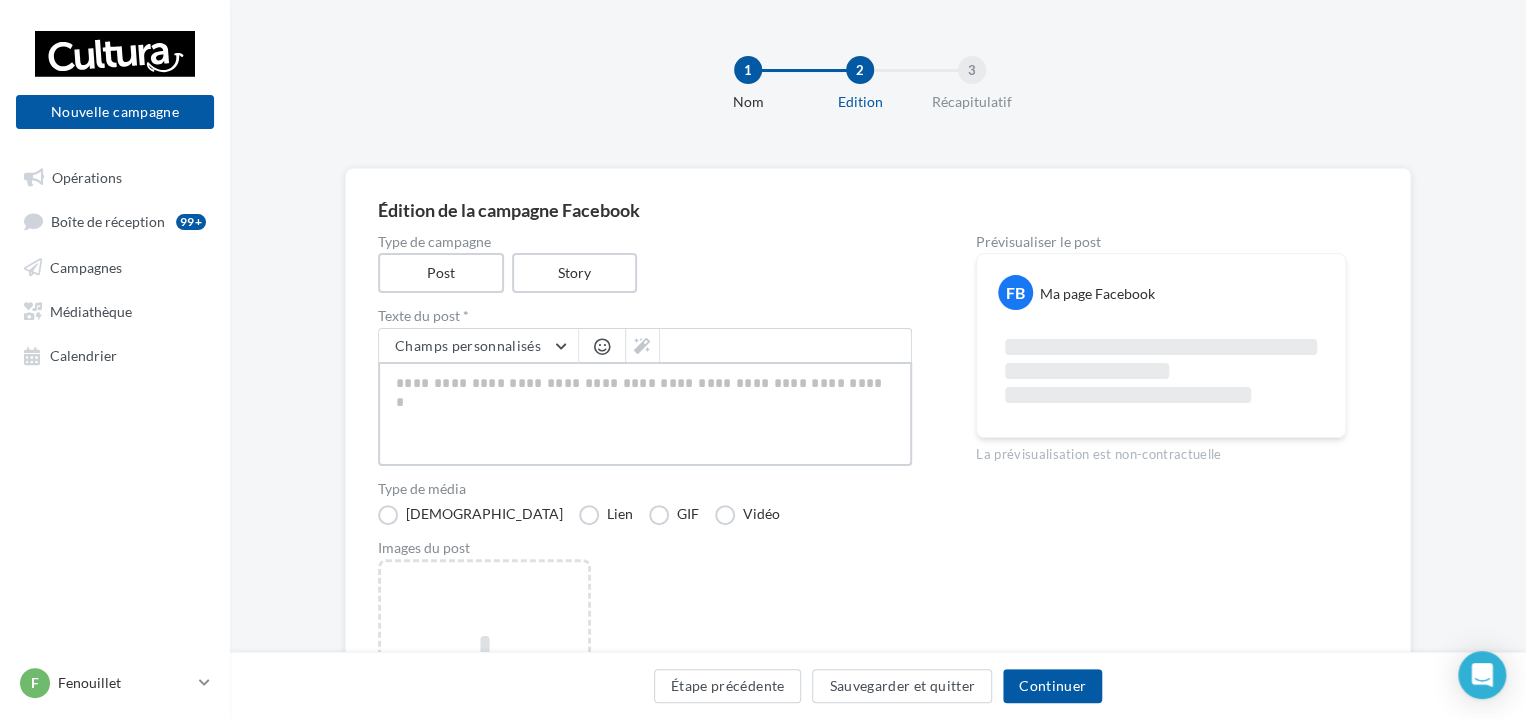 click at bounding box center (645, 414) 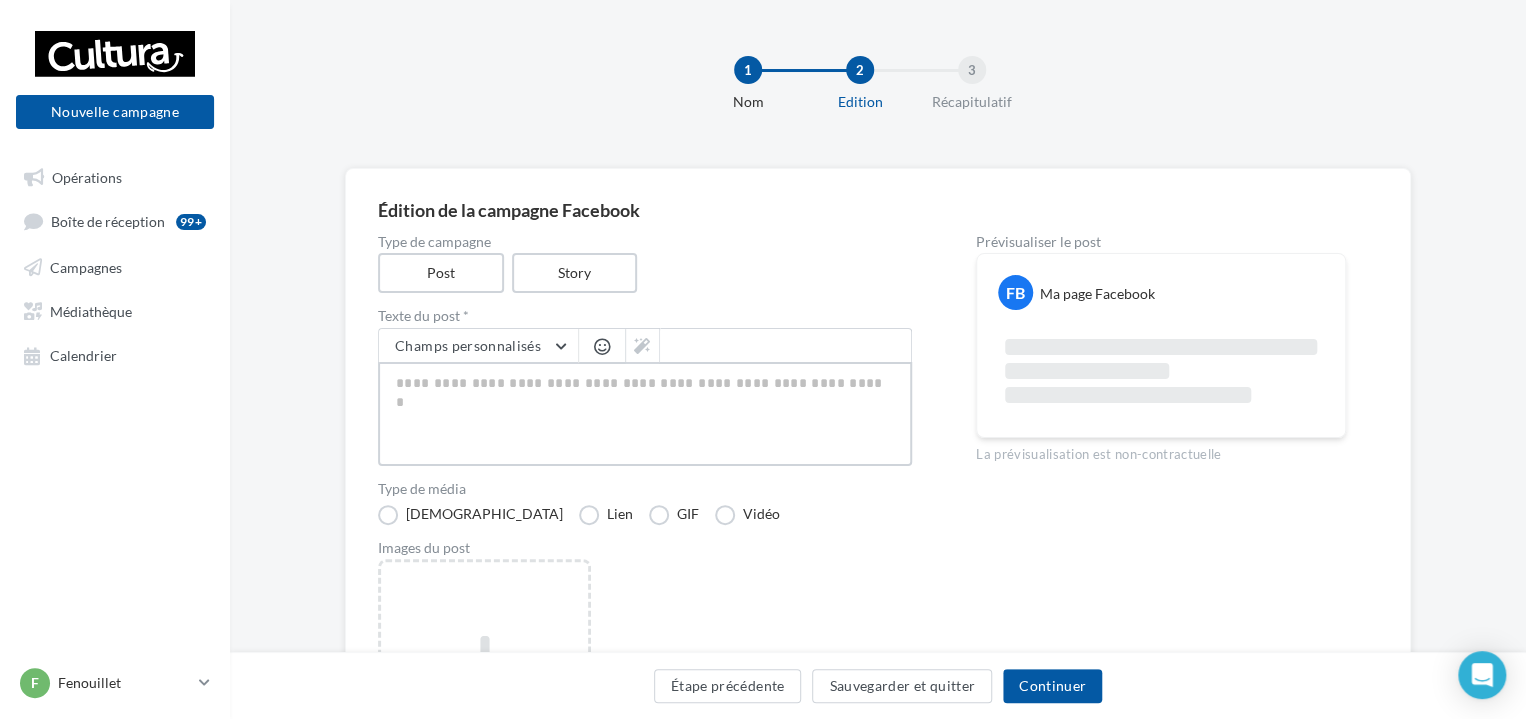 paste on "**********" 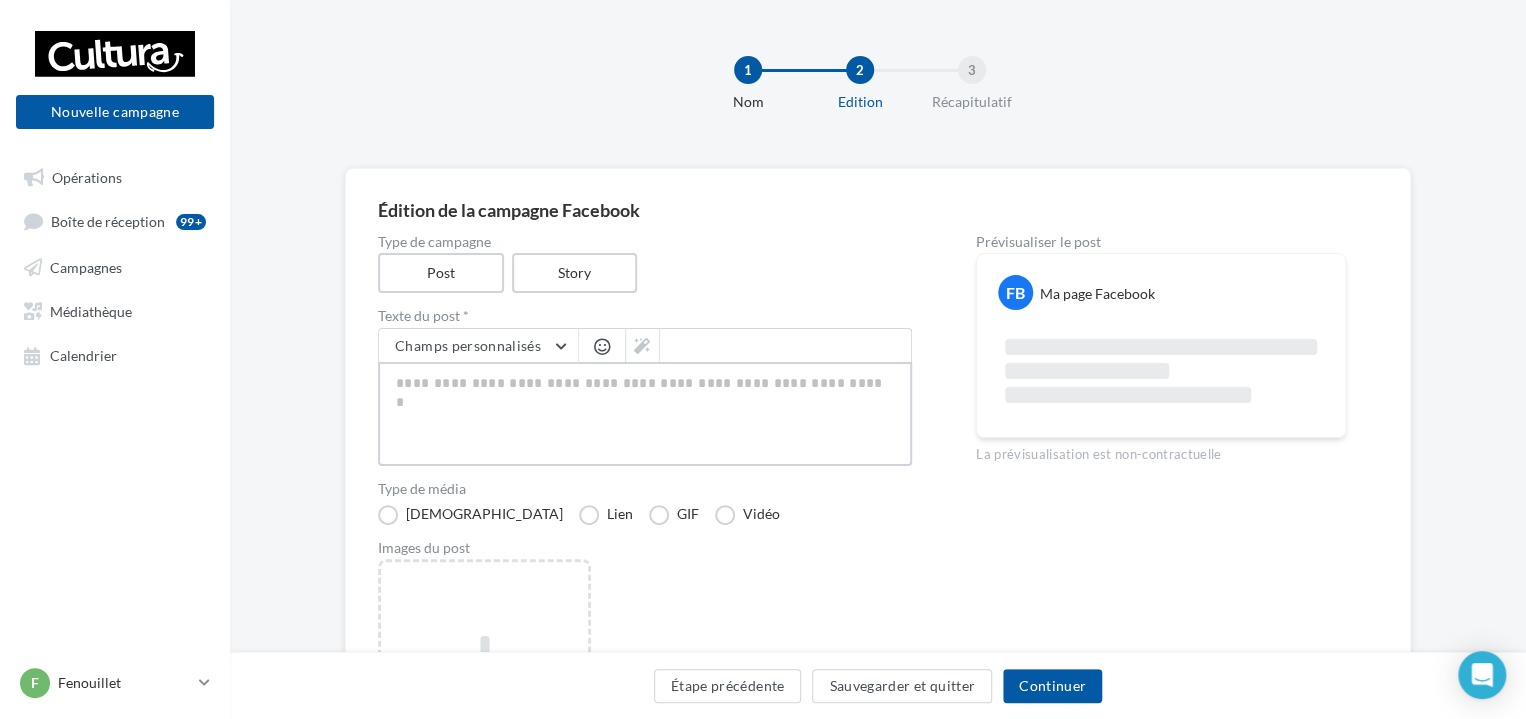 type on "**********" 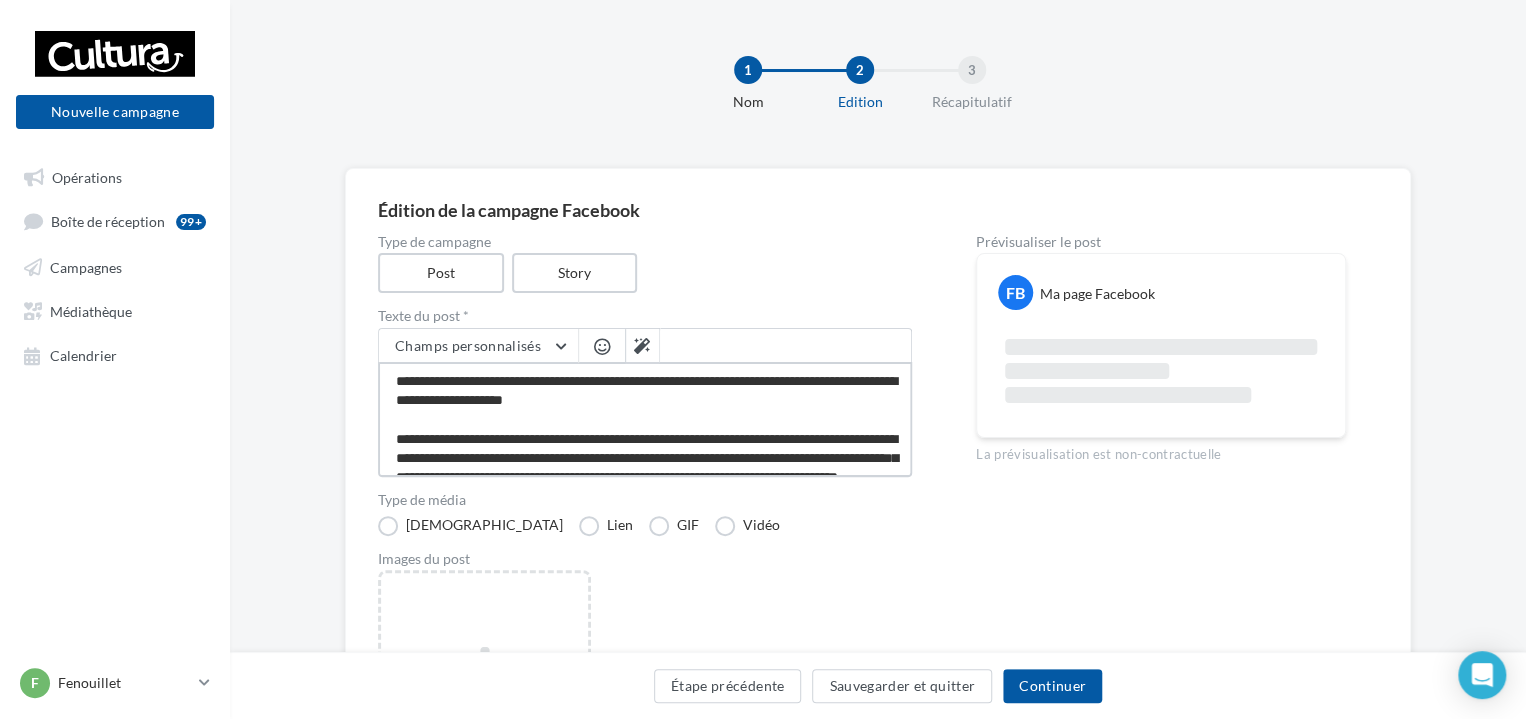 scroll, scrollTop: 125, scrollLeft: 0, axis: vertical 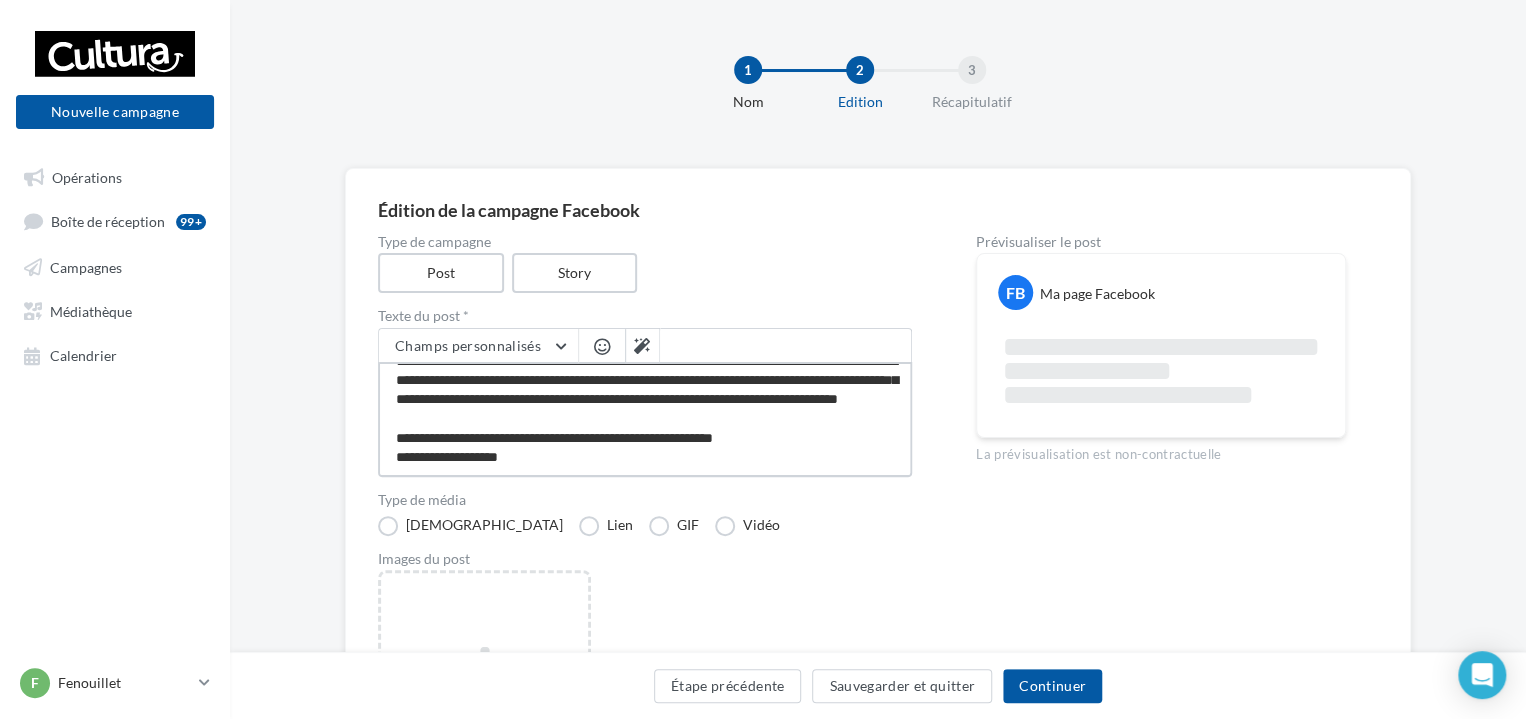 click on "**********" at bounding box center [645, 419] 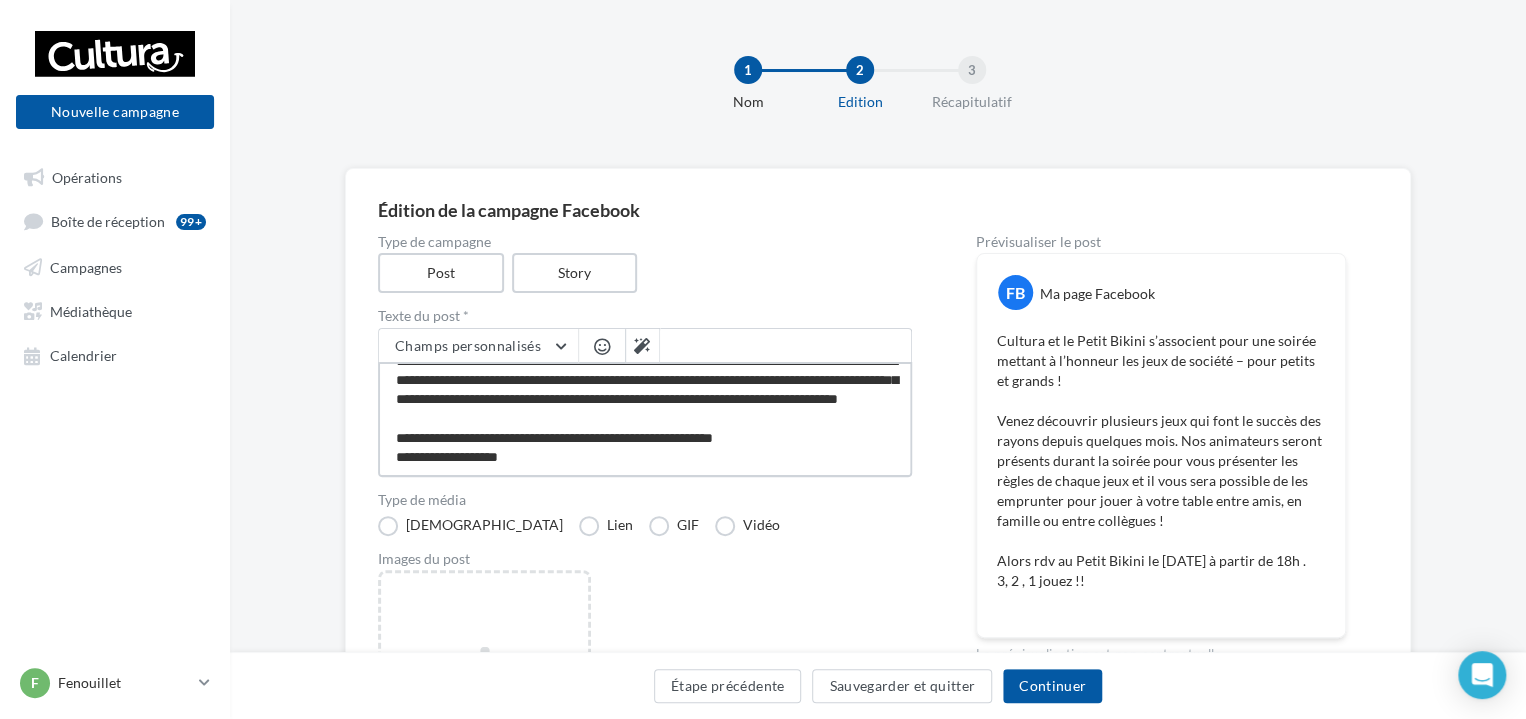 type on "**********" 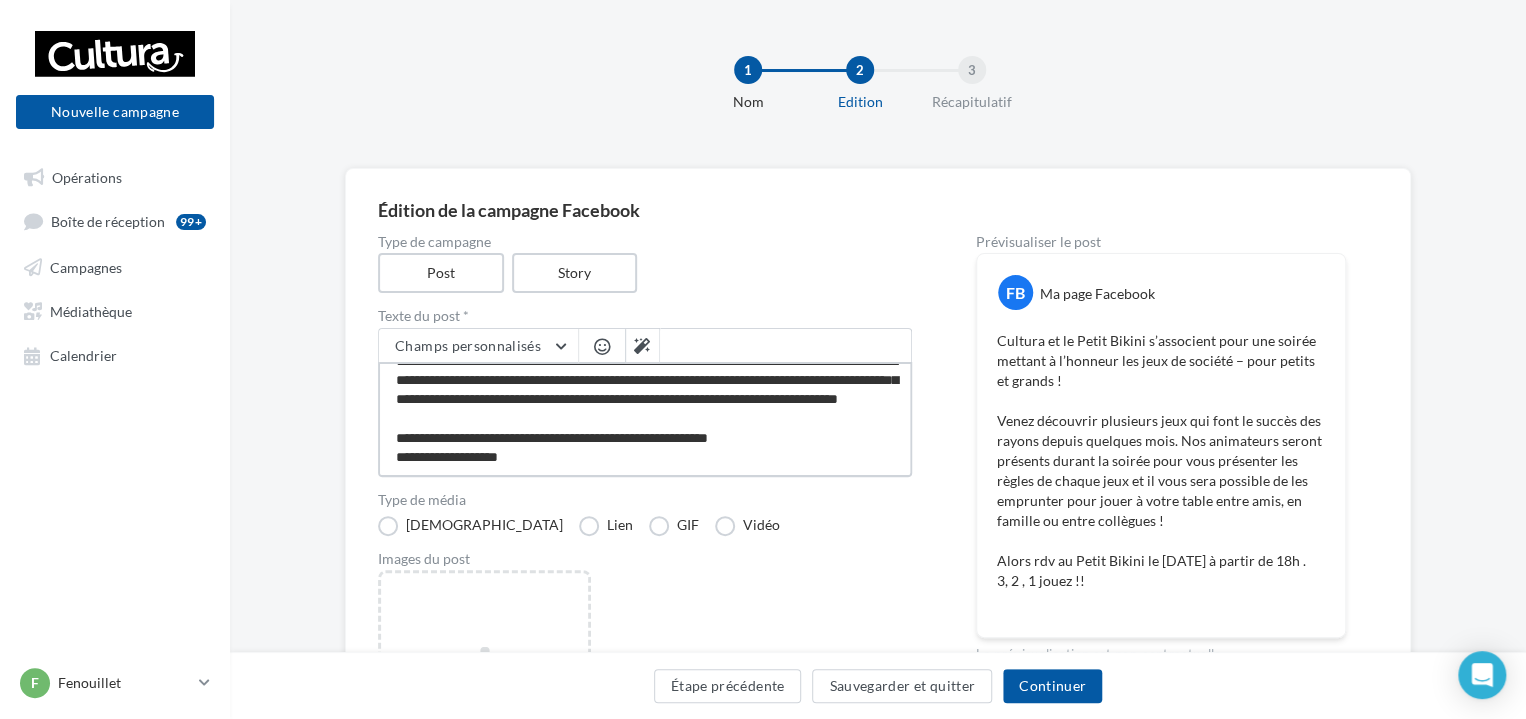 type on "**********" 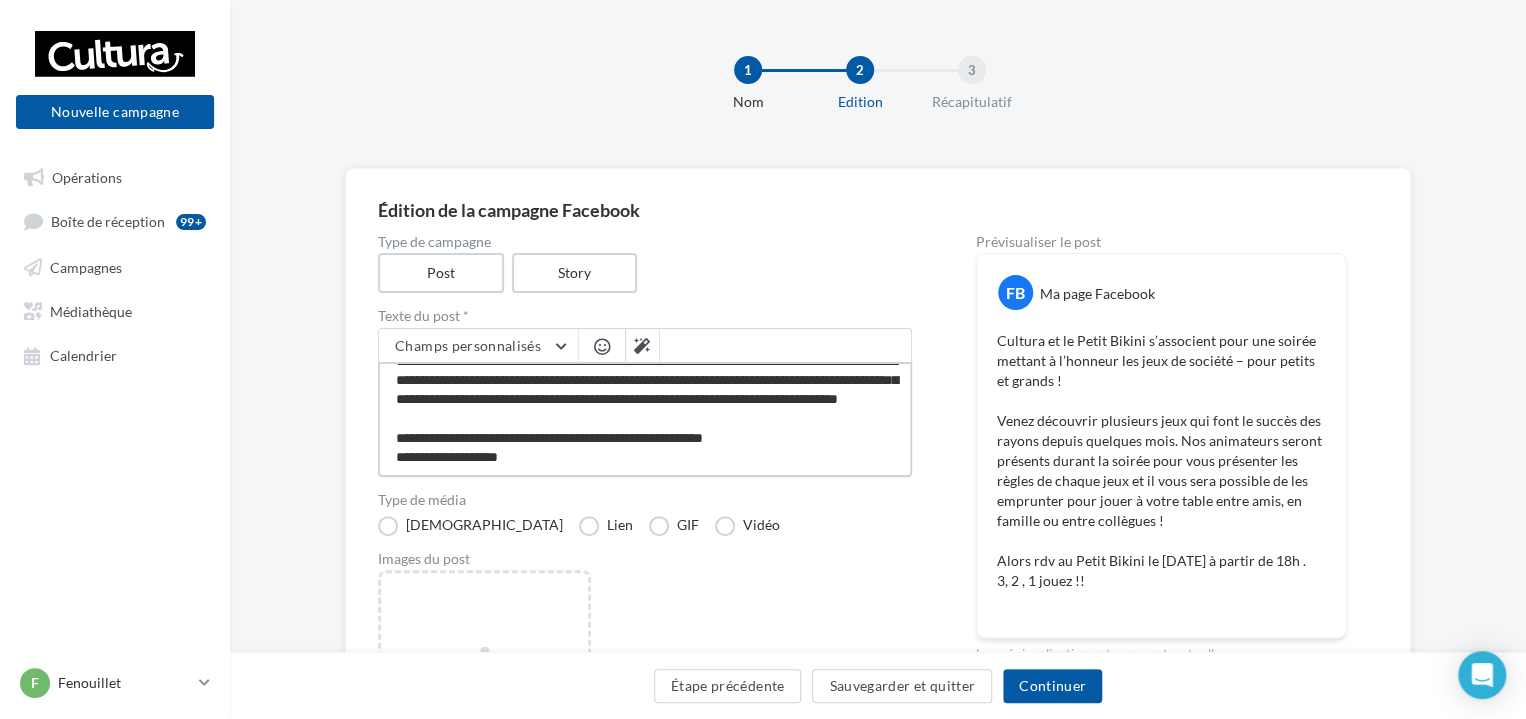 type on "**********" 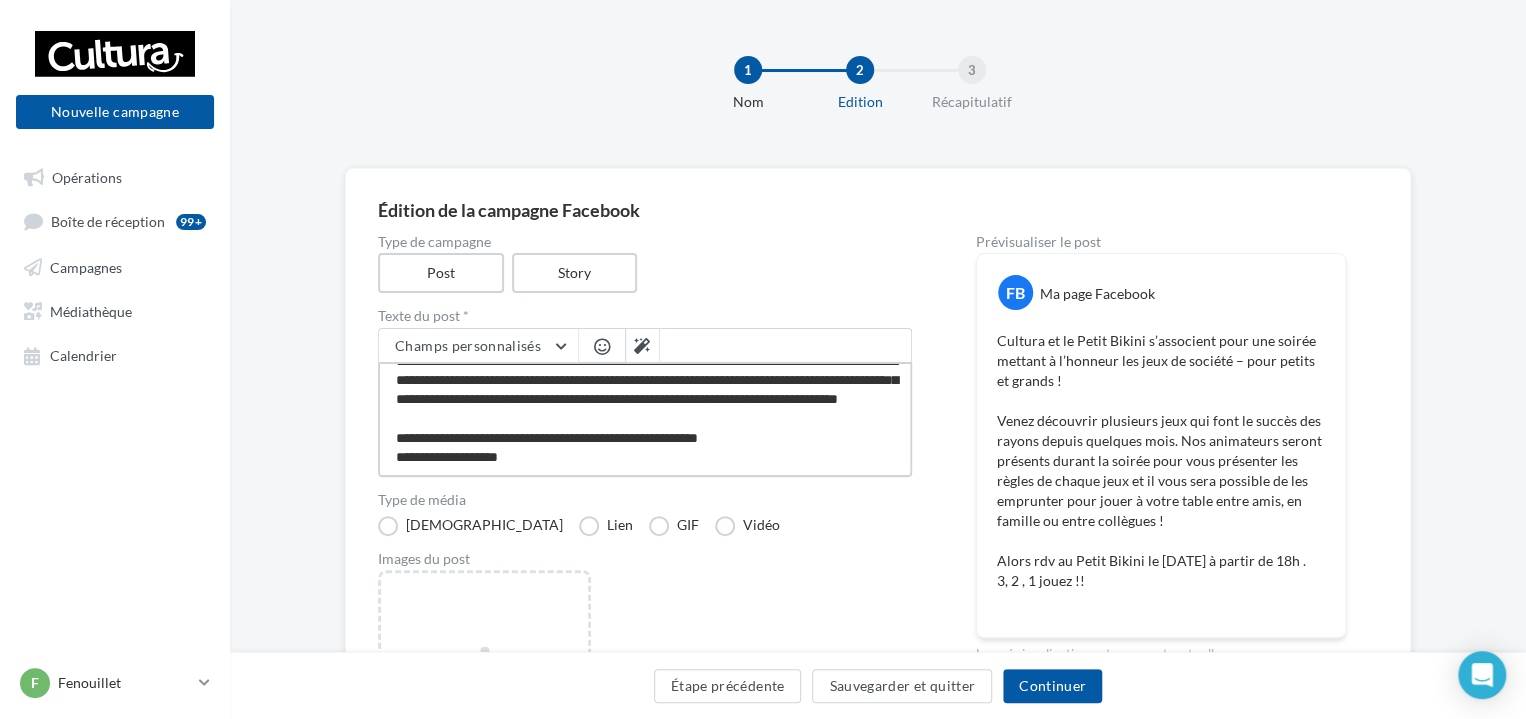 type on "**********" 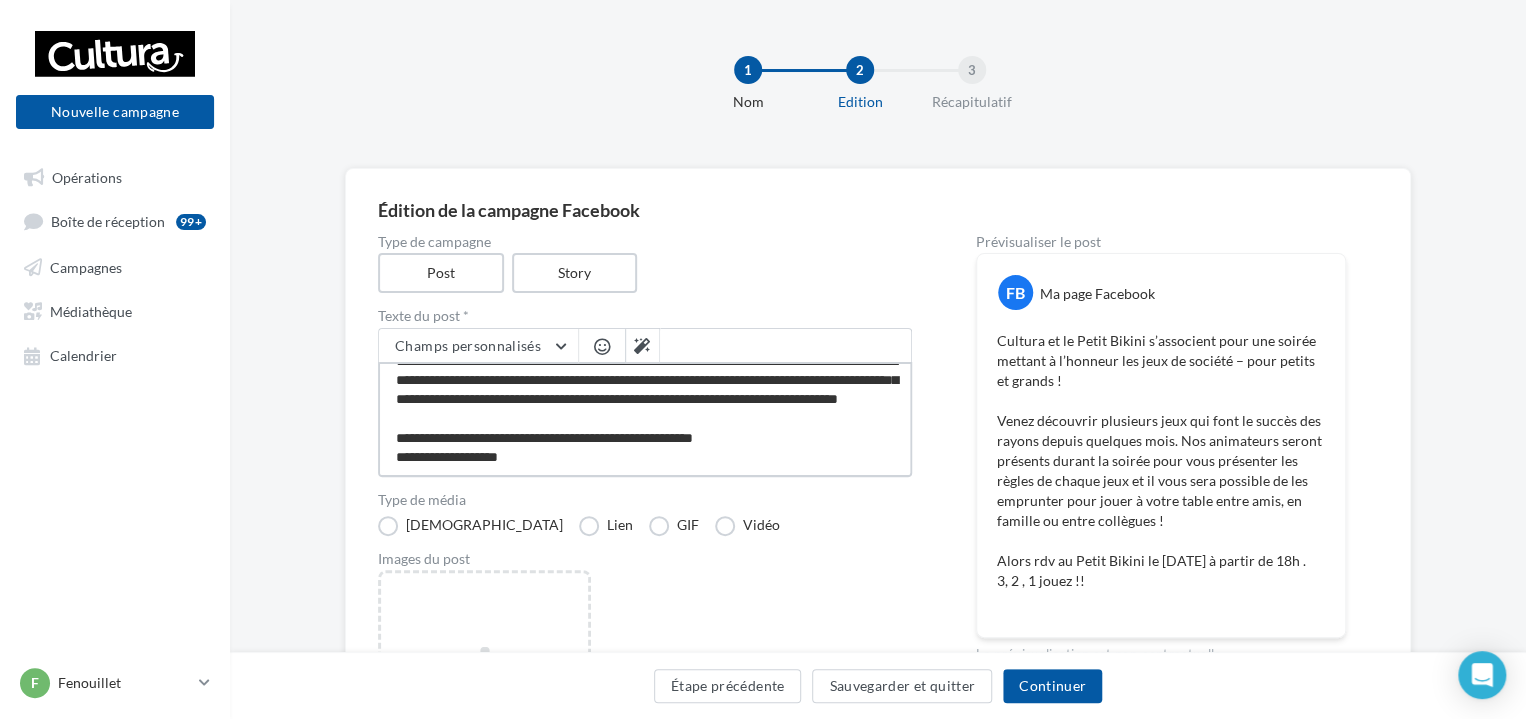 type on "**********" 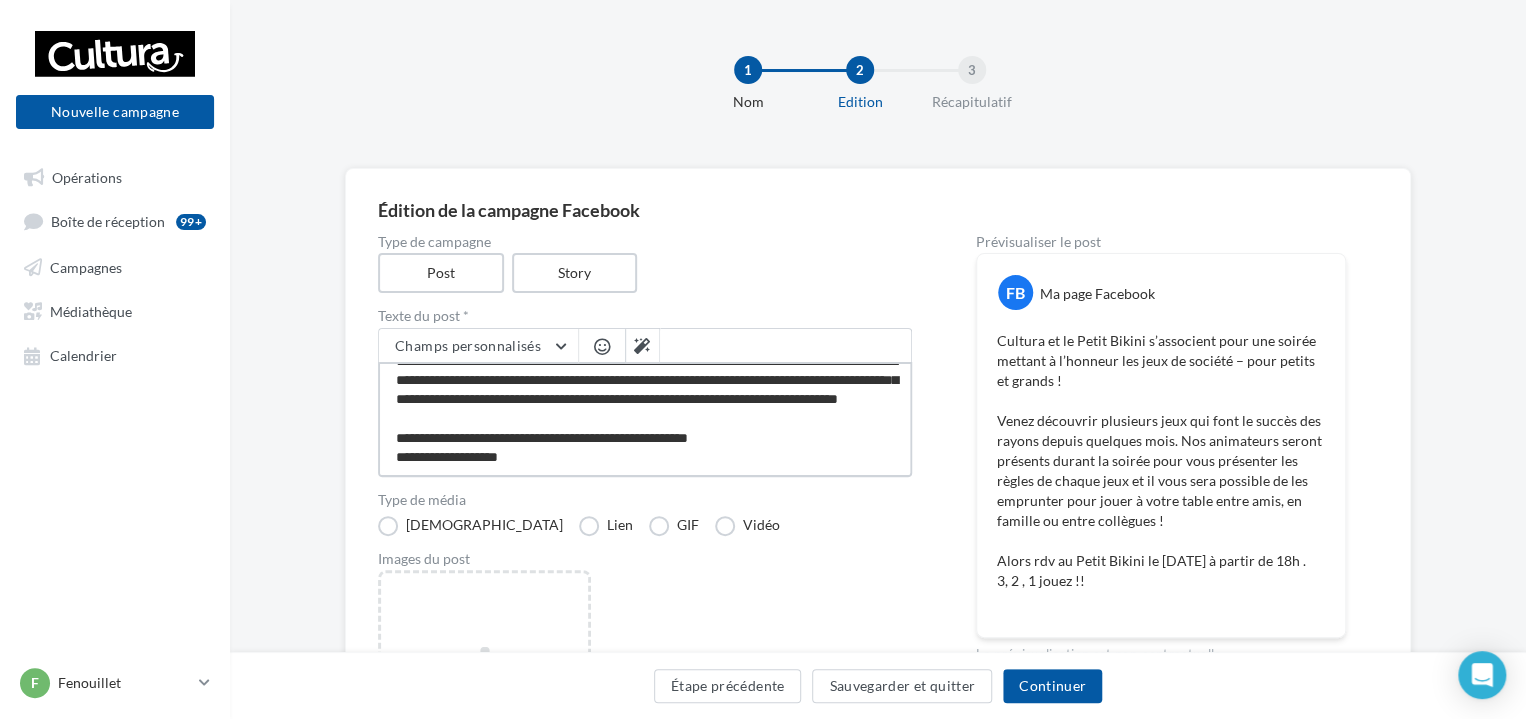 type on "**********" 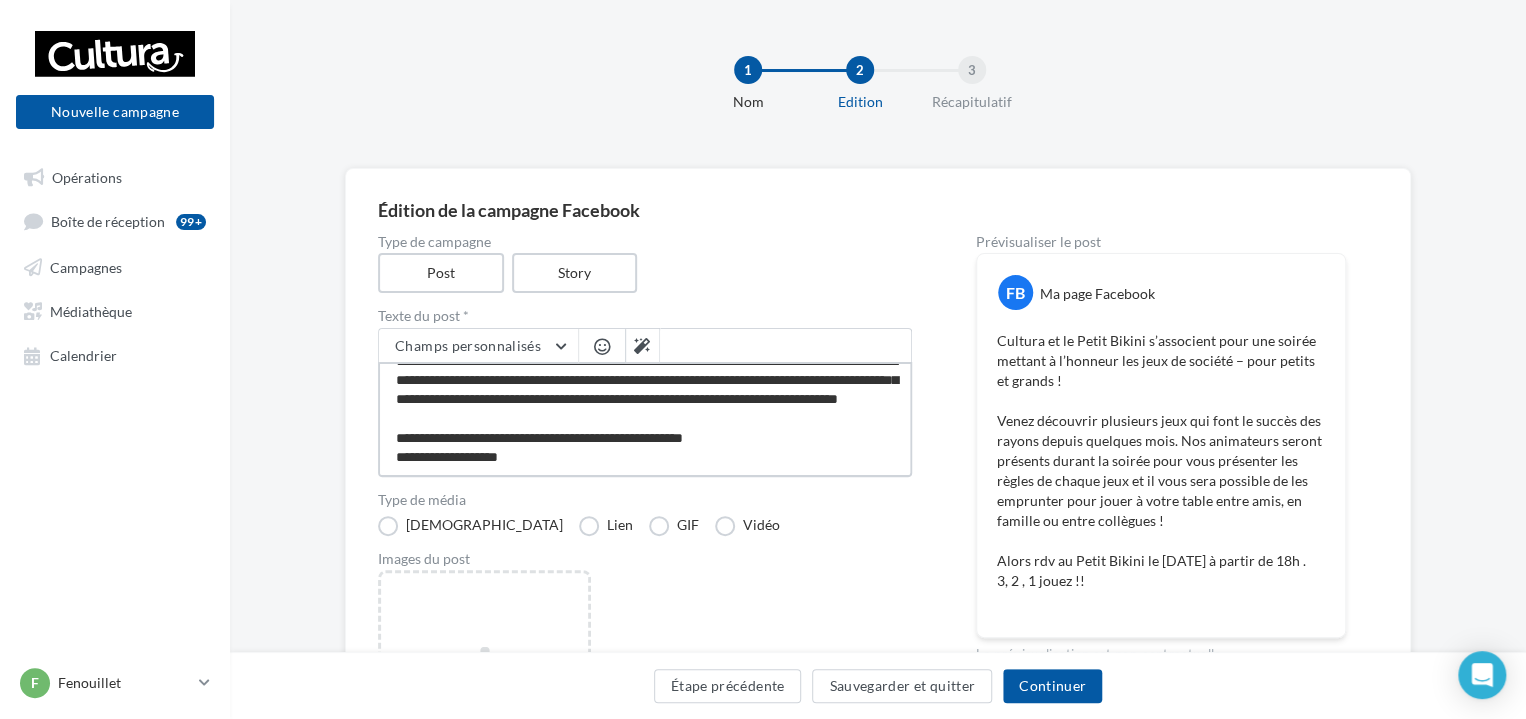 type on "**********" 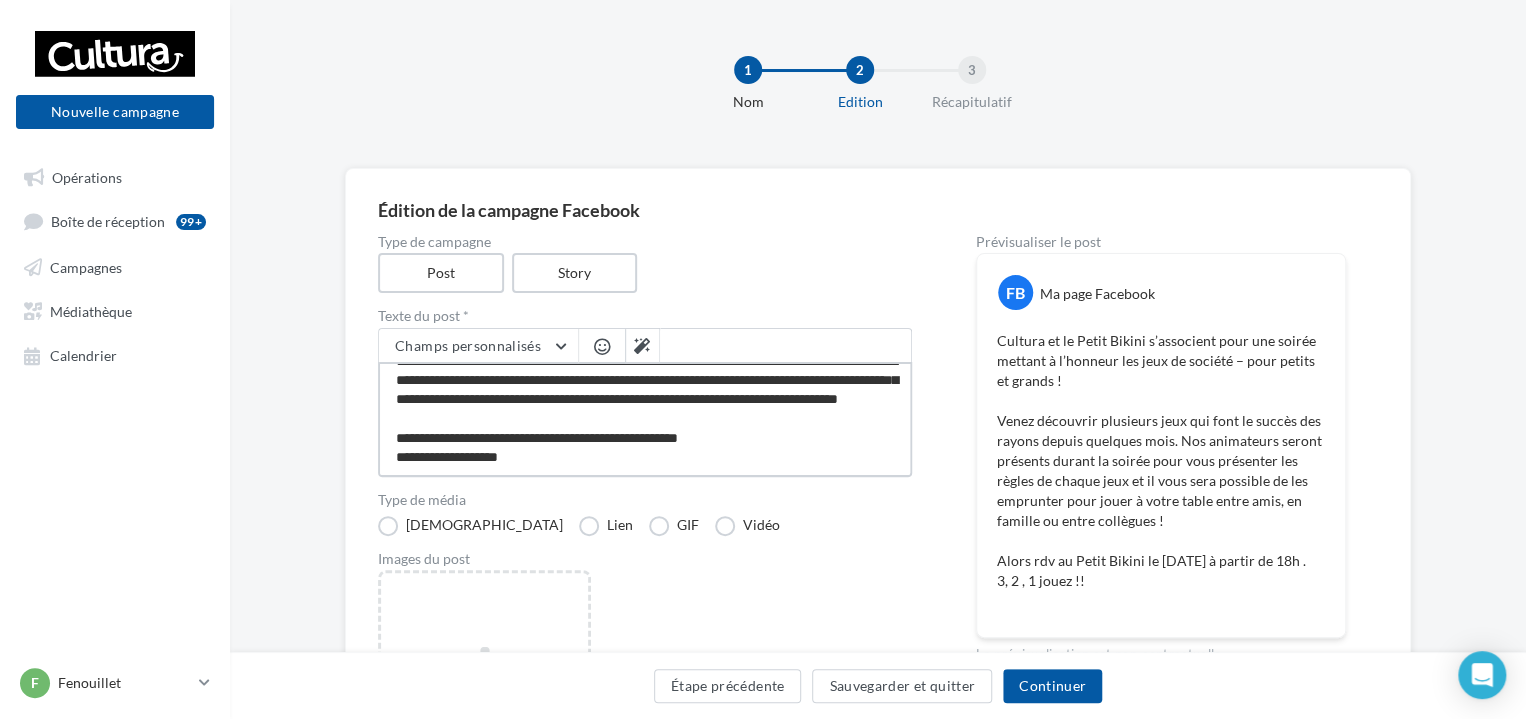 type on "**********" 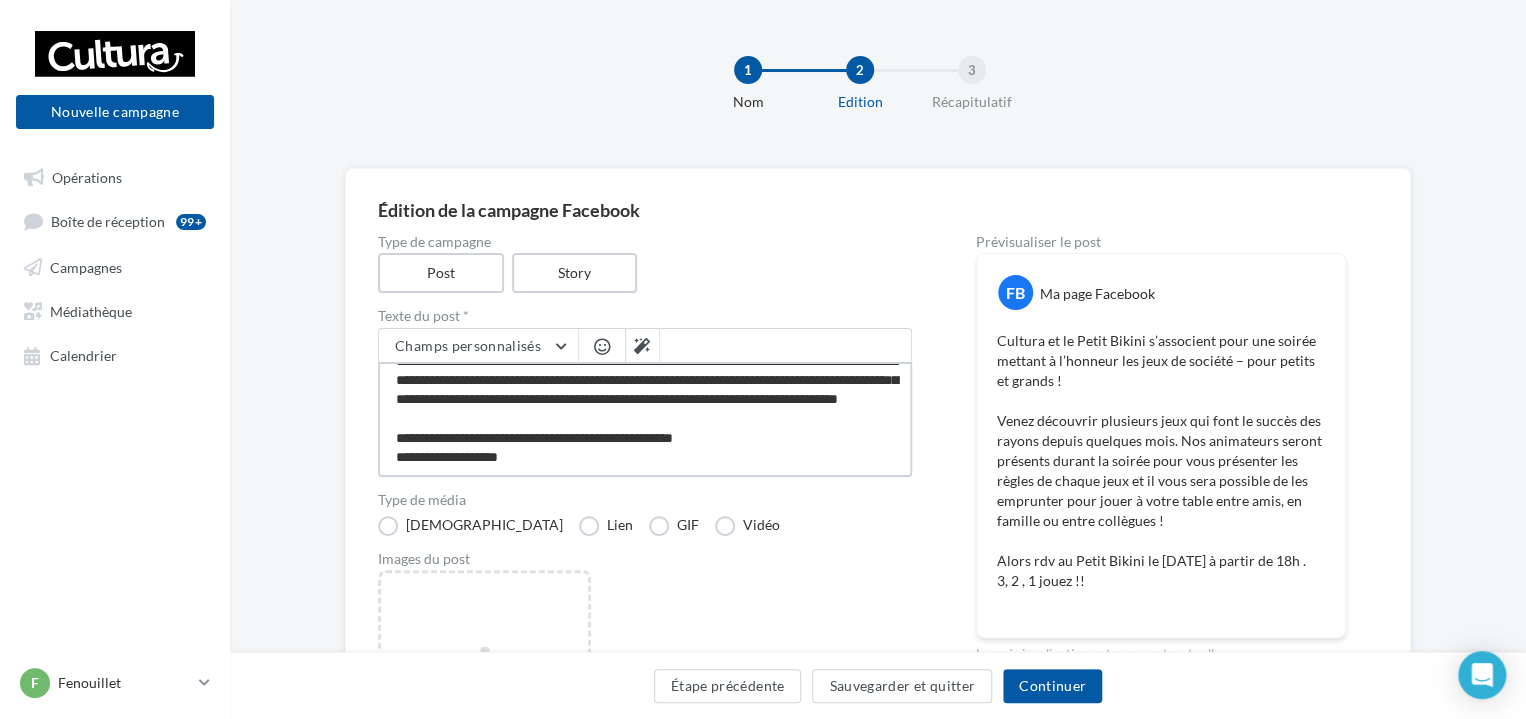 type on "**********" 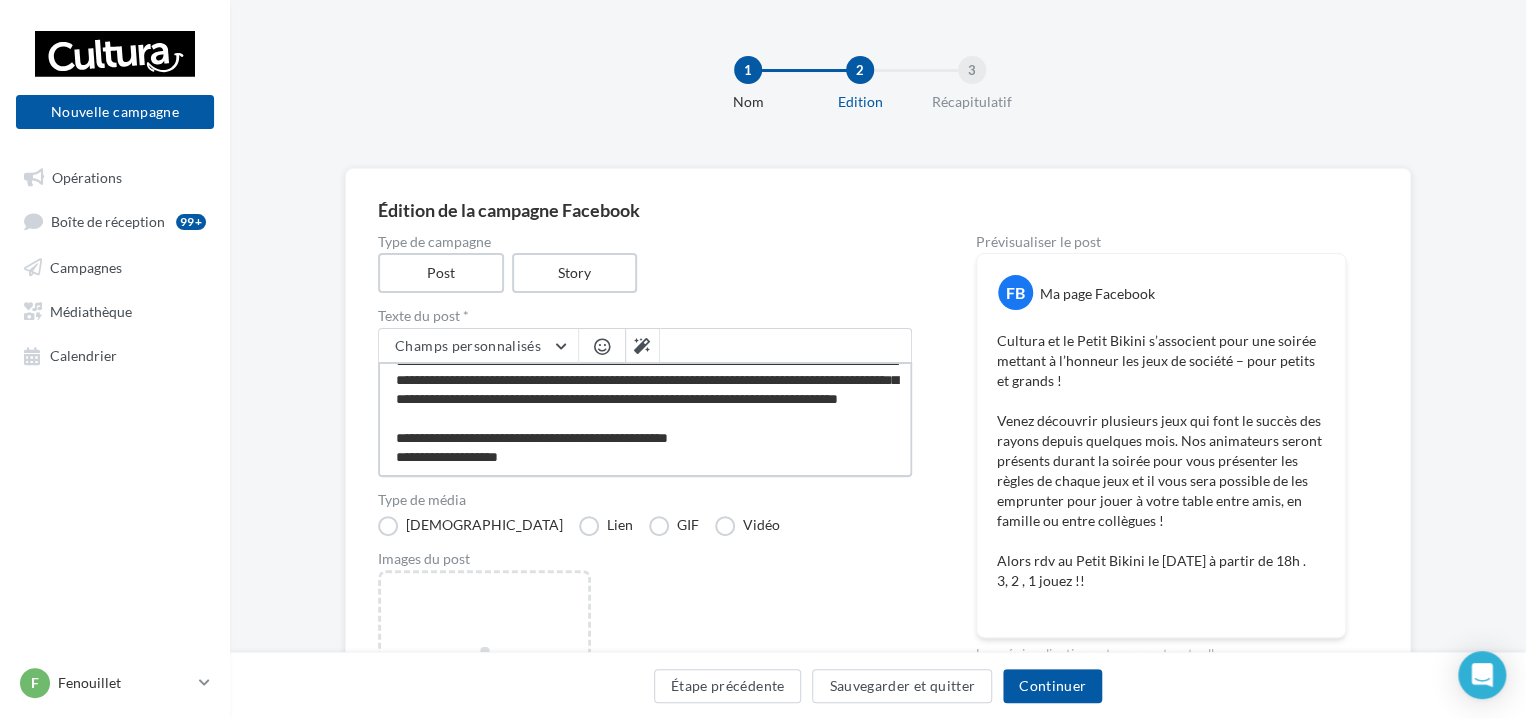 type on "**********" 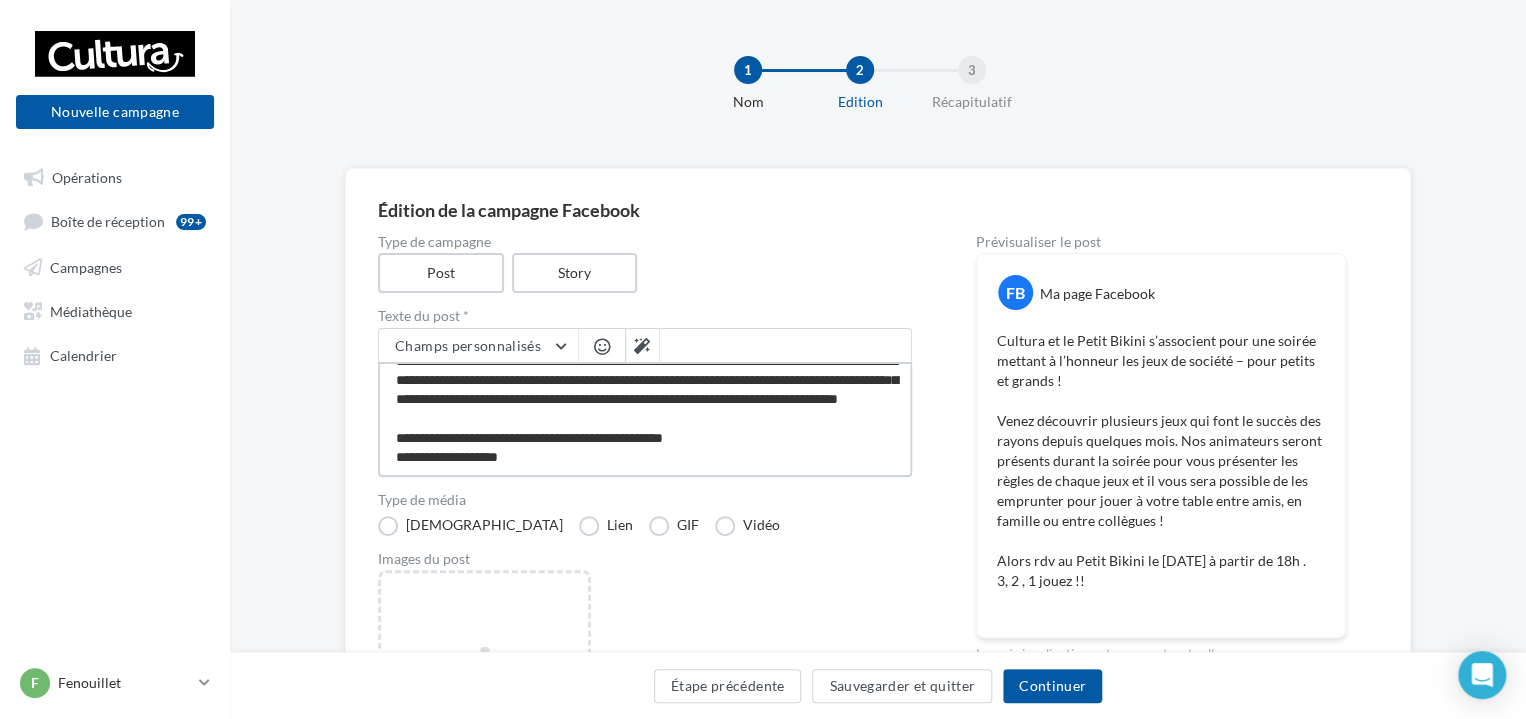 type on "**********" 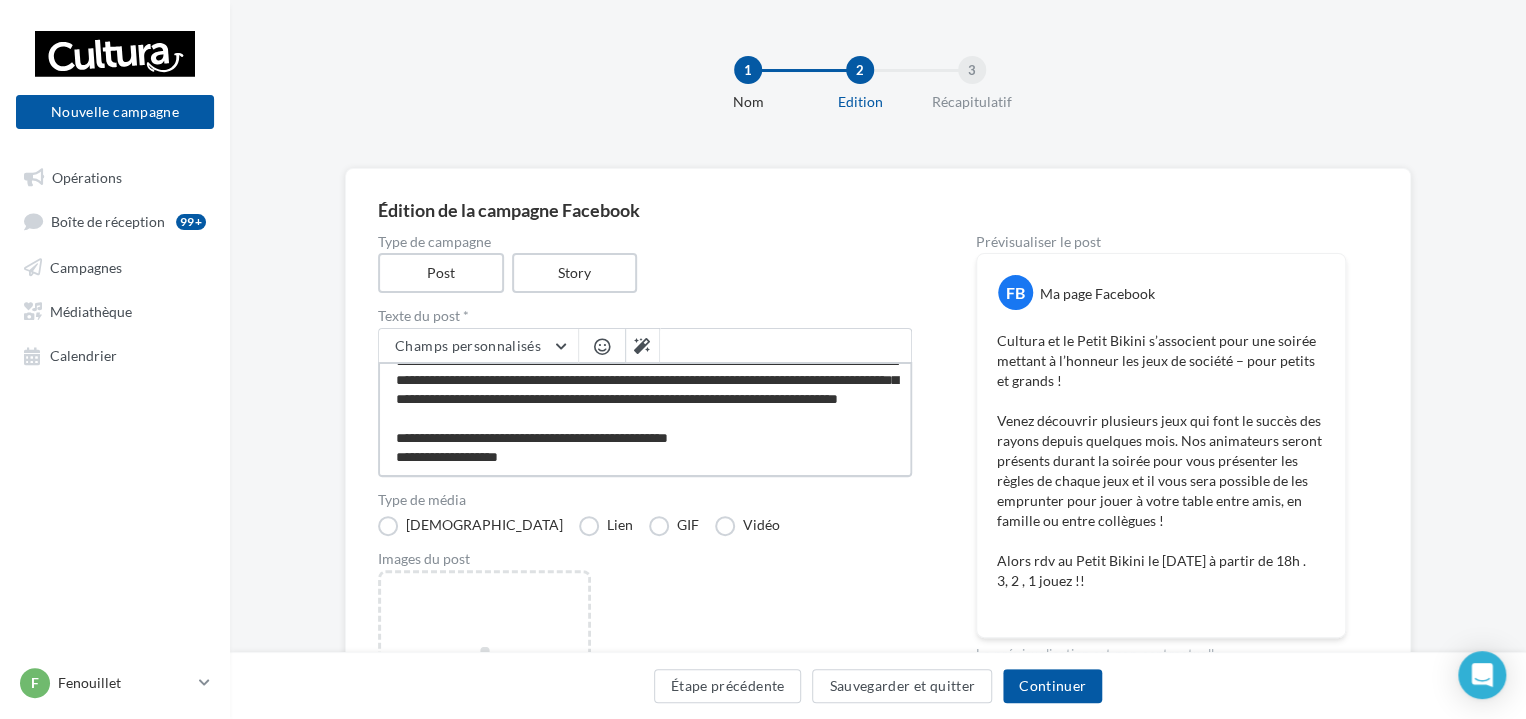 type on "**********" 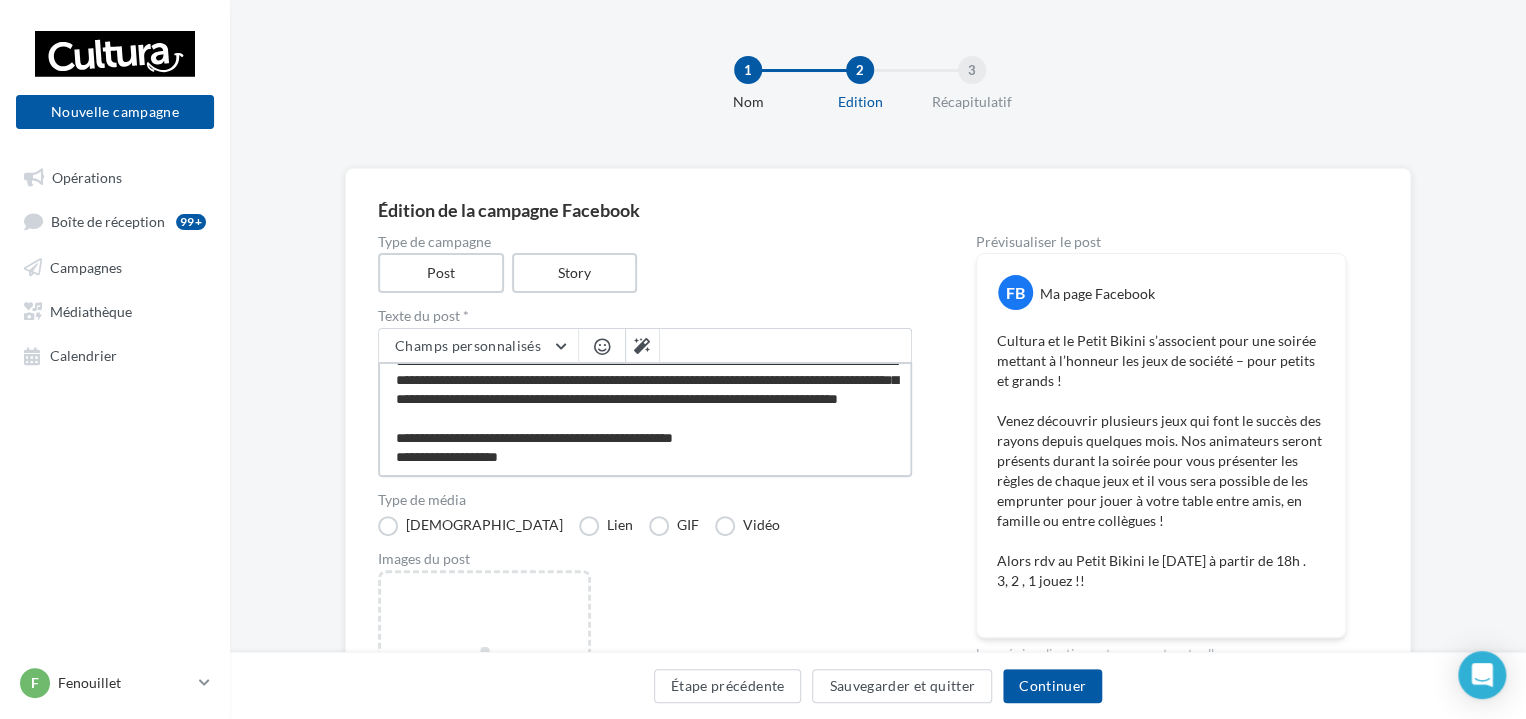 type on "**********" 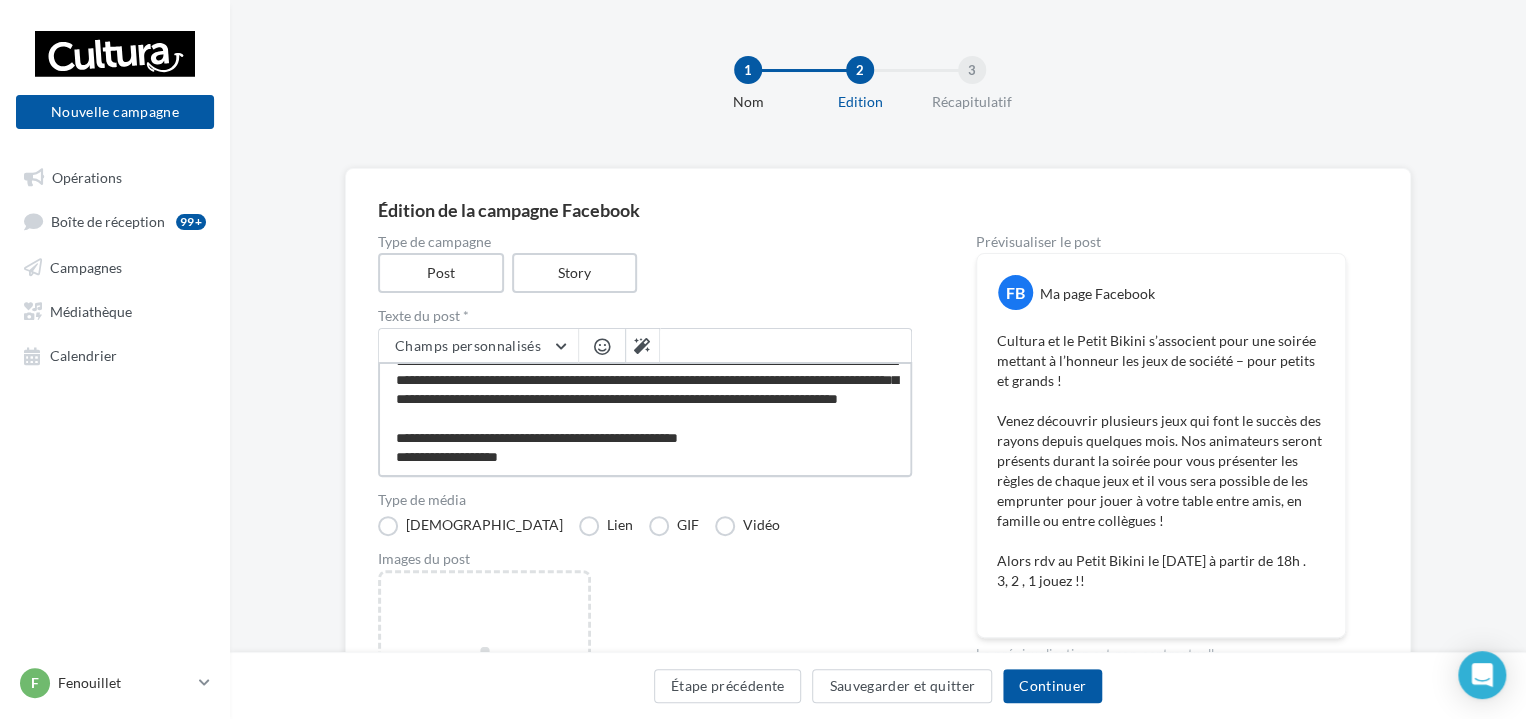 type on "**********" 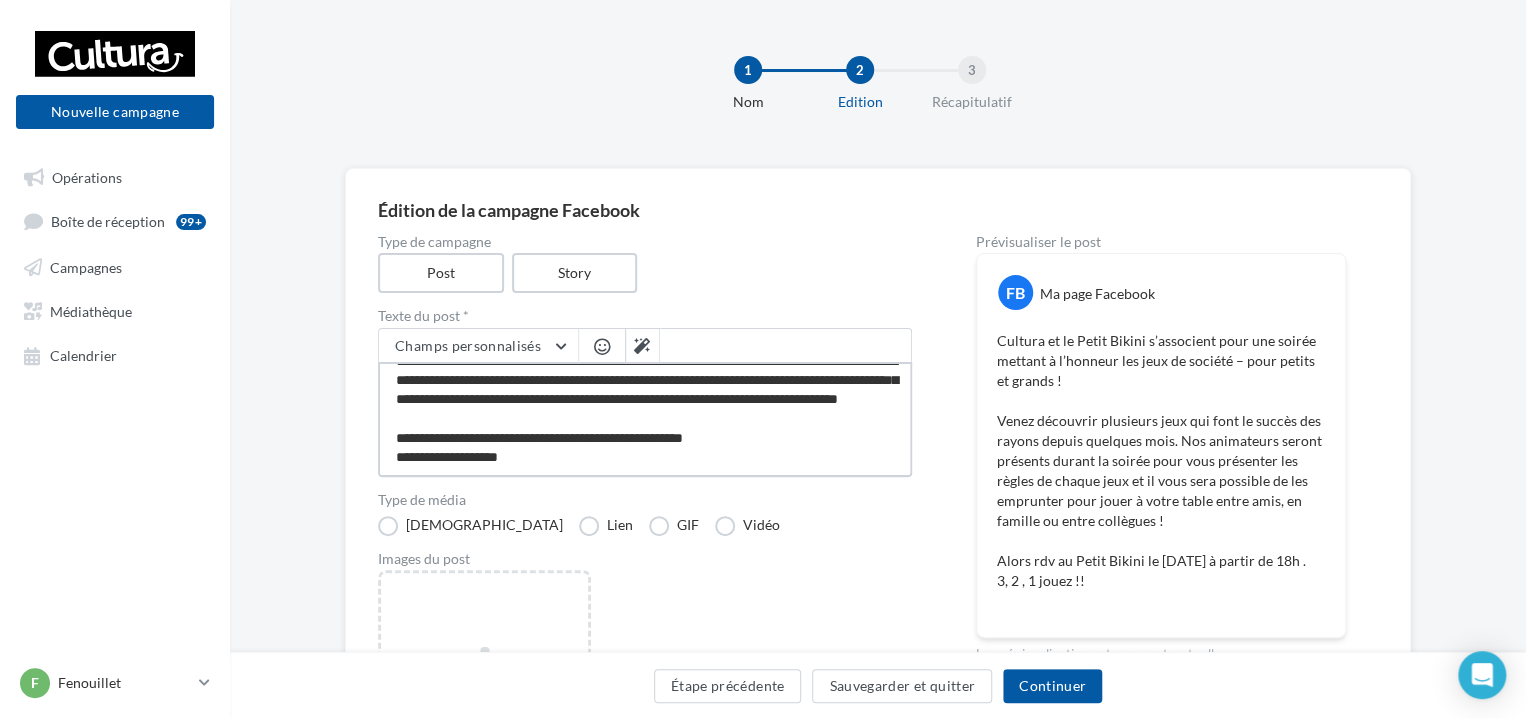 type on "**********" 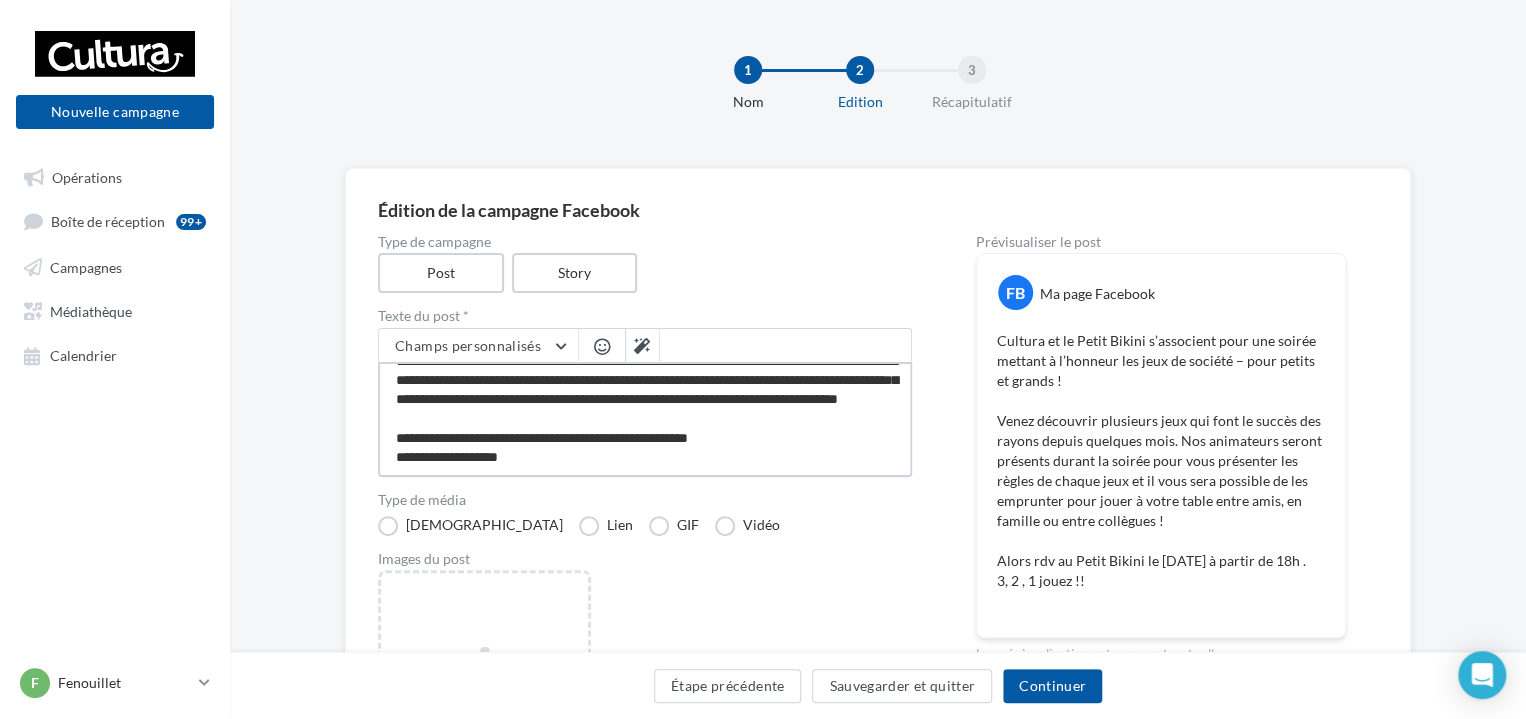 type on "**********" 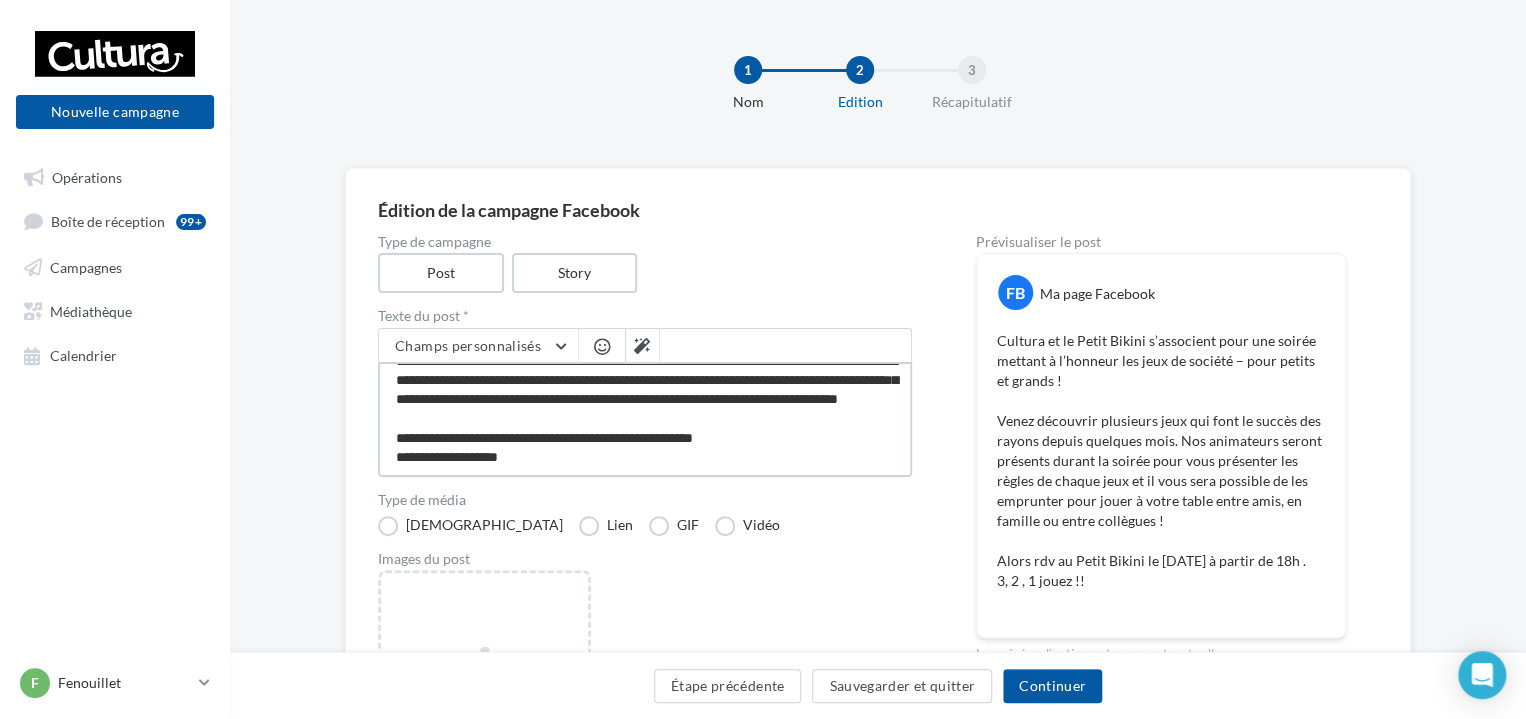 type on "**********" 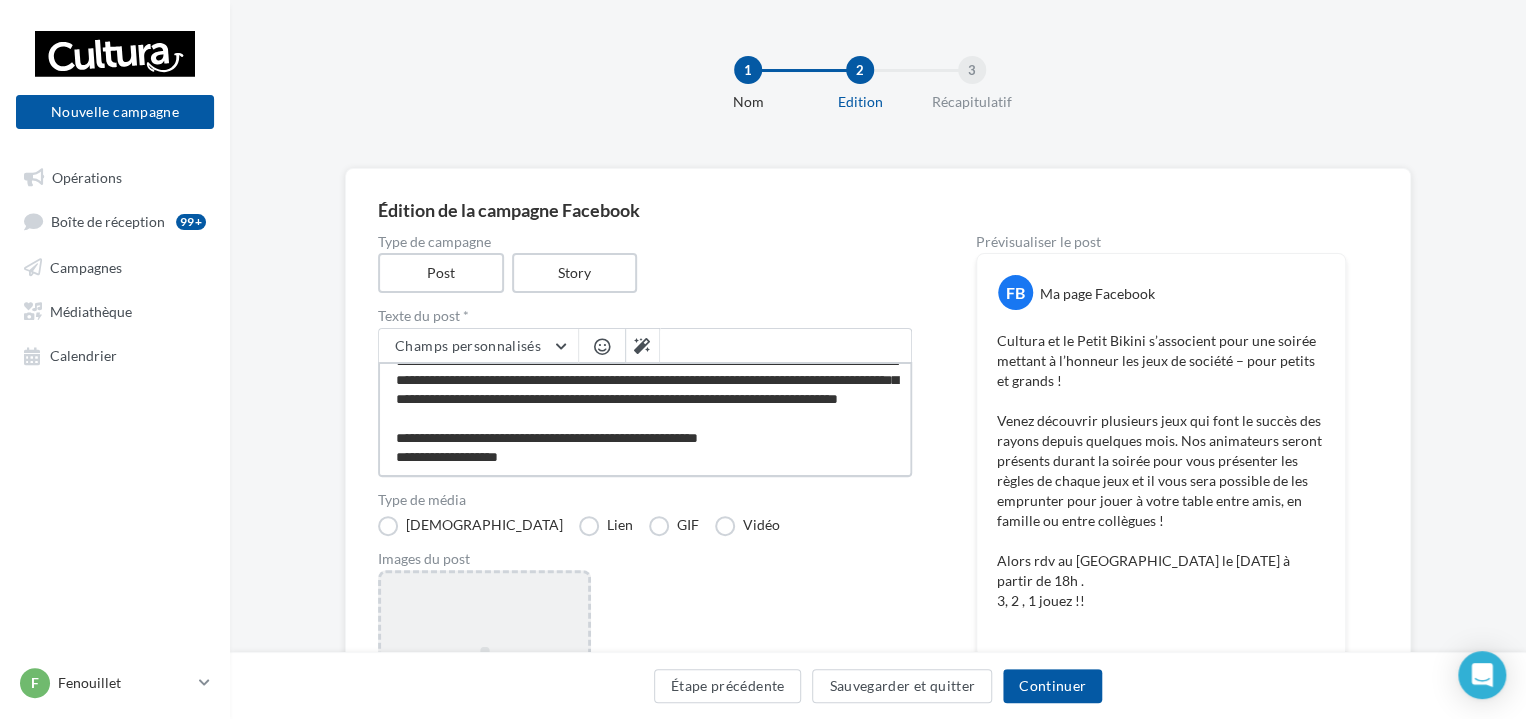 type on "**********" 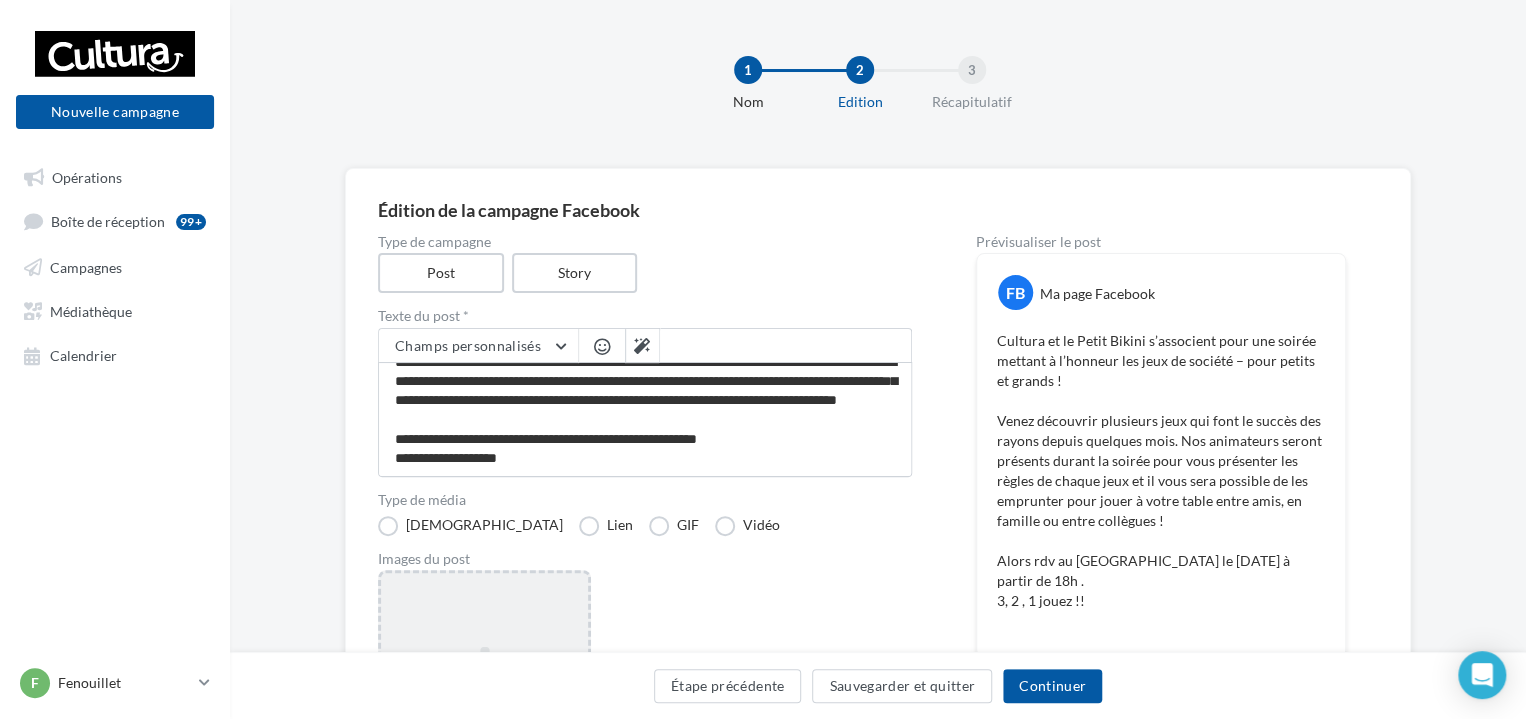 scroll, scrollTop: 133, scrollLeft: 0, axis: vertical 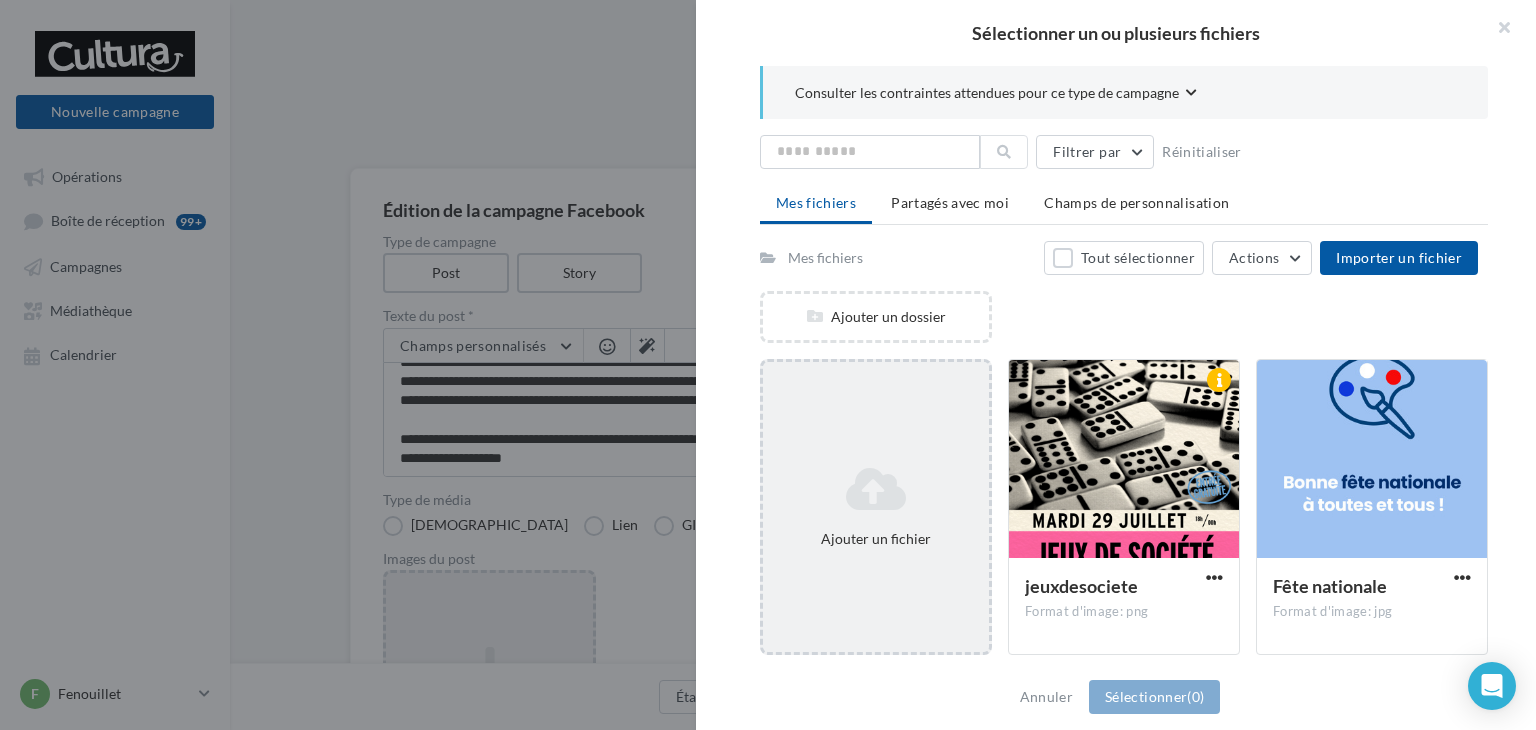 click on "Ajouter un fichier" at bounding box center (876, 507) 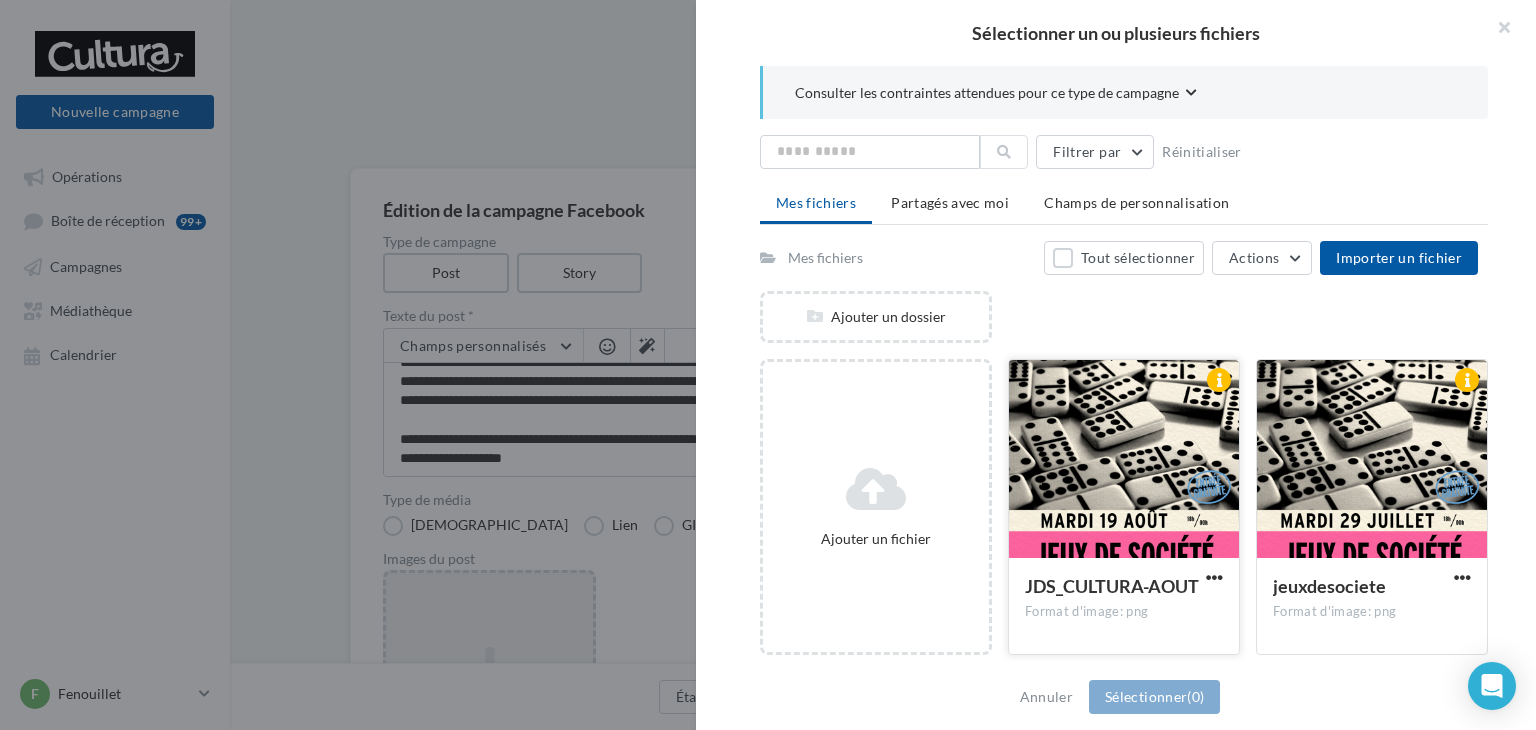 click at bounding box center (1124, 460) 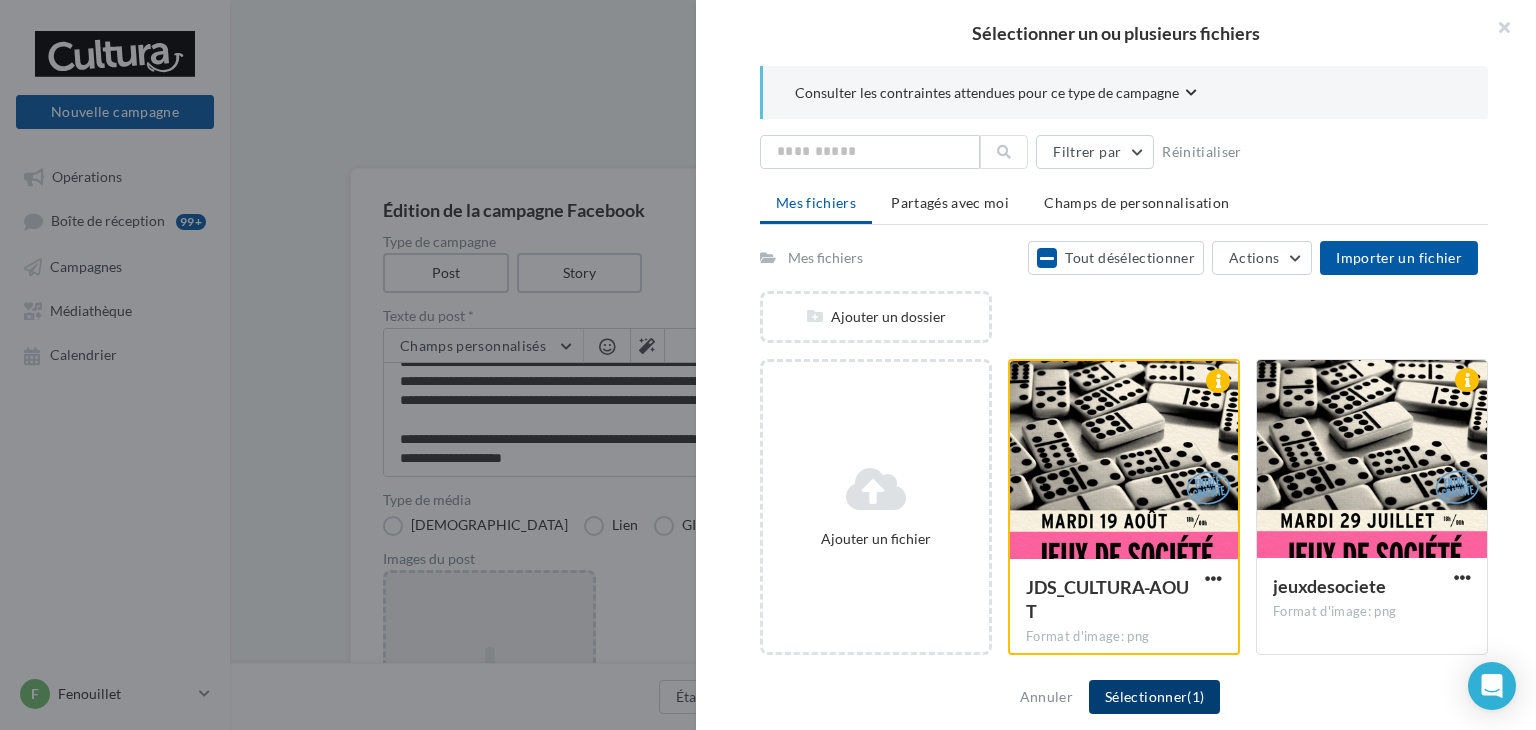 click on "Sélectionner   (1)" at bounding box center [1154, 697] 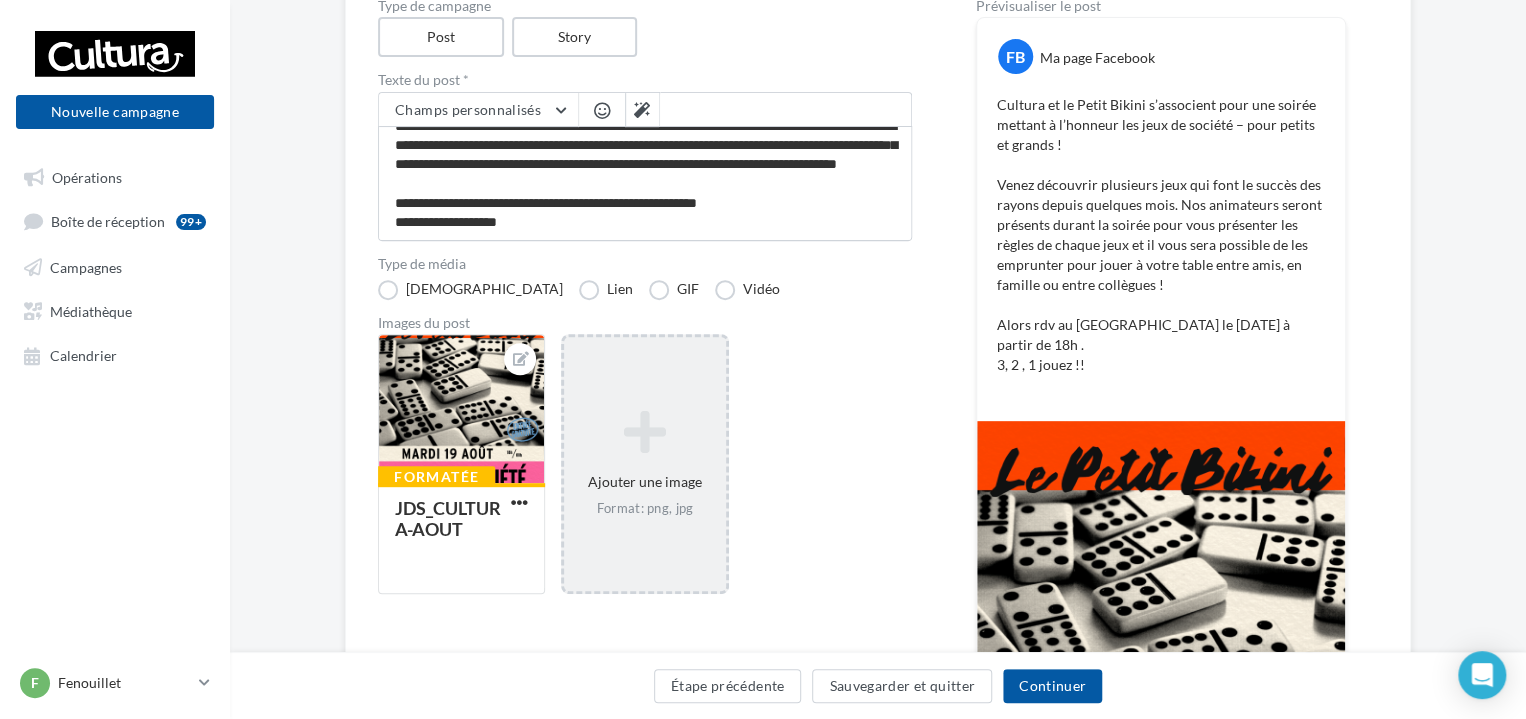 scroll, scrollTop: 400, scrollLeft: 0, axis: vertical 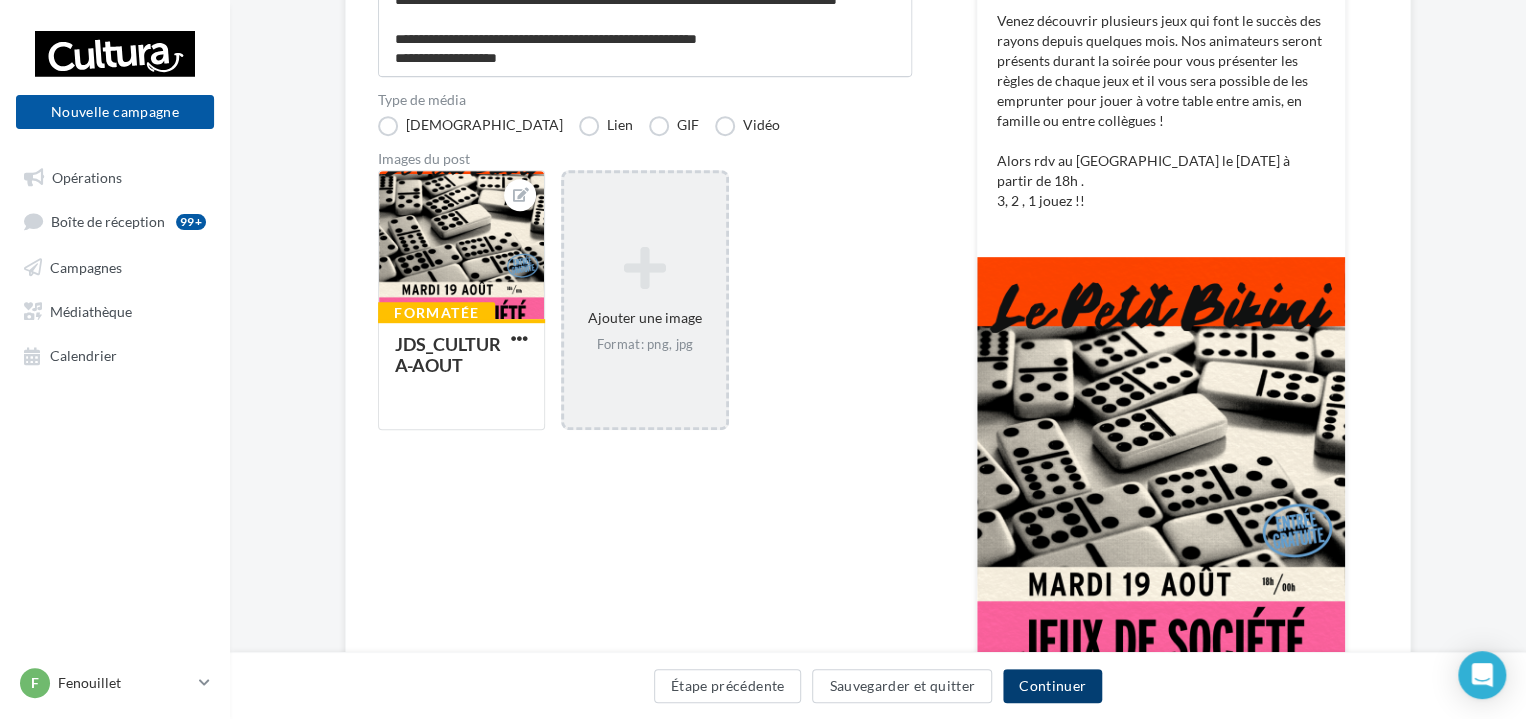 click on "Continuer" at bounding box center [1052, 686] 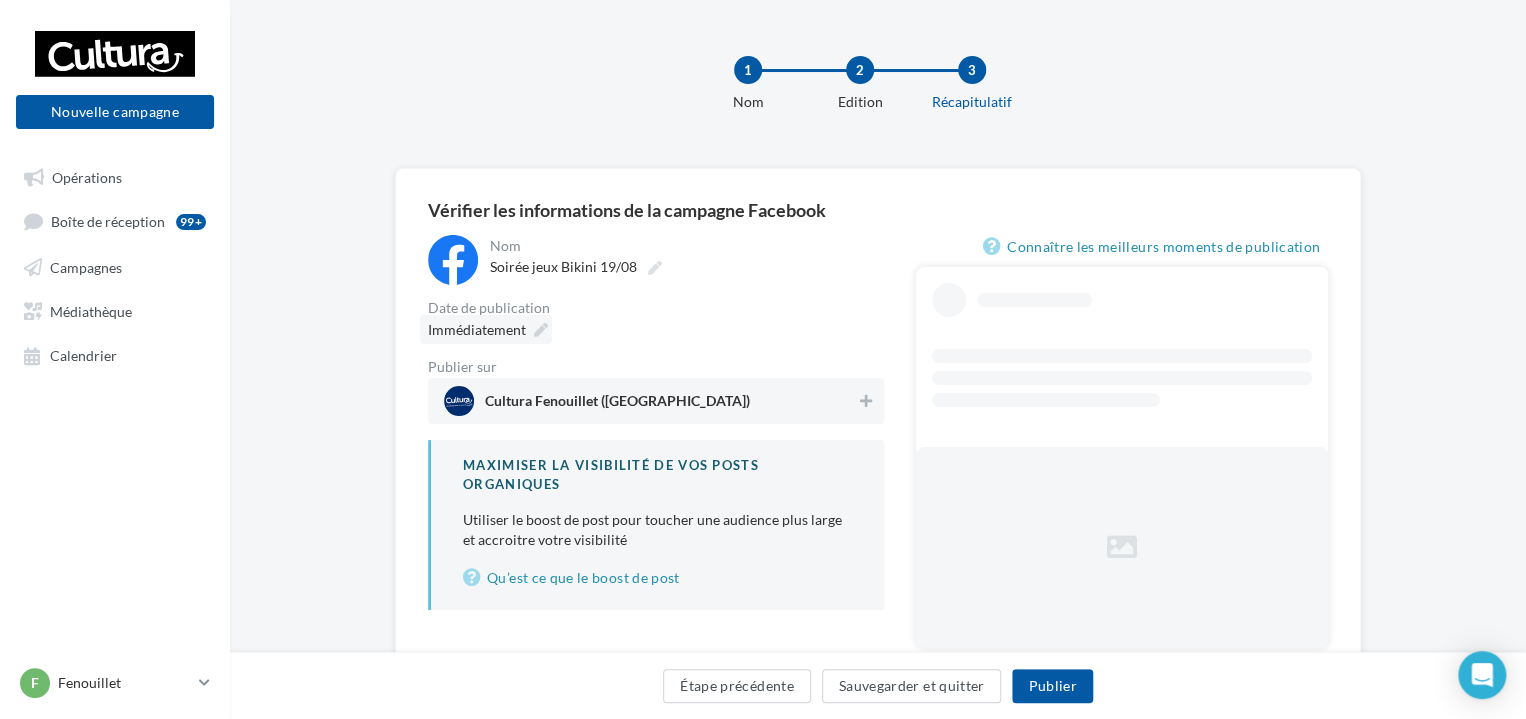click on "Immédiatement" at bounding box center (477, 329) 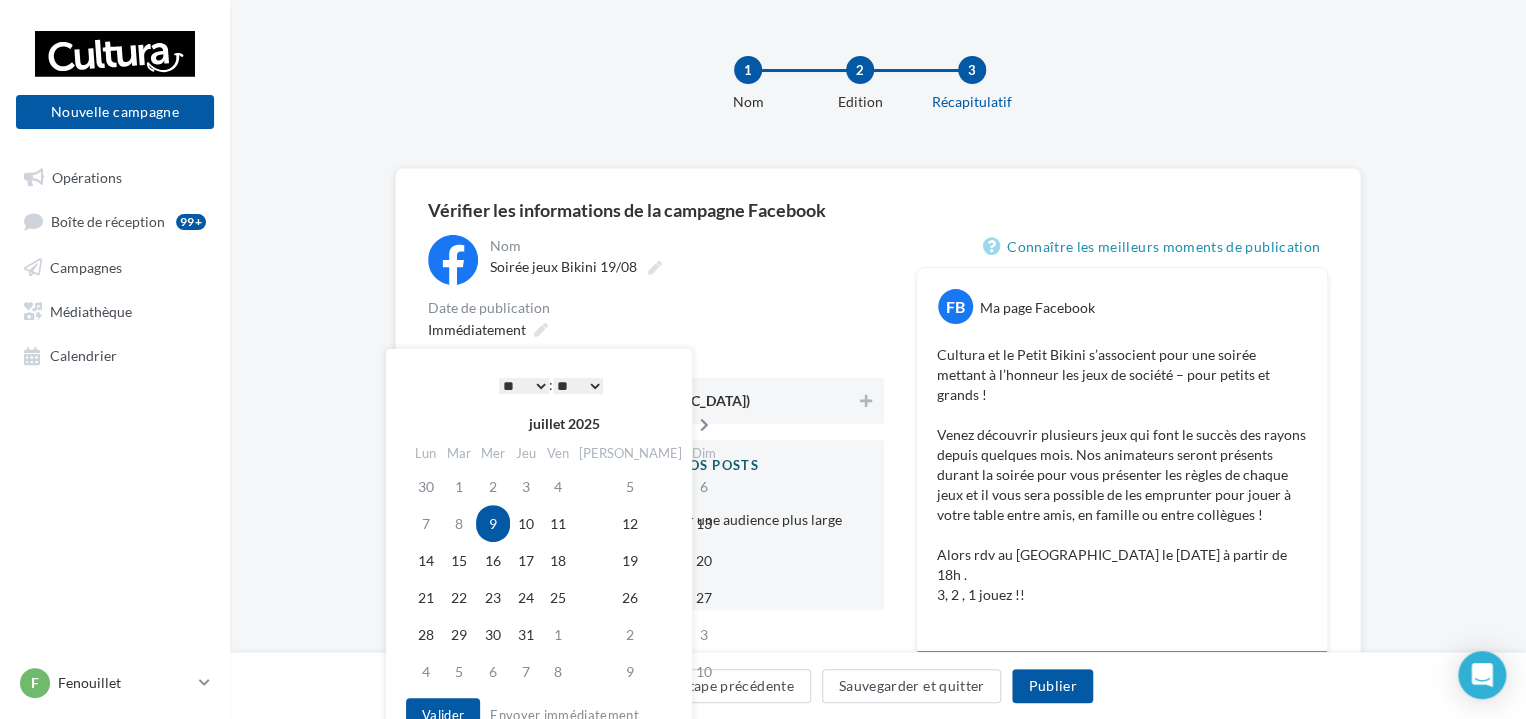 click at bounding box center (704, 425) 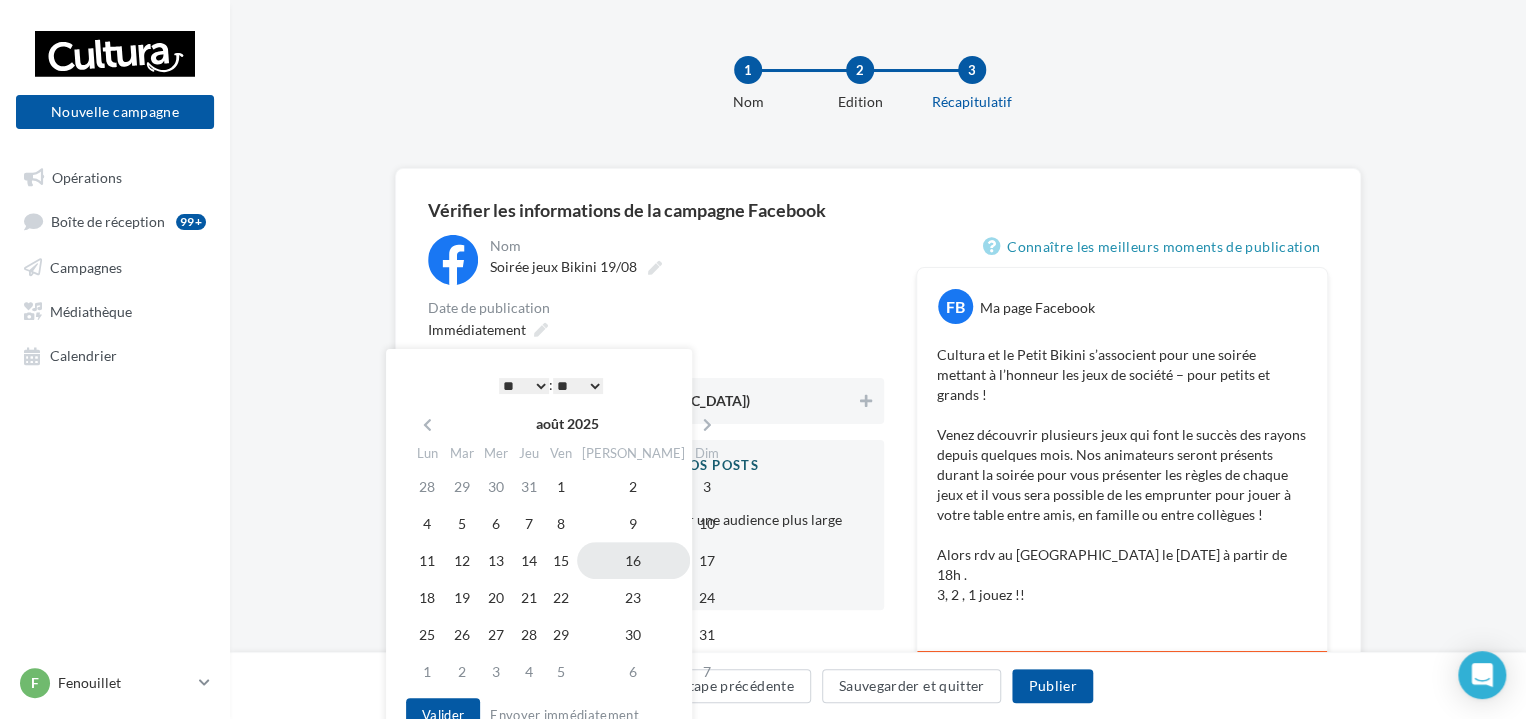 click on "16" at bounding box center [633, 560] 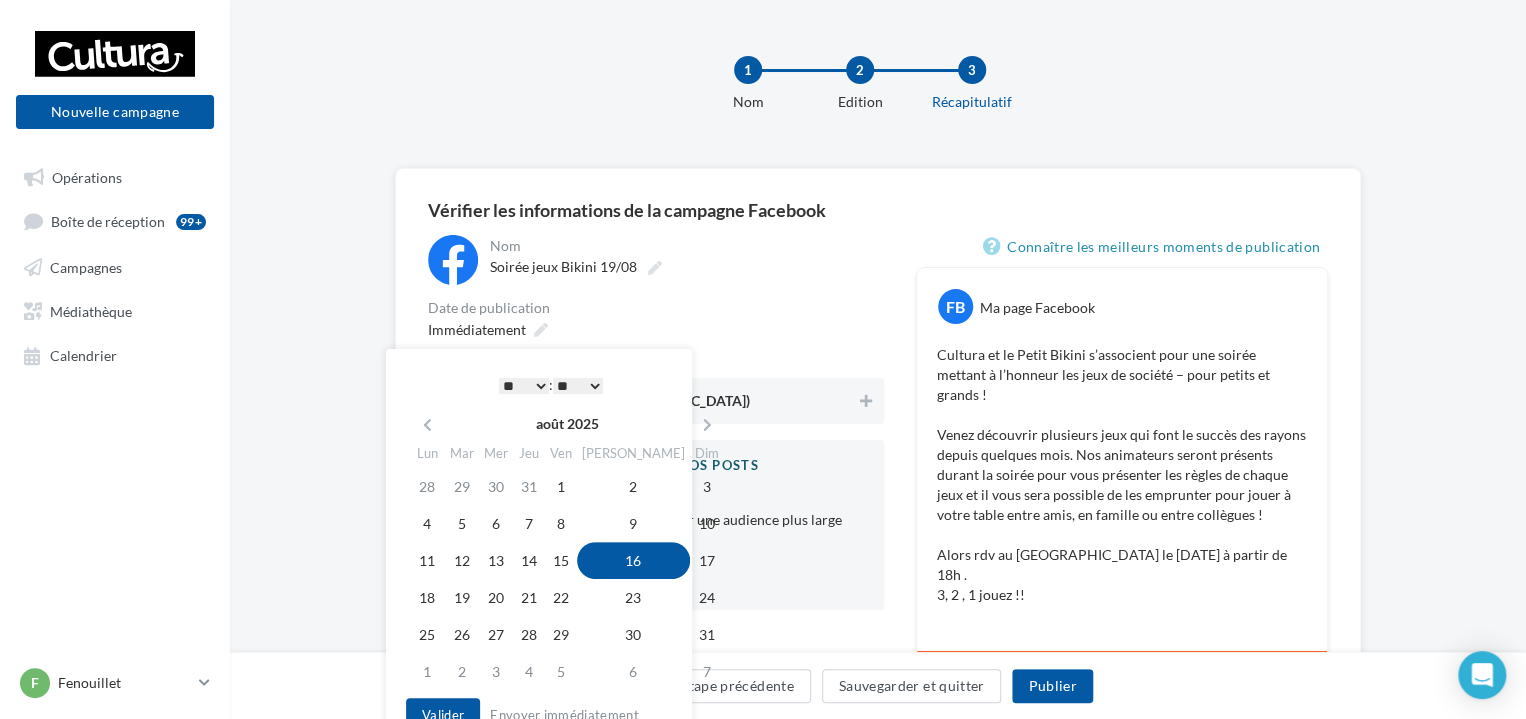 click on "* * * * * * * * * * ** ** ** ** ** ** ** ** ** ** ** ** ** **" at bounding box center (524, 386) 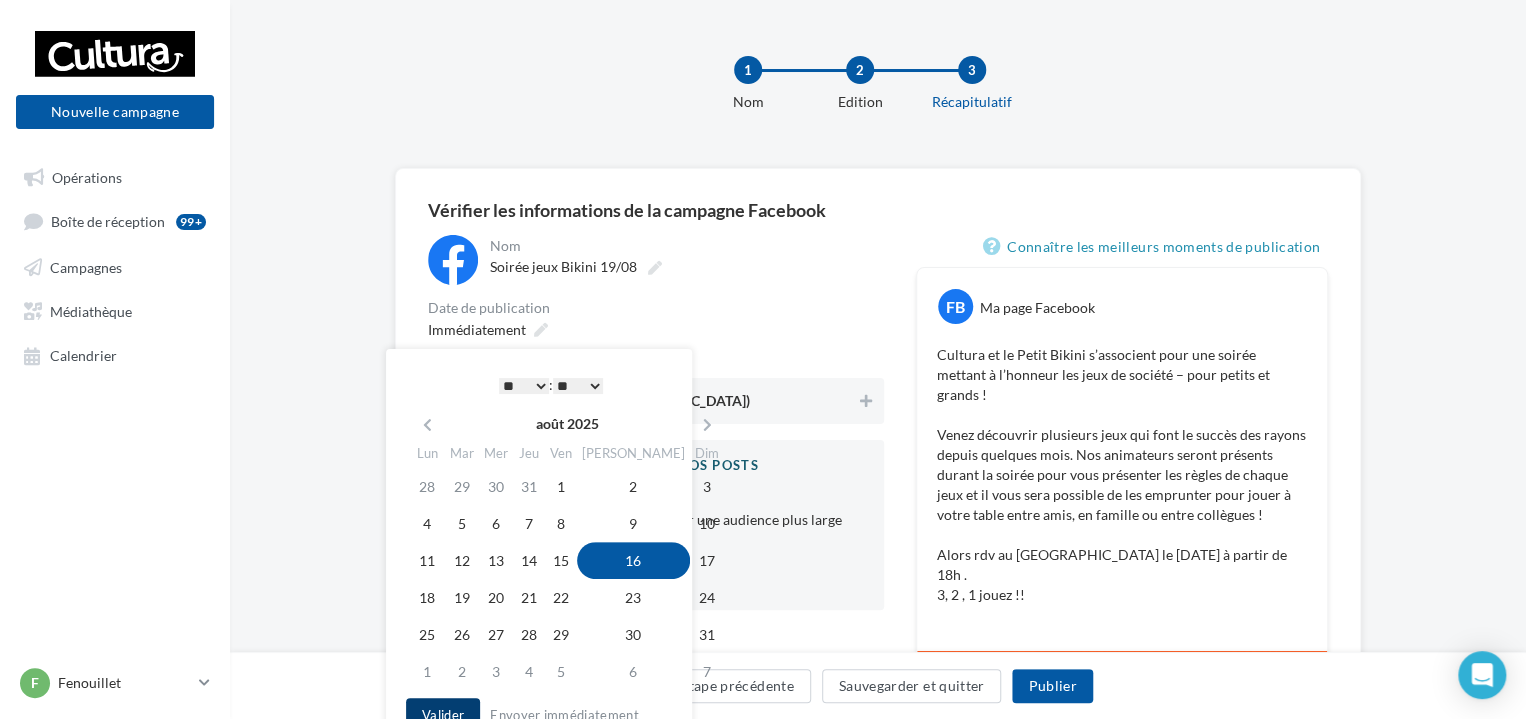 click on "Valider" at bounding box center [443, 715] 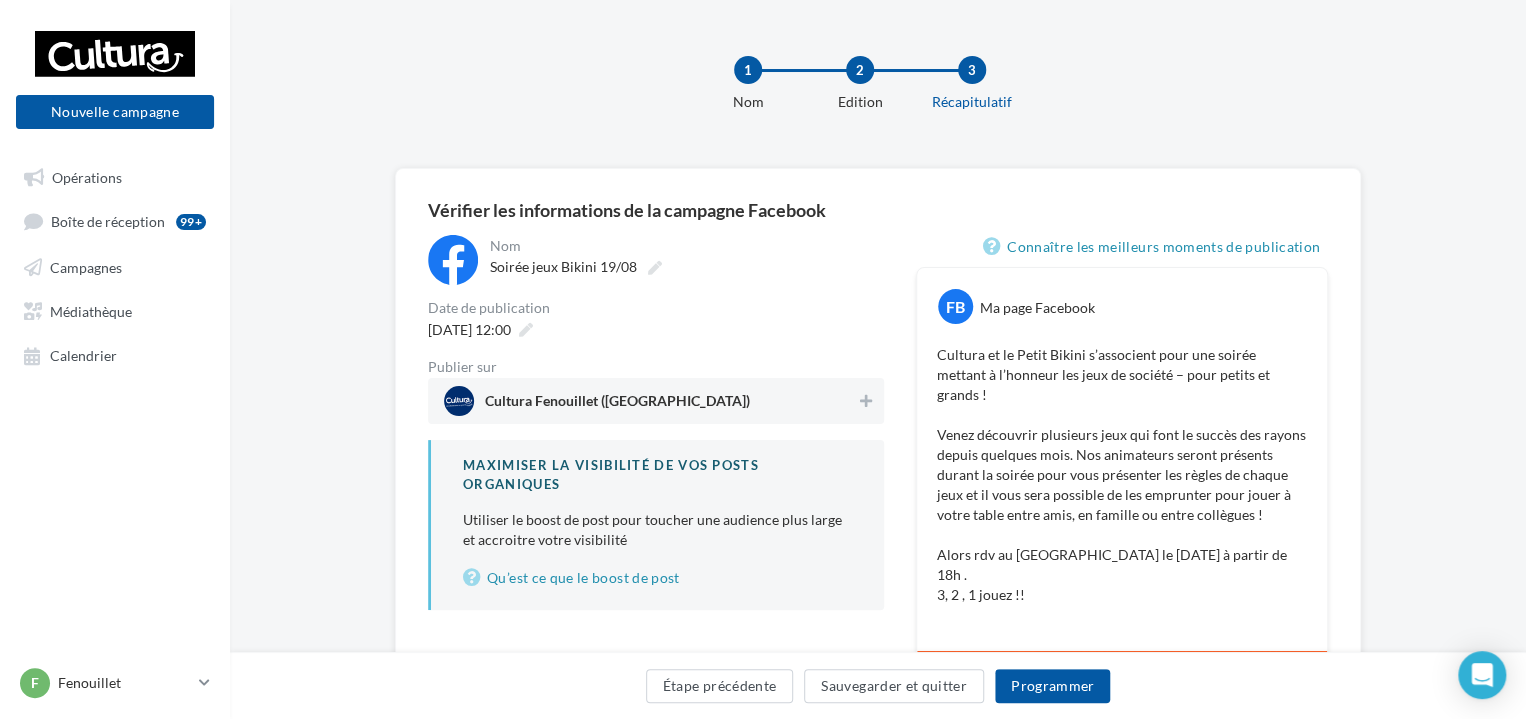click on "Cultura Fenouillet (Fenouillet)" at bounding box center (650, 401) 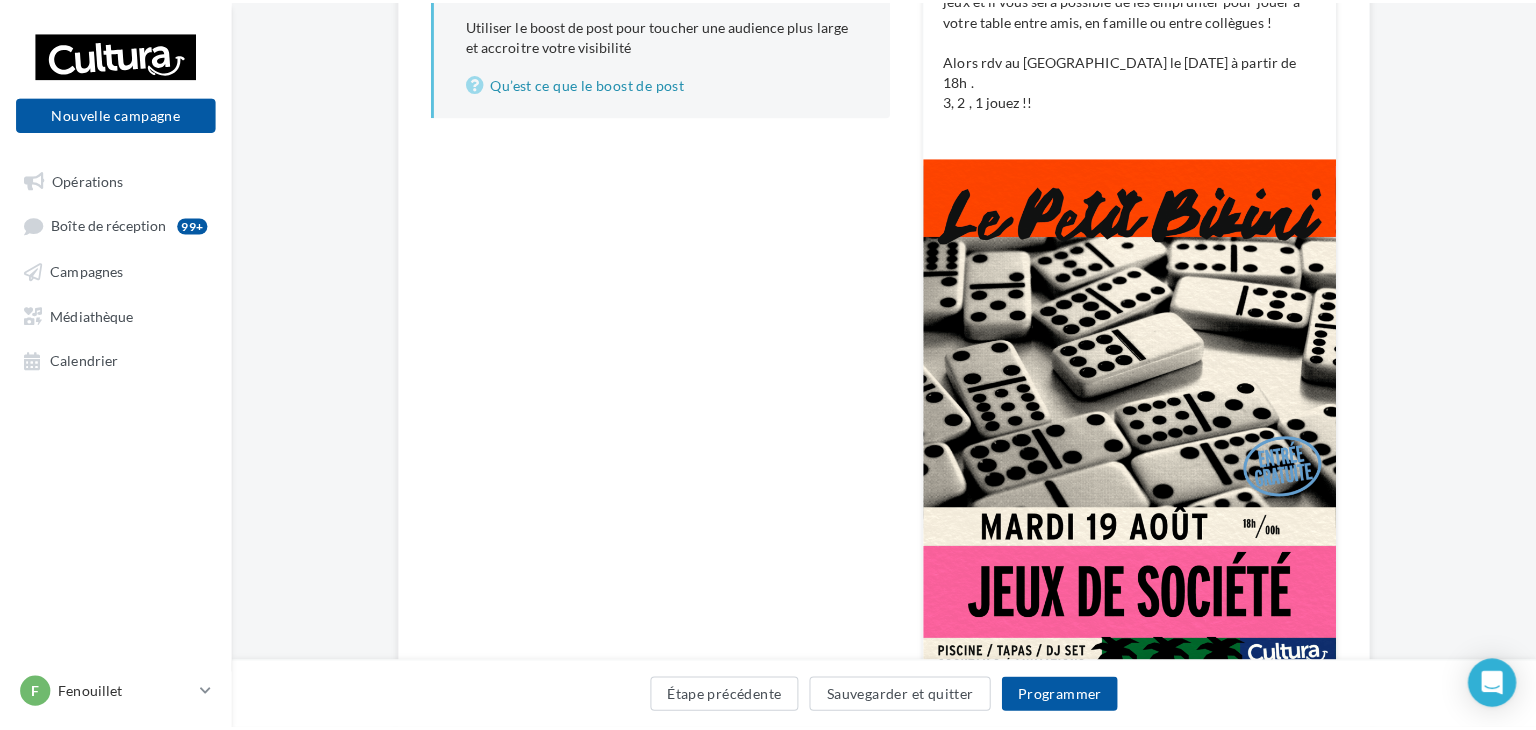 scroll, scrollTop: 500, scrollLeft: 0, axis: vertical 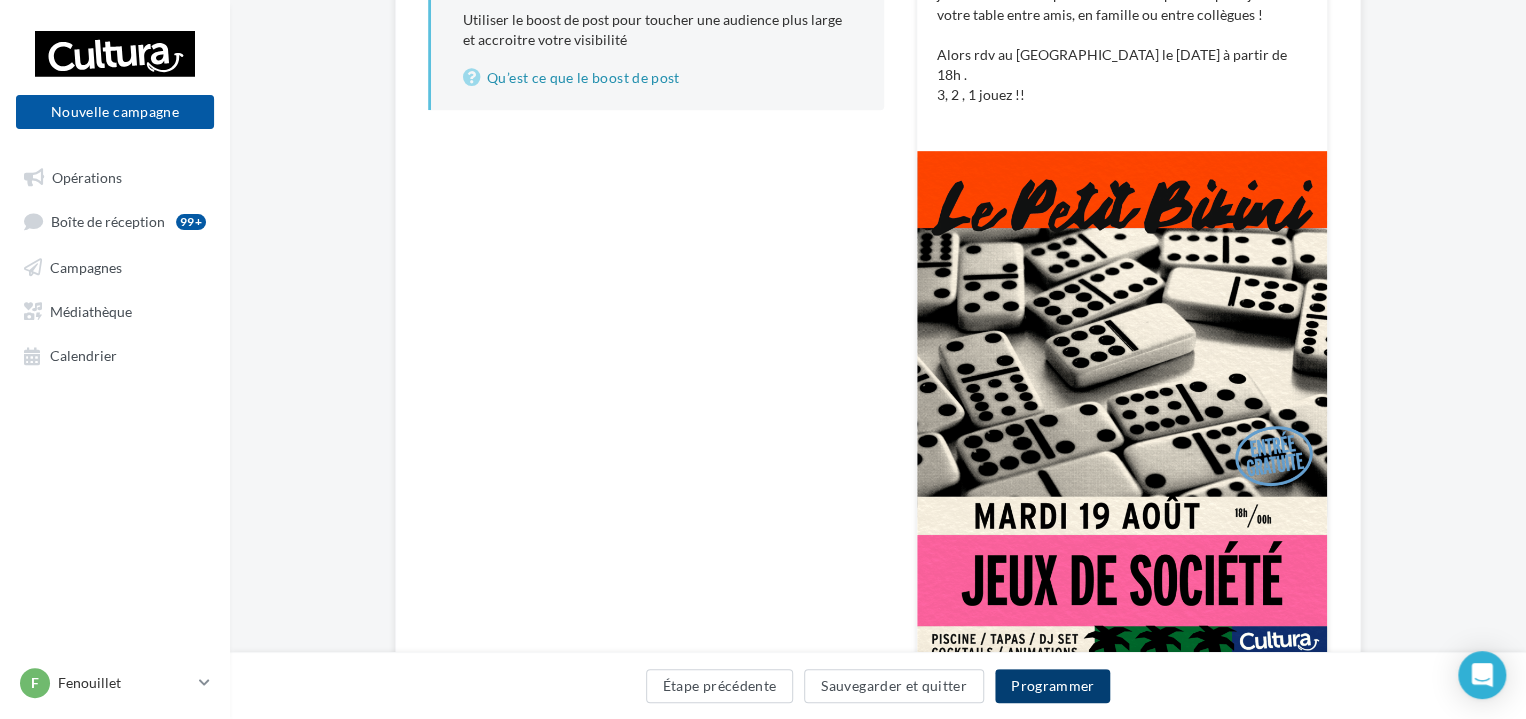 click on "Programmer" at bounding box center [1053, 686] 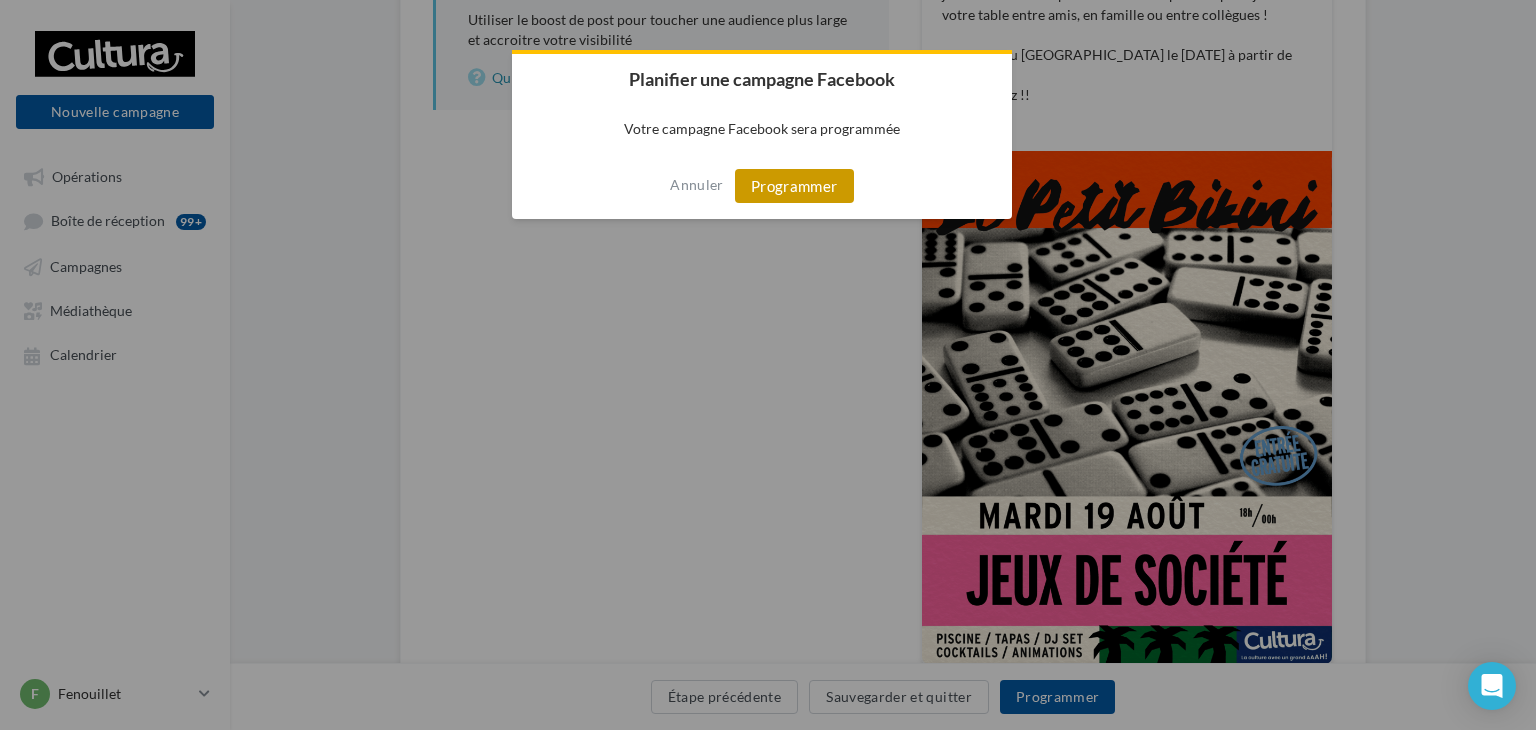 click on "Programmer" at bounding box center (794, 186) 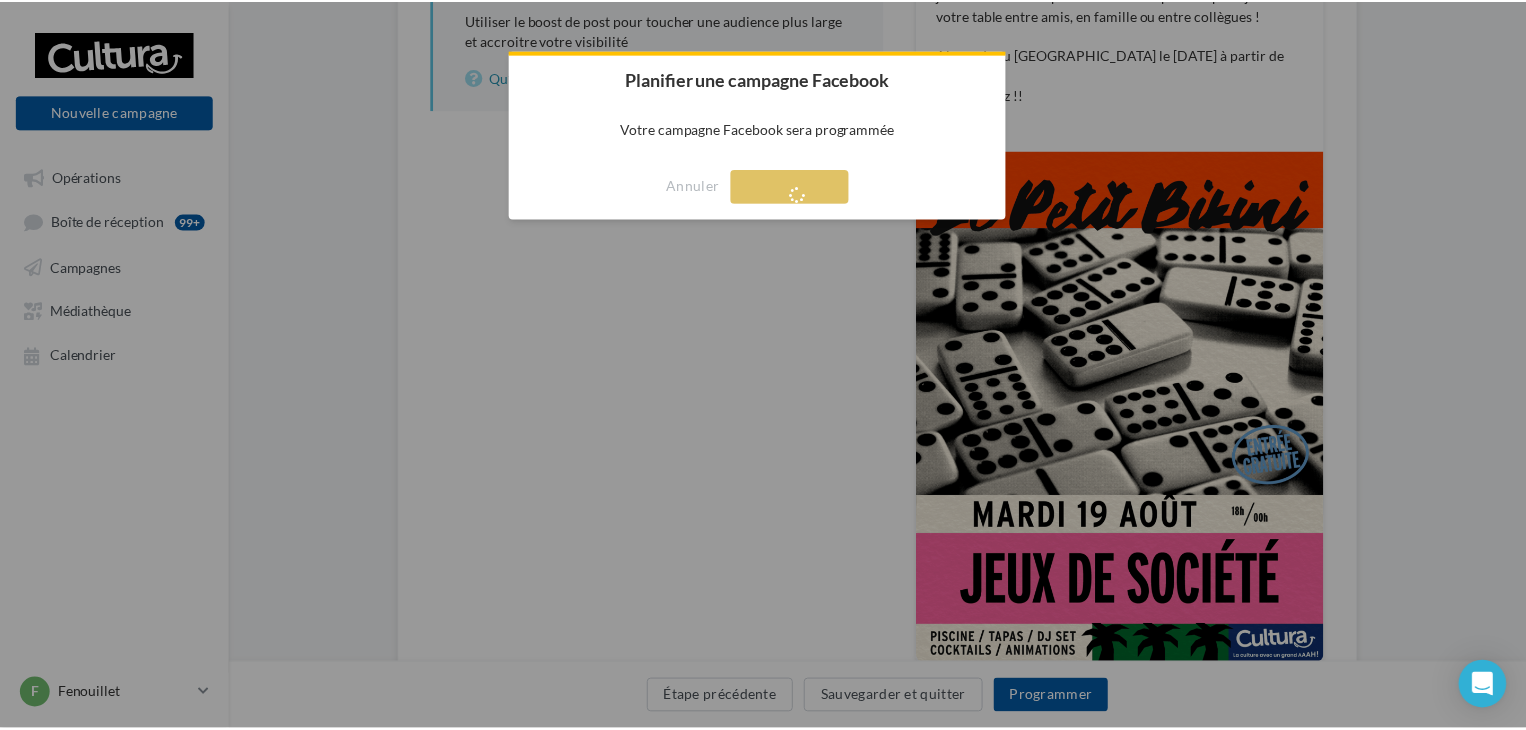 scroll, scrollTop: 32, scrollLeft: 0, axis: vertical 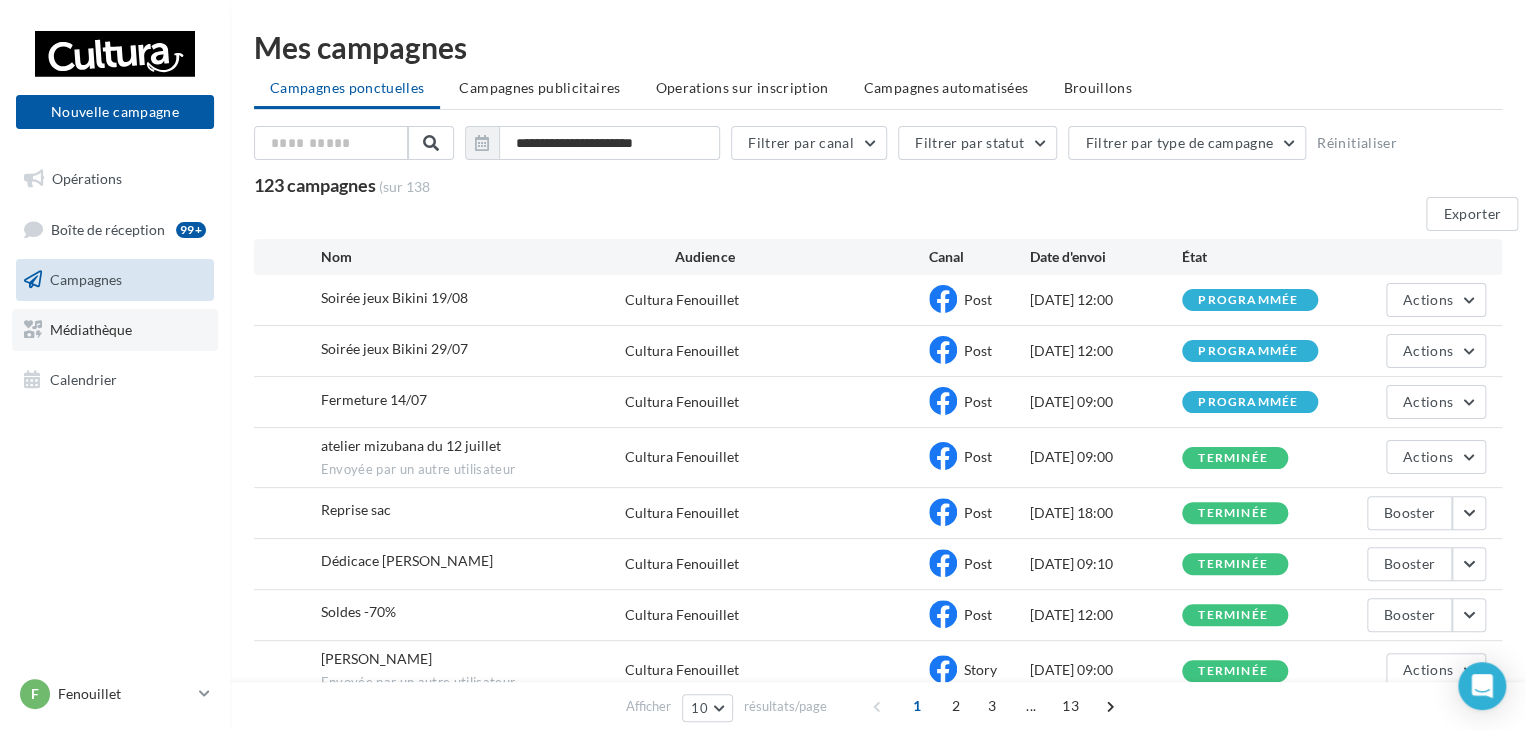 click on "Médiathèque" at bounding box center [91, 329] 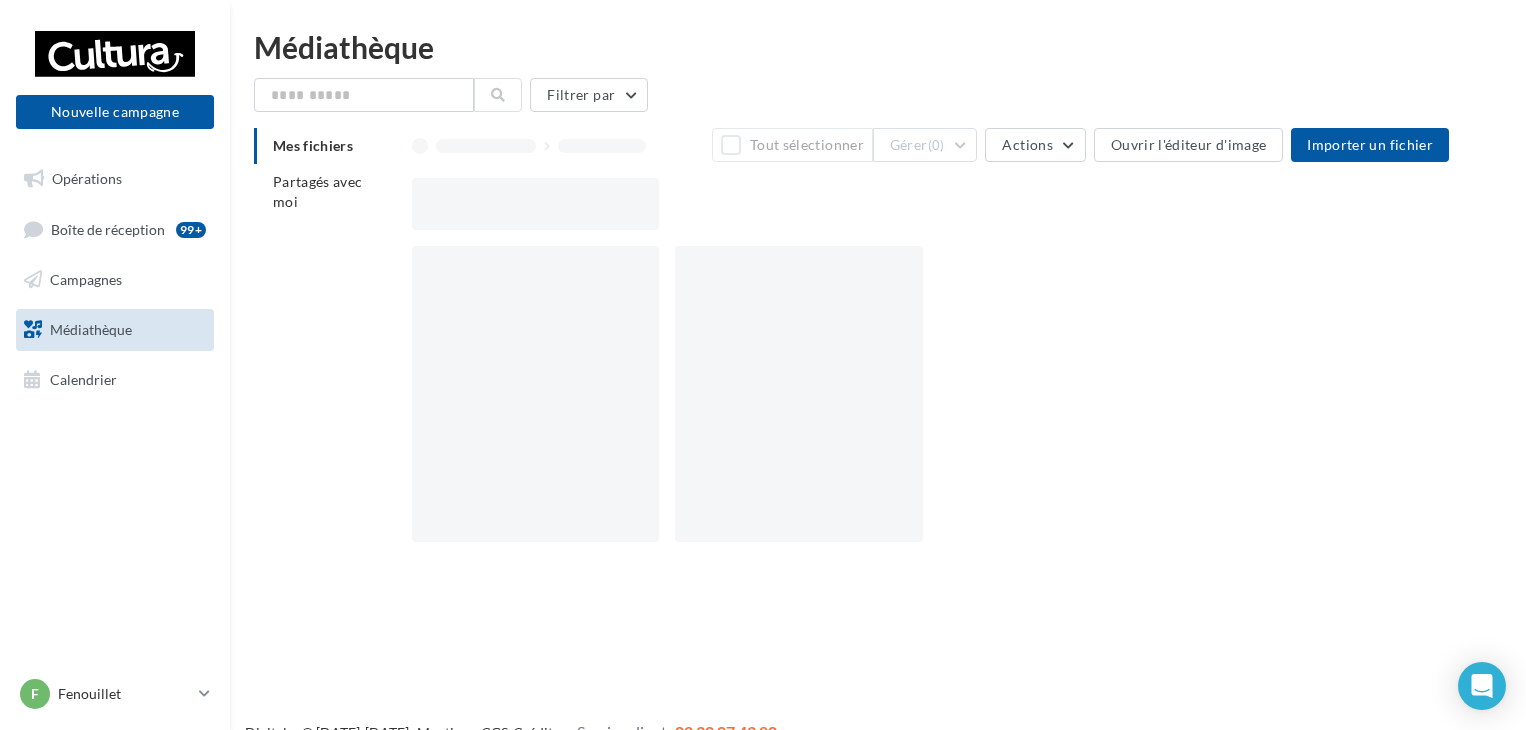 scroll, scrollTop: 0, scrollLeft: 0, axis: both 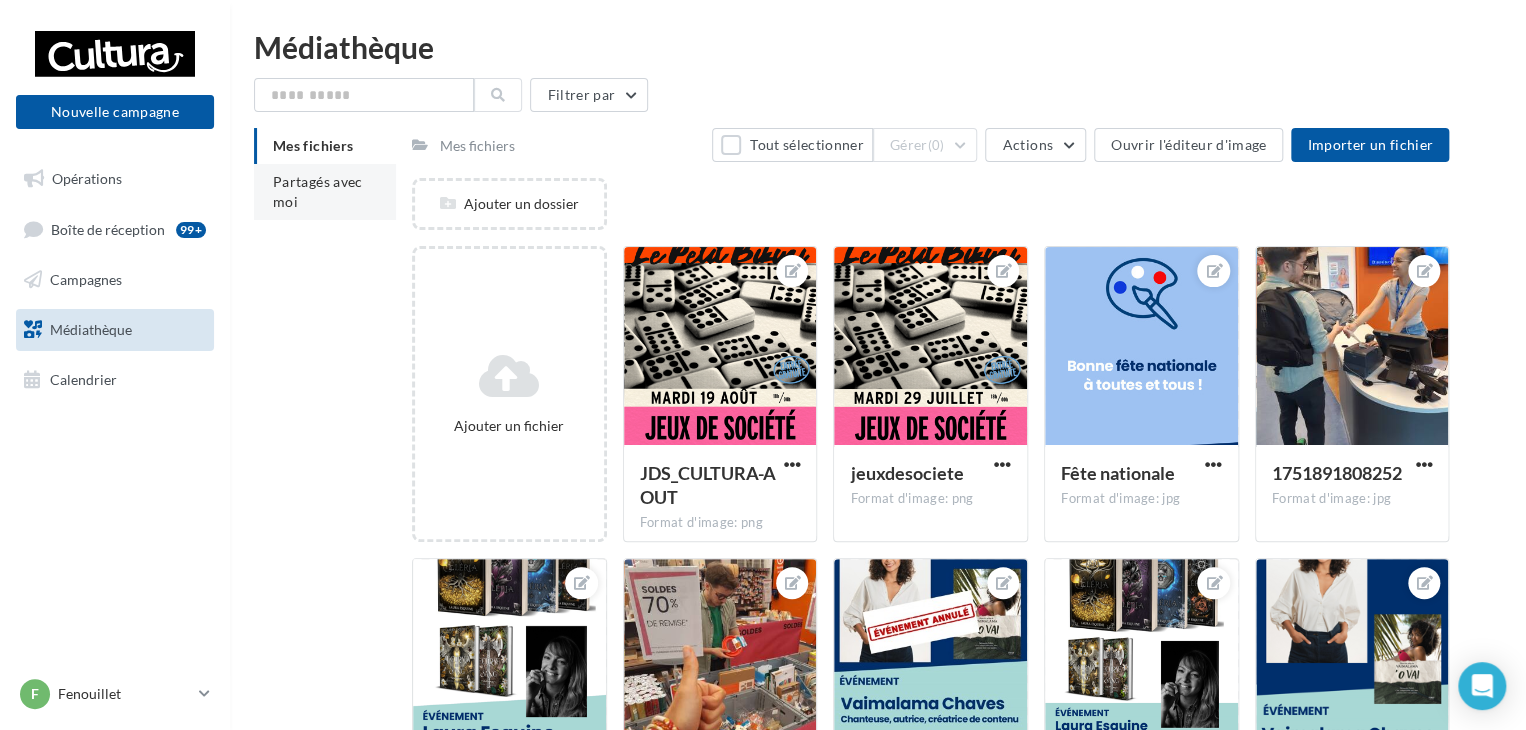 click on "Partagés avec moi" at bounding box center [325, 192] 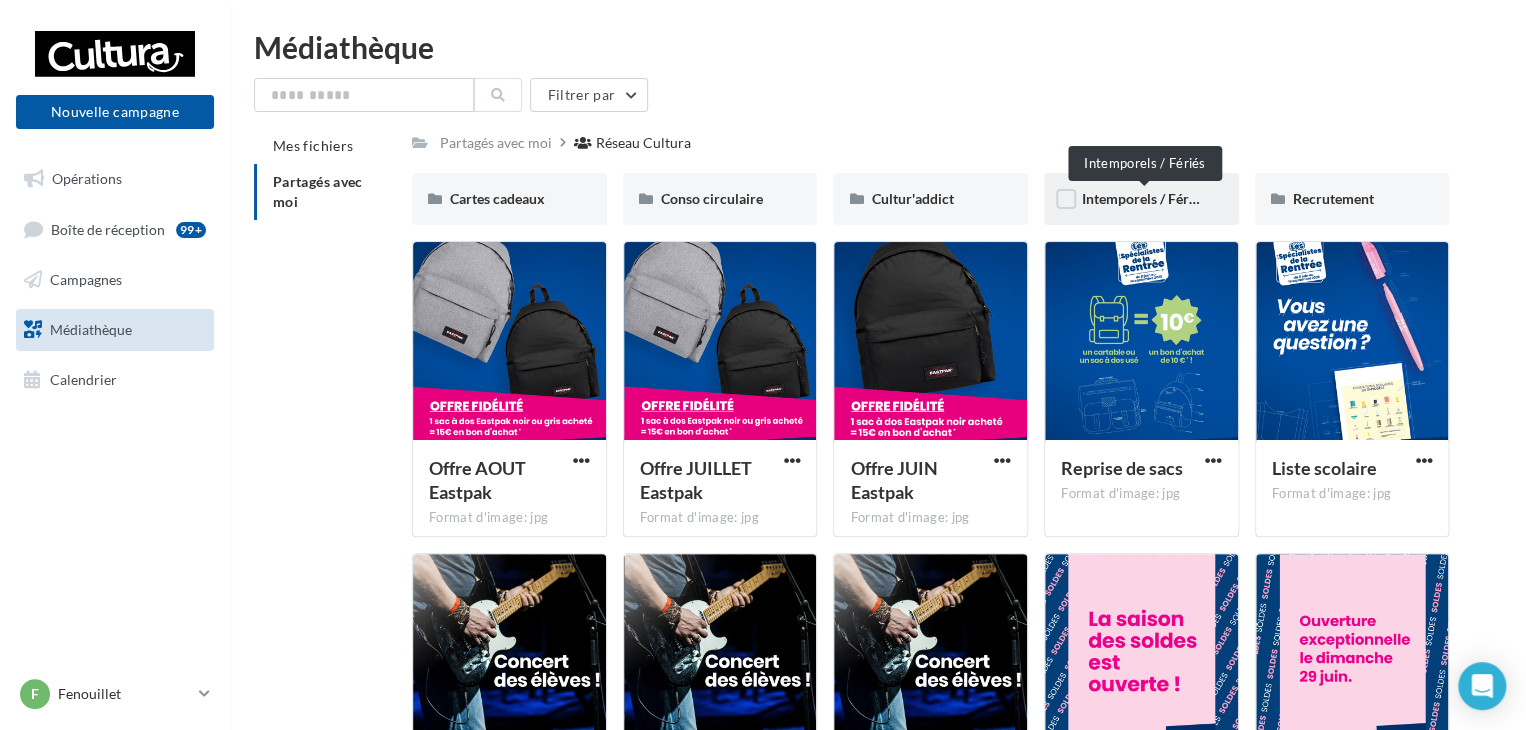 click on "Intemporels / Fériés" at bounding box center [1144, 198] 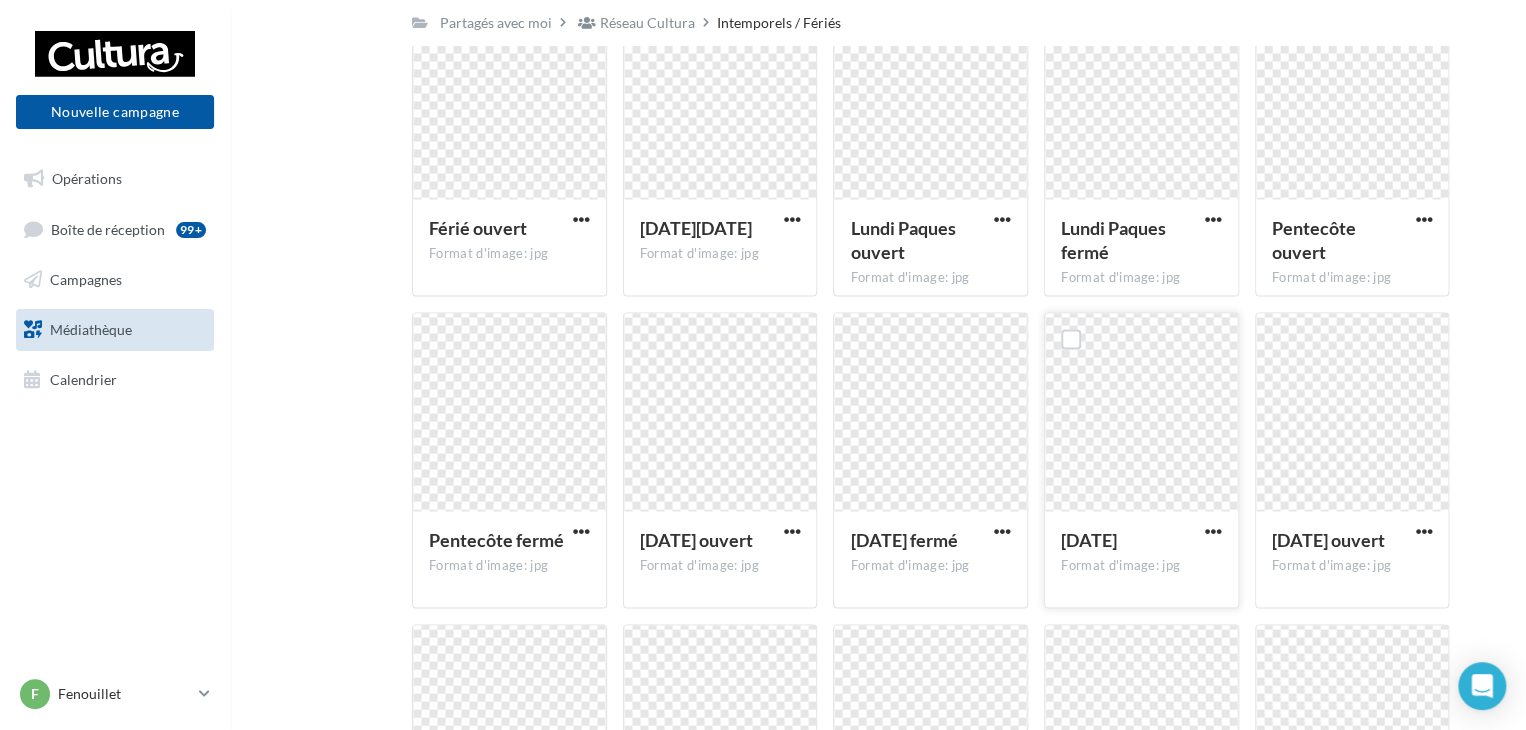 scroll, scrollTop: 1700, scrollLeft: 0, axis: vertical 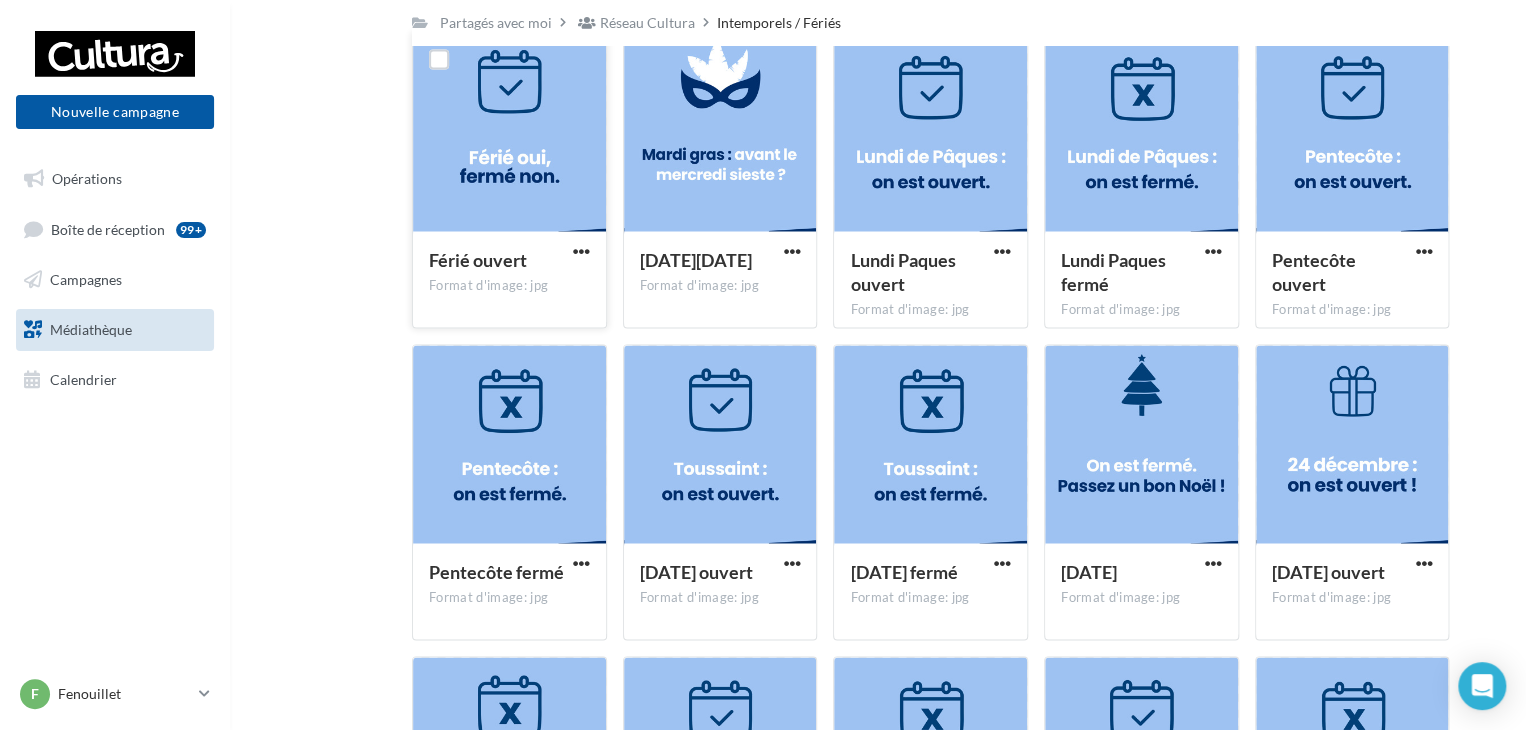 click at bounding box center [509, 133] 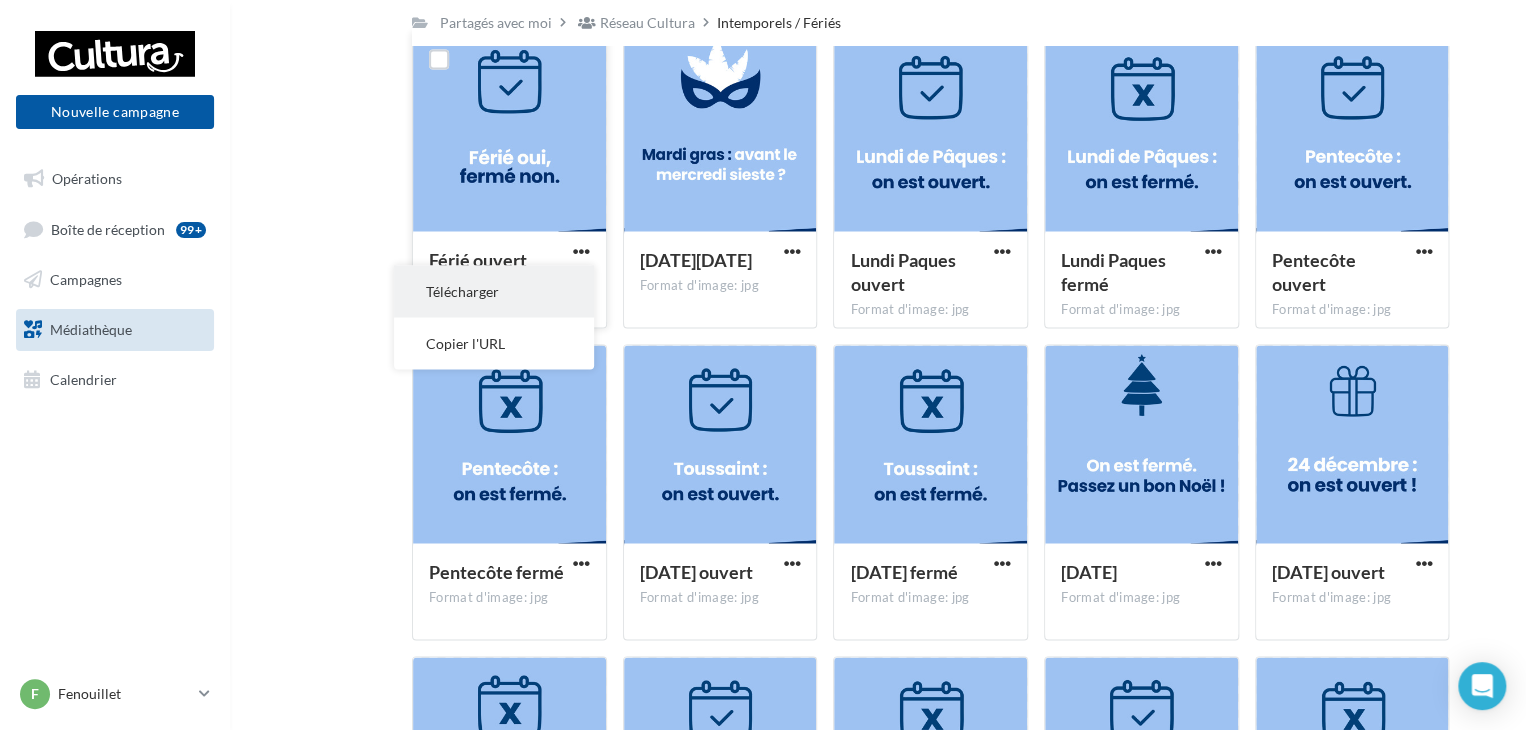 click on "Télécharger" at bounding box center [494, 291] 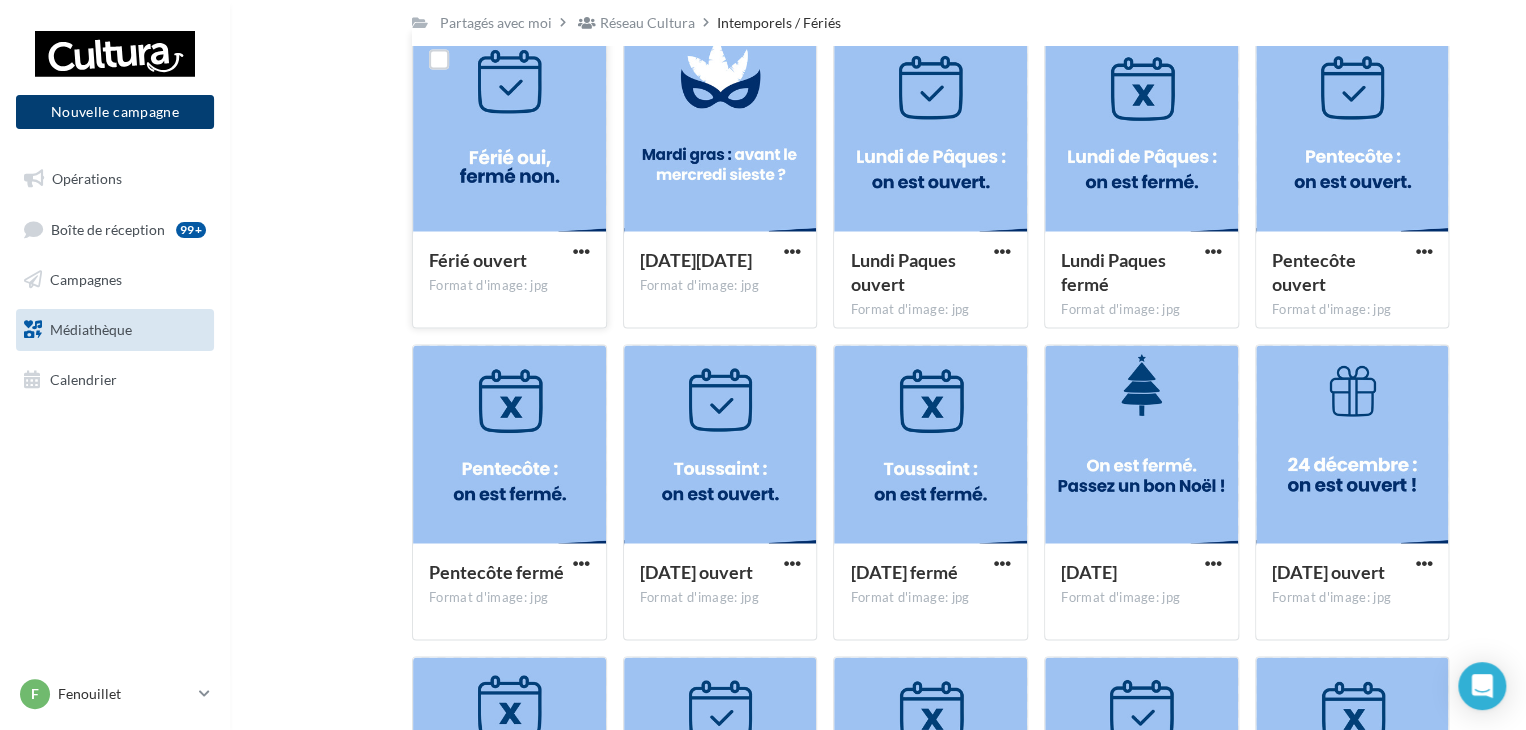 click on "Nouvelle campagne" at bounding box center (115, 112) 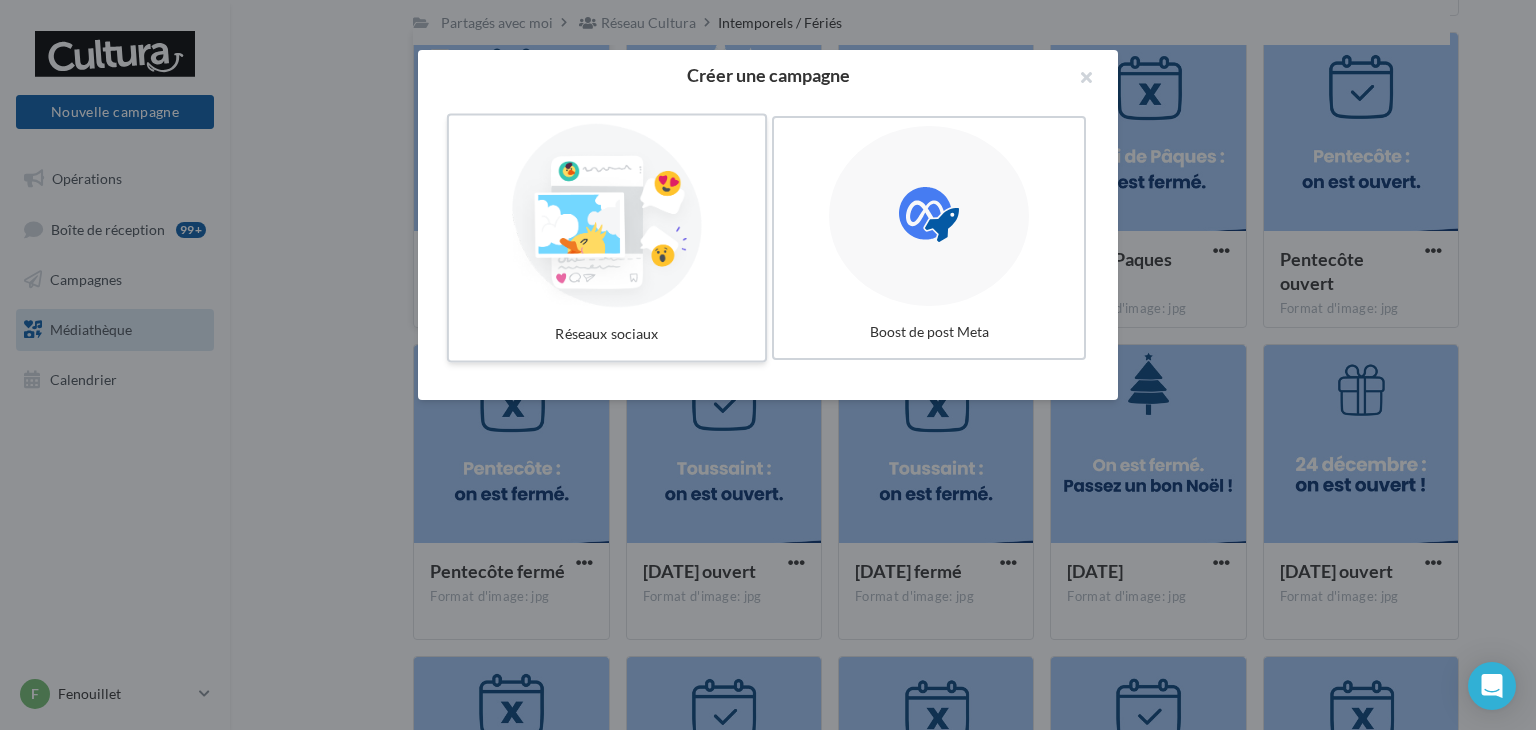 click at bounding box center (607, 216) 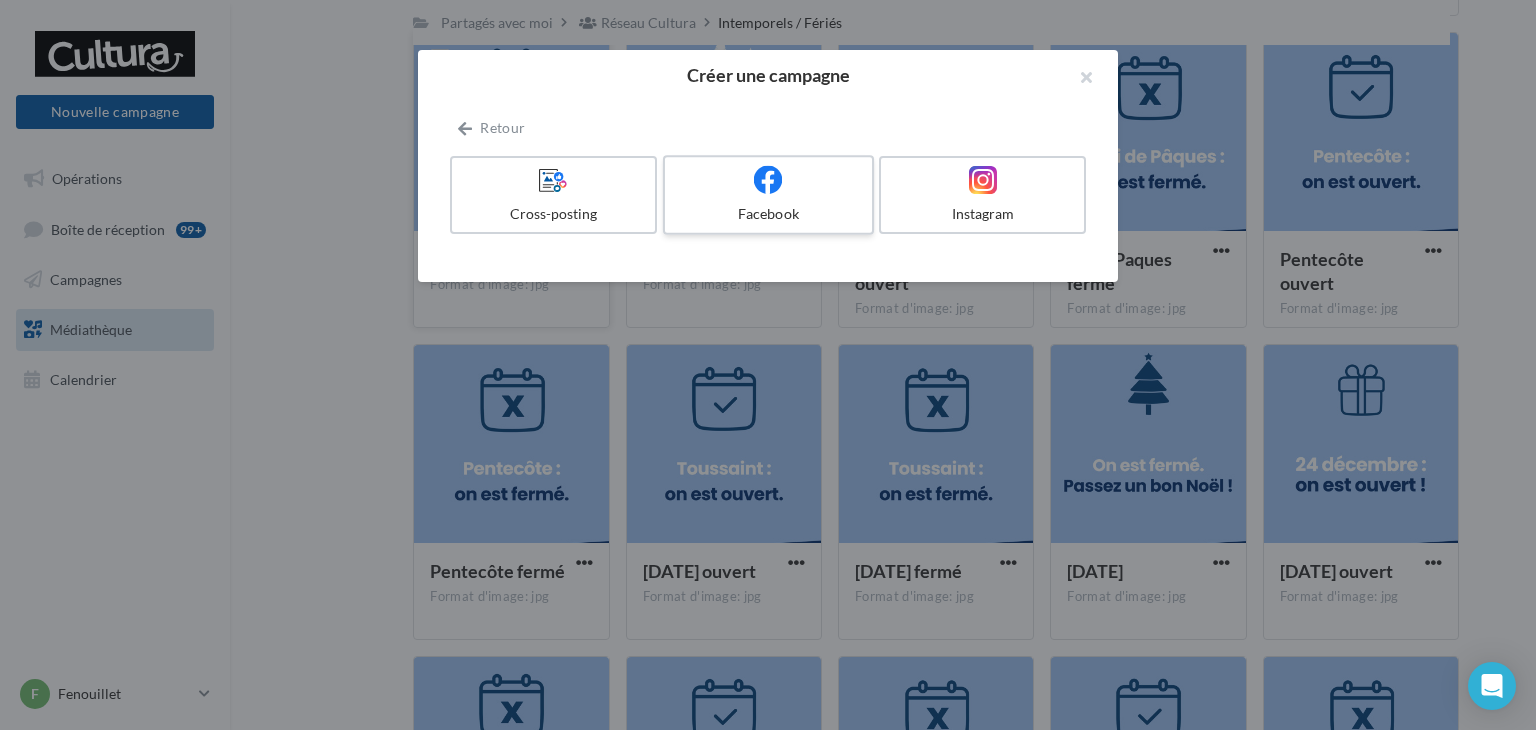 click at bounding box center [768, 180] 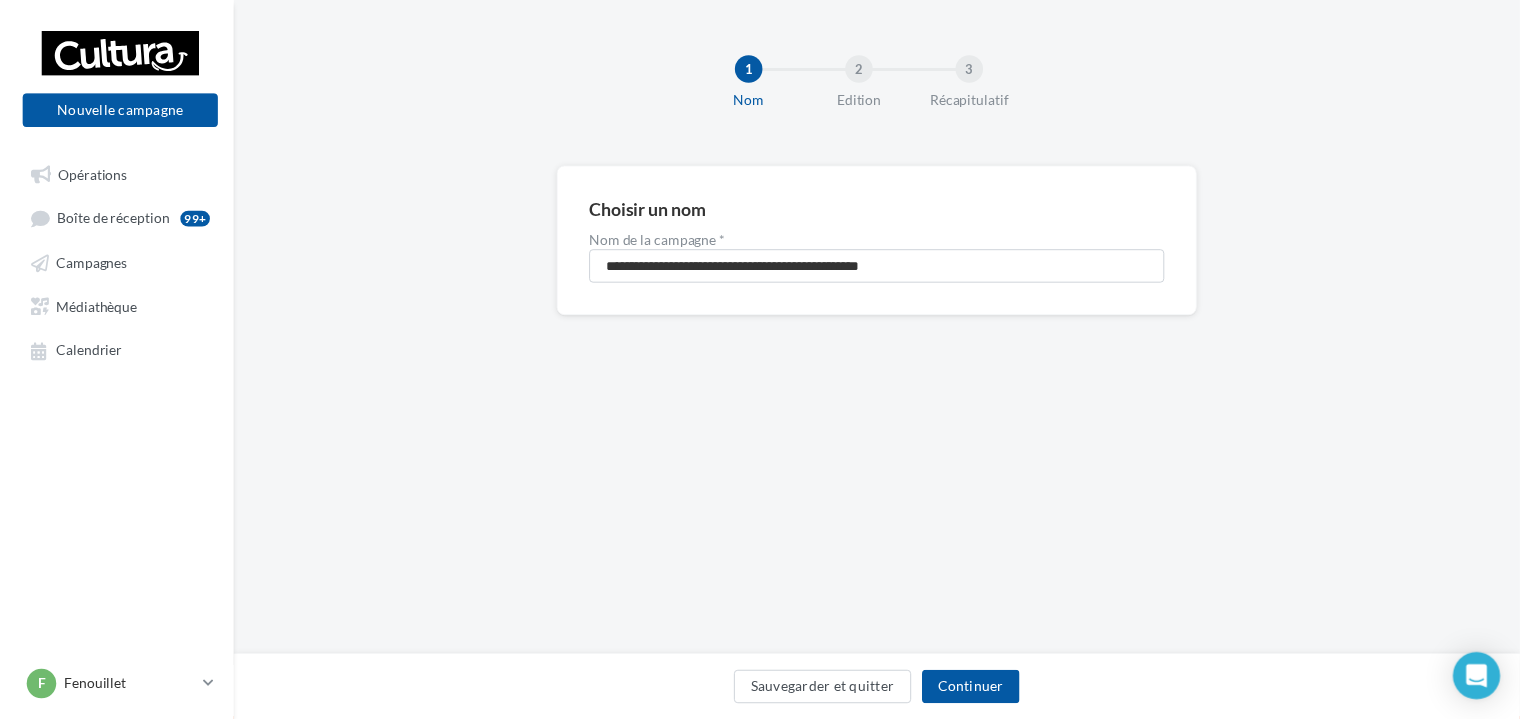 scroll, scrollTop: 0, scrollLeft: 0, axis: both 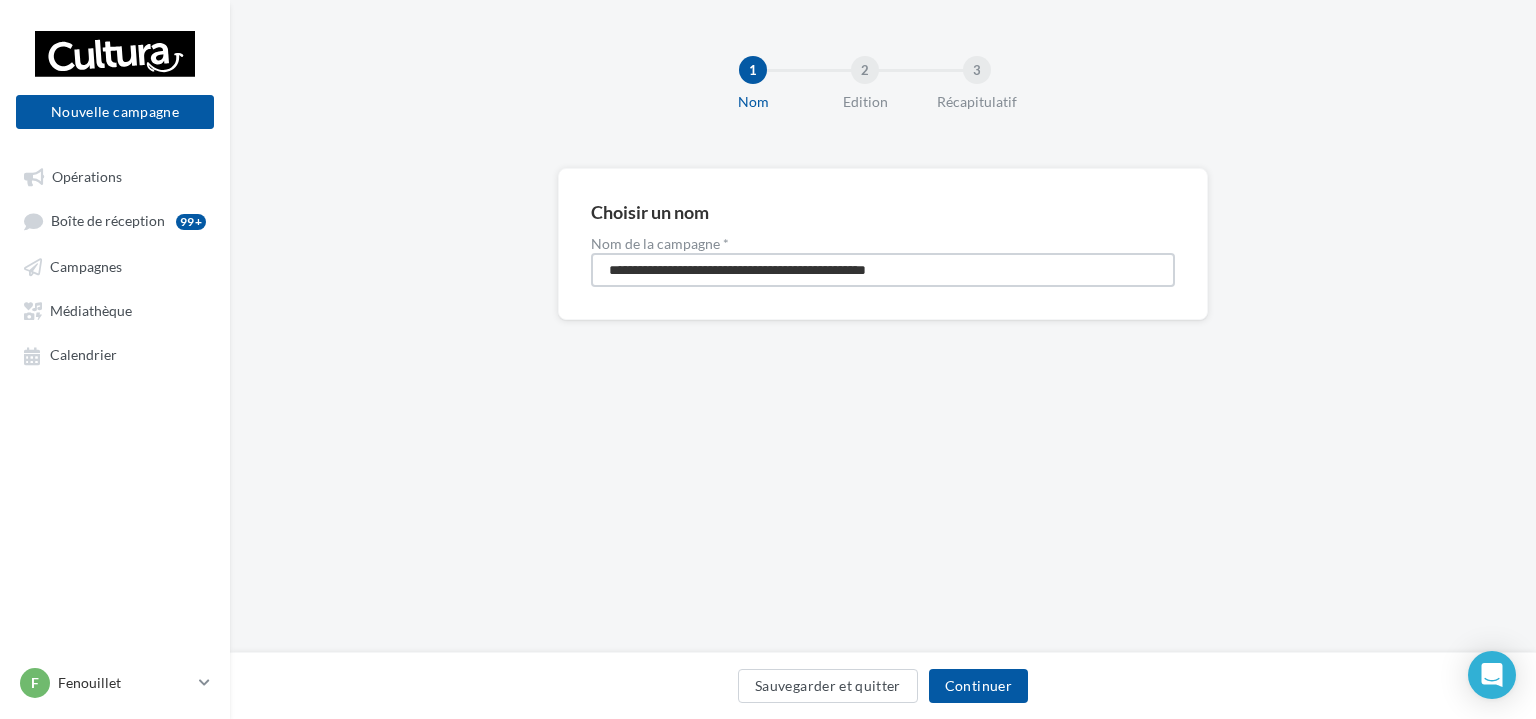 drag, startPoint x: 992, startPoint y: 266, endPoint x: 534, endPoint y: 249, distance: 458.3154 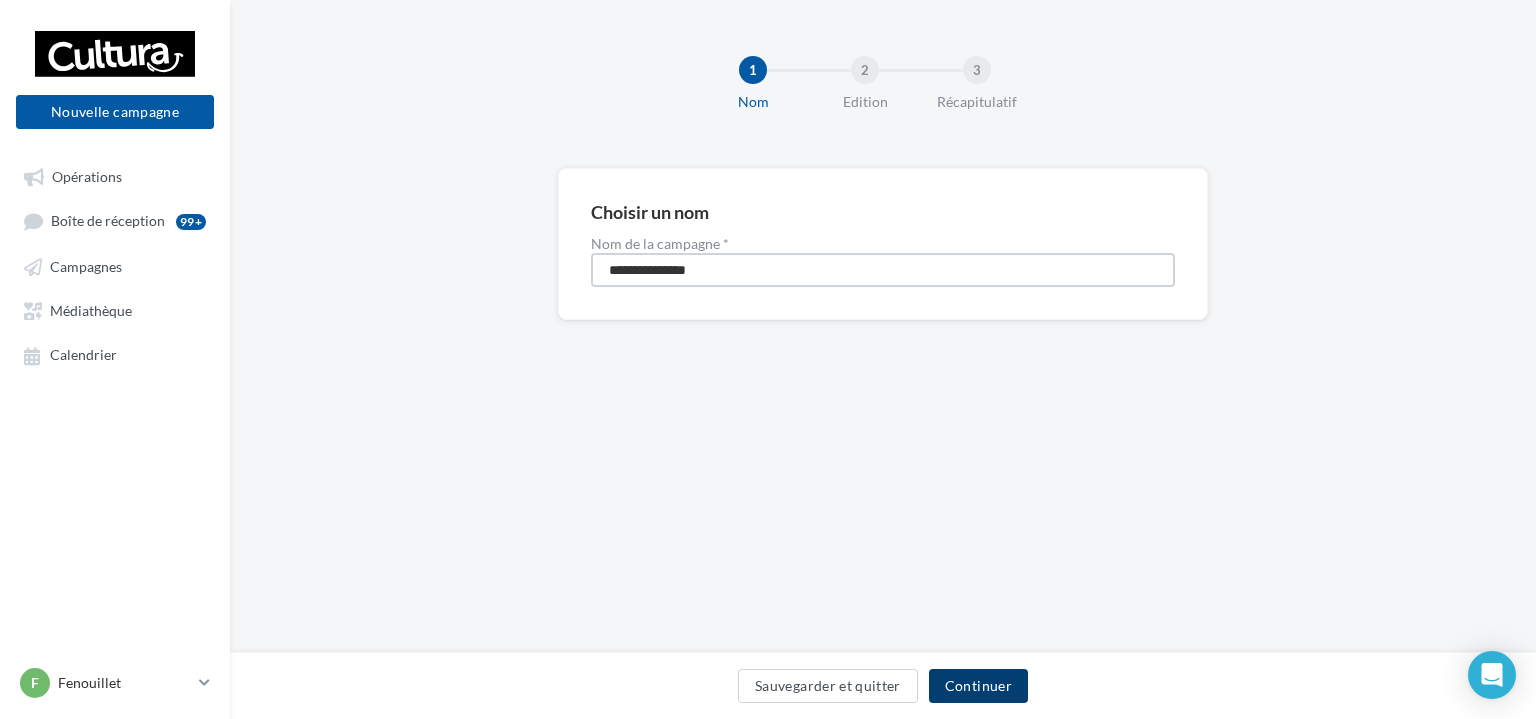 type on "**********" 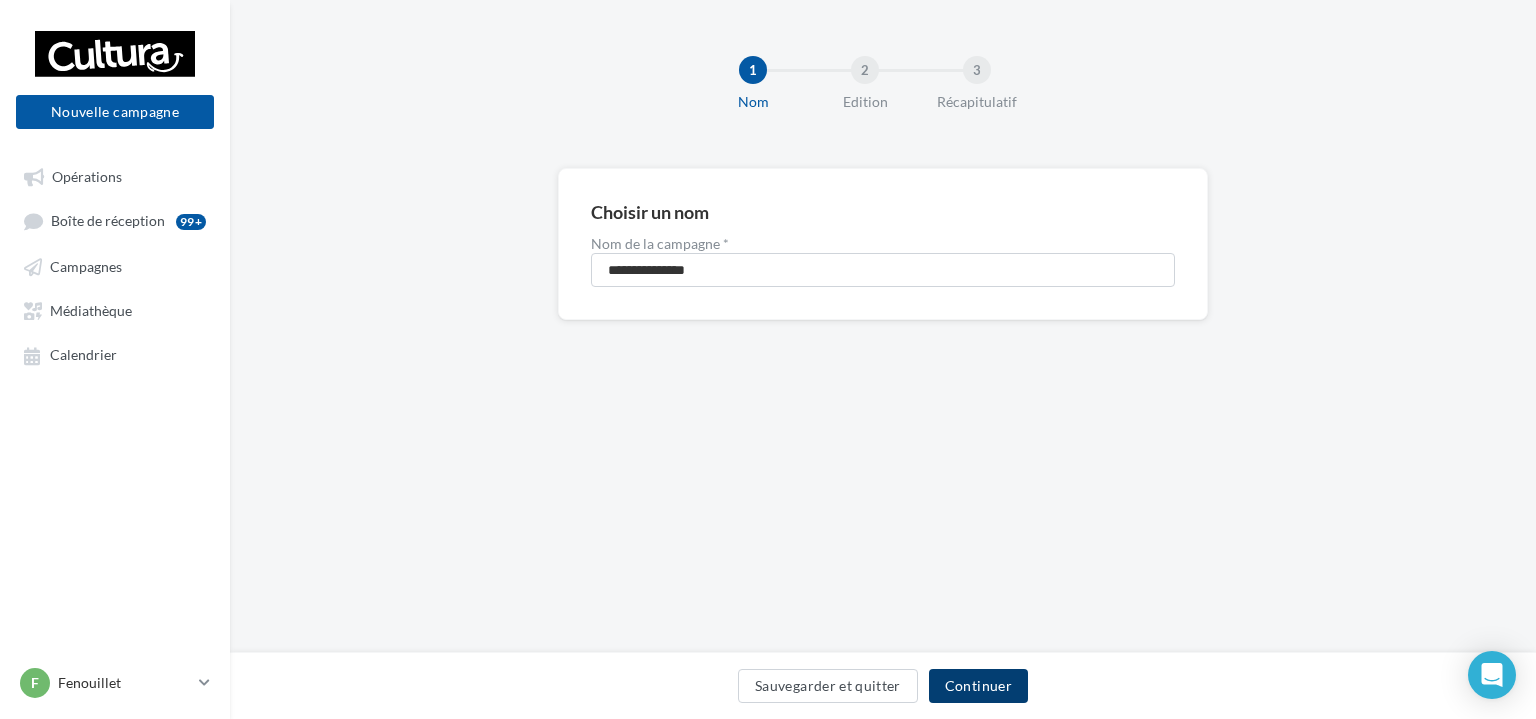 click on "Continuer" at bounding box center (978, 686) 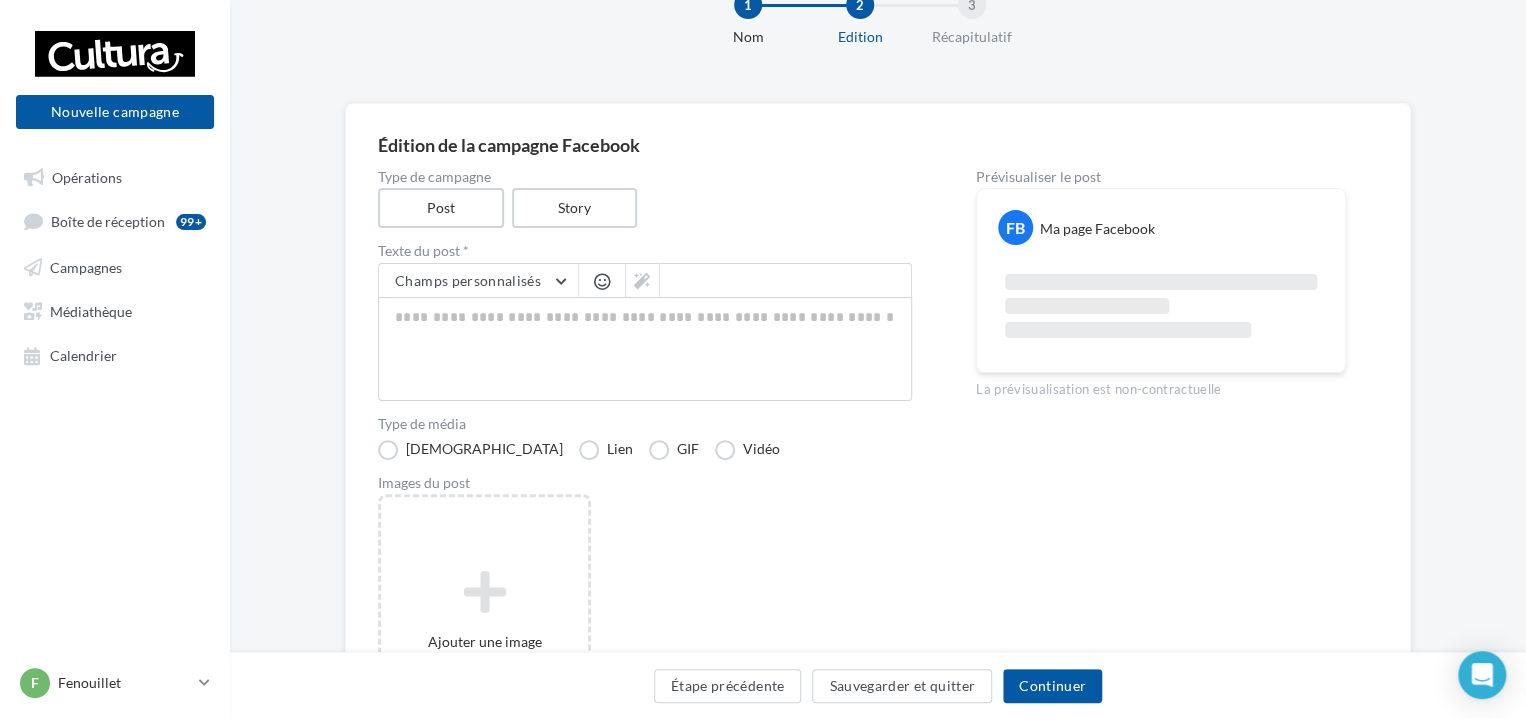 scroll, scrollTop: 100, scrollLeft: 0, axis: vertical 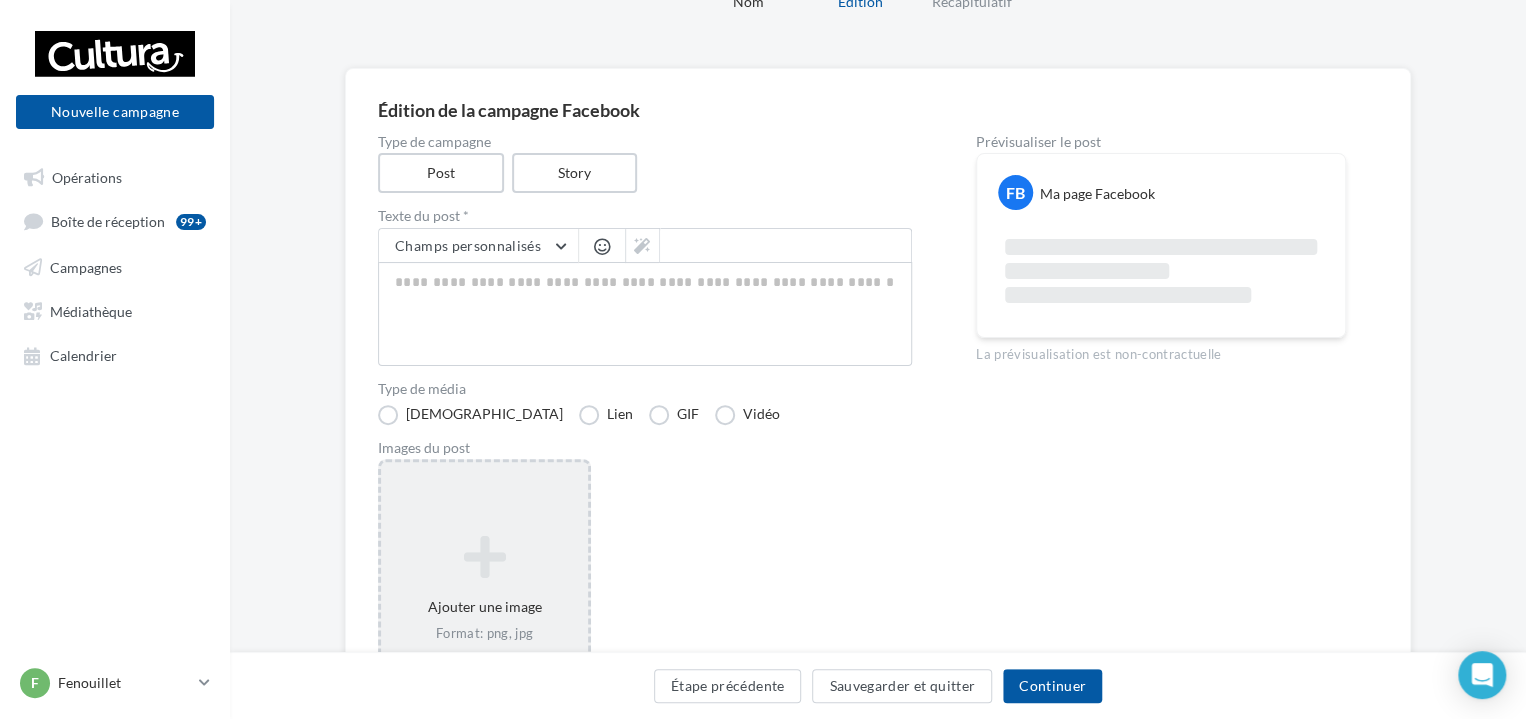 click on "Ajouter une image     Format: png, jpg" at bounding box center [484, 589] 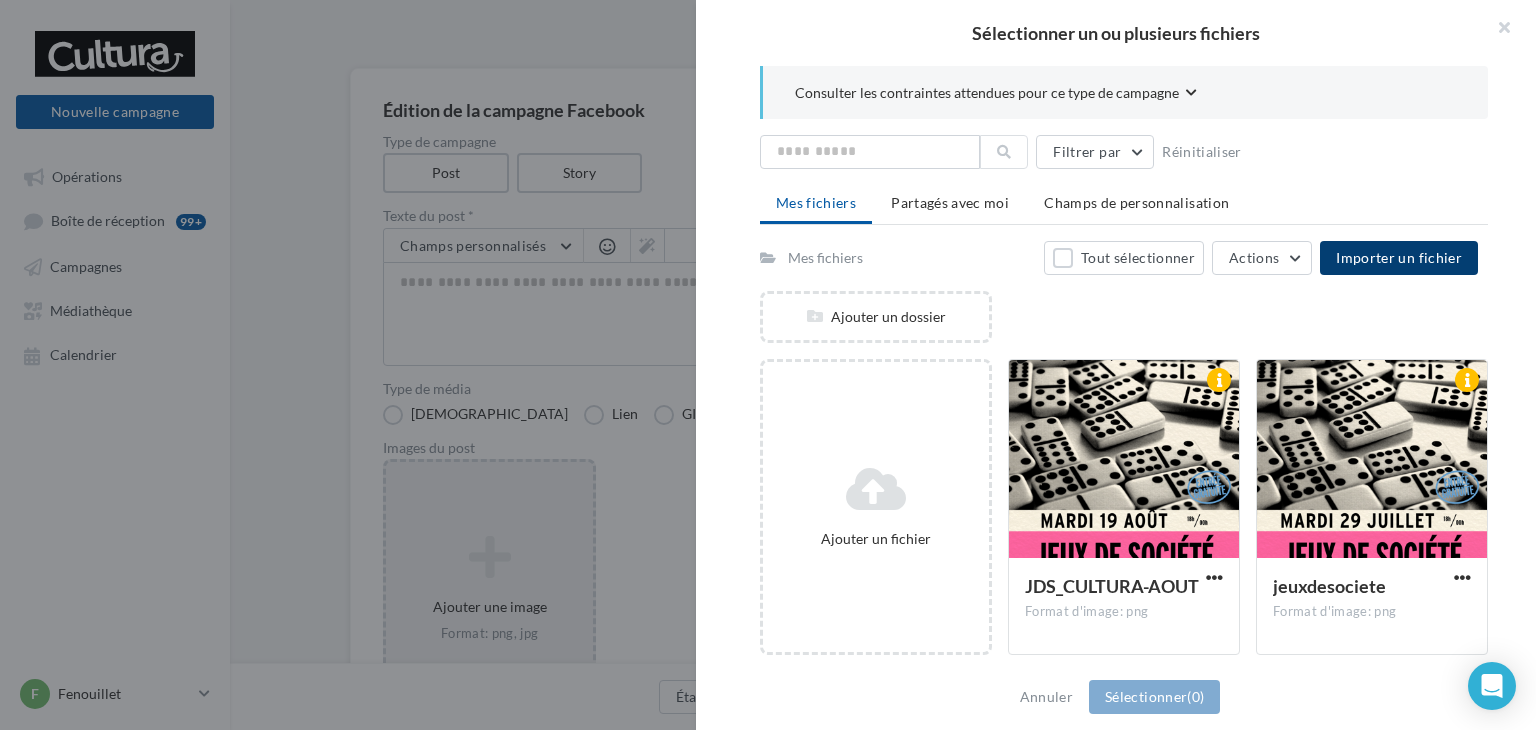 click on "Importer un fichier" at bounding box center [1399, 257] 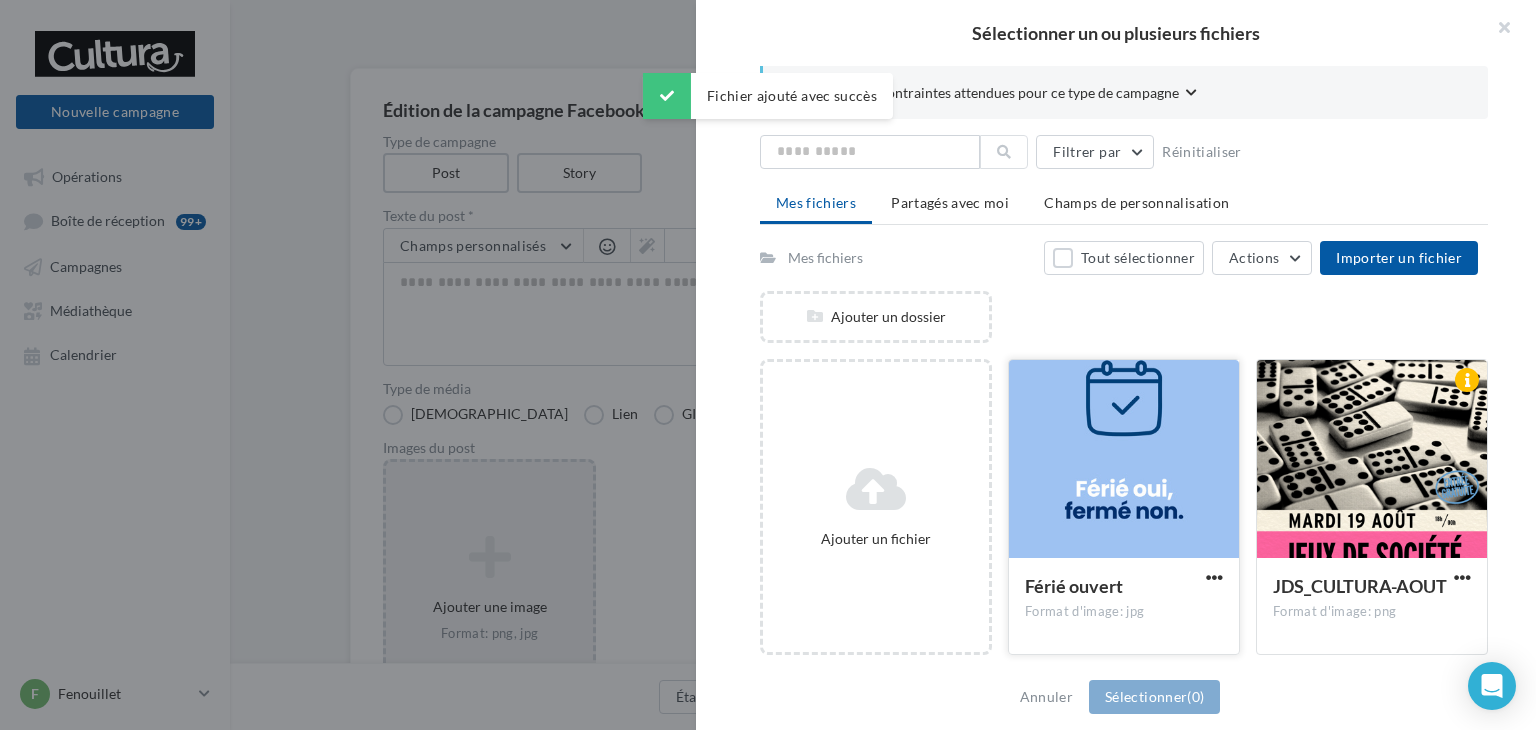 click at bounding box center [1124, 460] 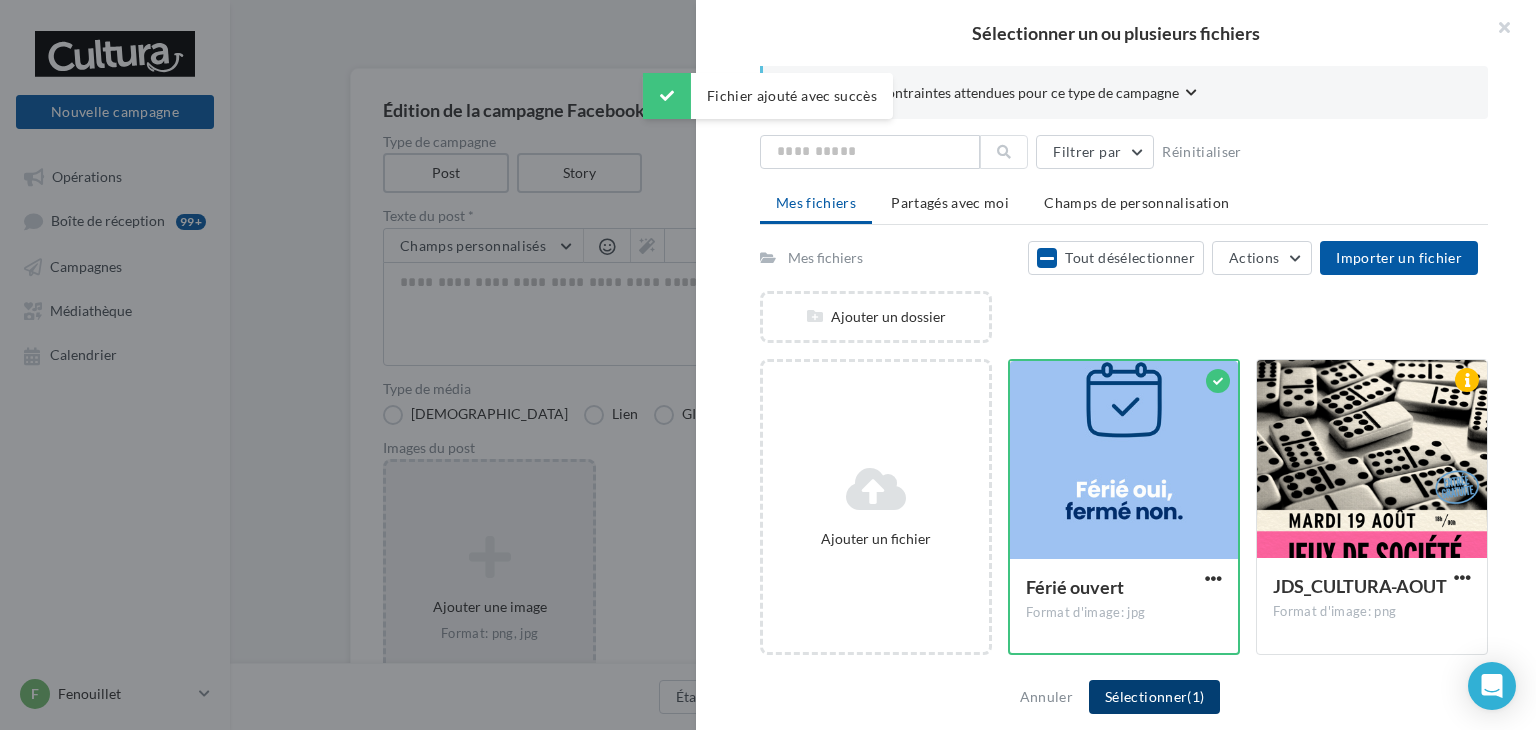 click on "Sélectionner   (1)" at bounding box center (1154, 697) 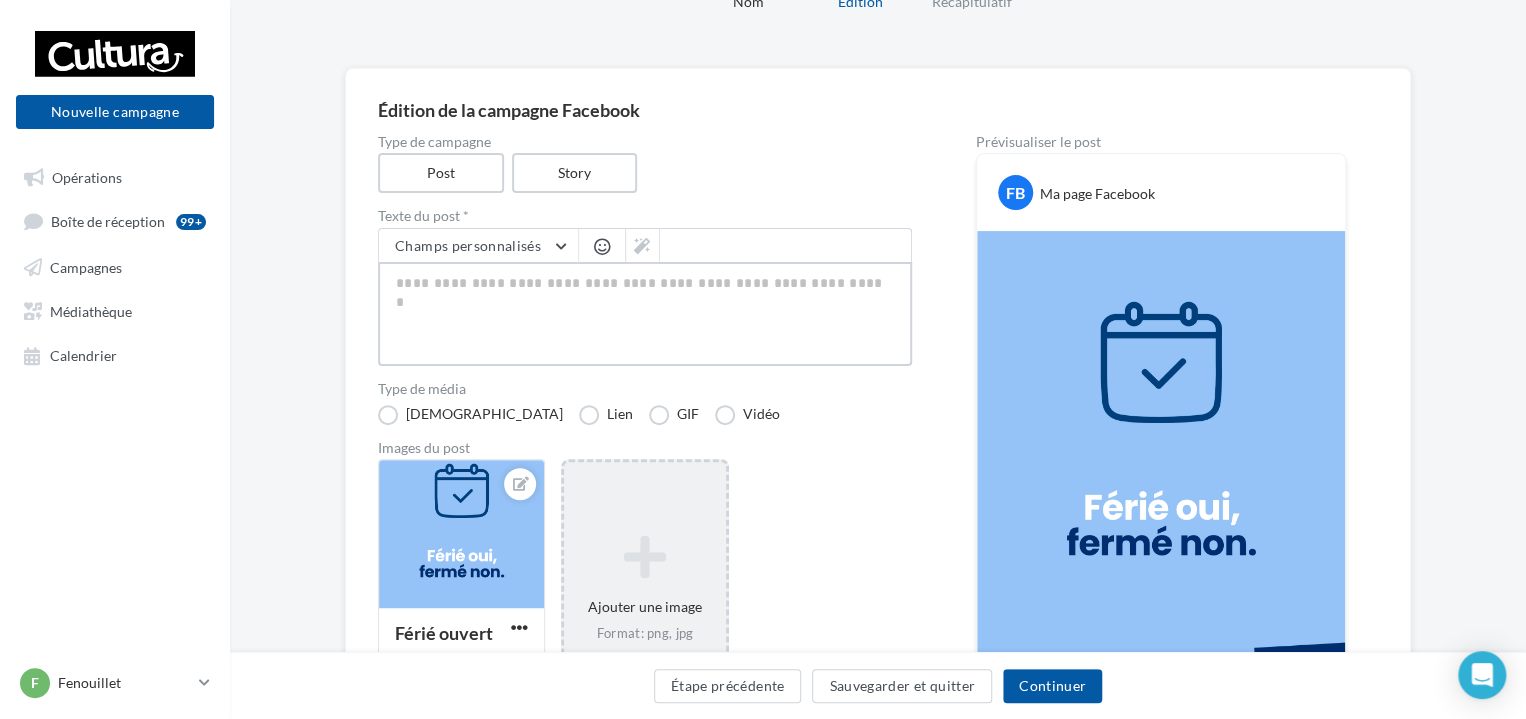 click at bounding box center (645, 314) 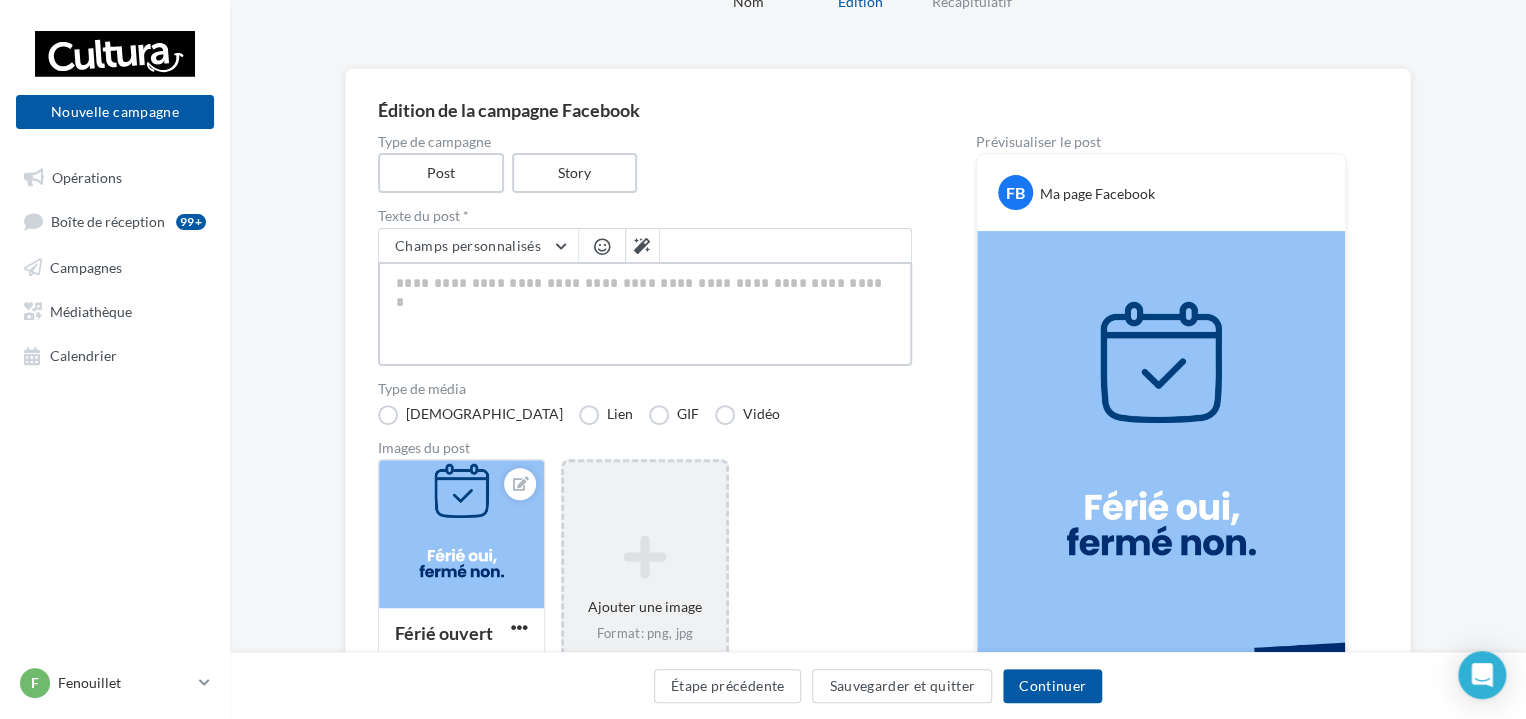 type on "*" 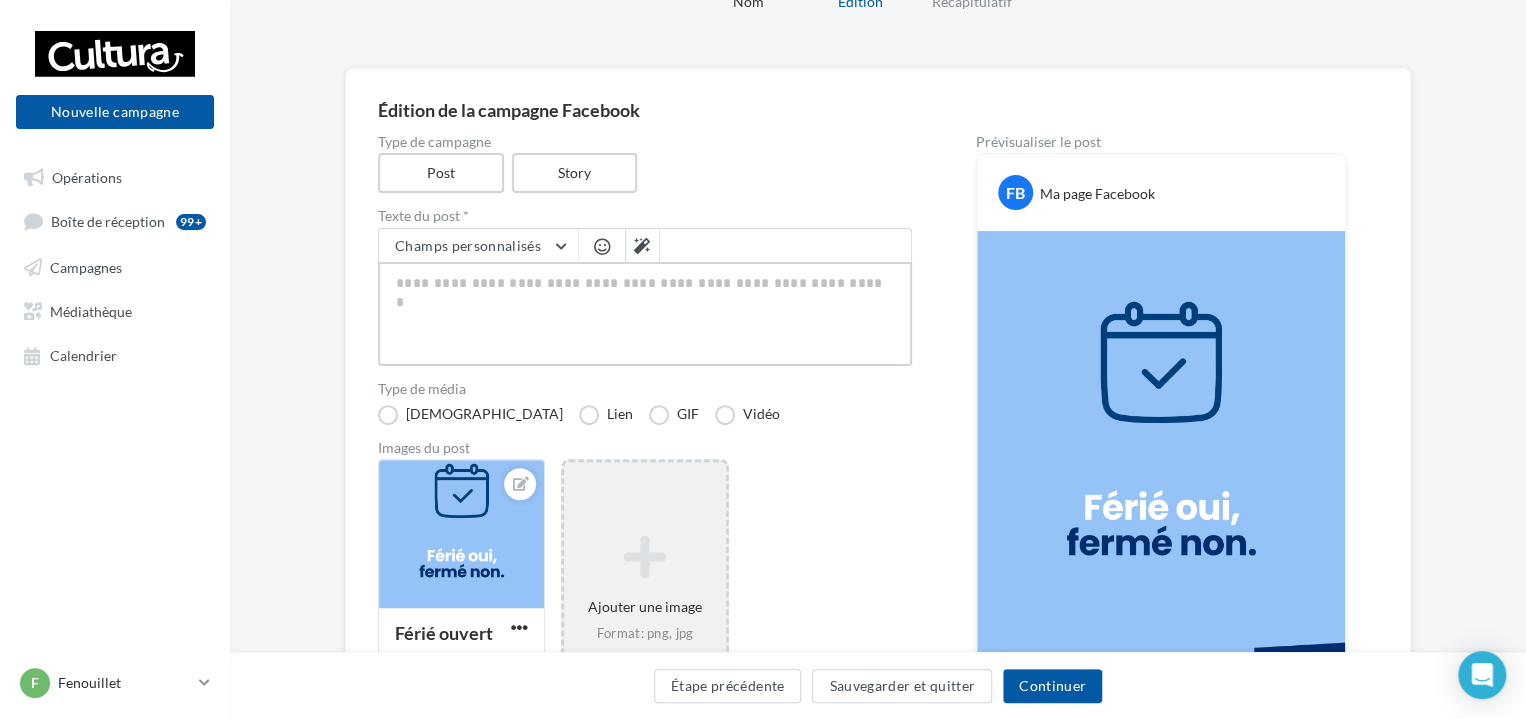type on "*" 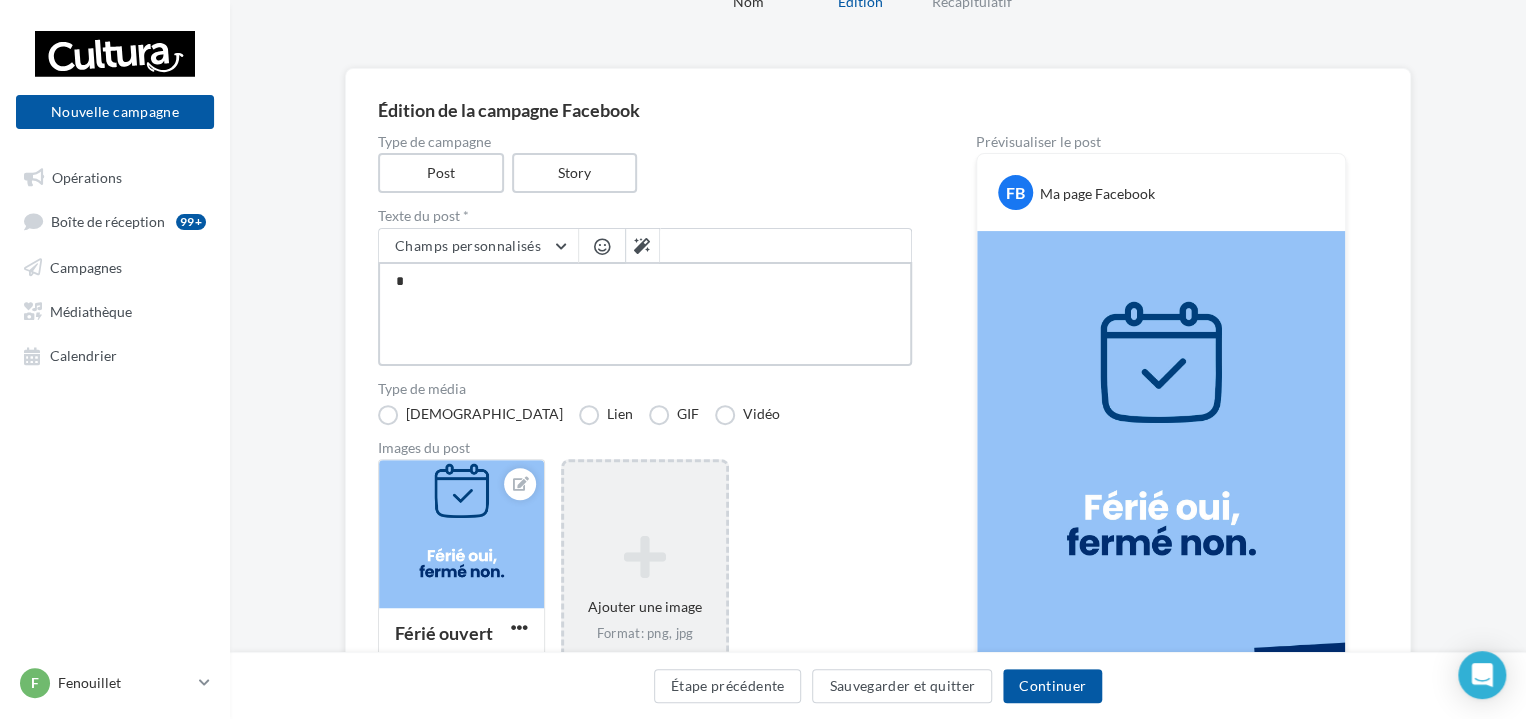 type on "**" 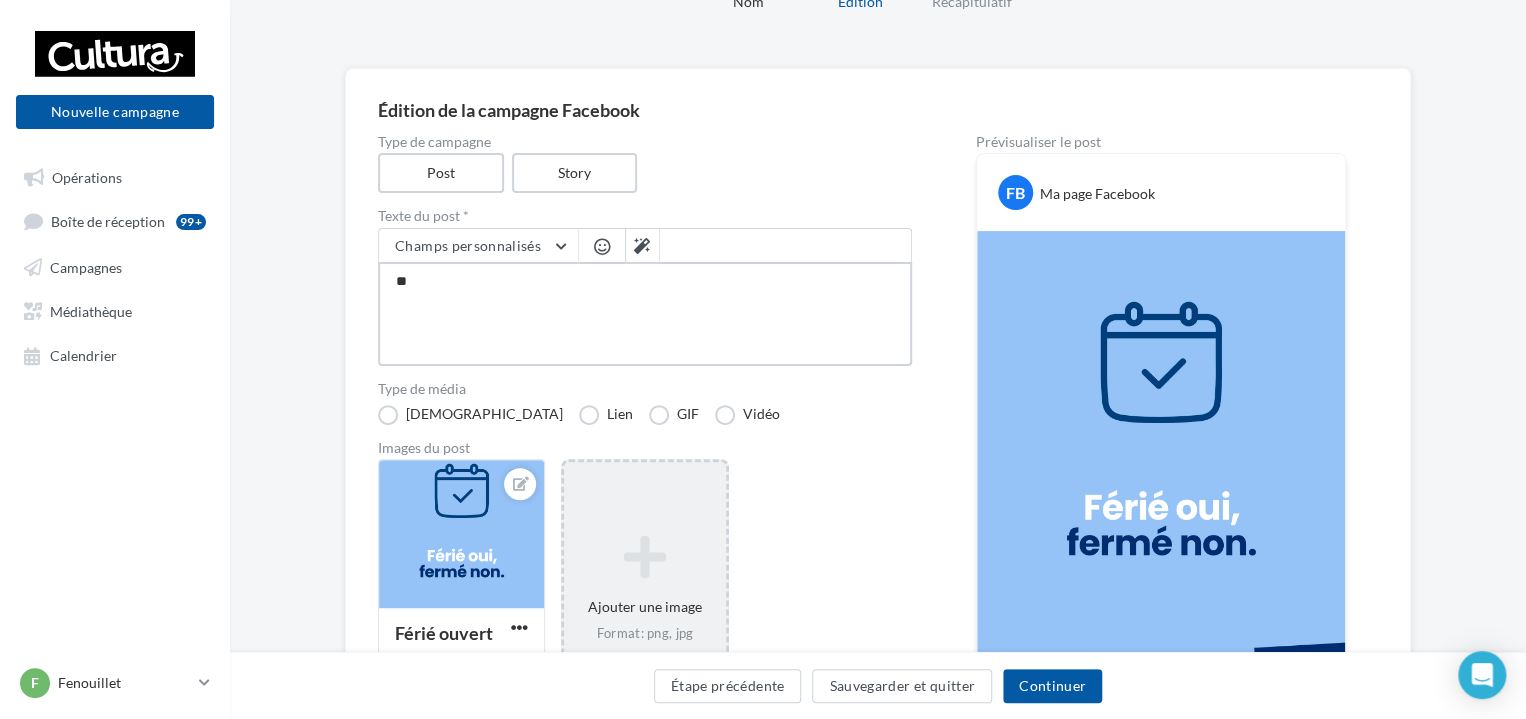 type on "***" 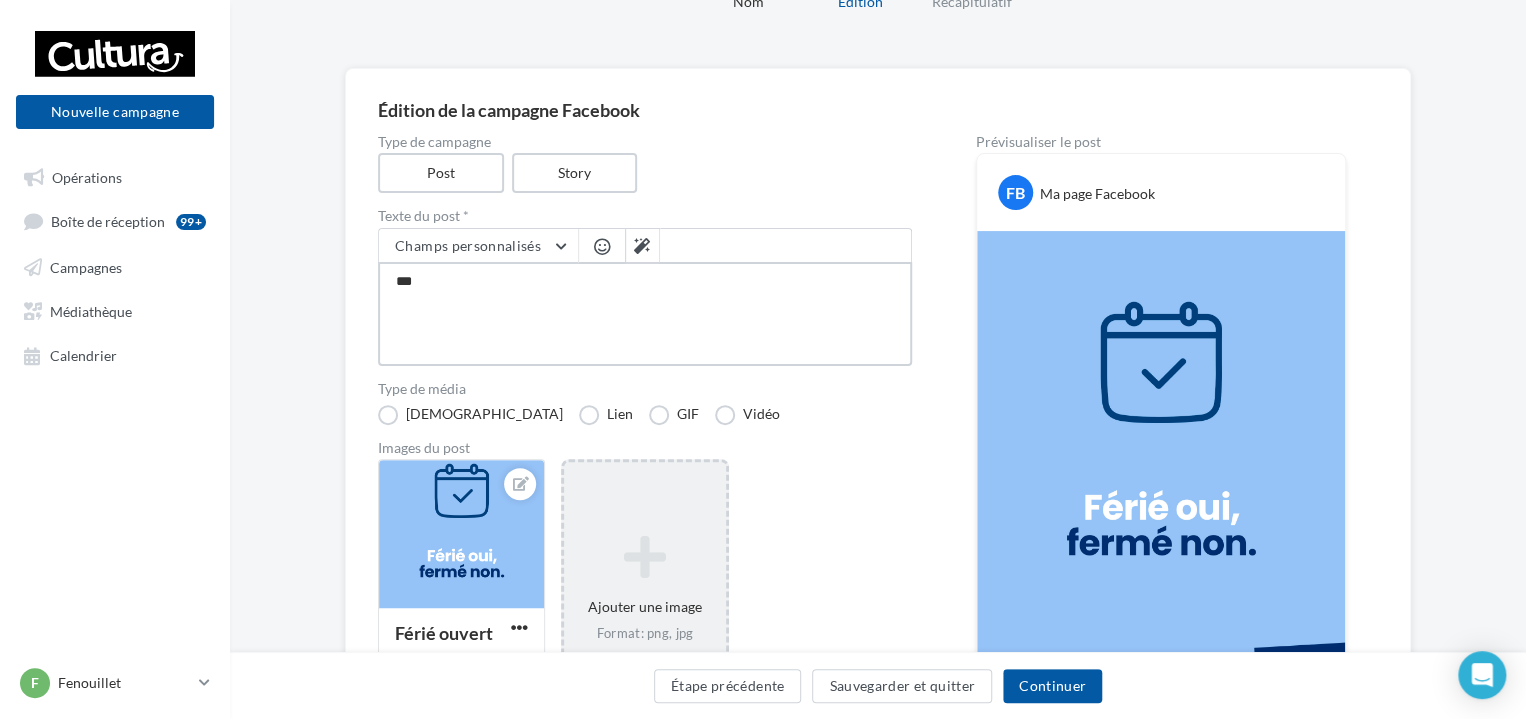 type on "****" 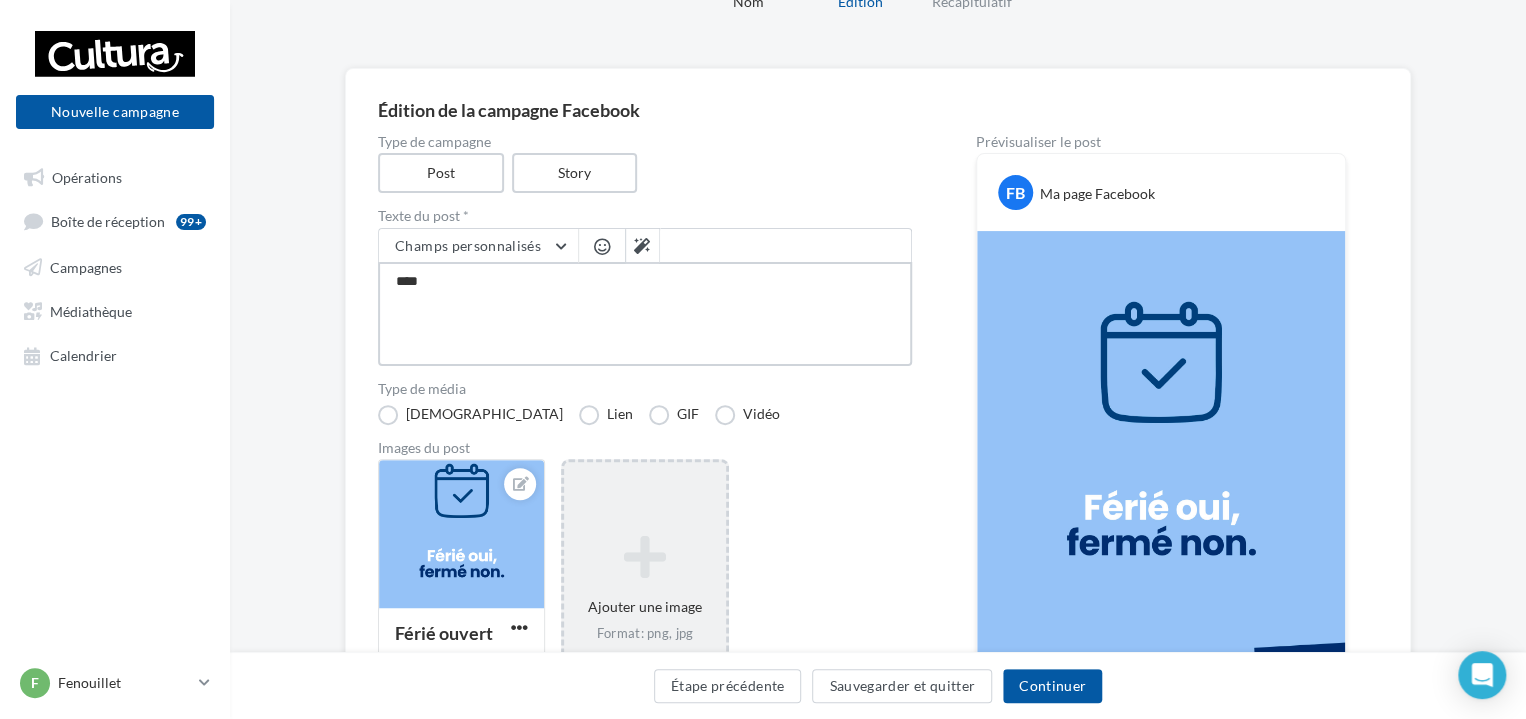 type on "*****" 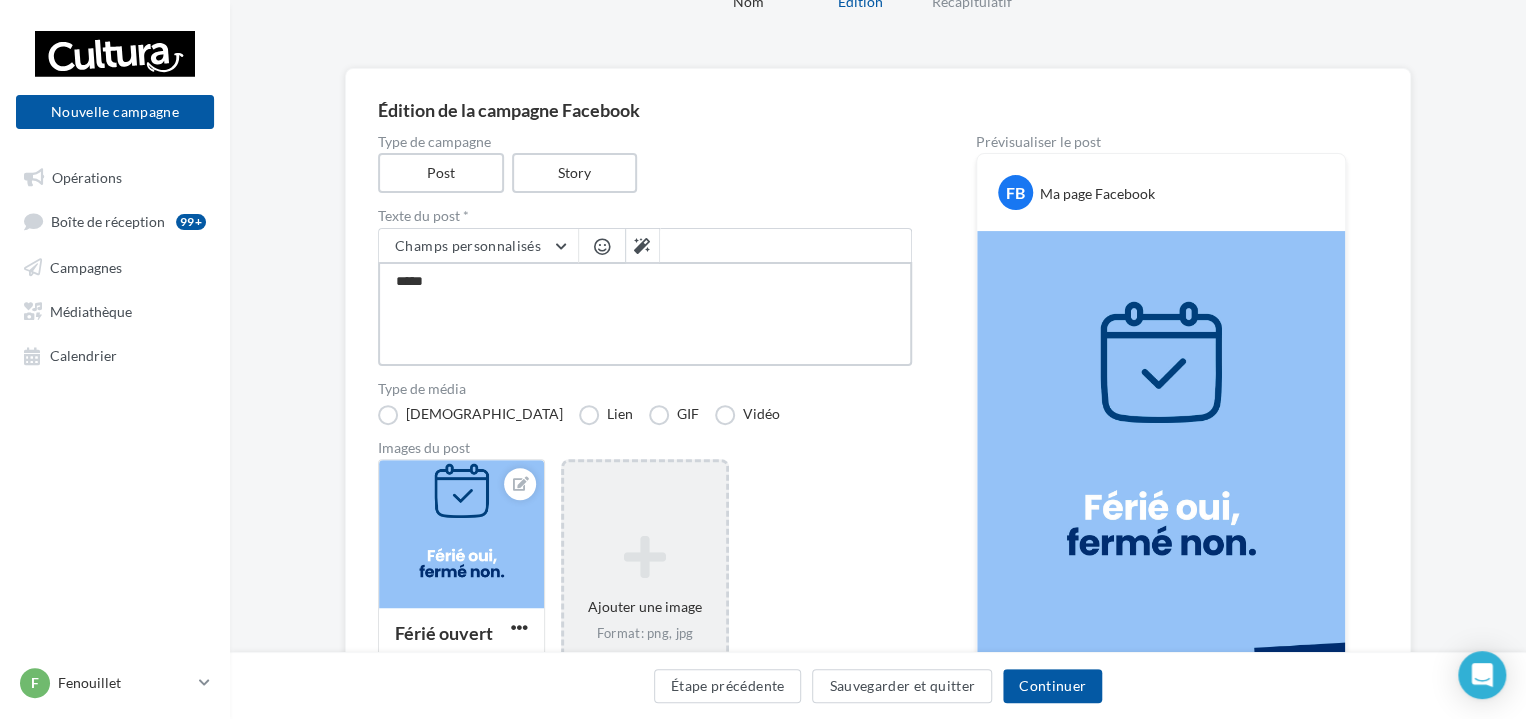 type on "*****" 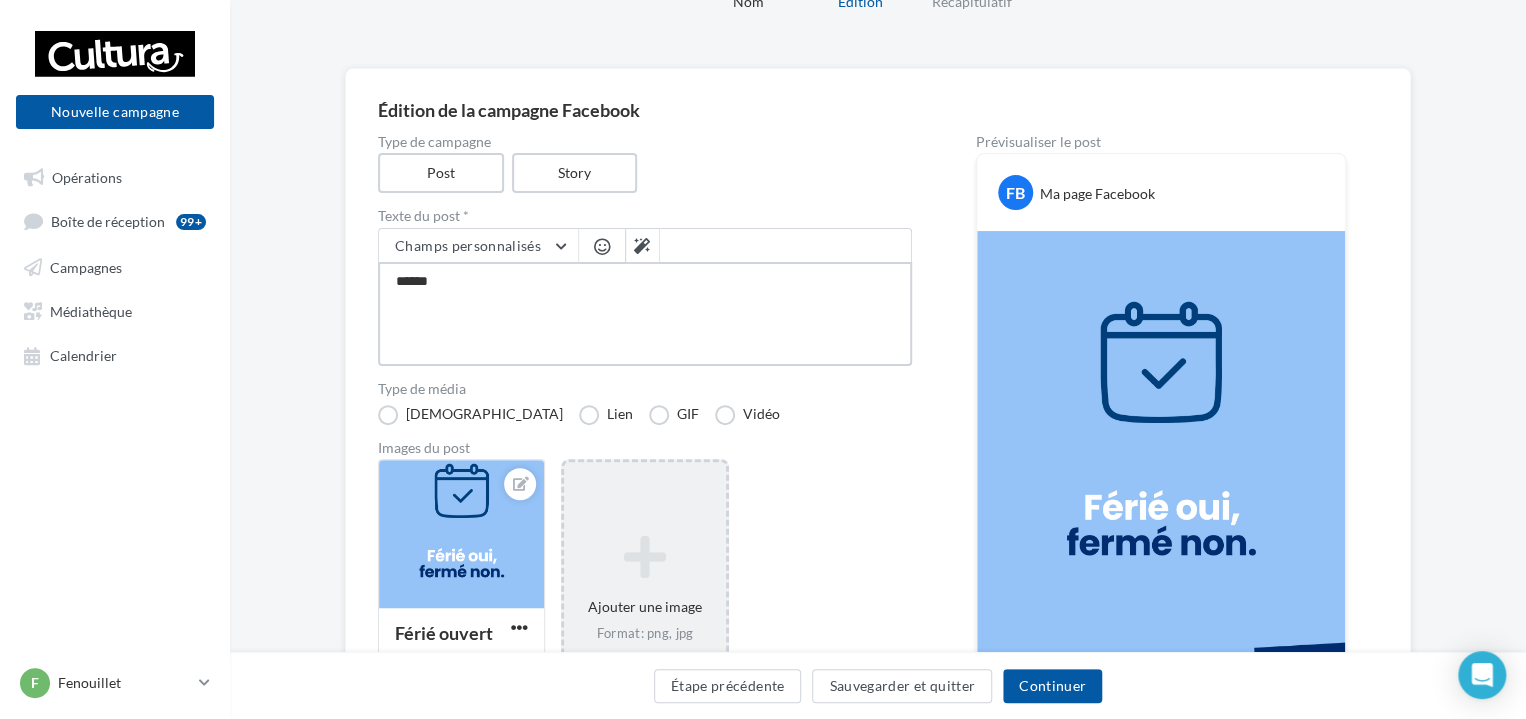 type on "*******" 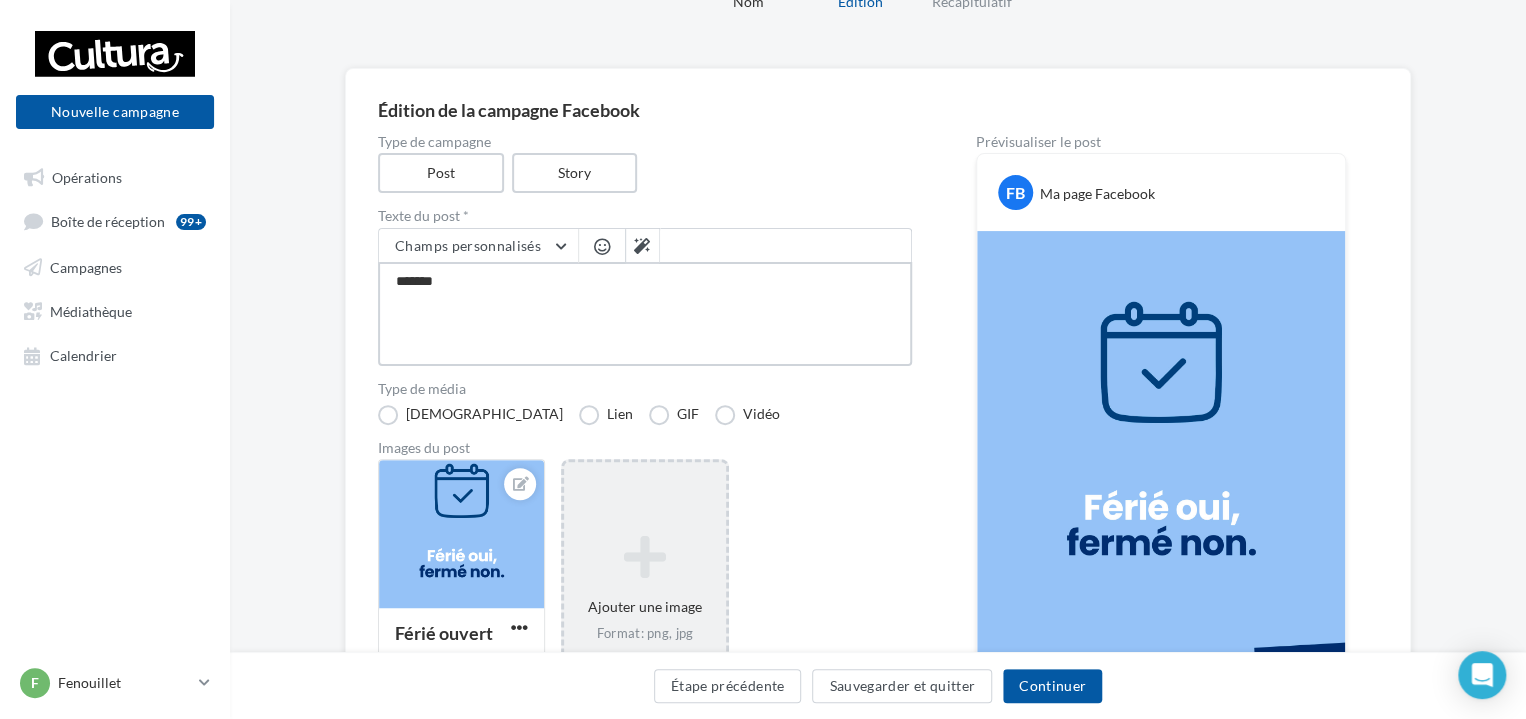 type on "********" 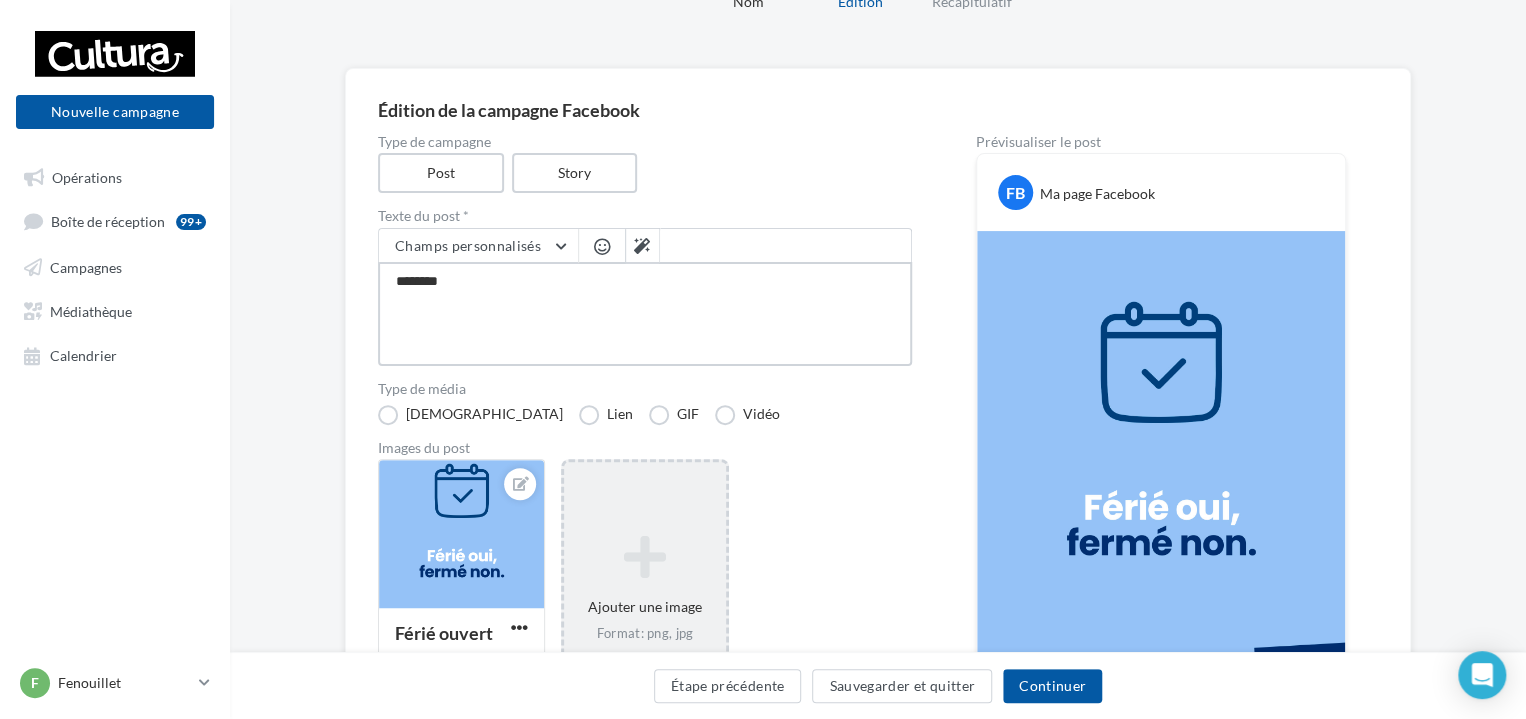 type on "*********" 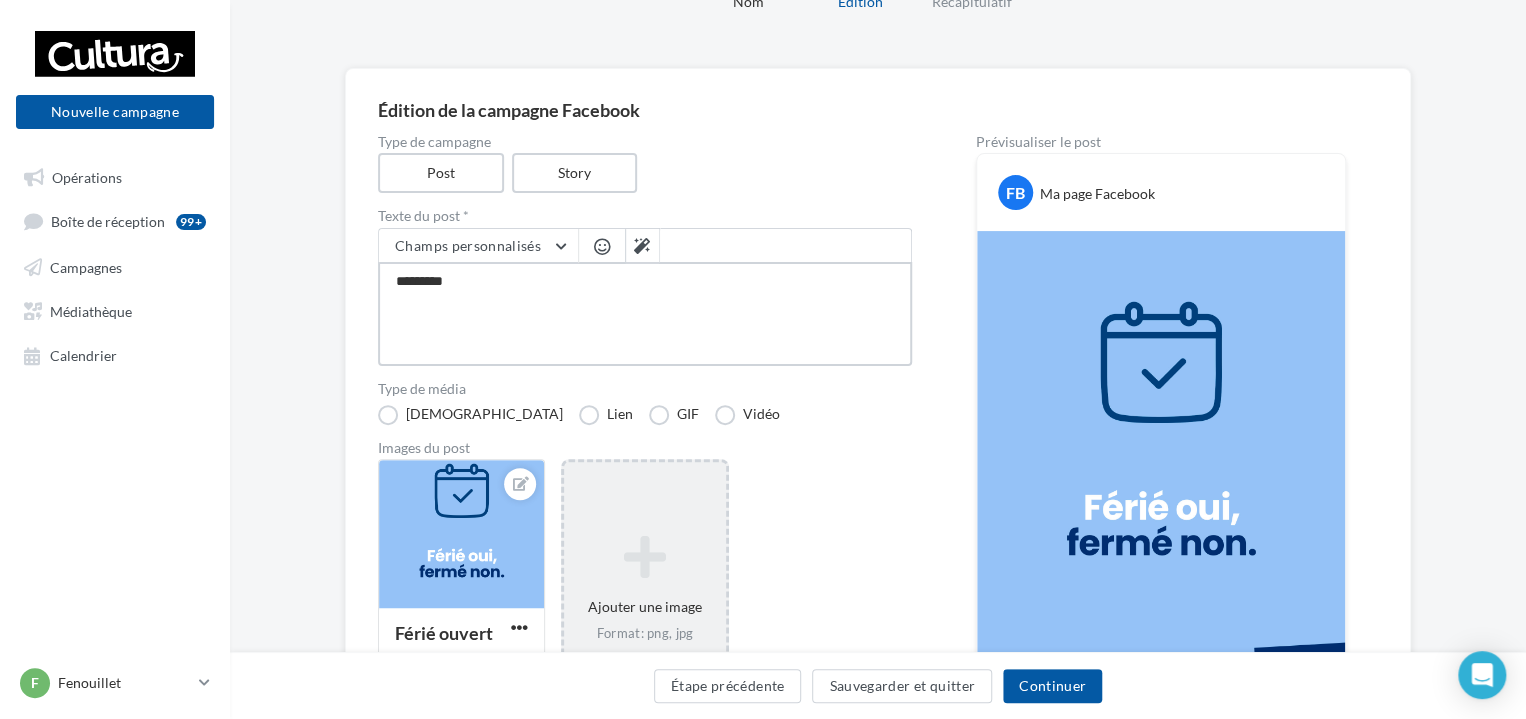 type on "**********" 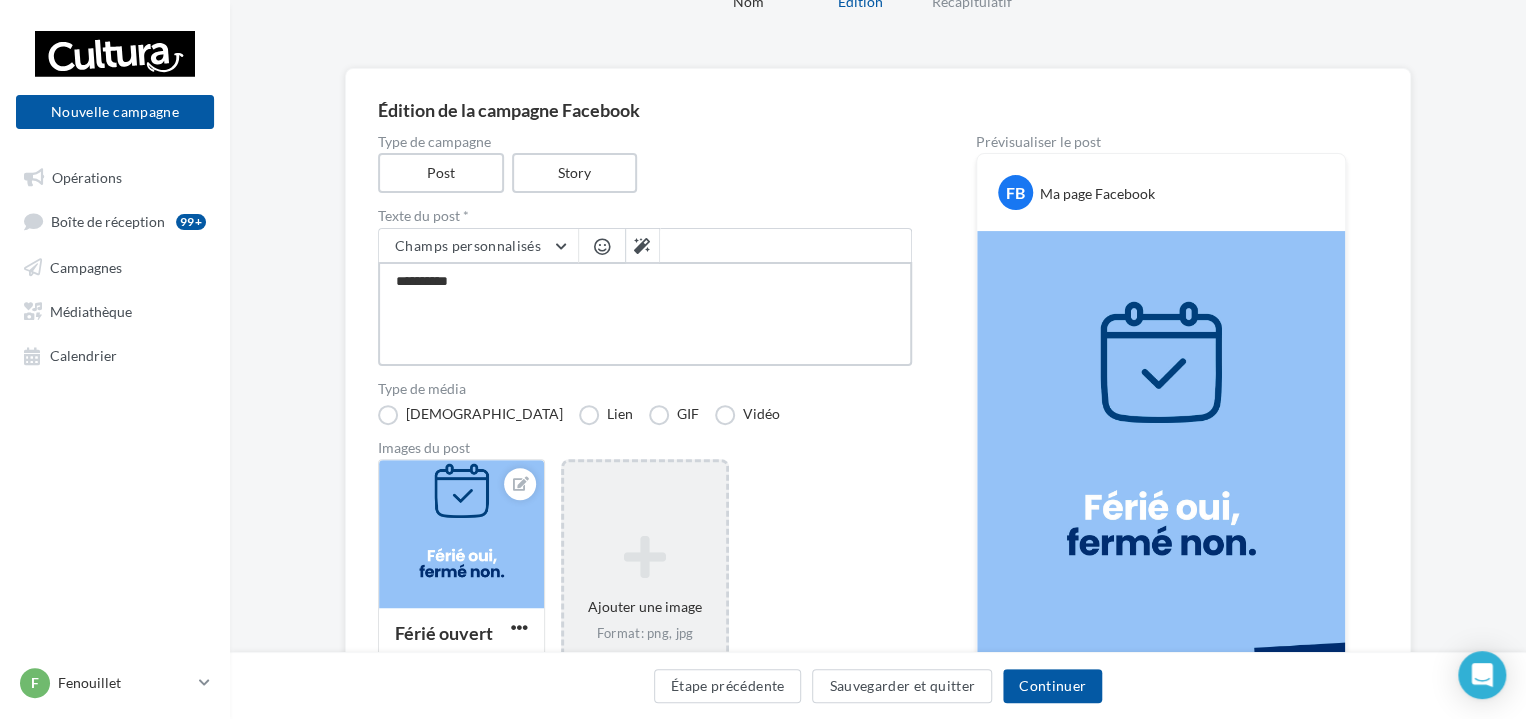 type on "**********" 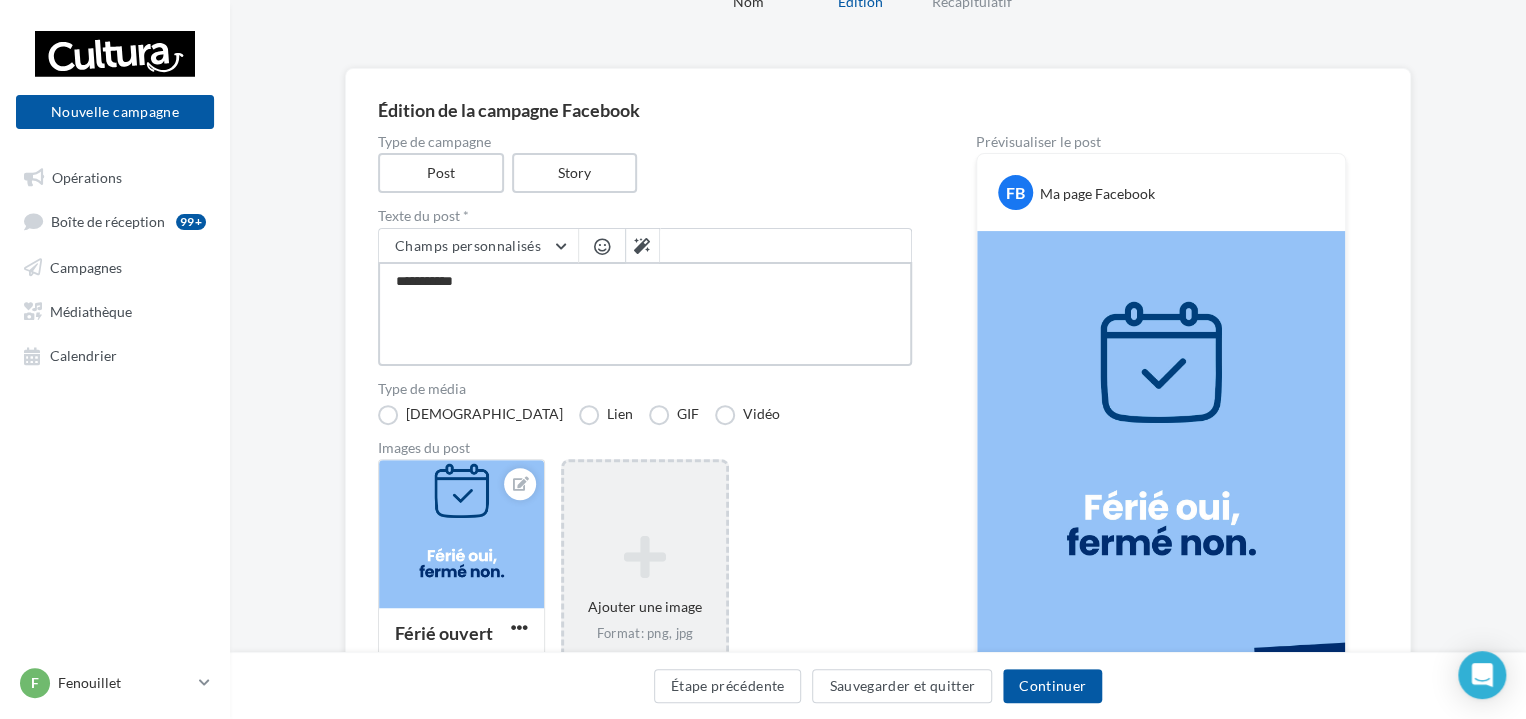 type on "**********" 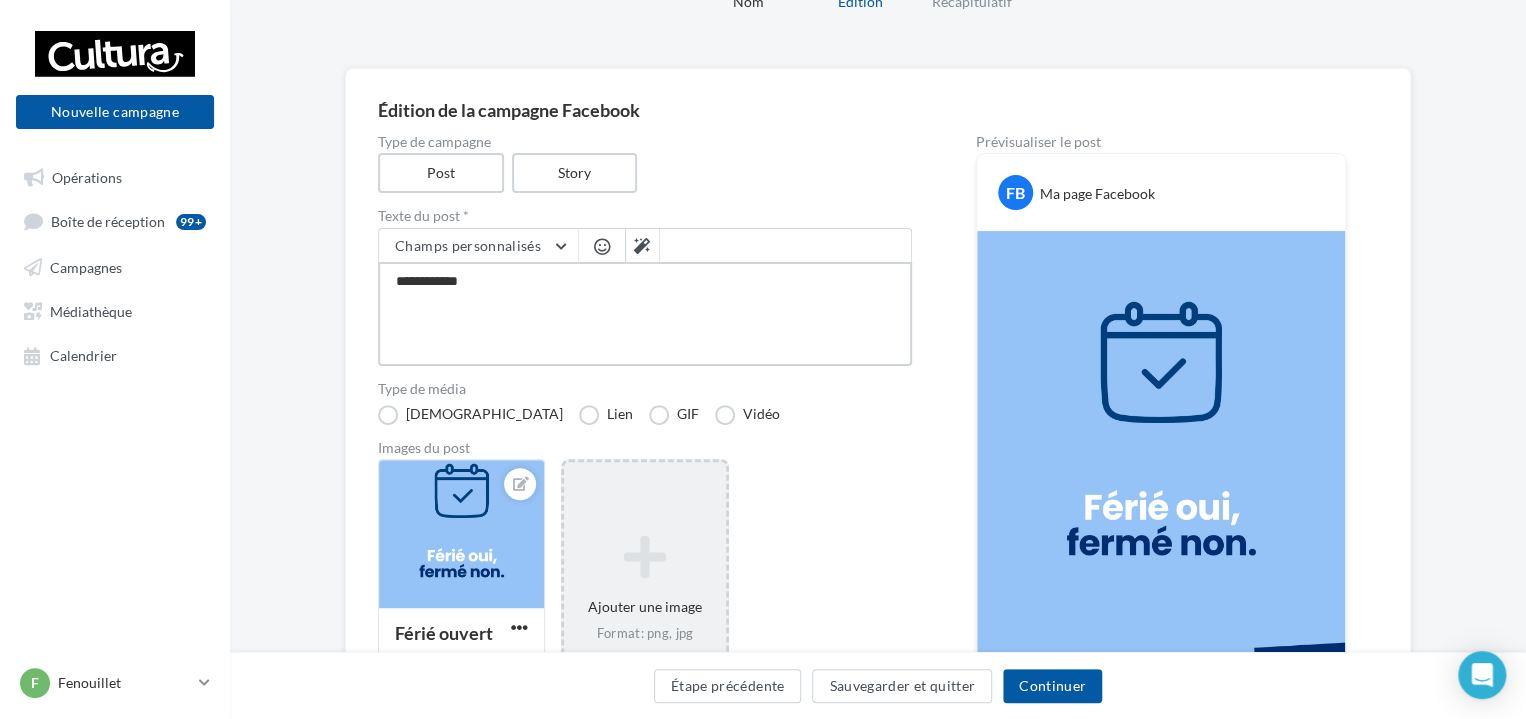 type on "**********" 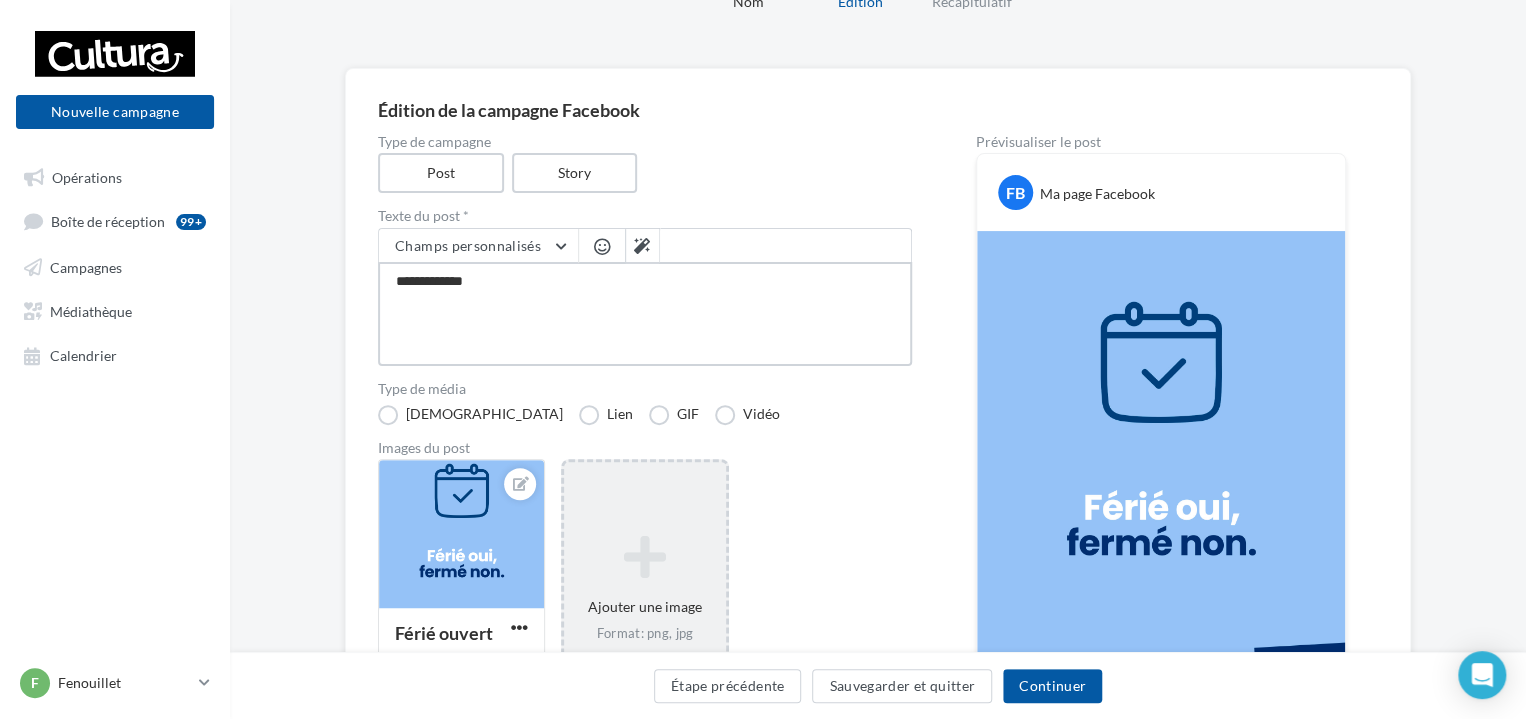 type on "**********" 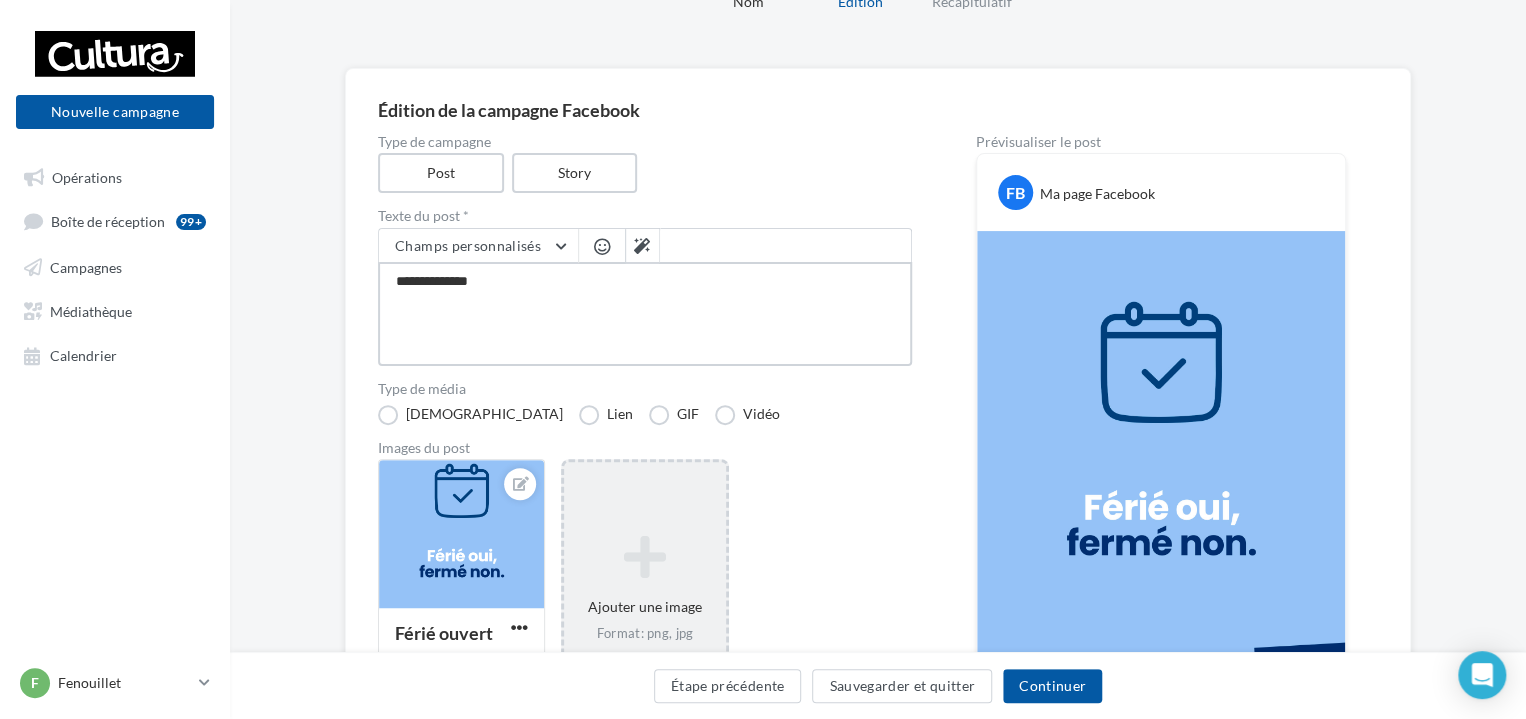 type on "**********" 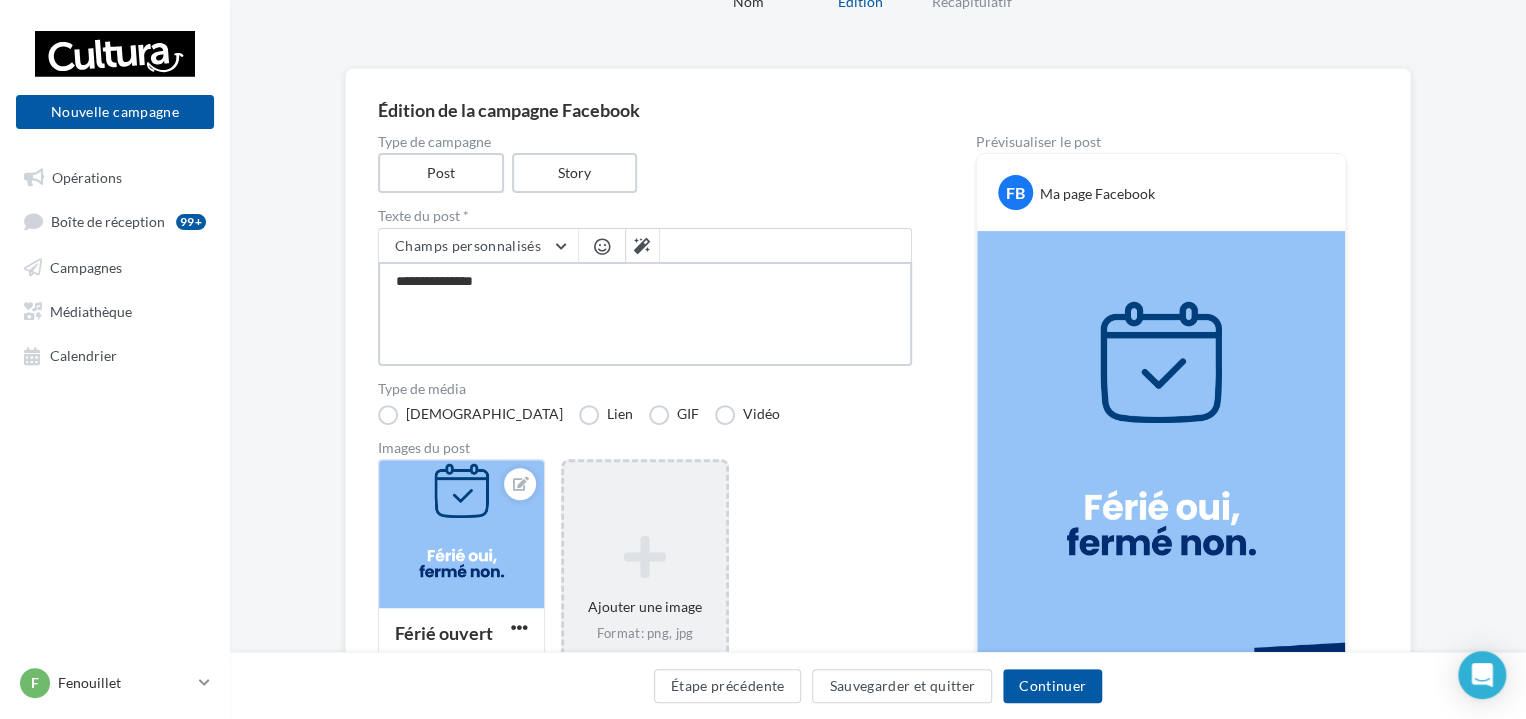 type on "**********" 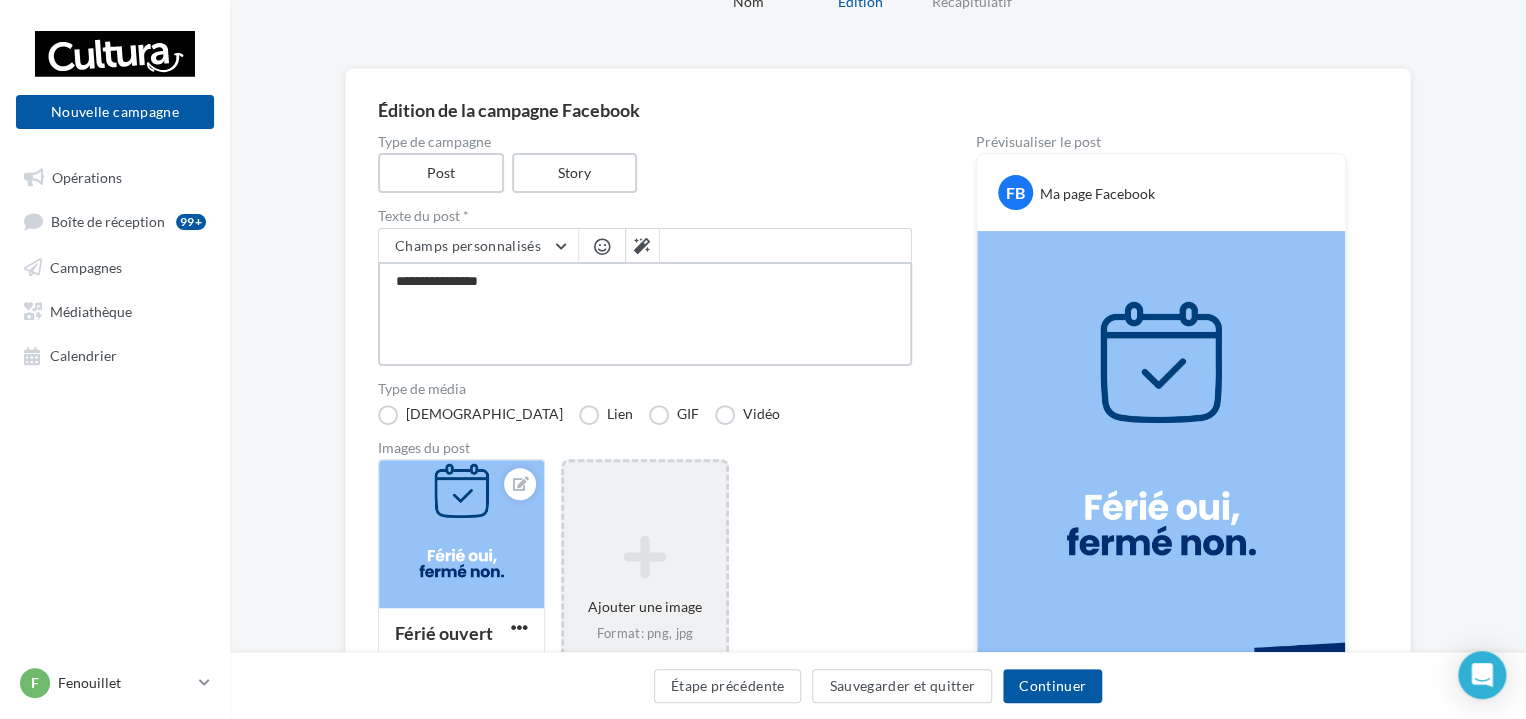 type on "**********" 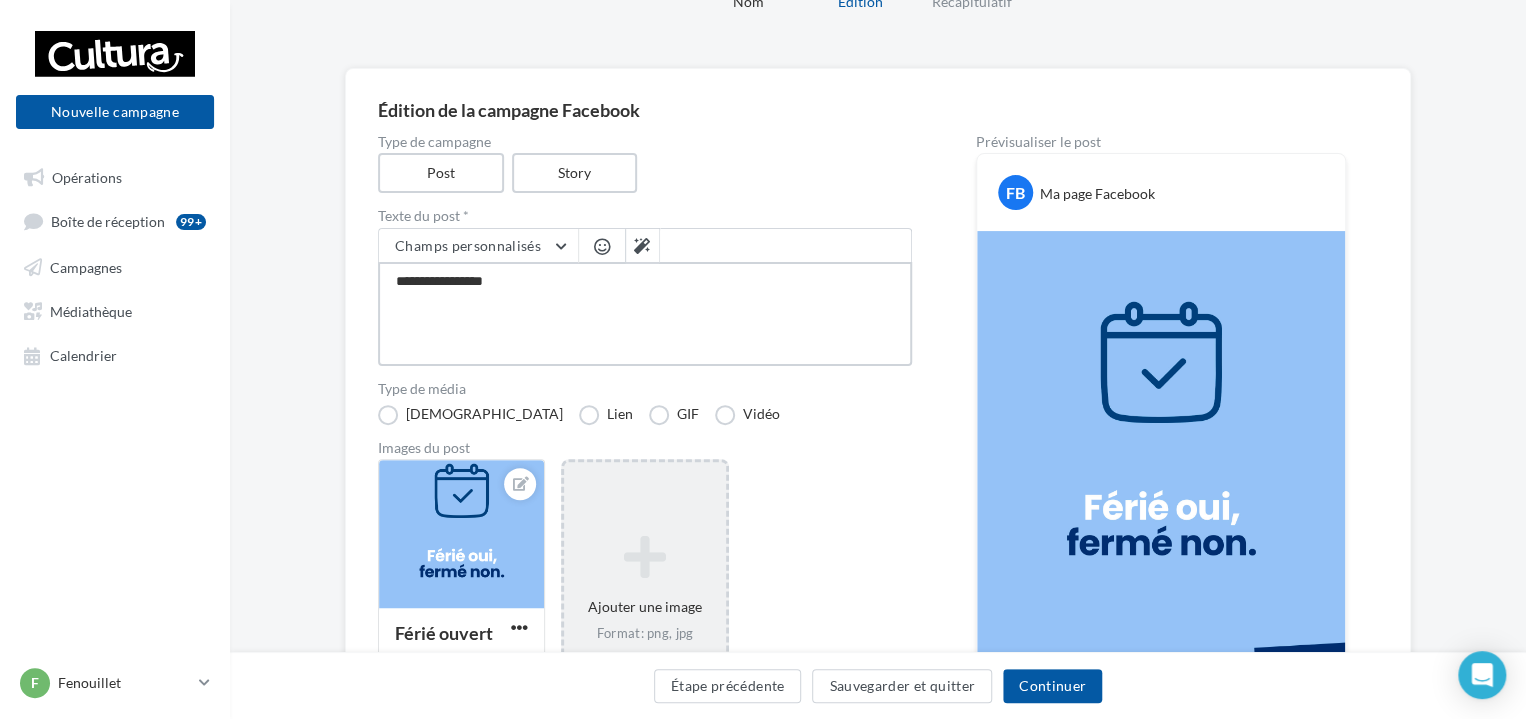 type on "**********" 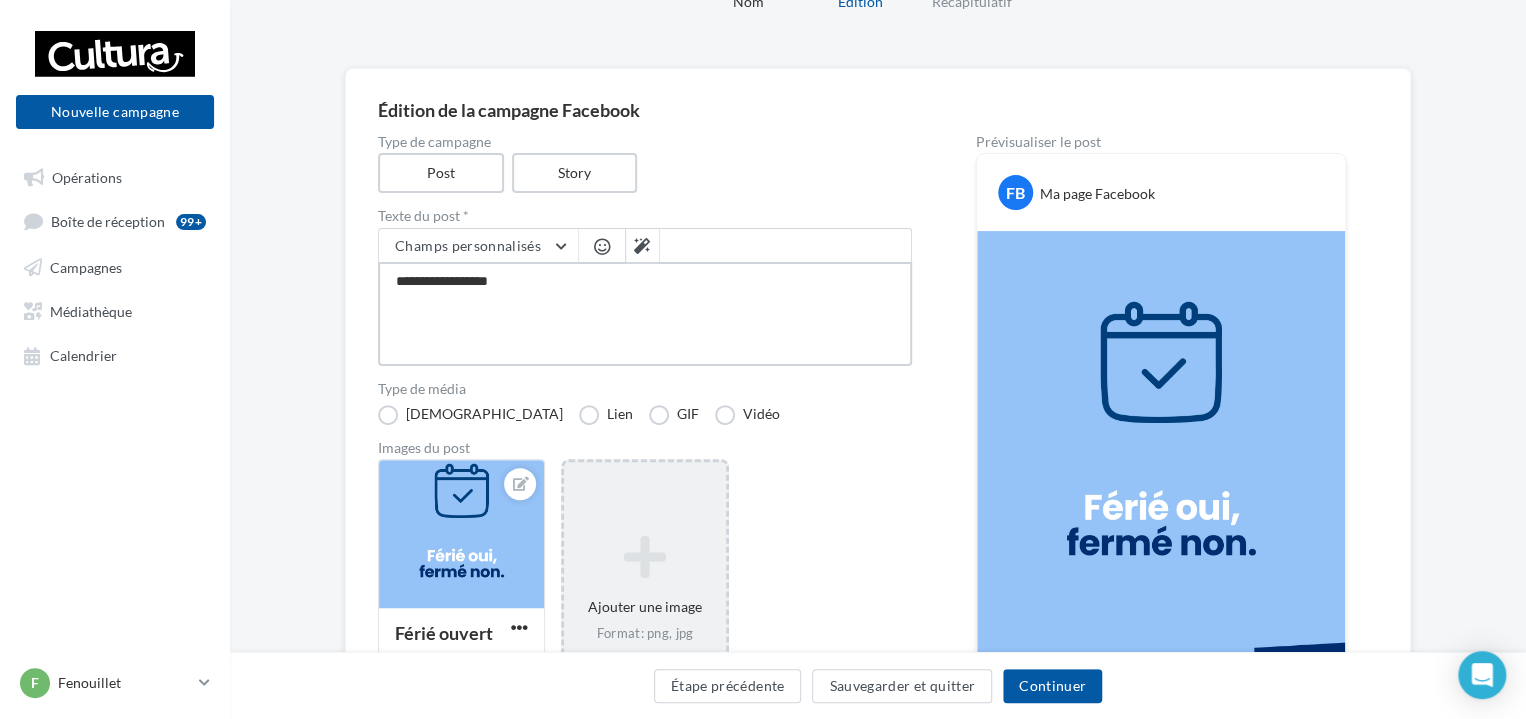 type on "**********" 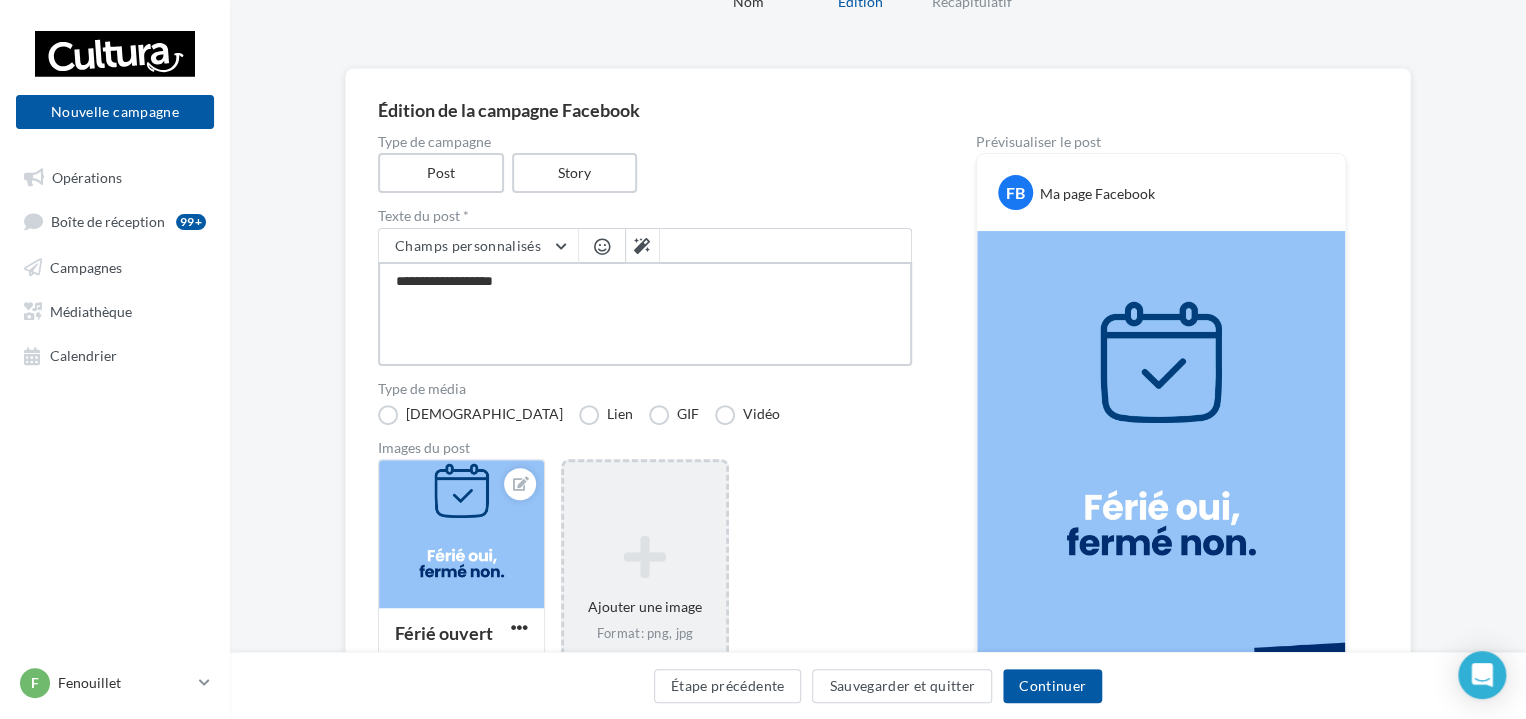 type on "**********" 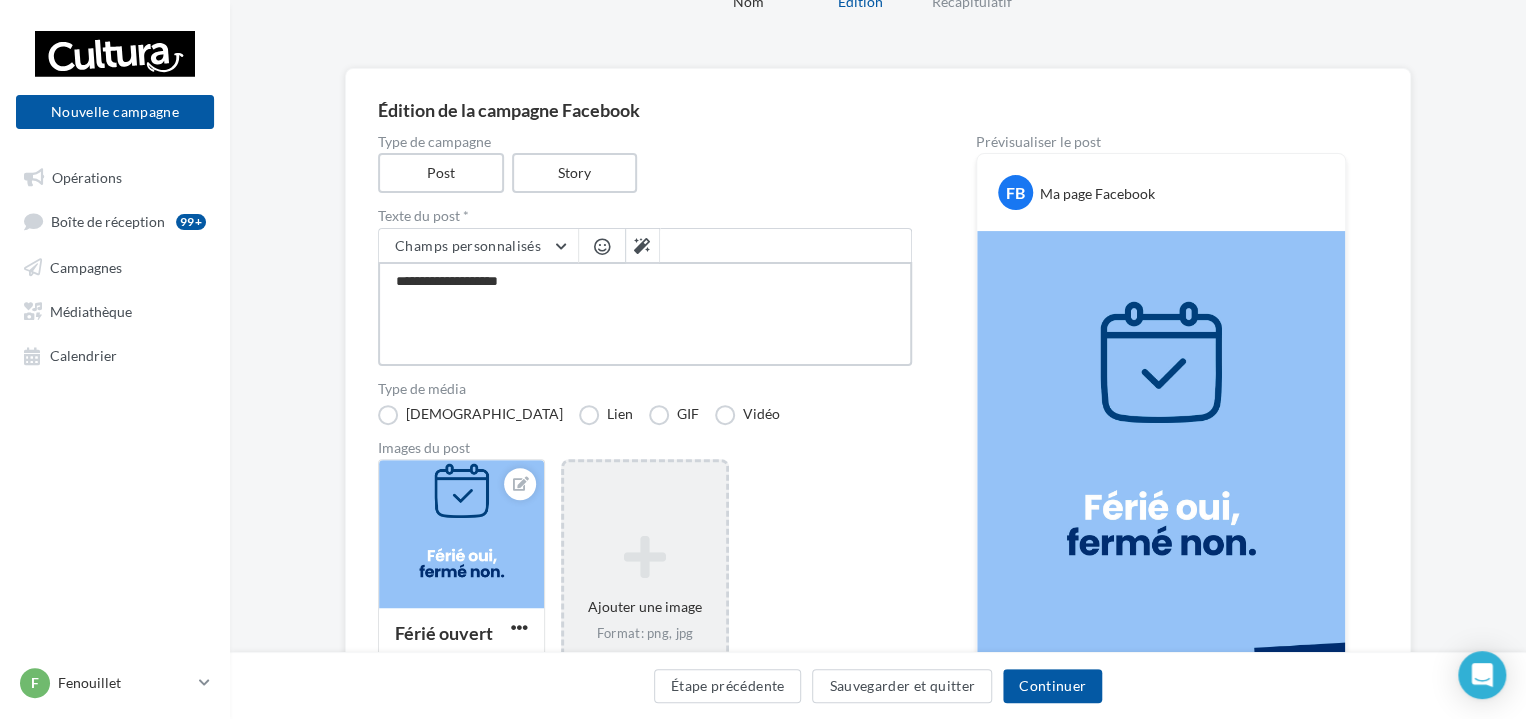 type on "**********" 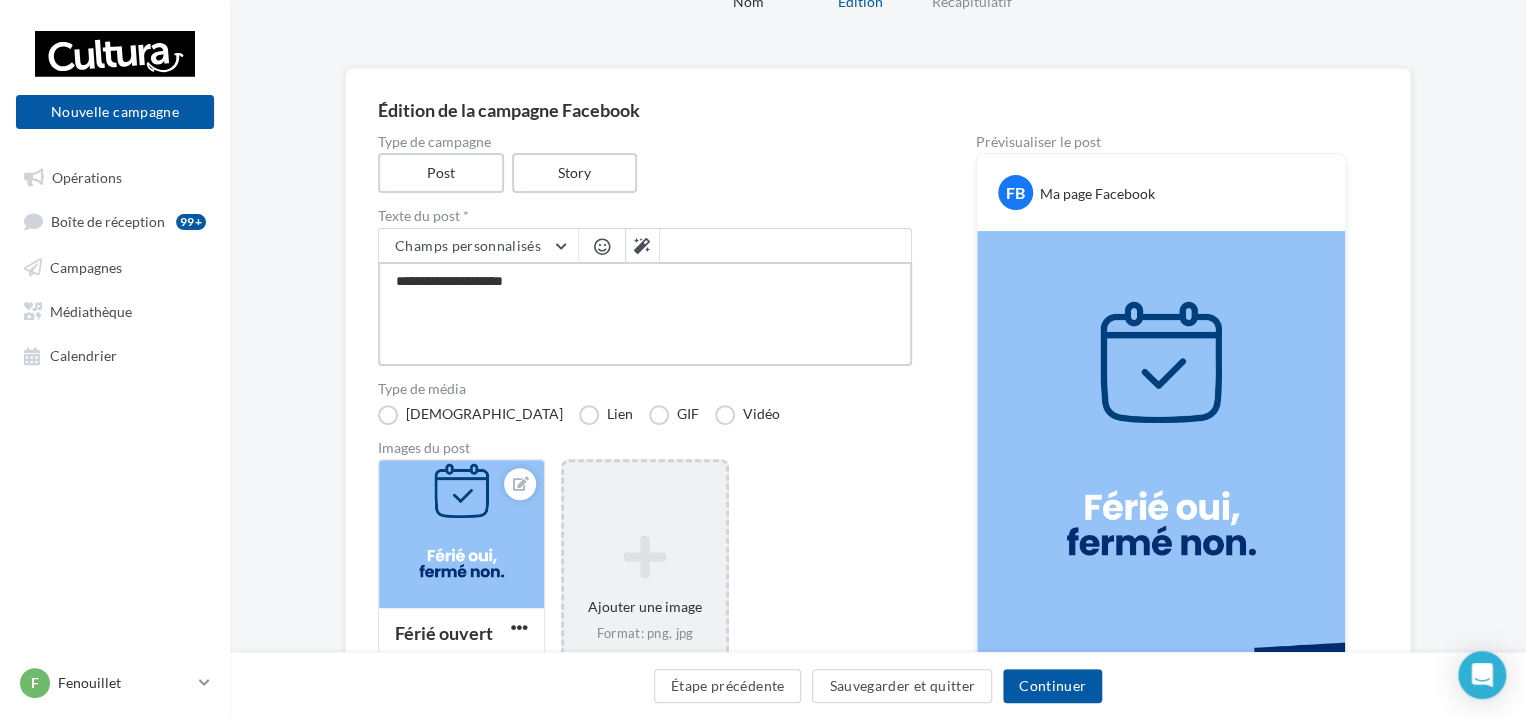 type on "**********" 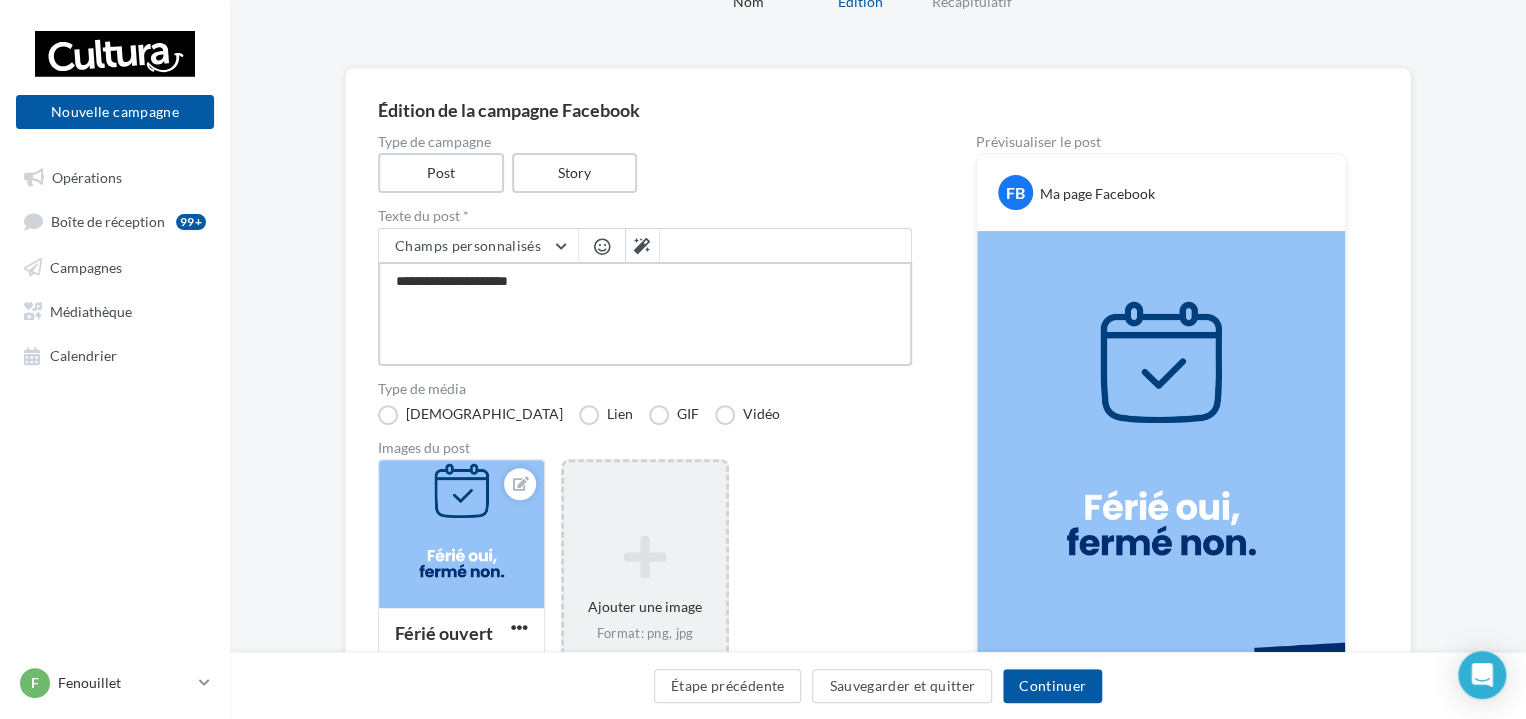 type on "**********" 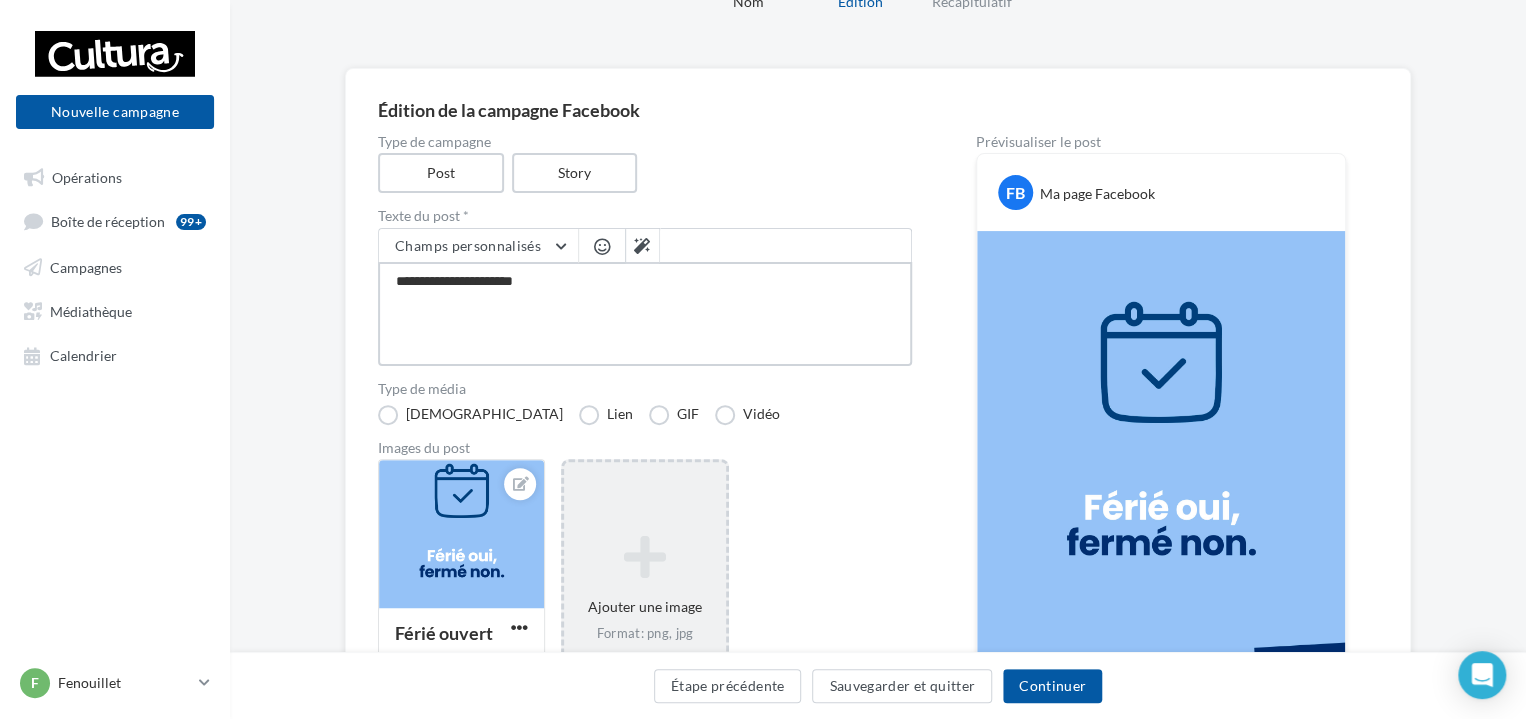 type on "**********" 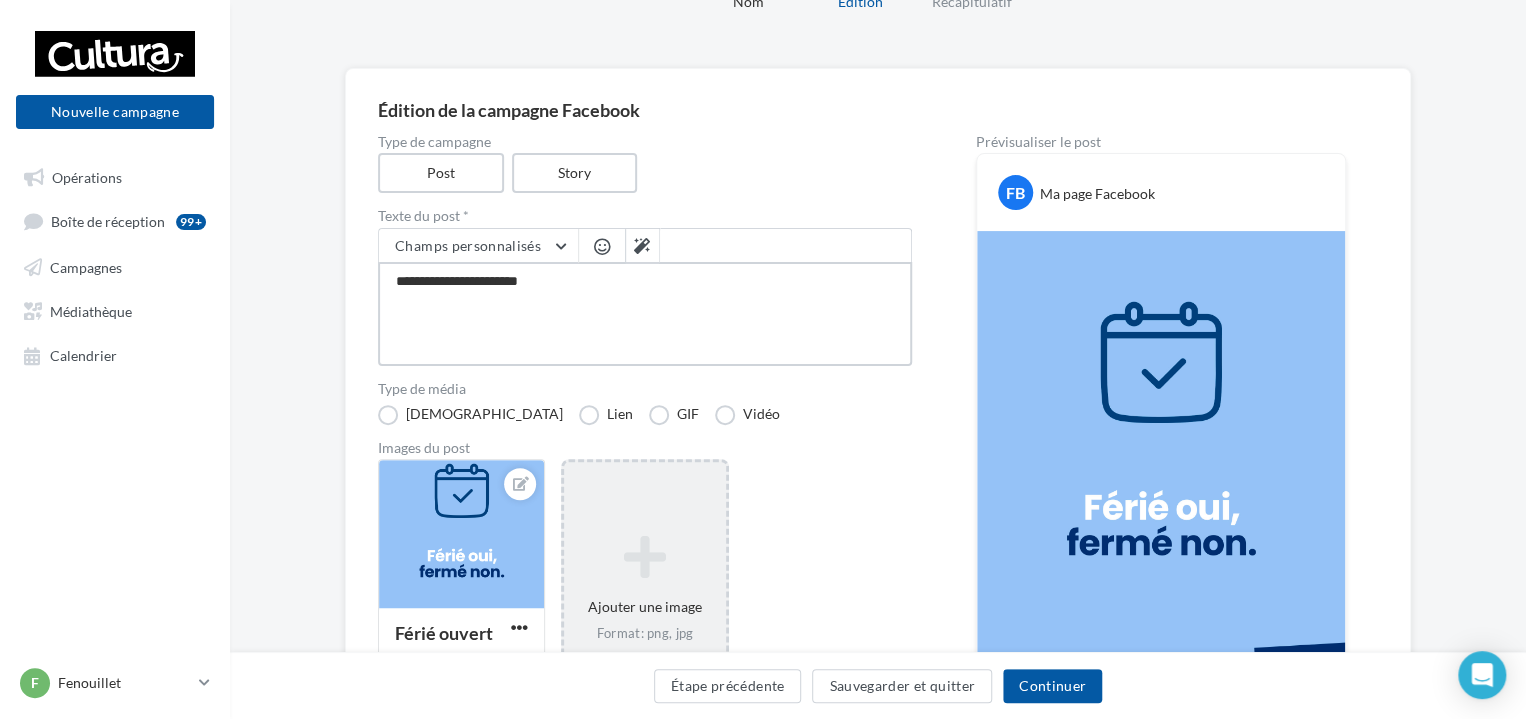 type on "**********" 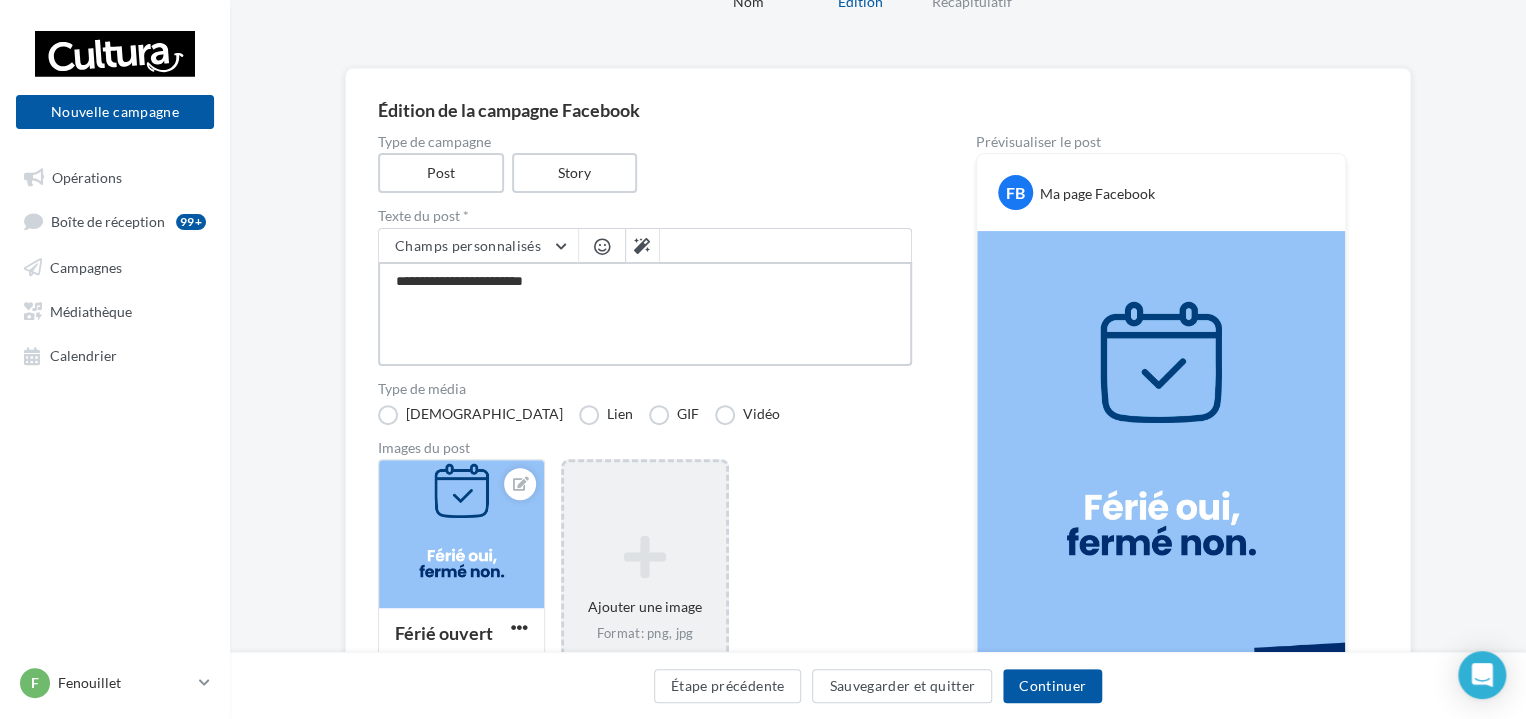 type on "**********" 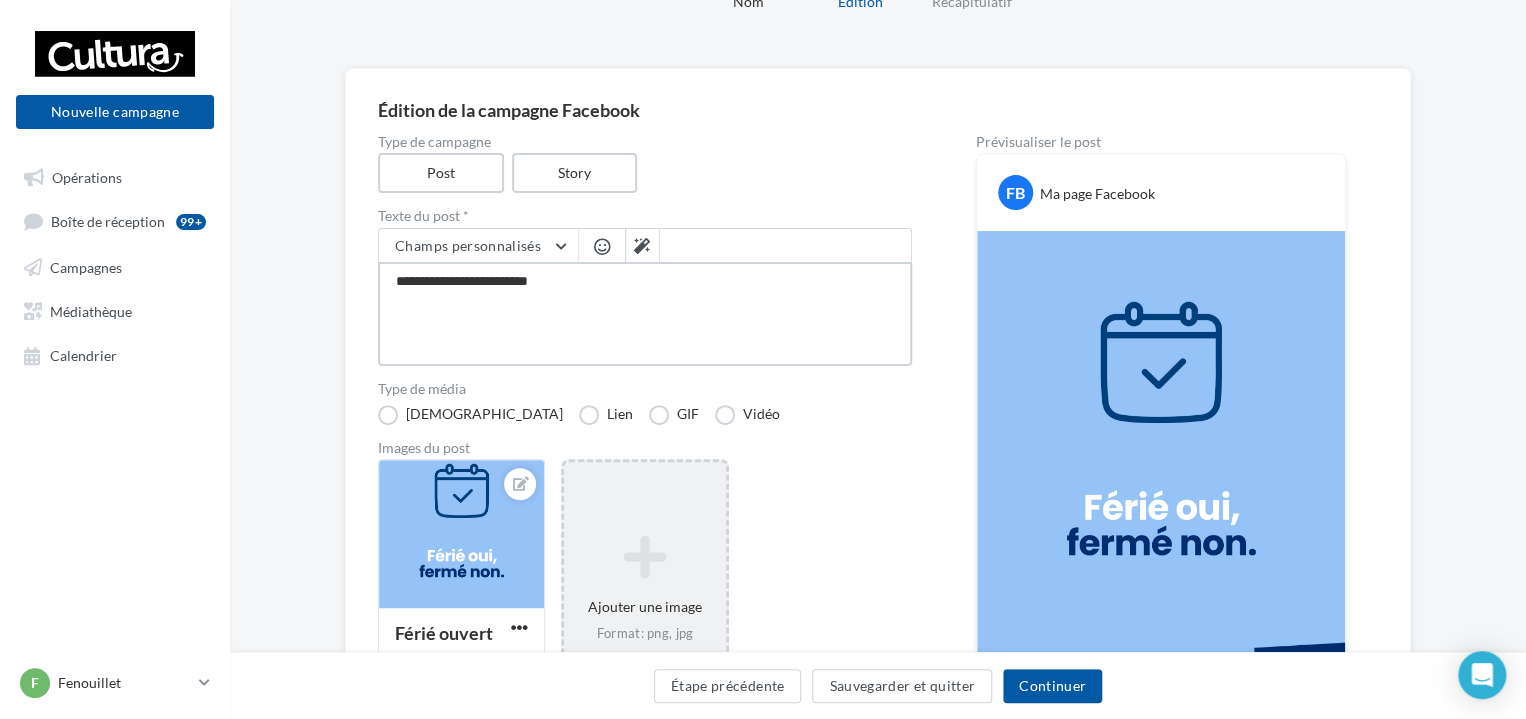 type on "**********" 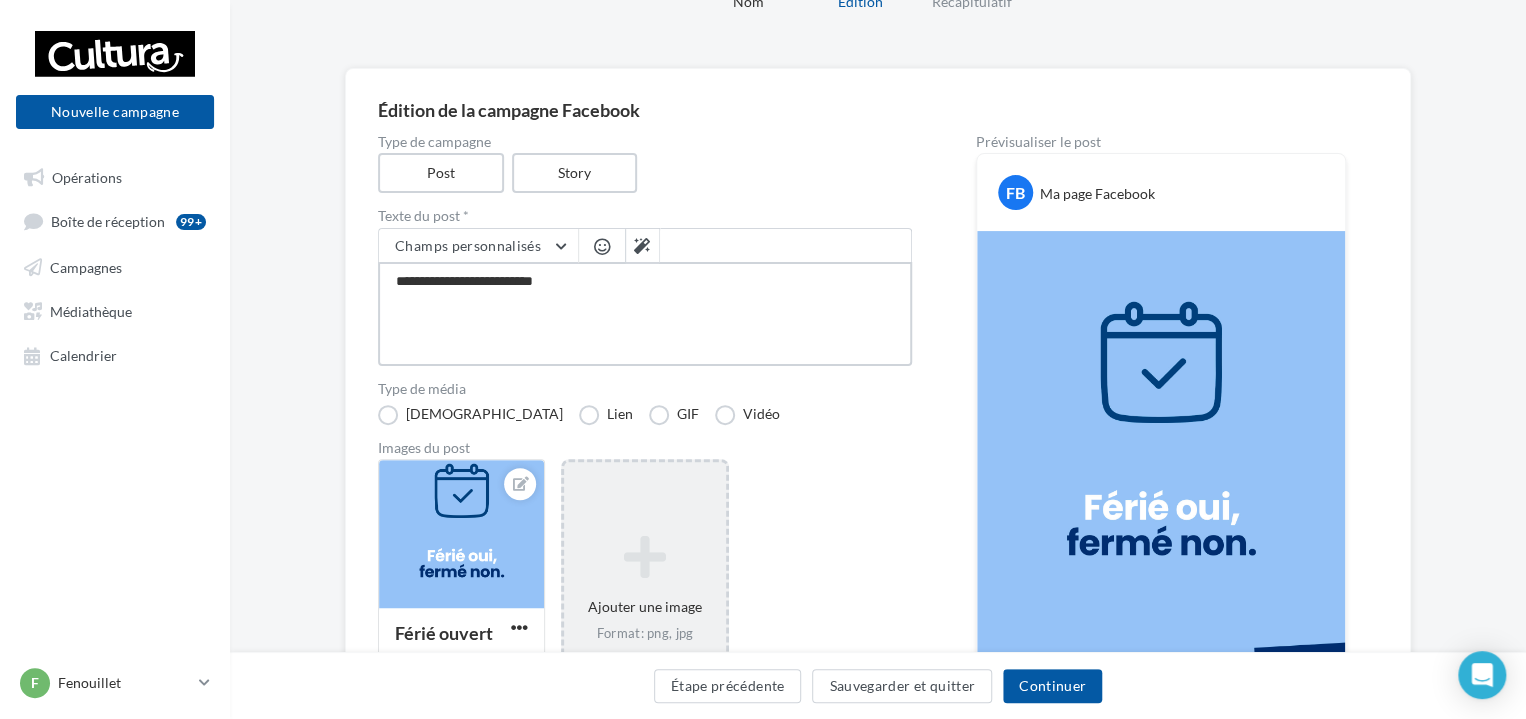 type on "**********" 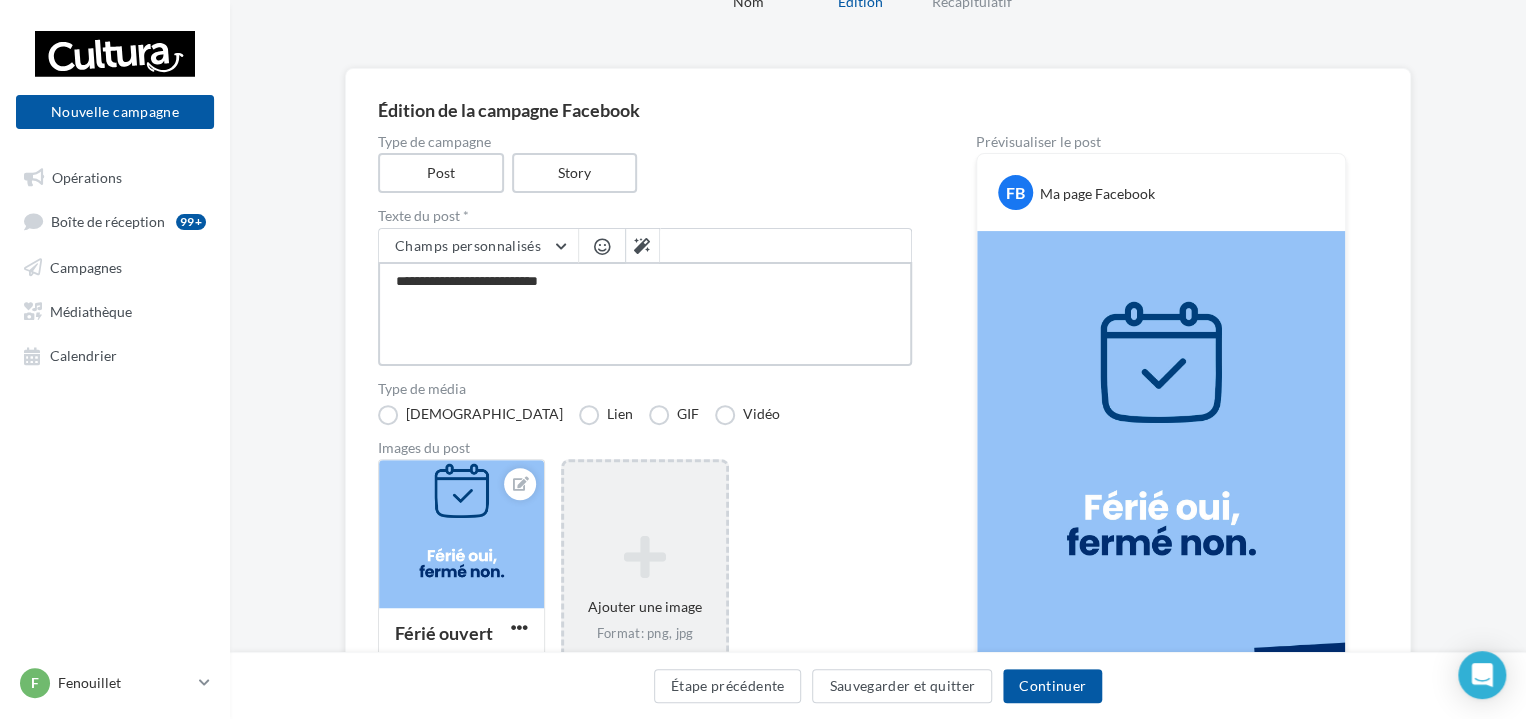 type on "**********" 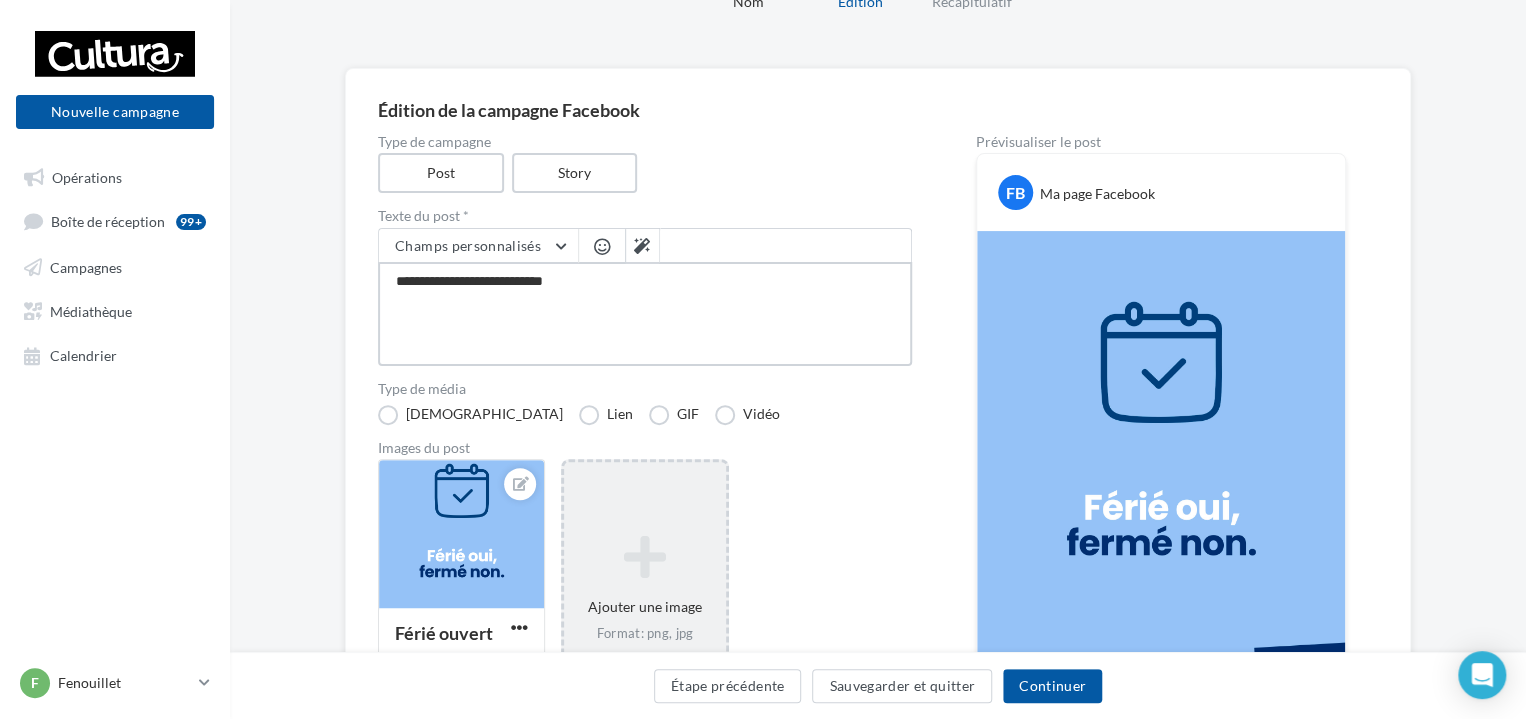 type on "**********" 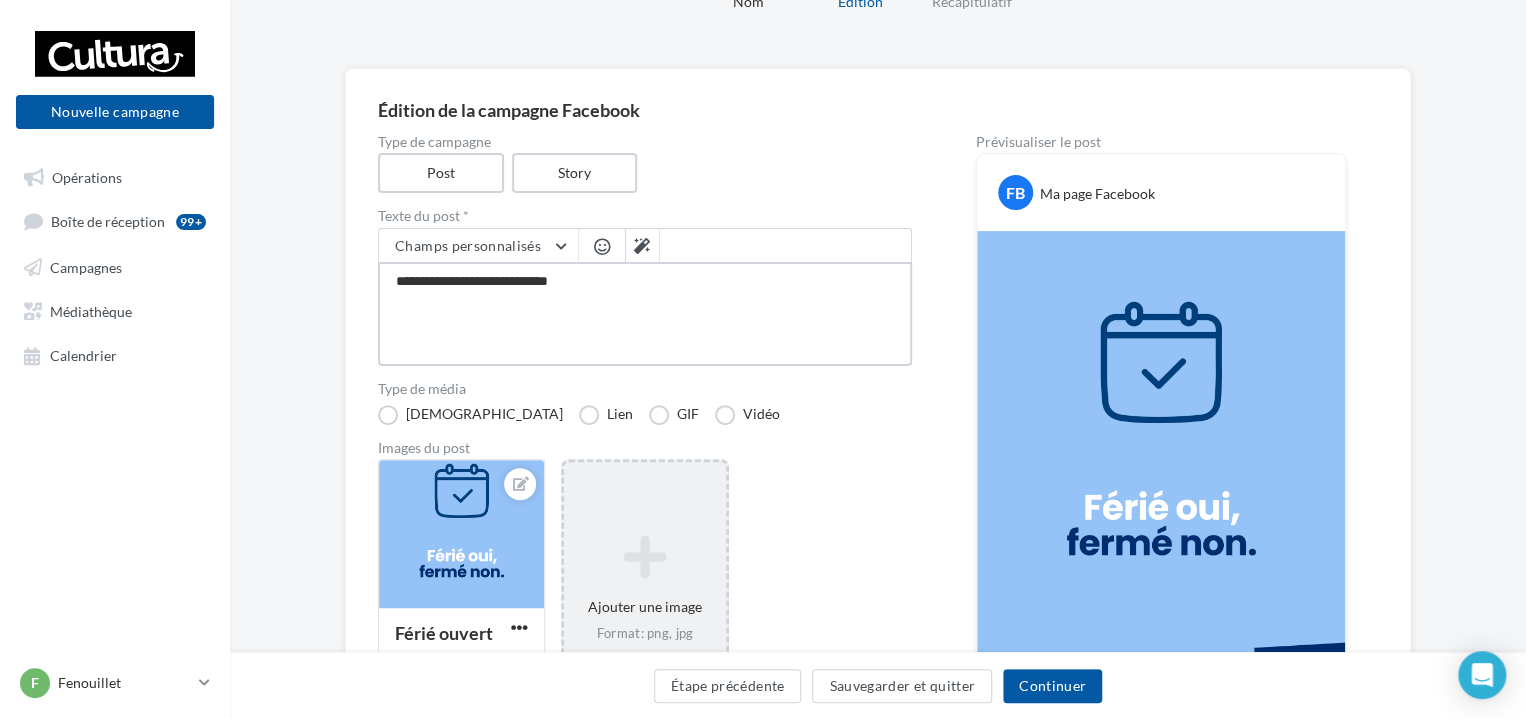 type on "**********" 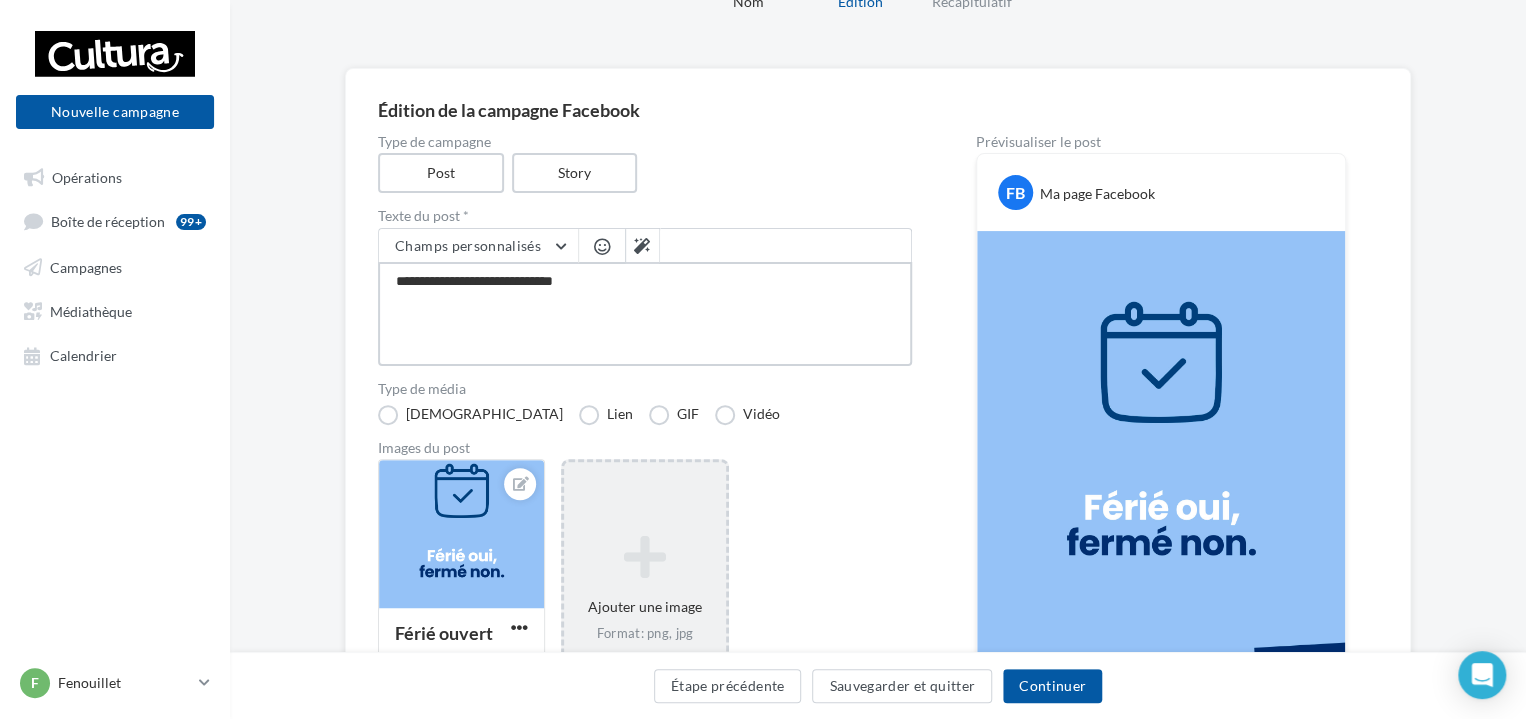 type on "**********" 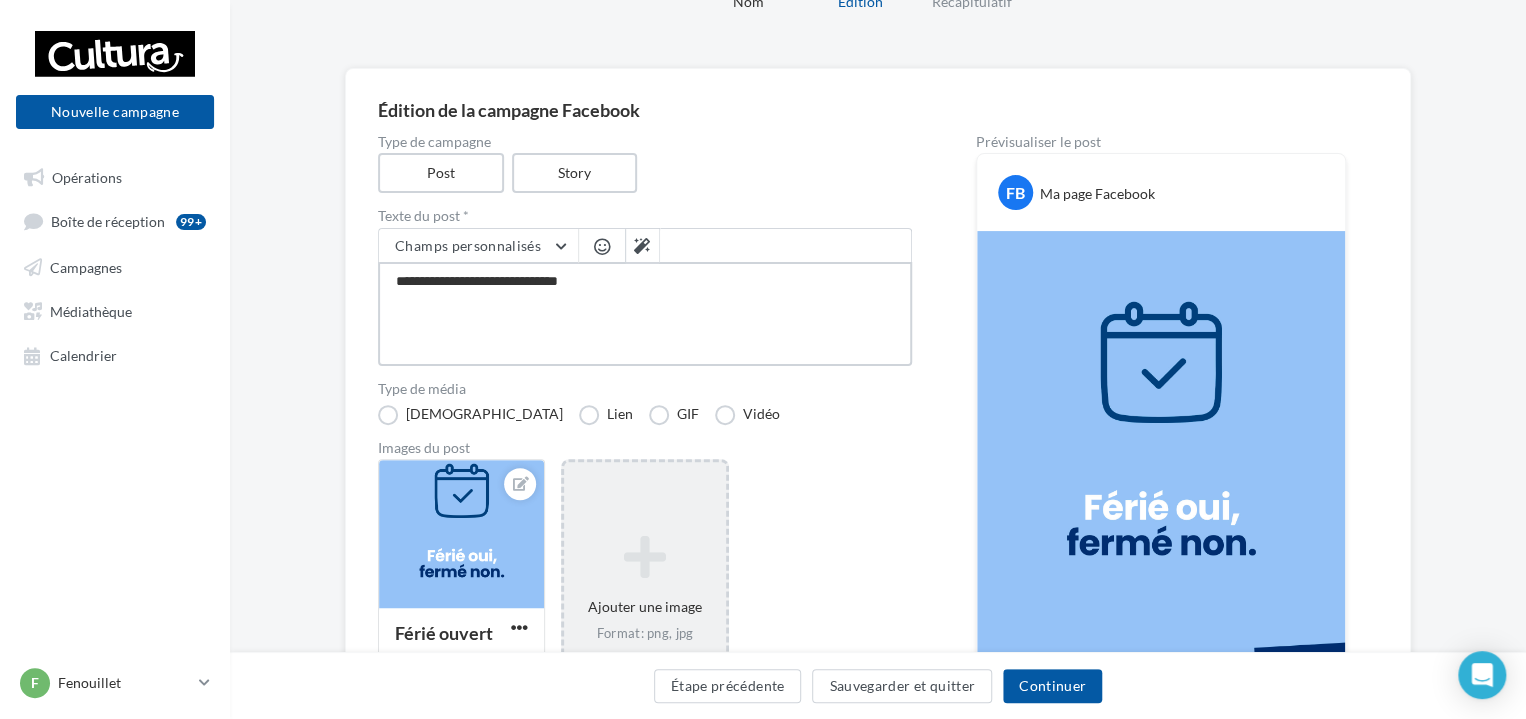 type on "**********" 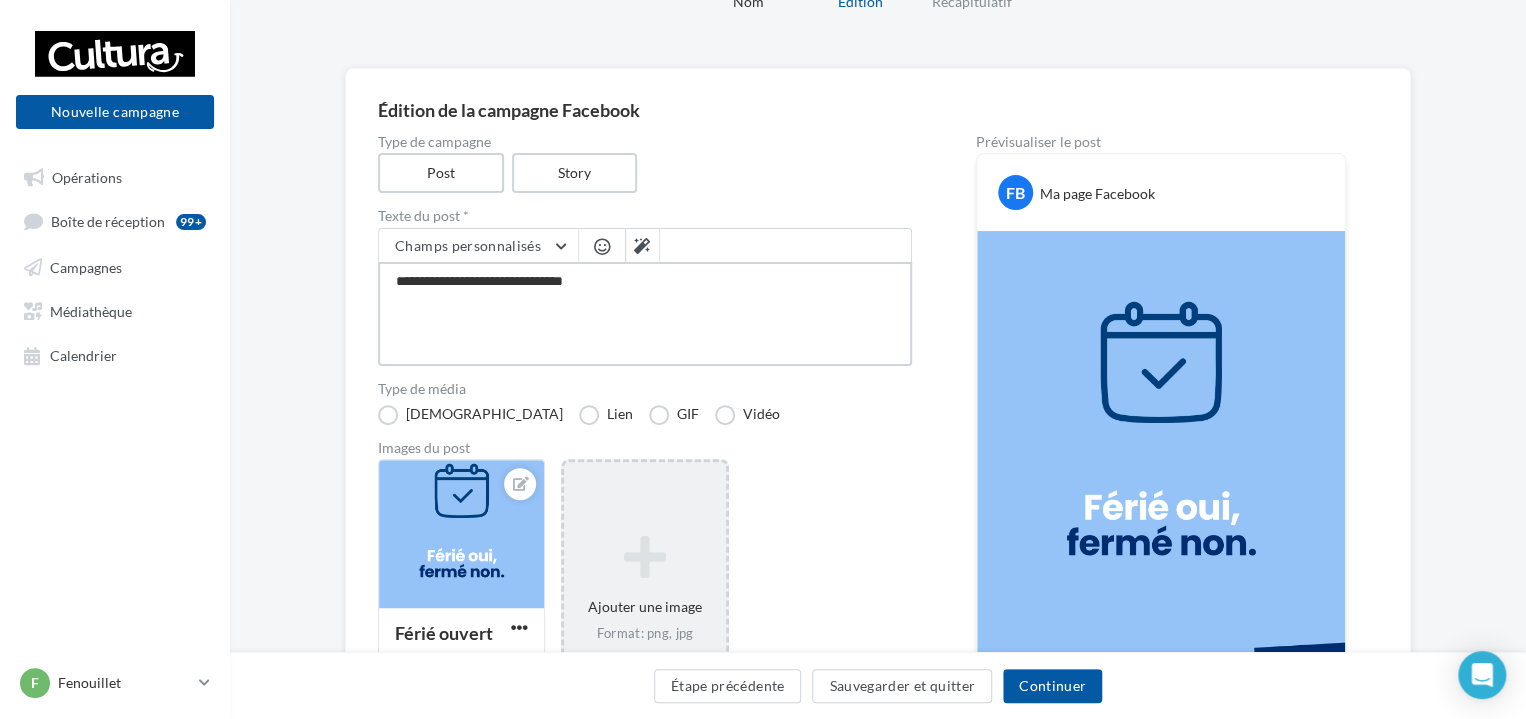type on "**********" 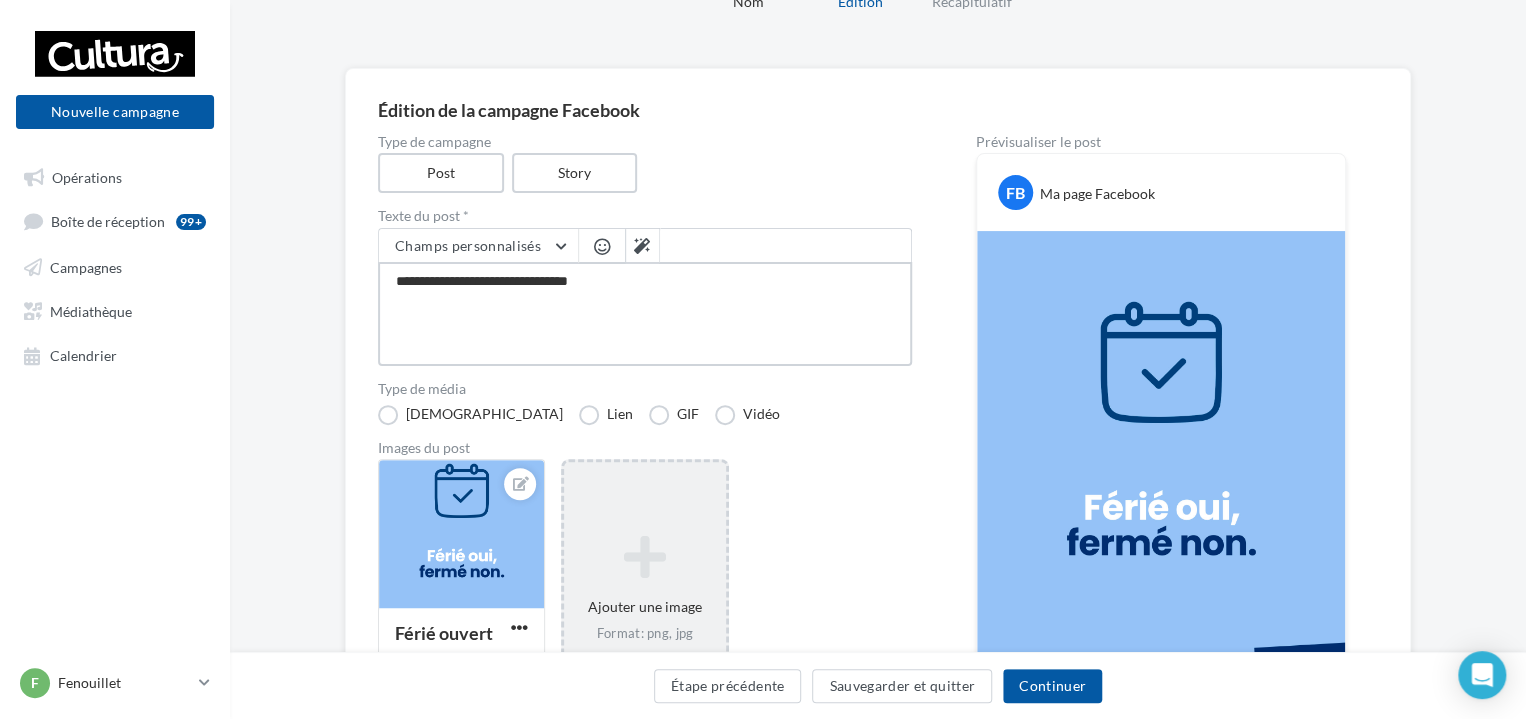 type on "**********" 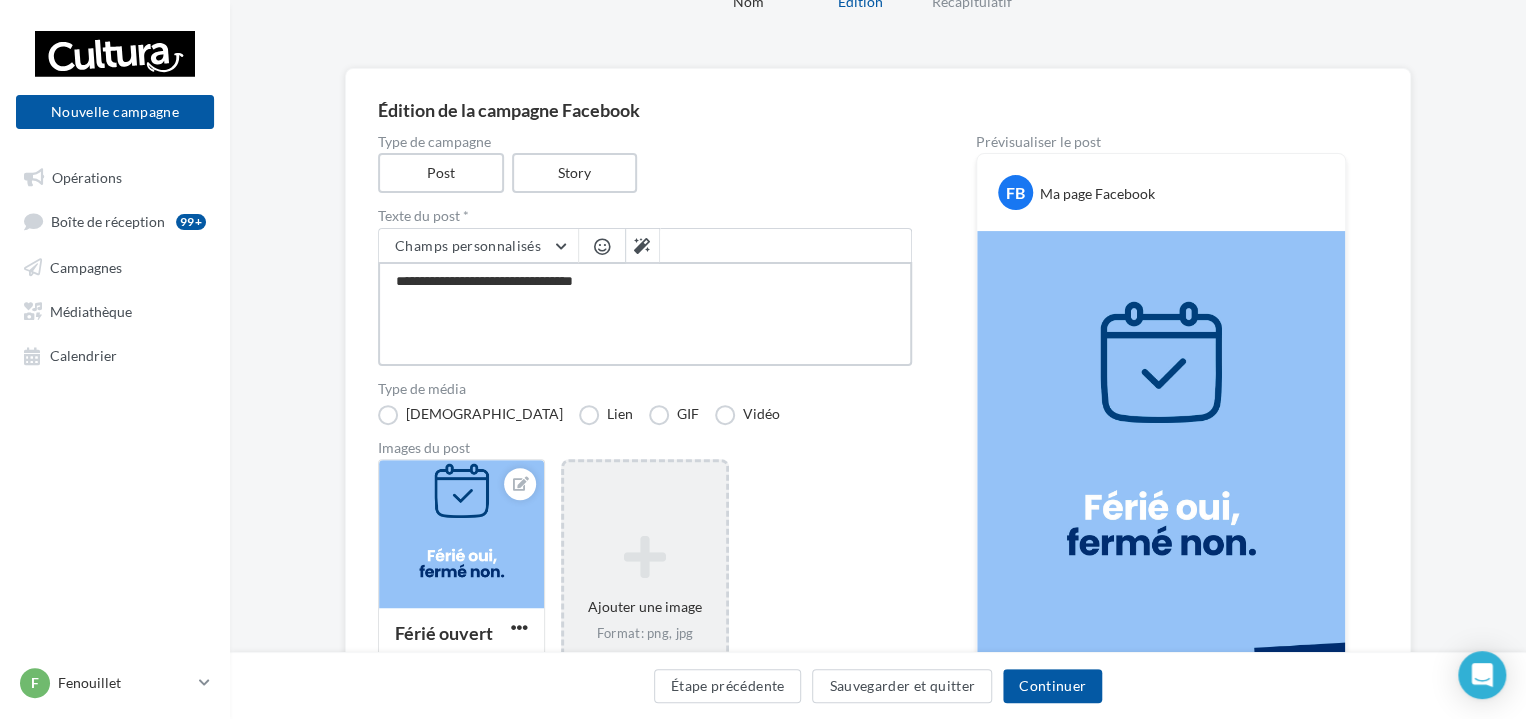 type on "**********" 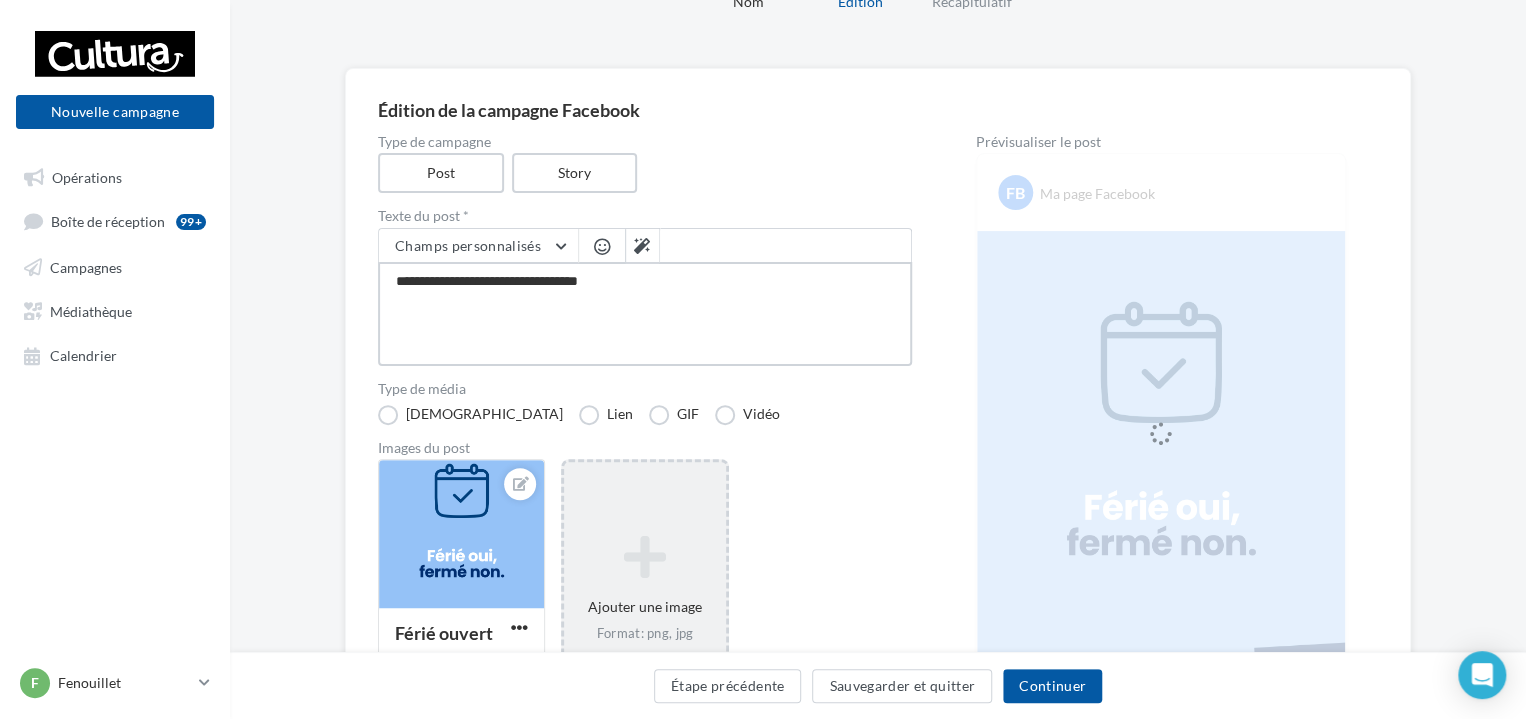 click on "**********" at bounding box center [645, 314] 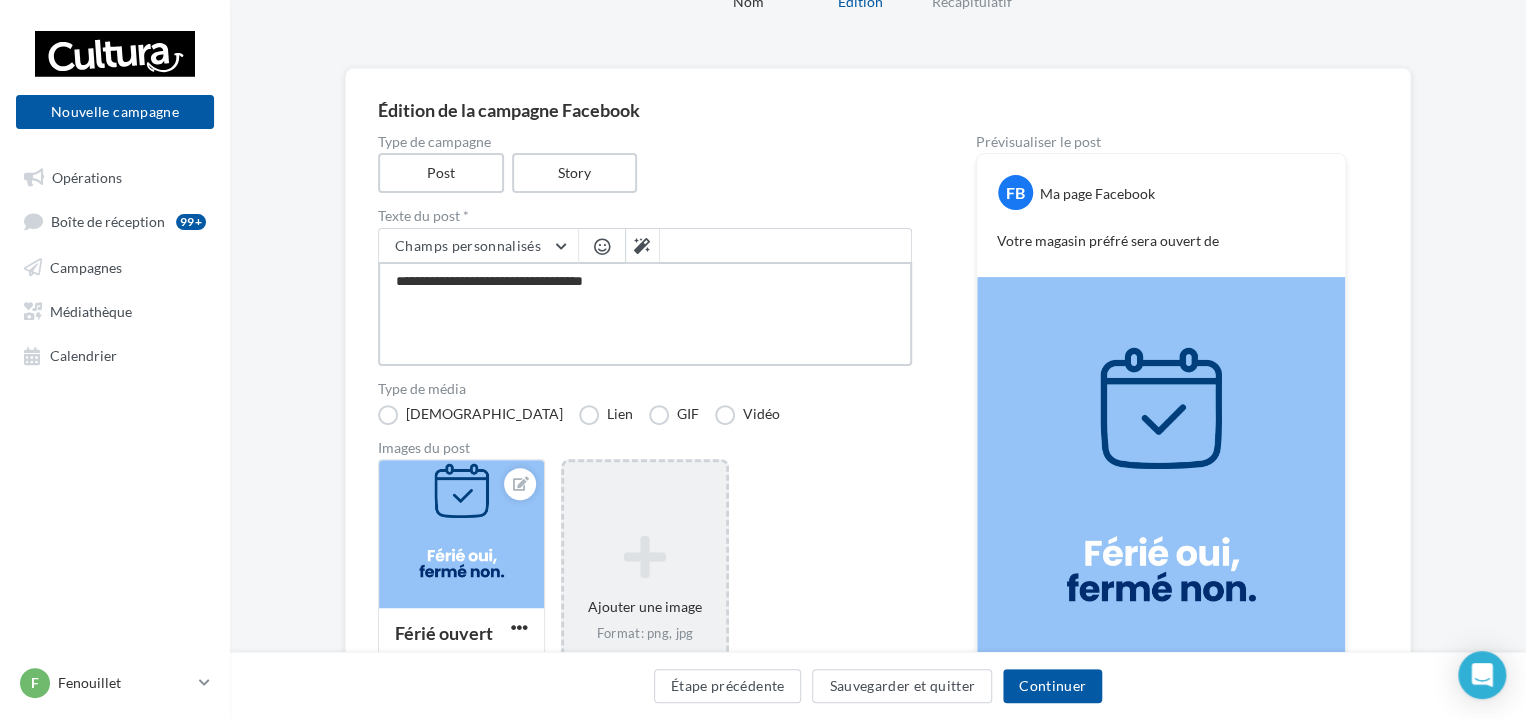 click on "**********" at bounding box center (645, 314) 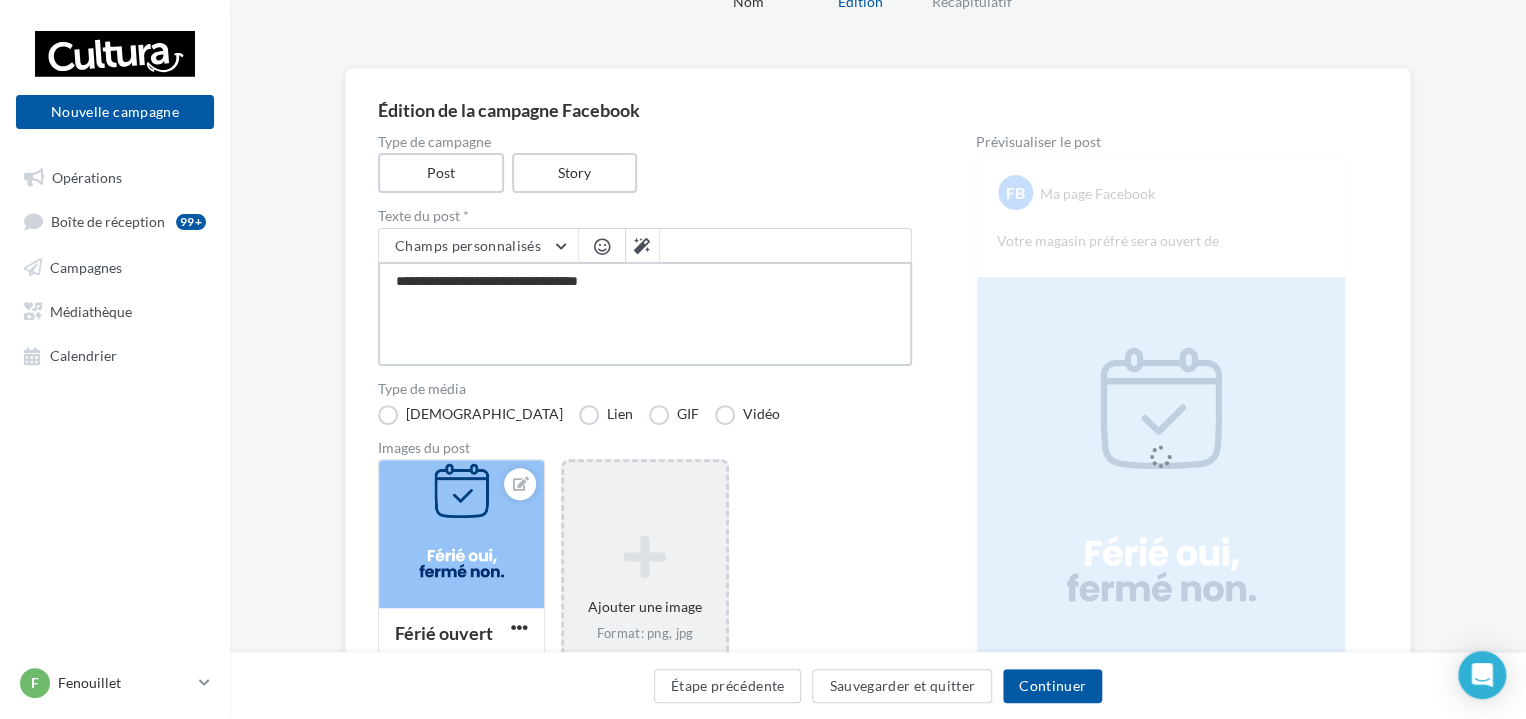 type on "**********" 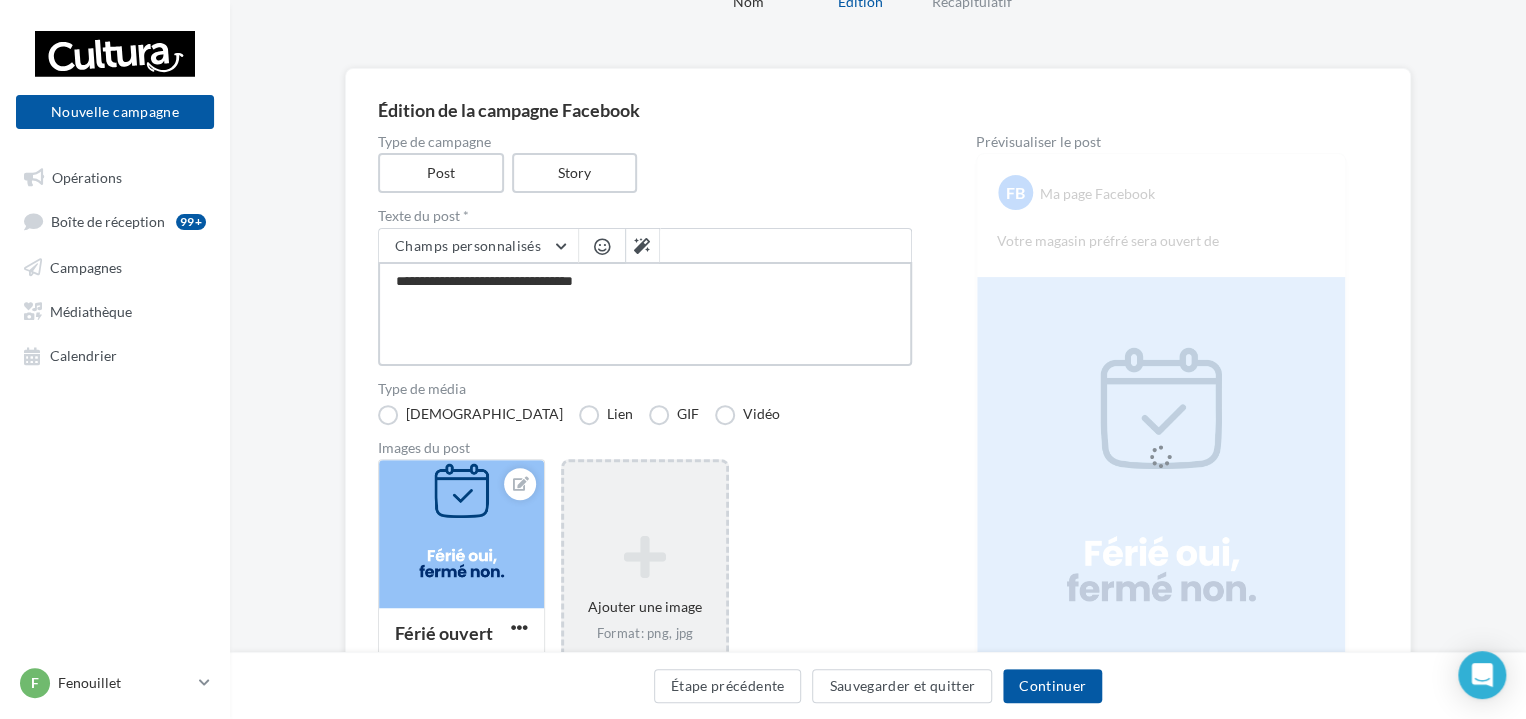 type on "**********" 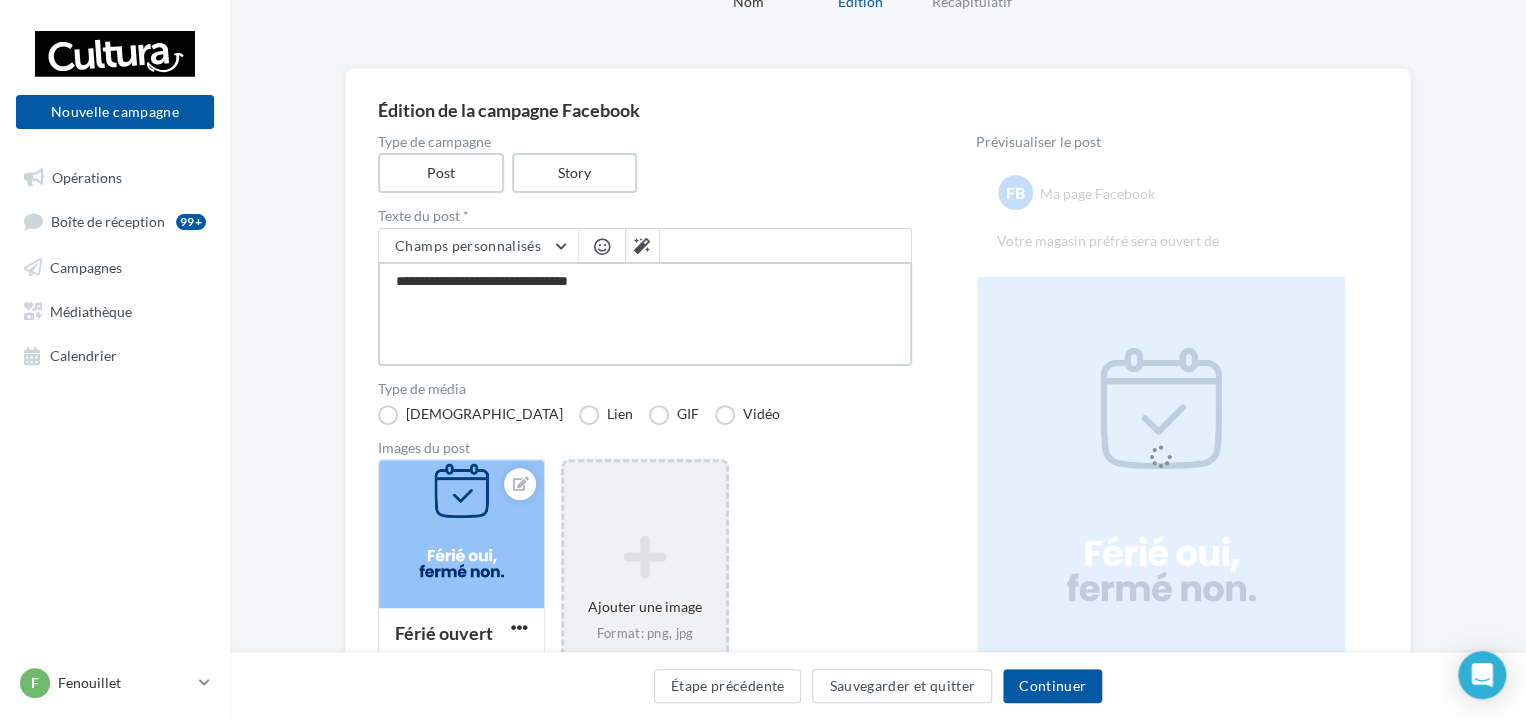 type on "**********" 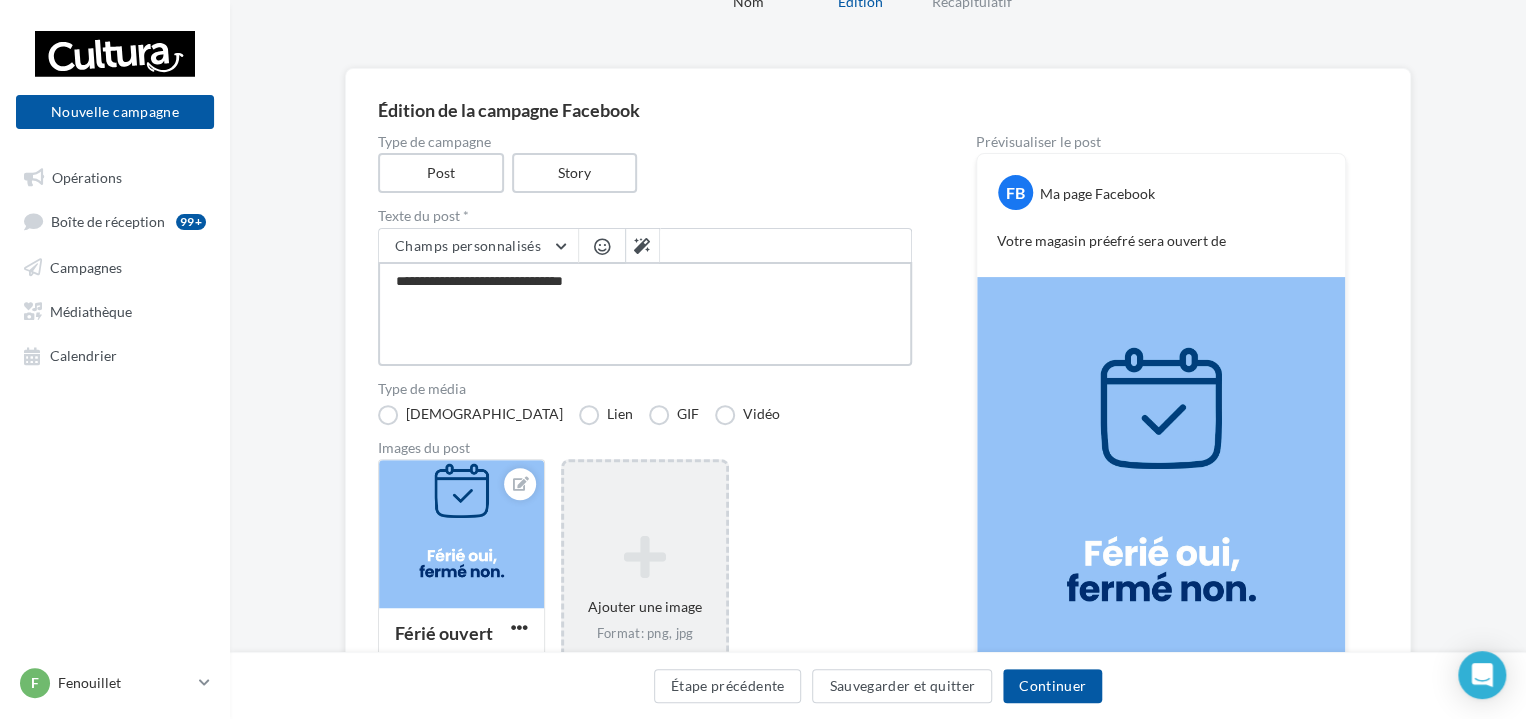 type on "**********" 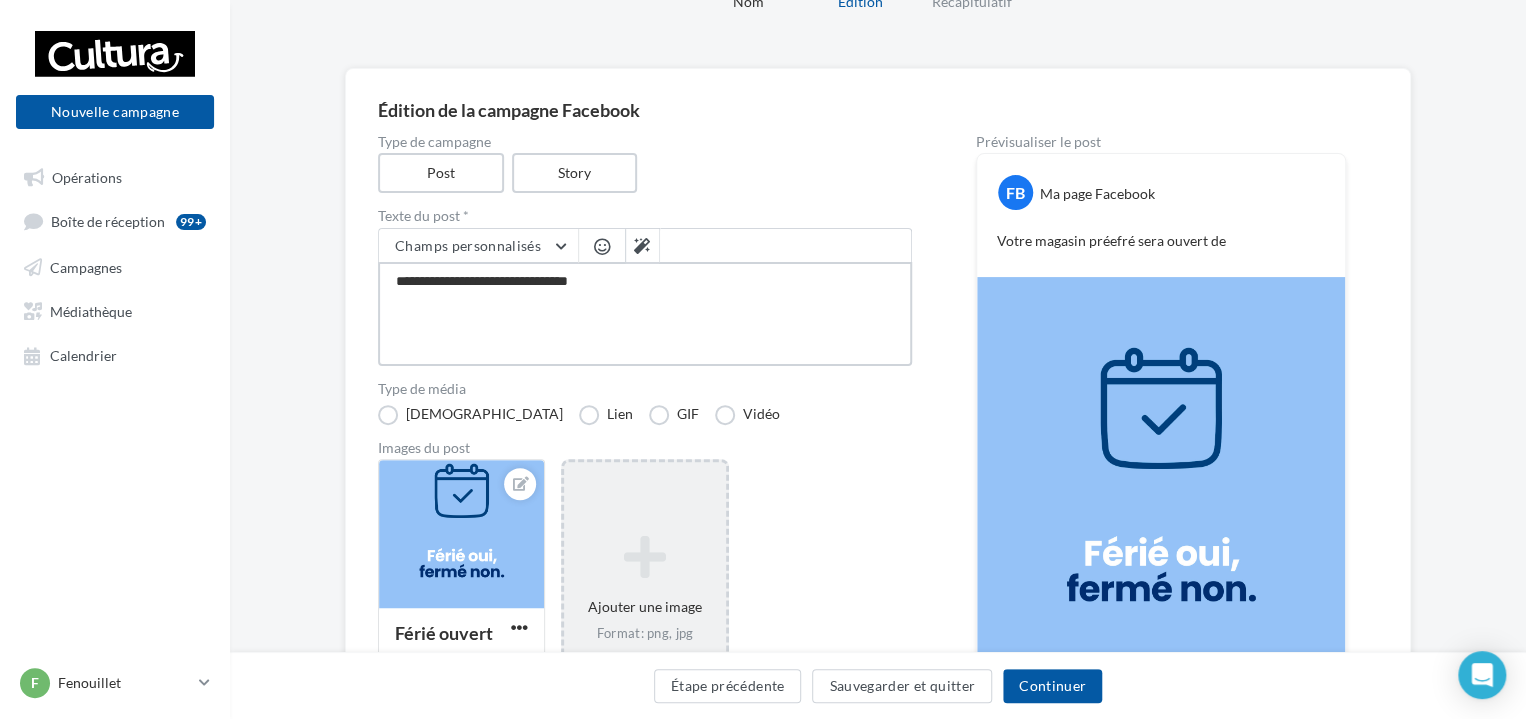 type on "**********" 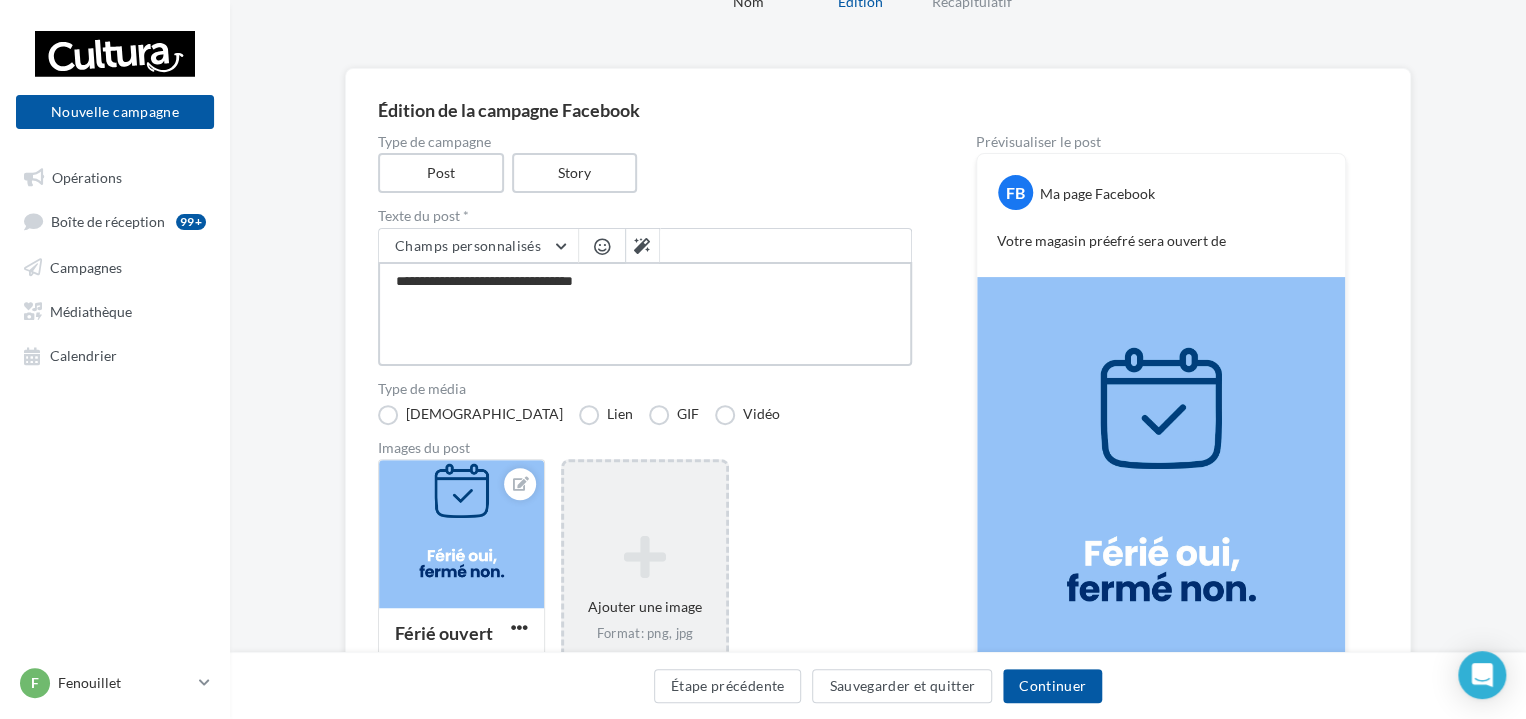 type on "**********" 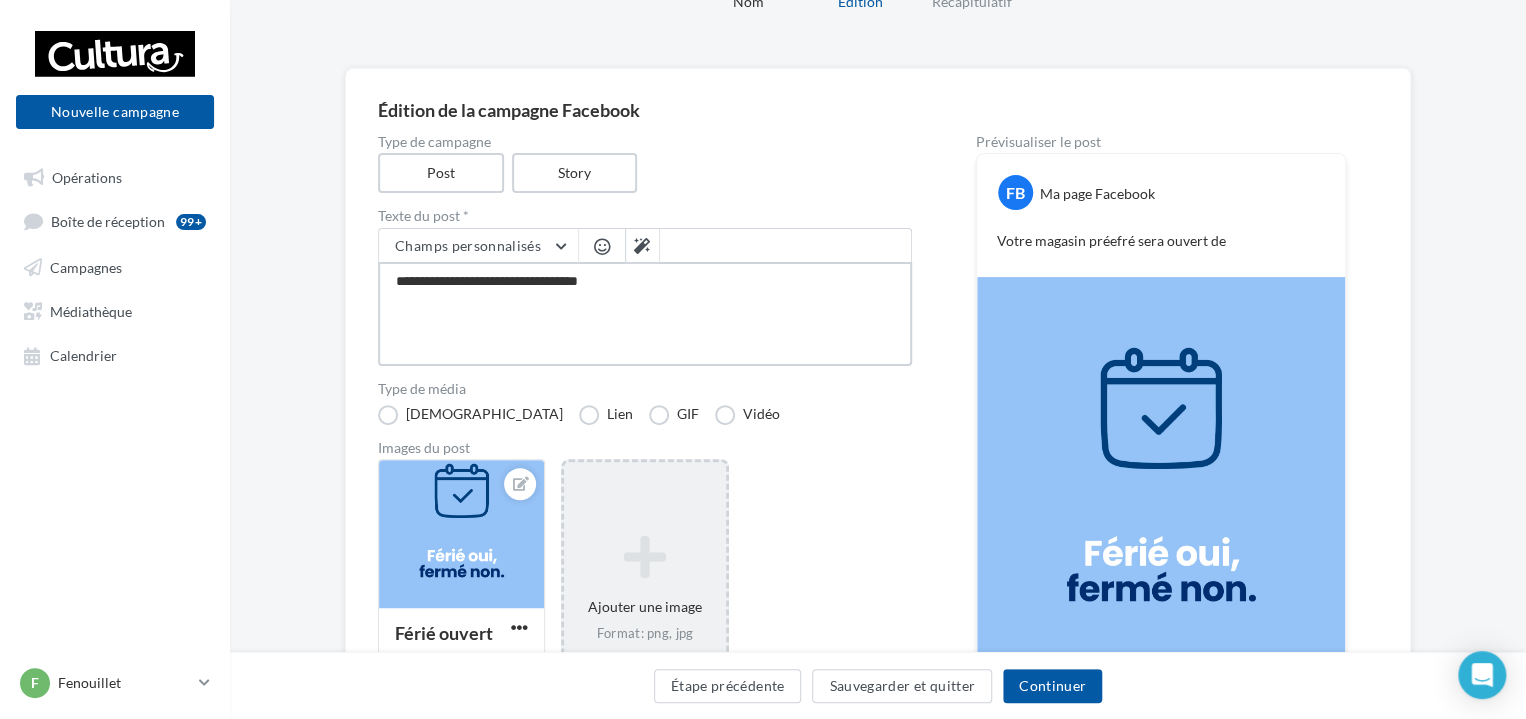 type on "**********" 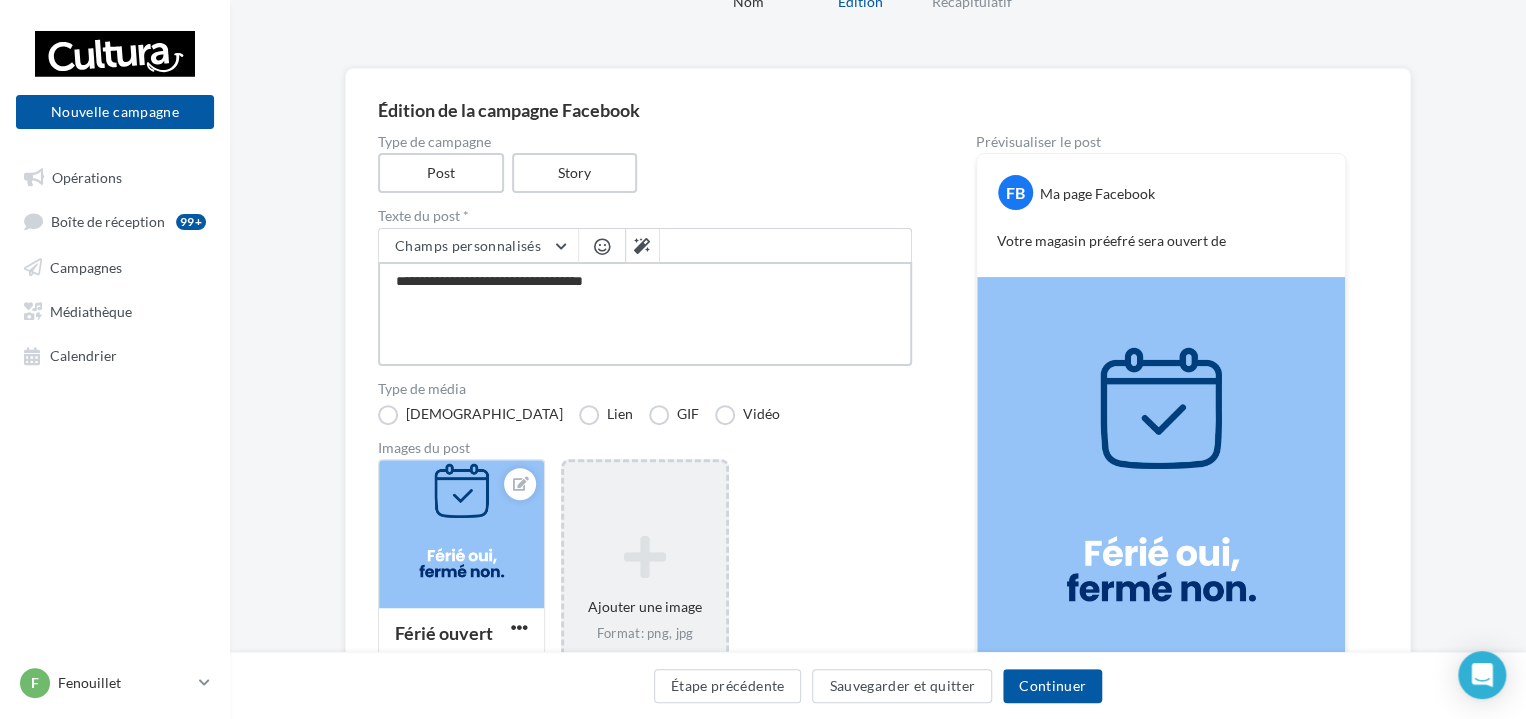 type on "**********" 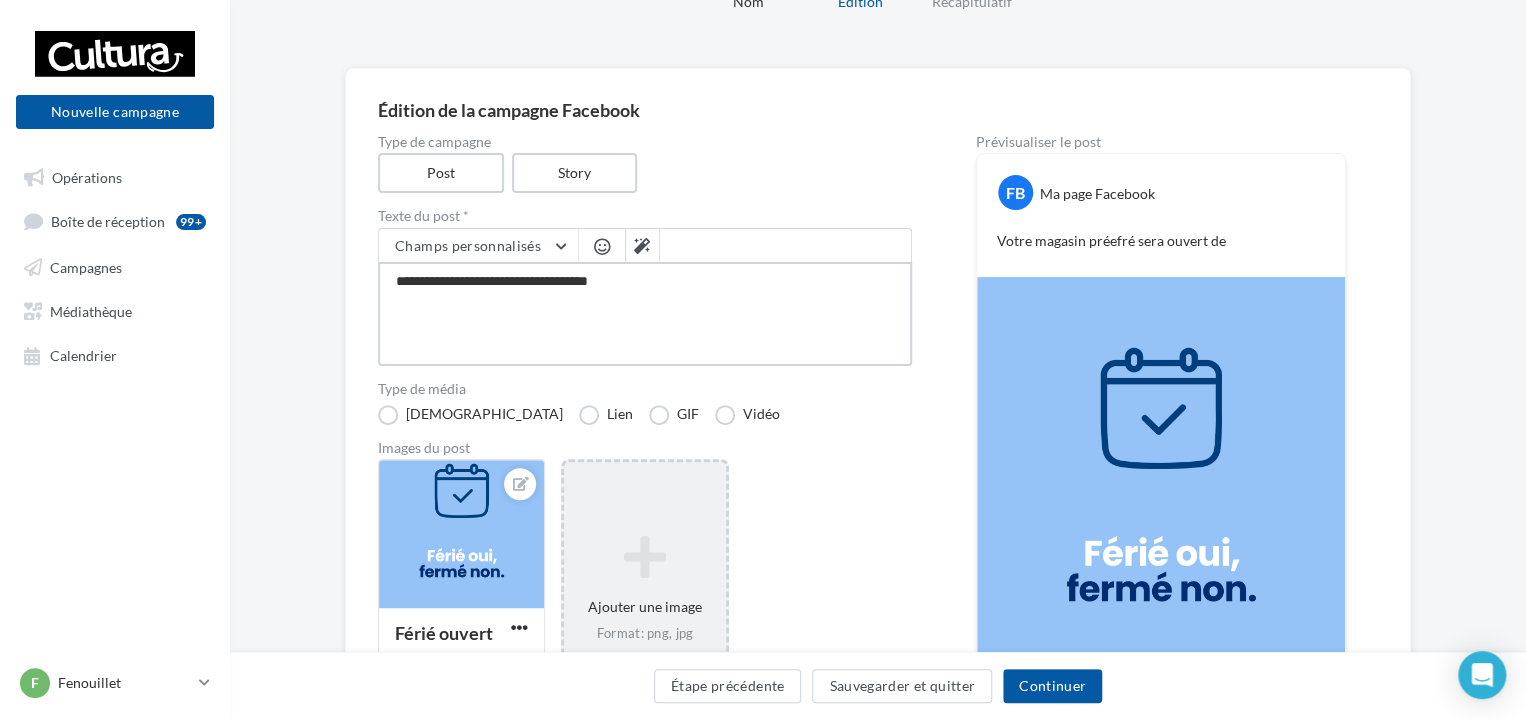 click on "**********" at bounding box center (645, 314) 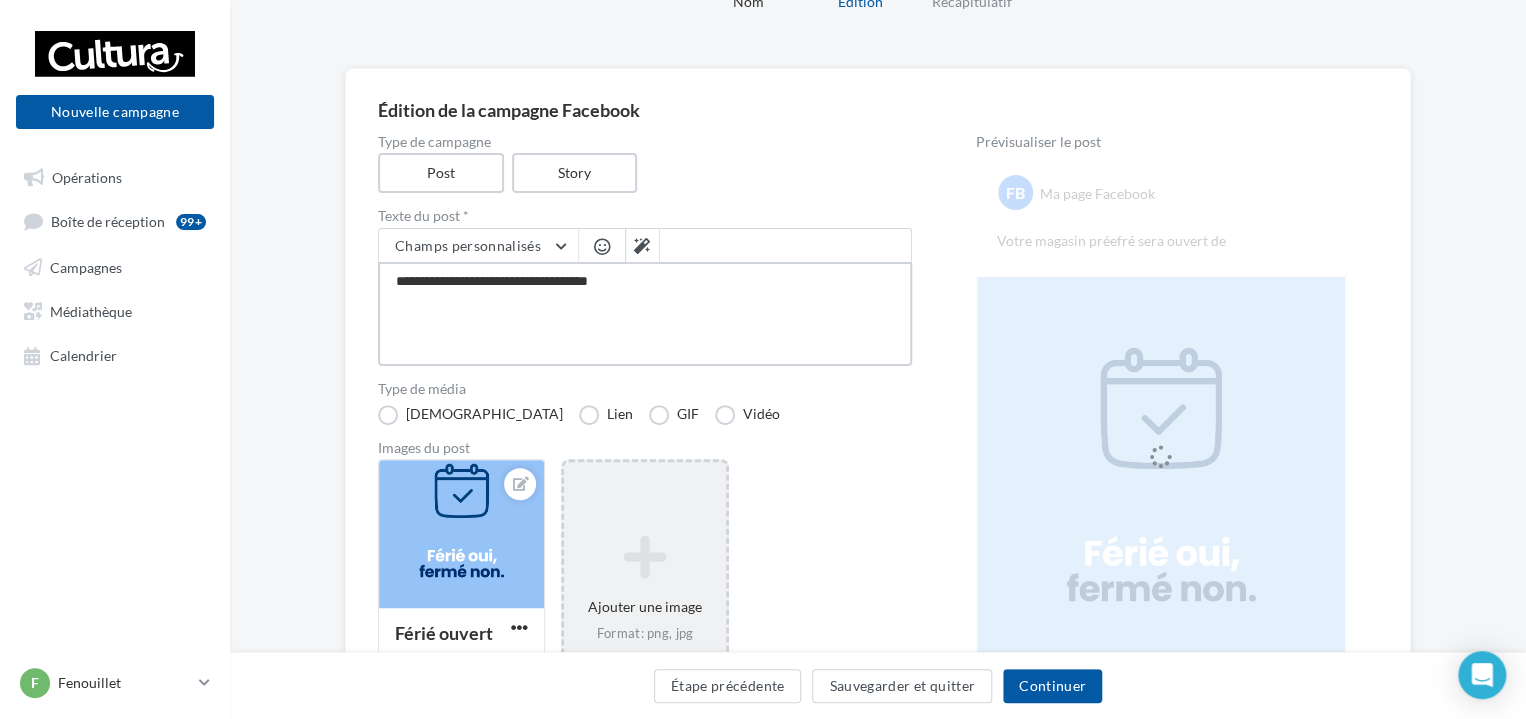 type on "**********" 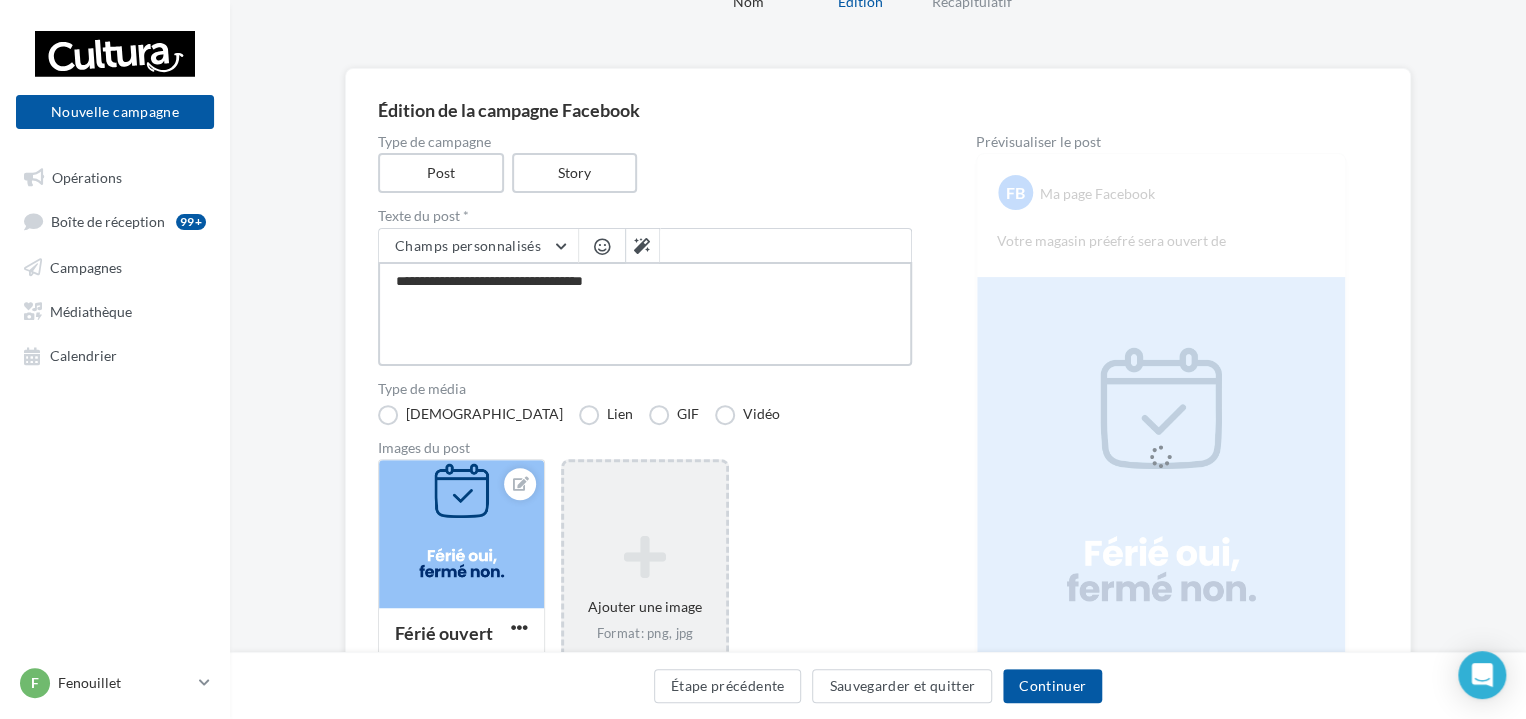 type on "**********" 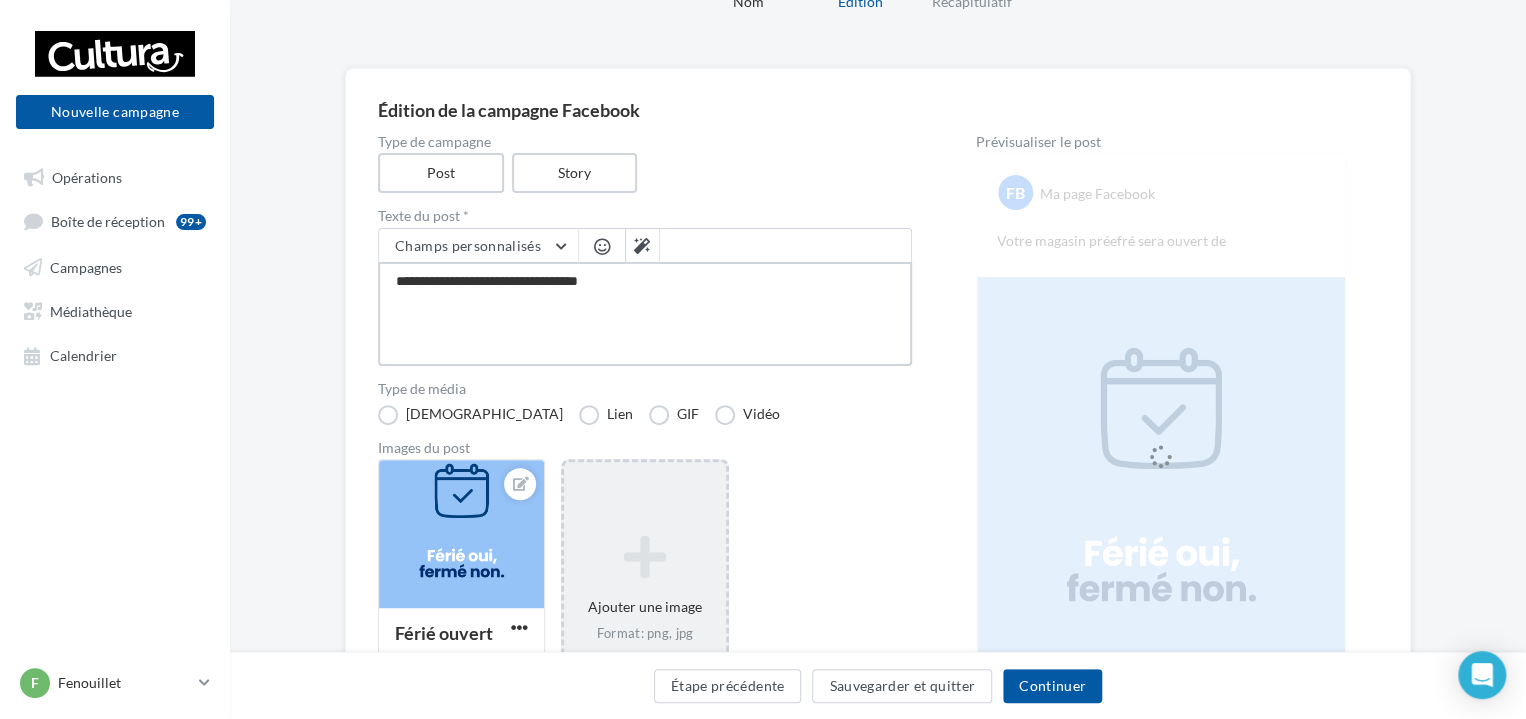 type on "**********" 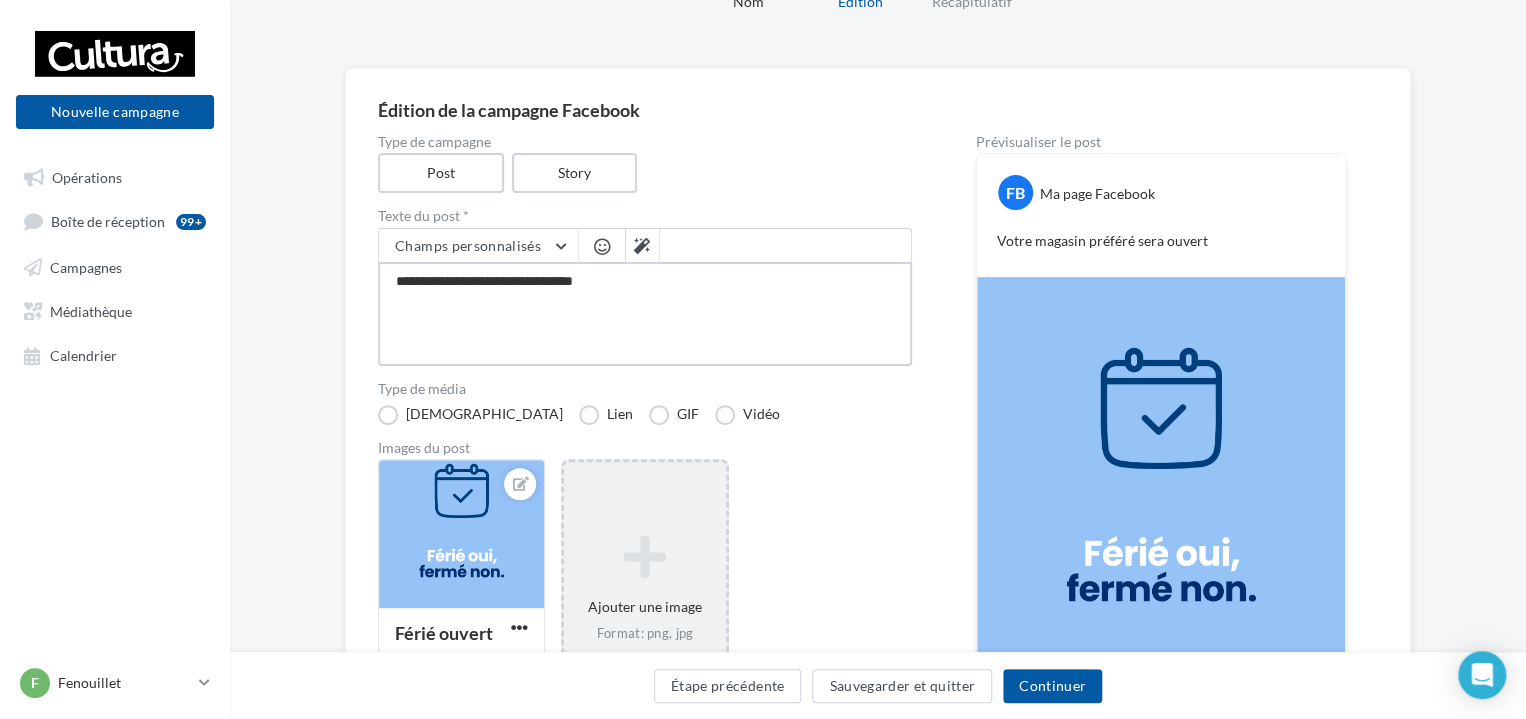 type on "**********" 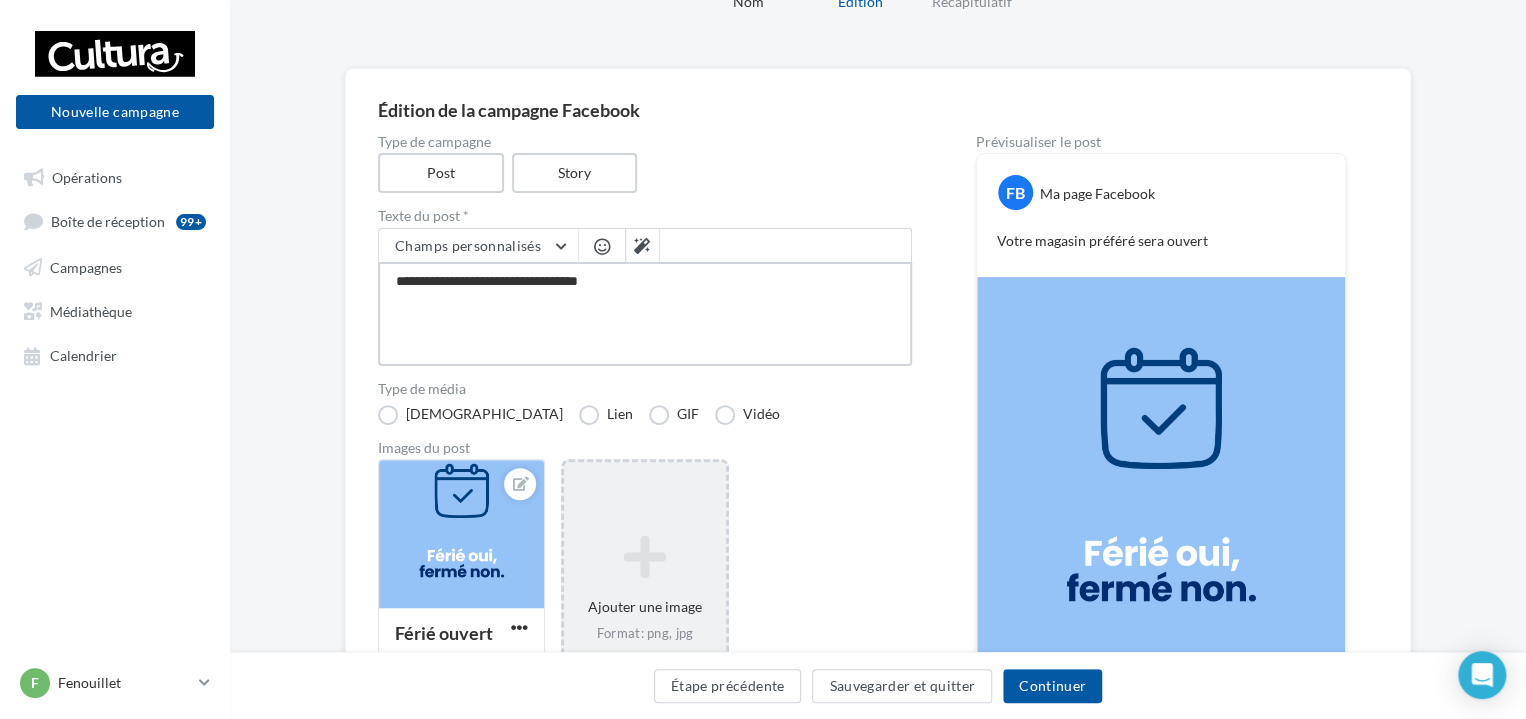 type on "**********" 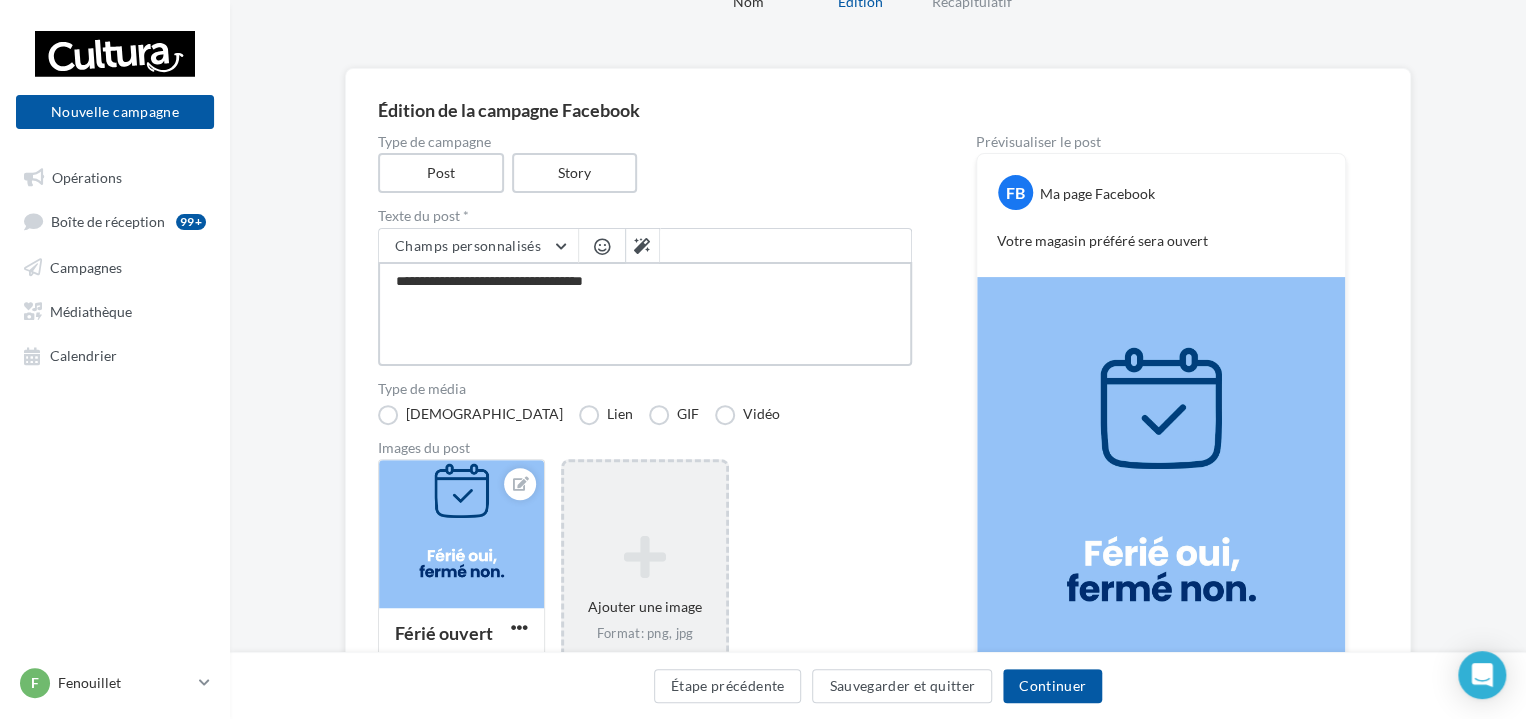type on "**********" 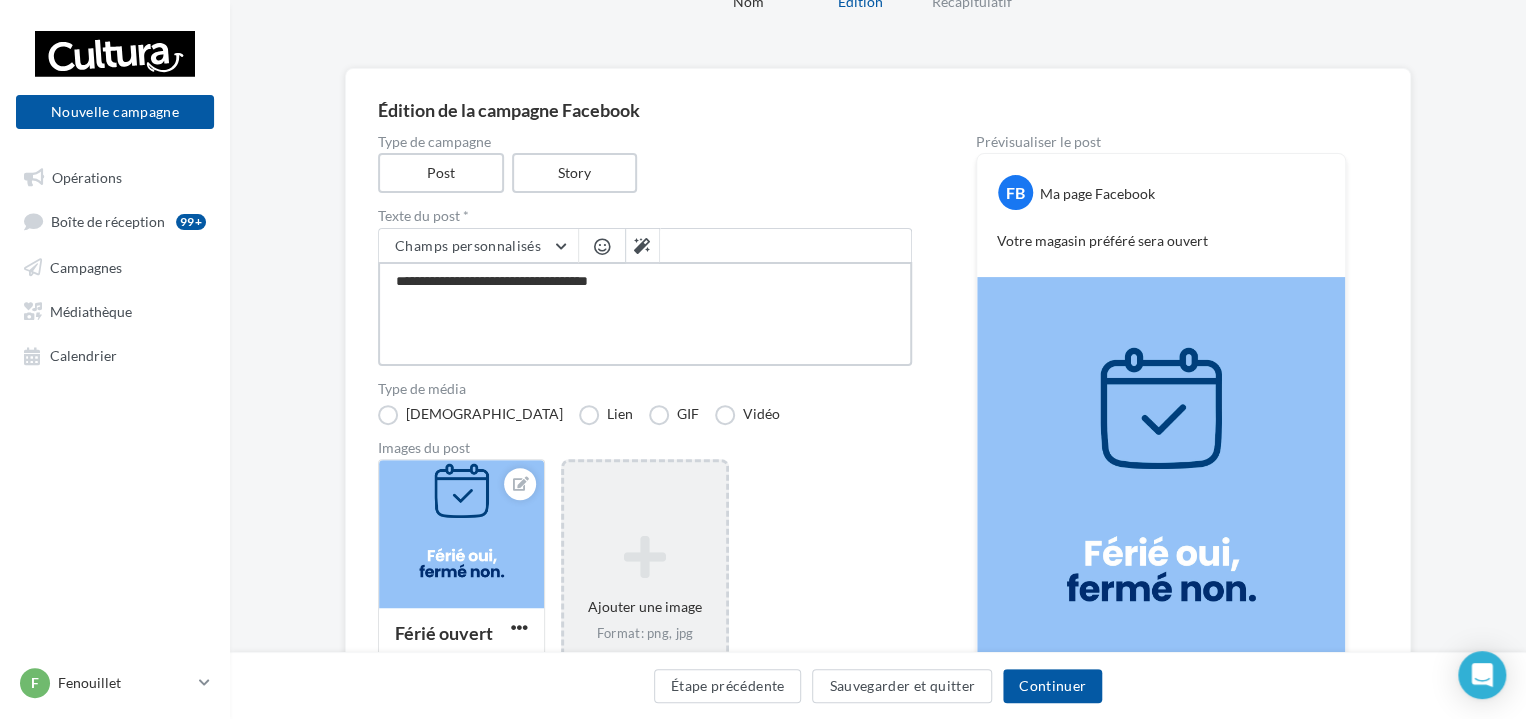 type on "**********" 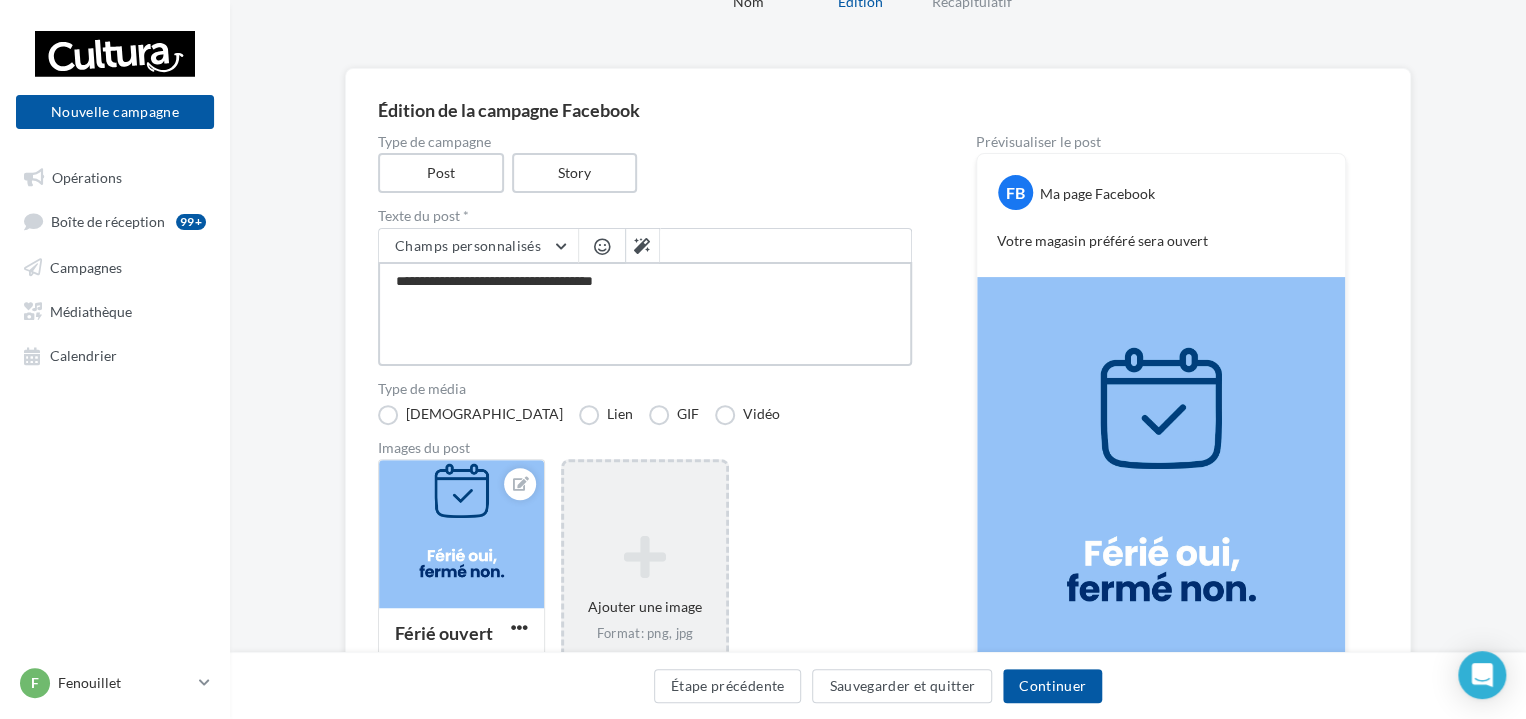 type on "**********" 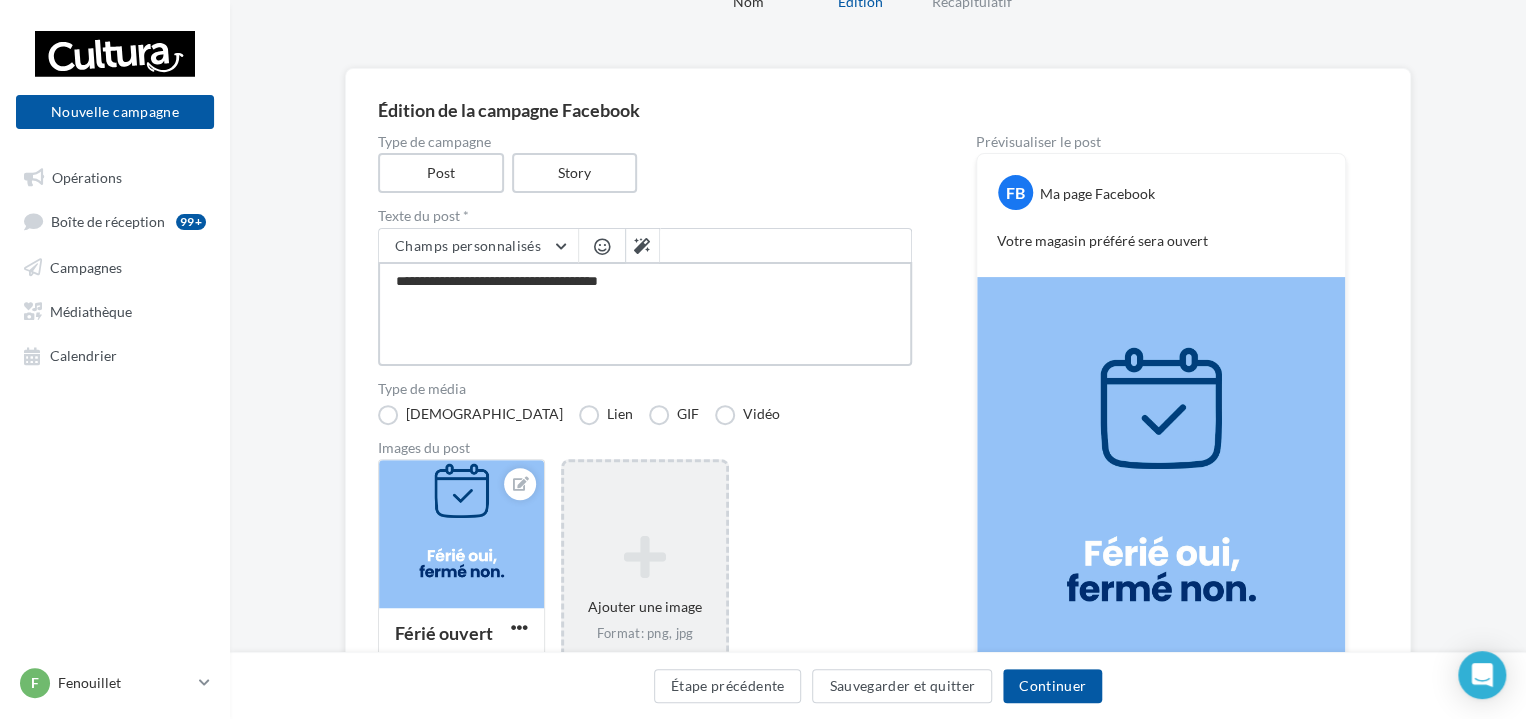 type on "**********" 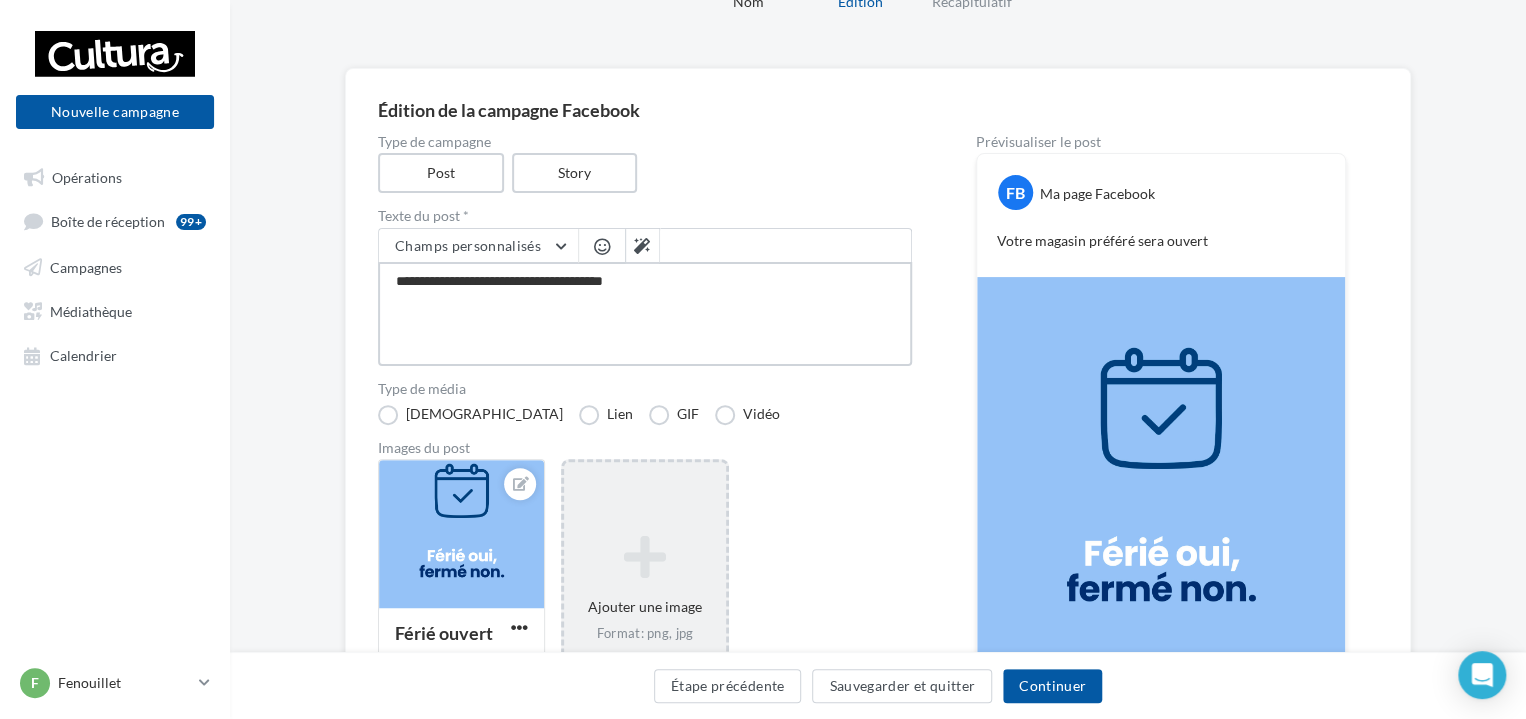 type on "**********" 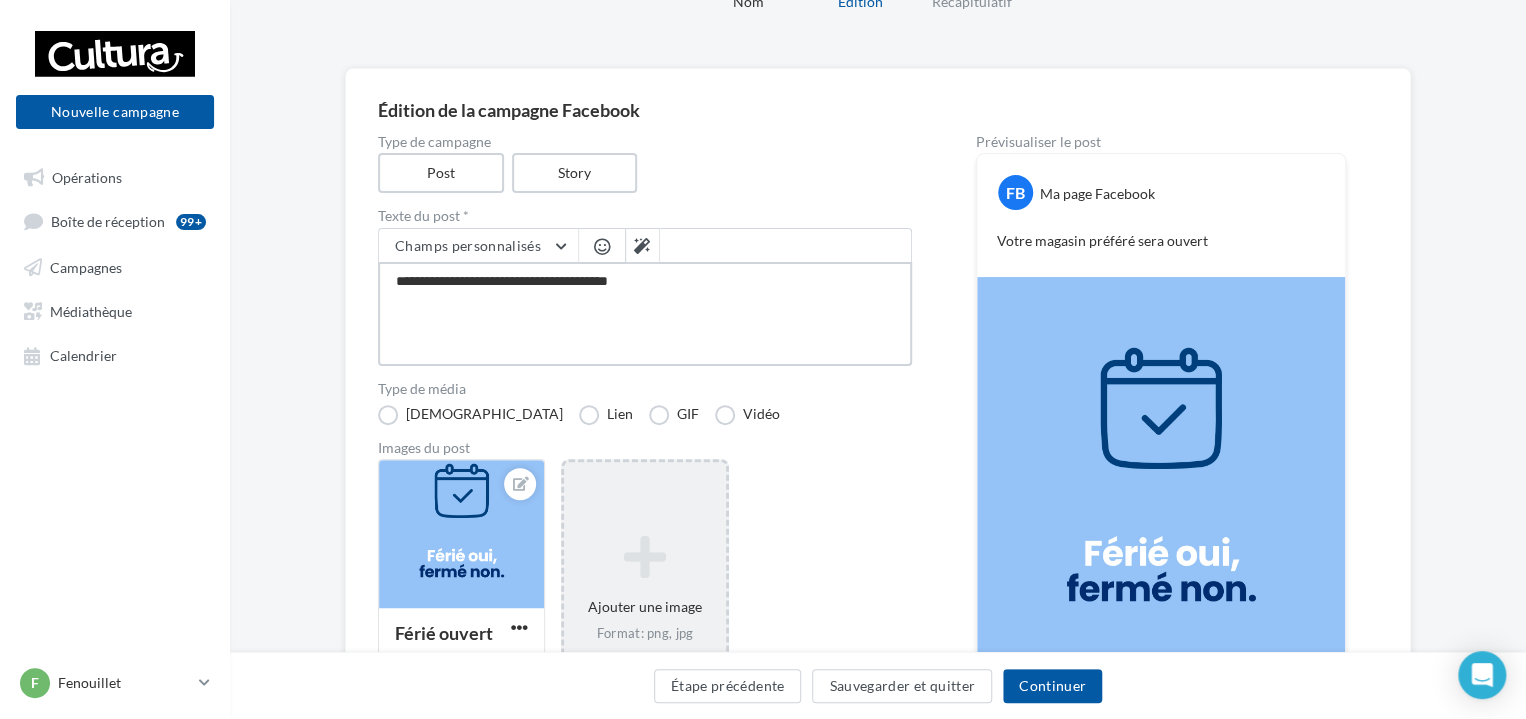 type on "**********" 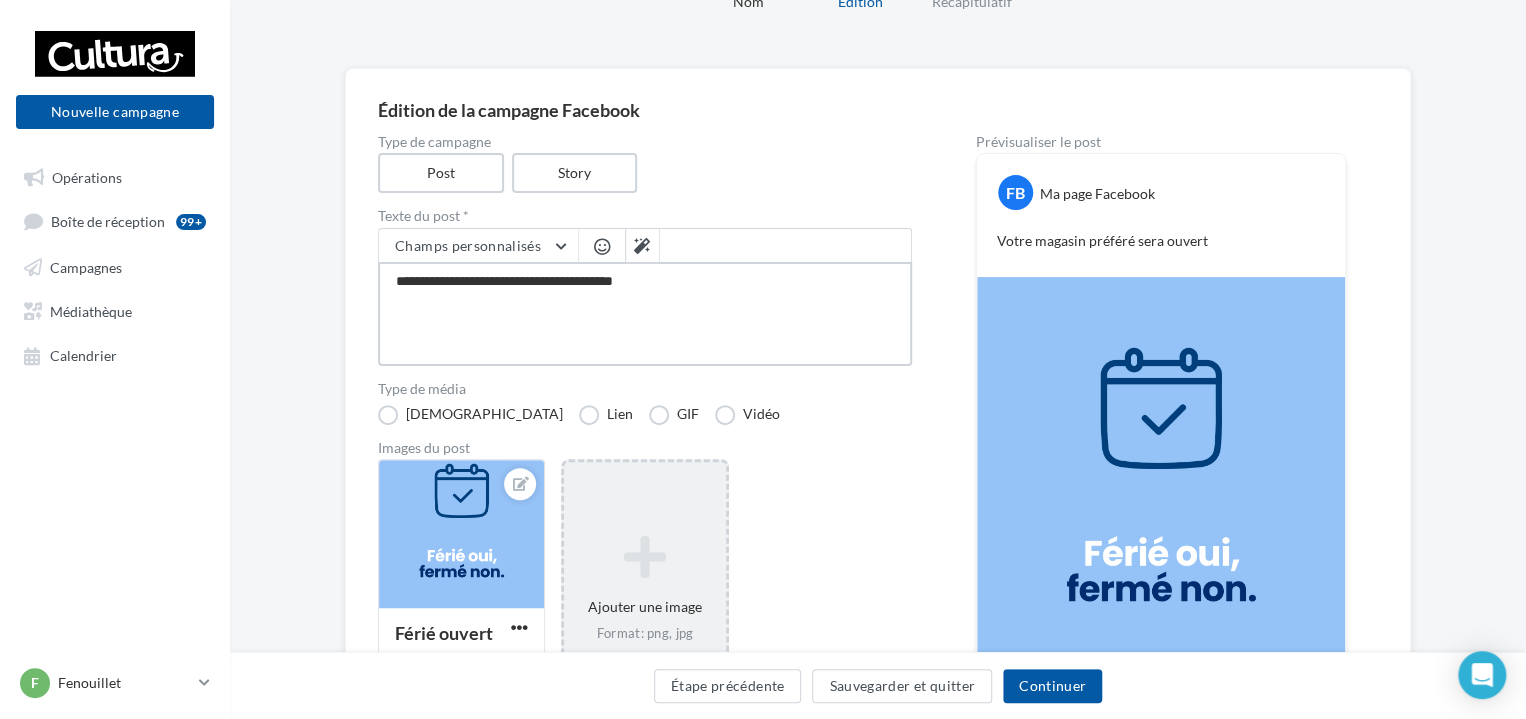 type on "**********" 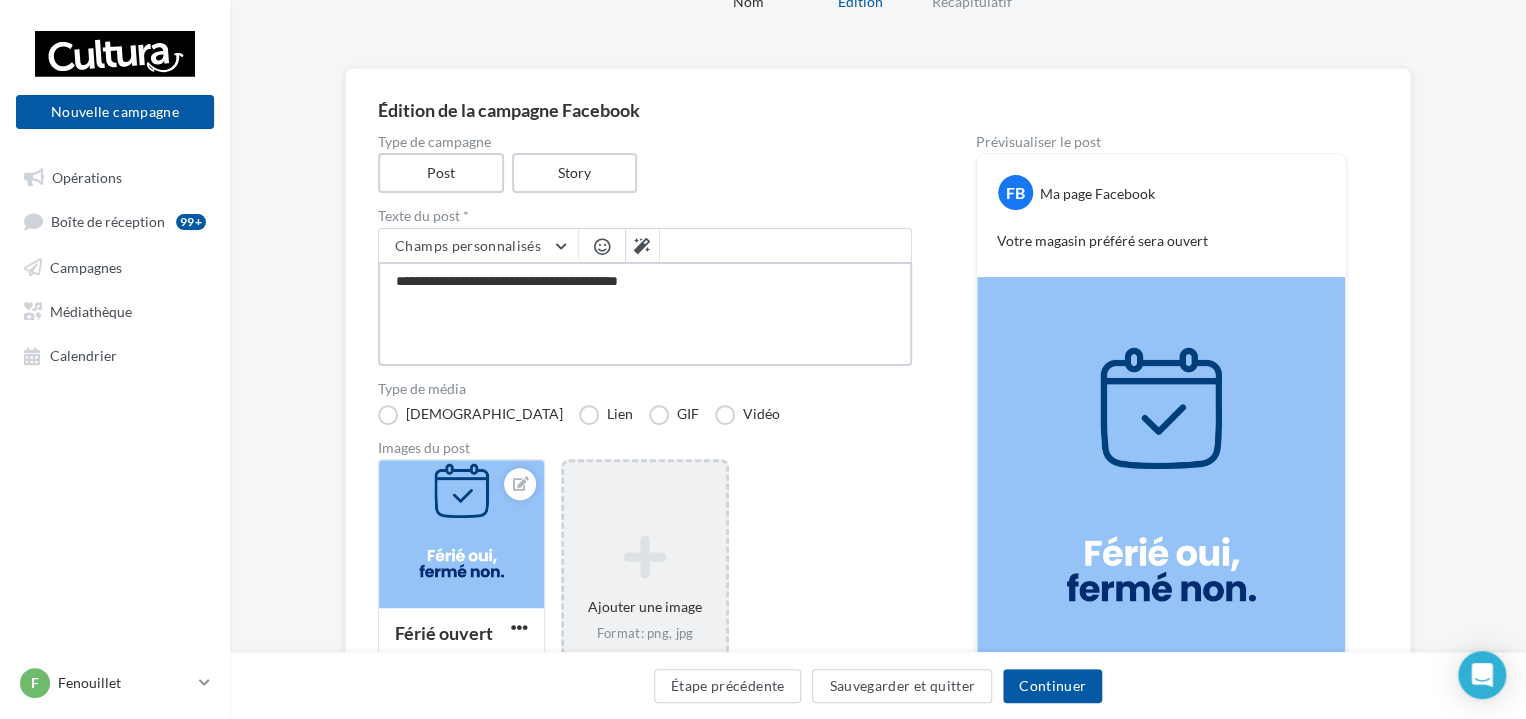 type on "**********" 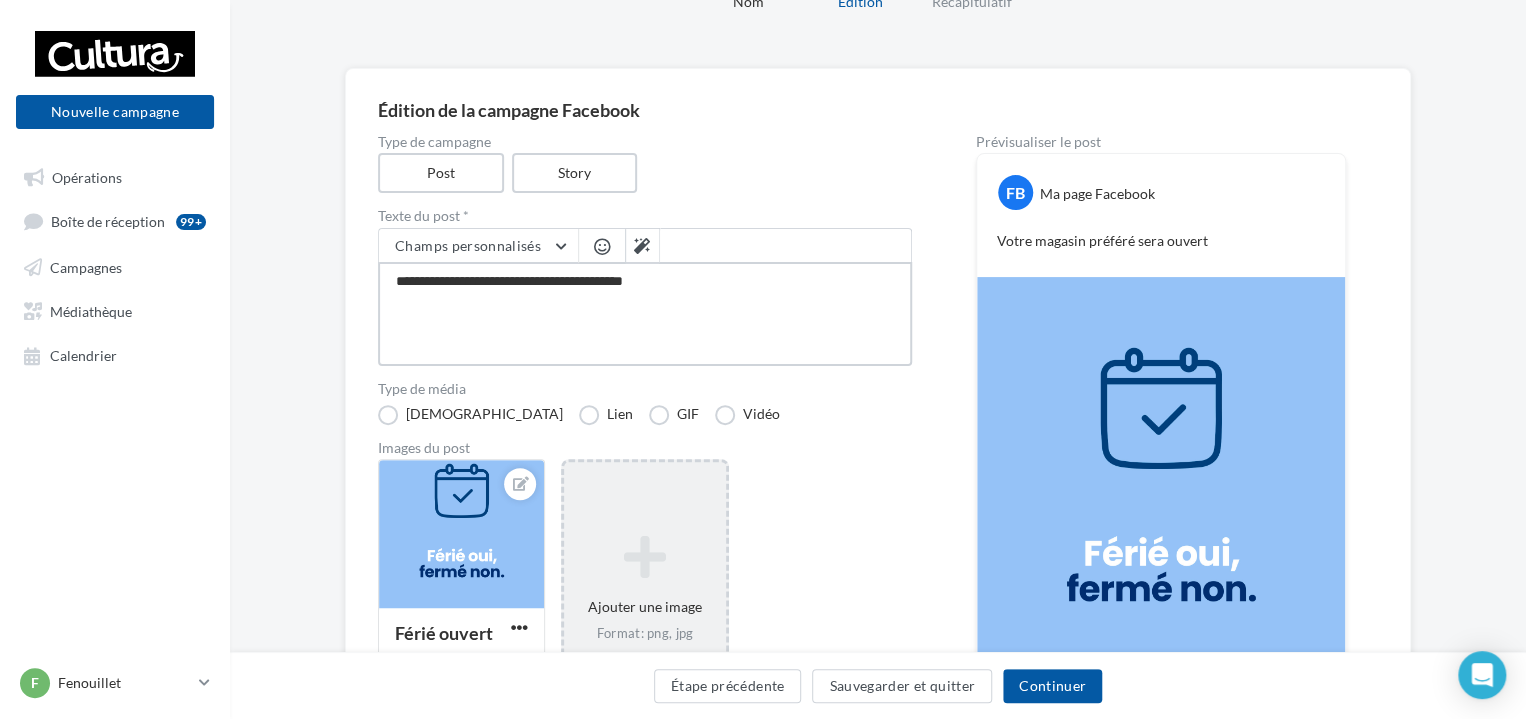 type on "**********" 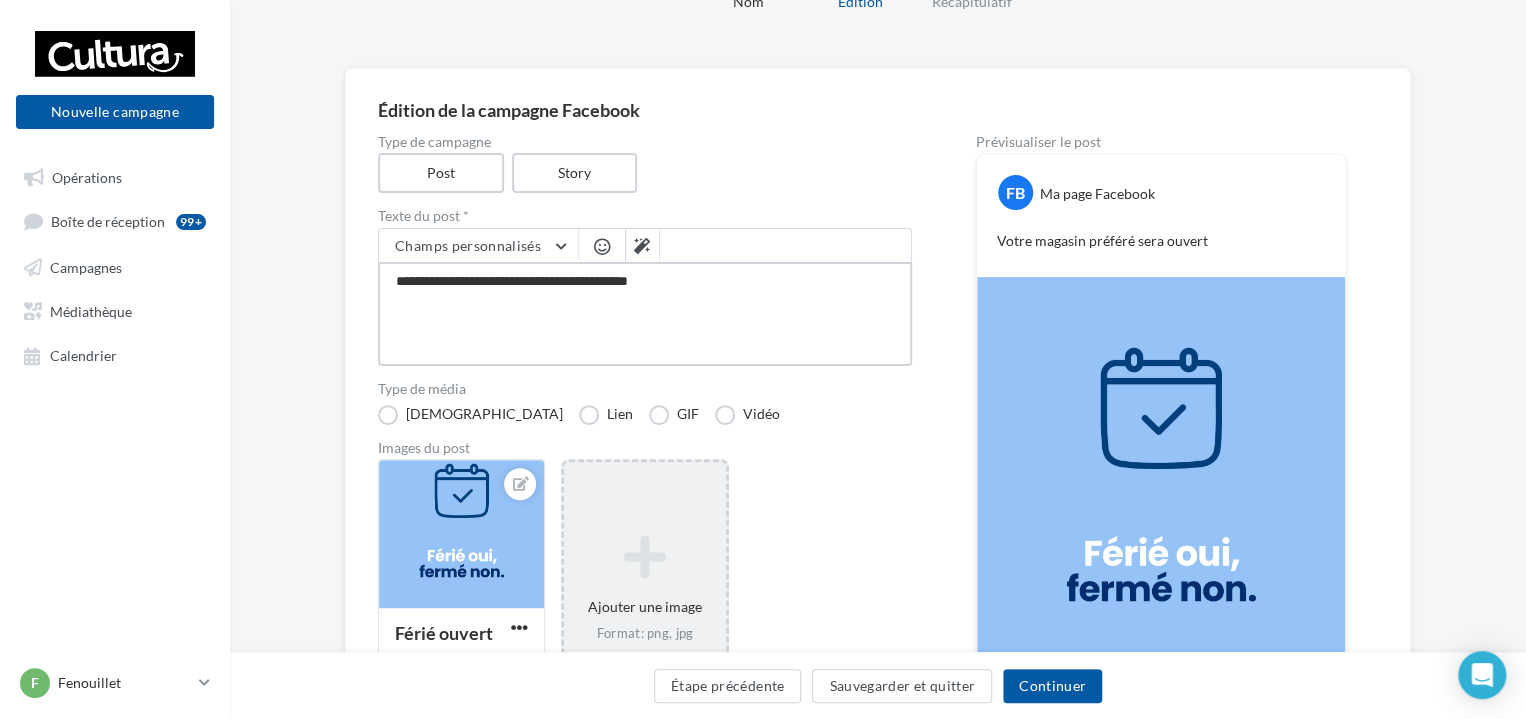 type on "**********" 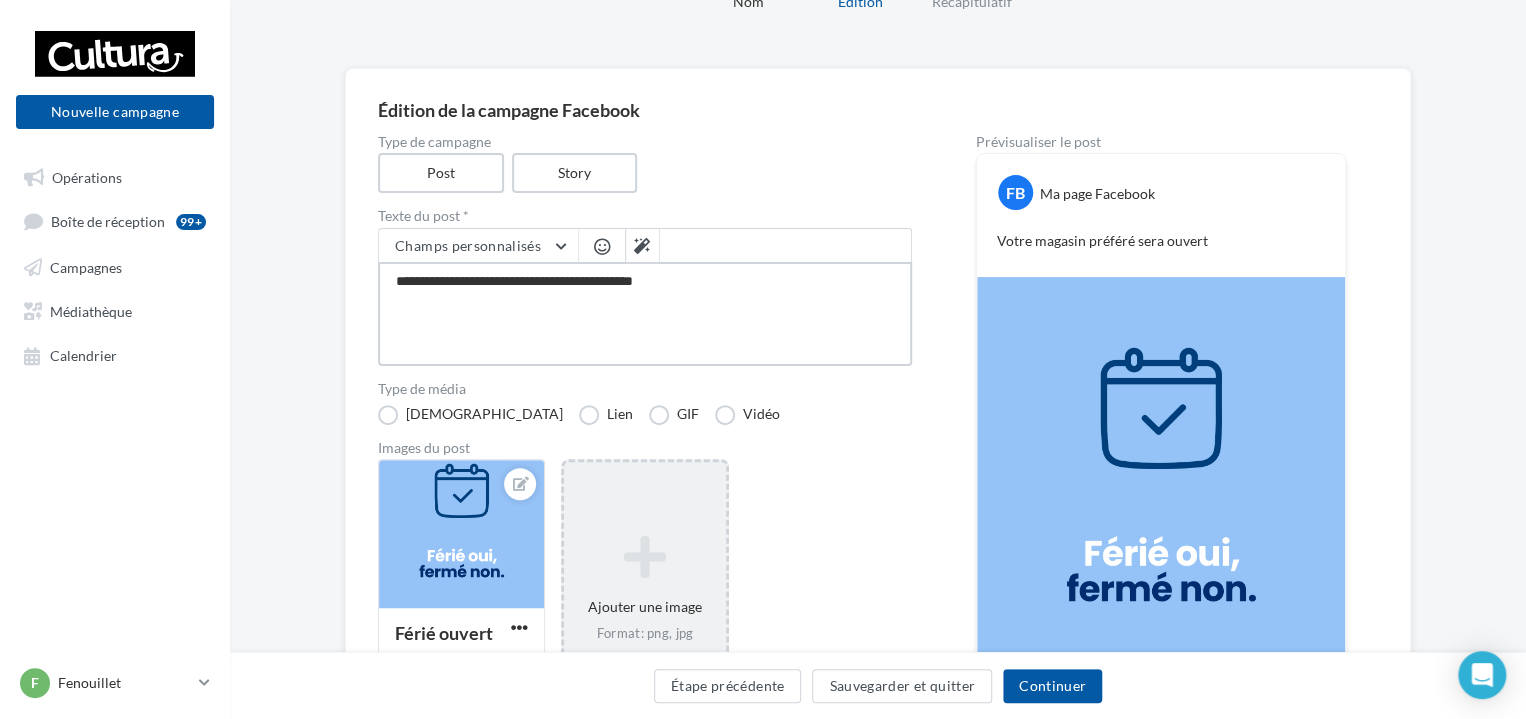 type on "**********" 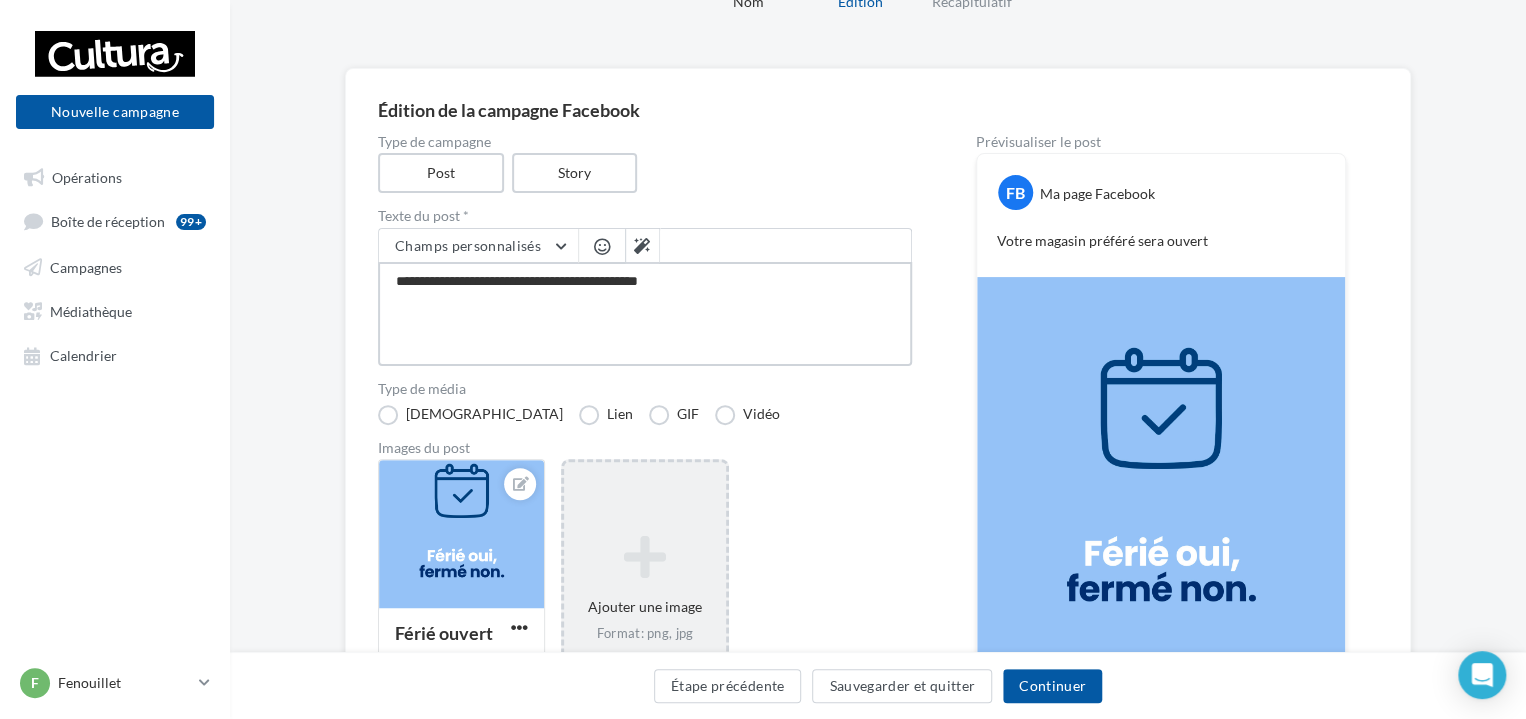 type on "**********" 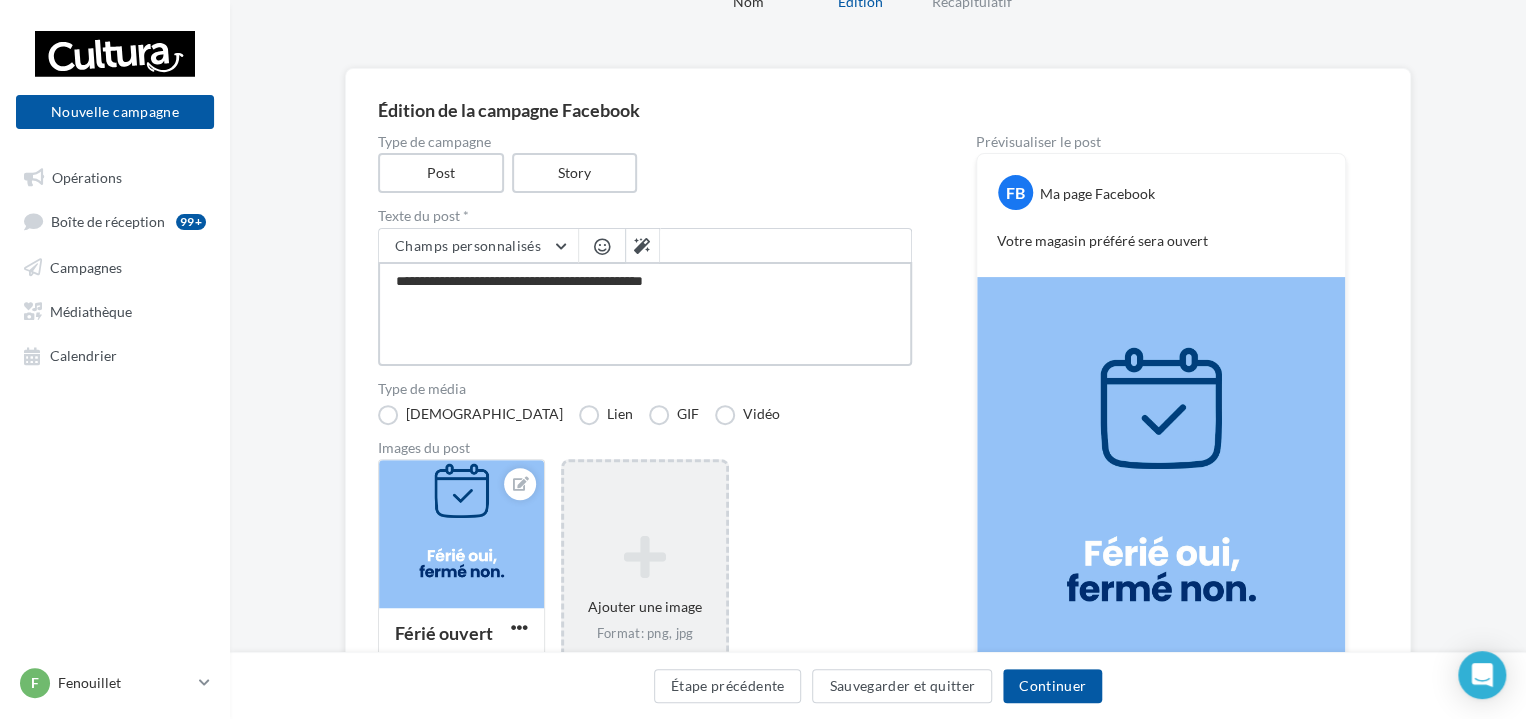 type on "**********" 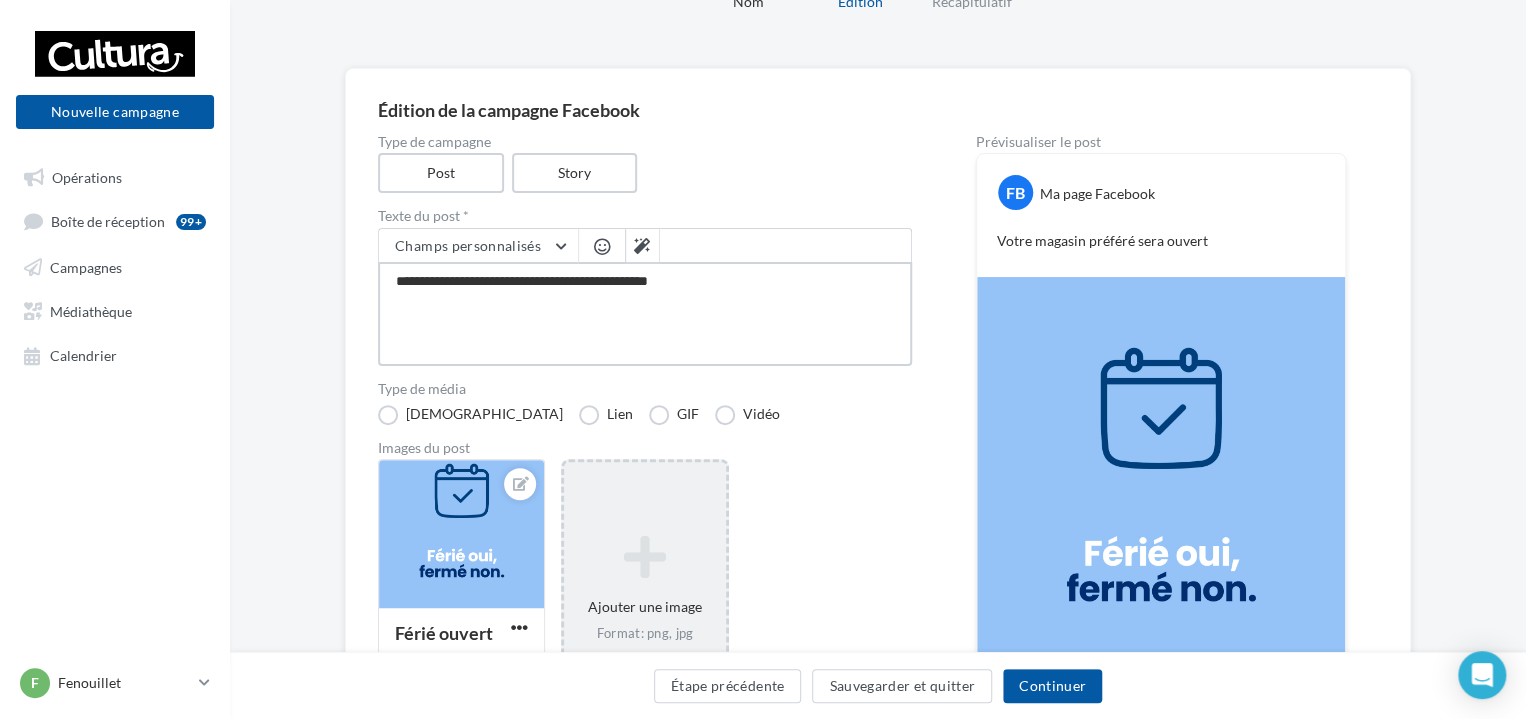 type on "**********" 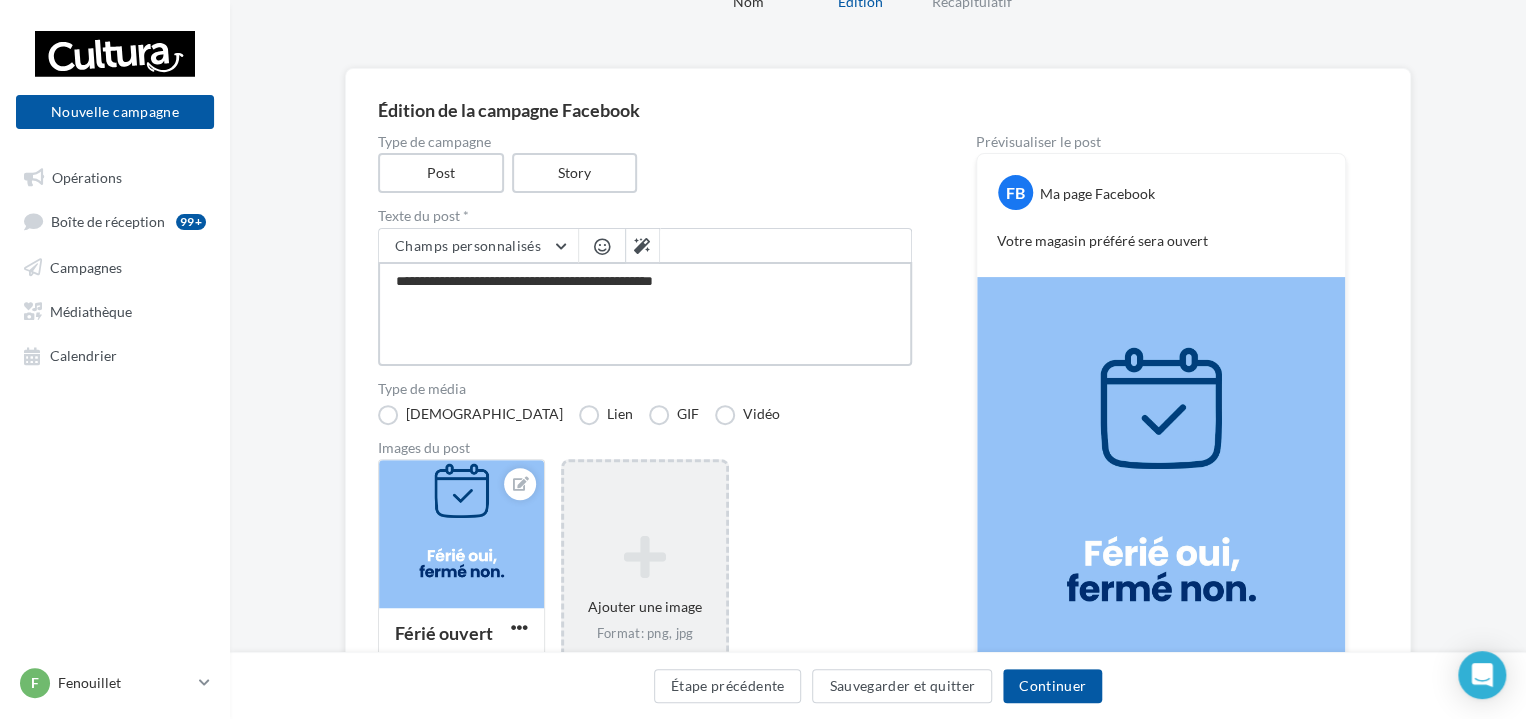 type on "**********" 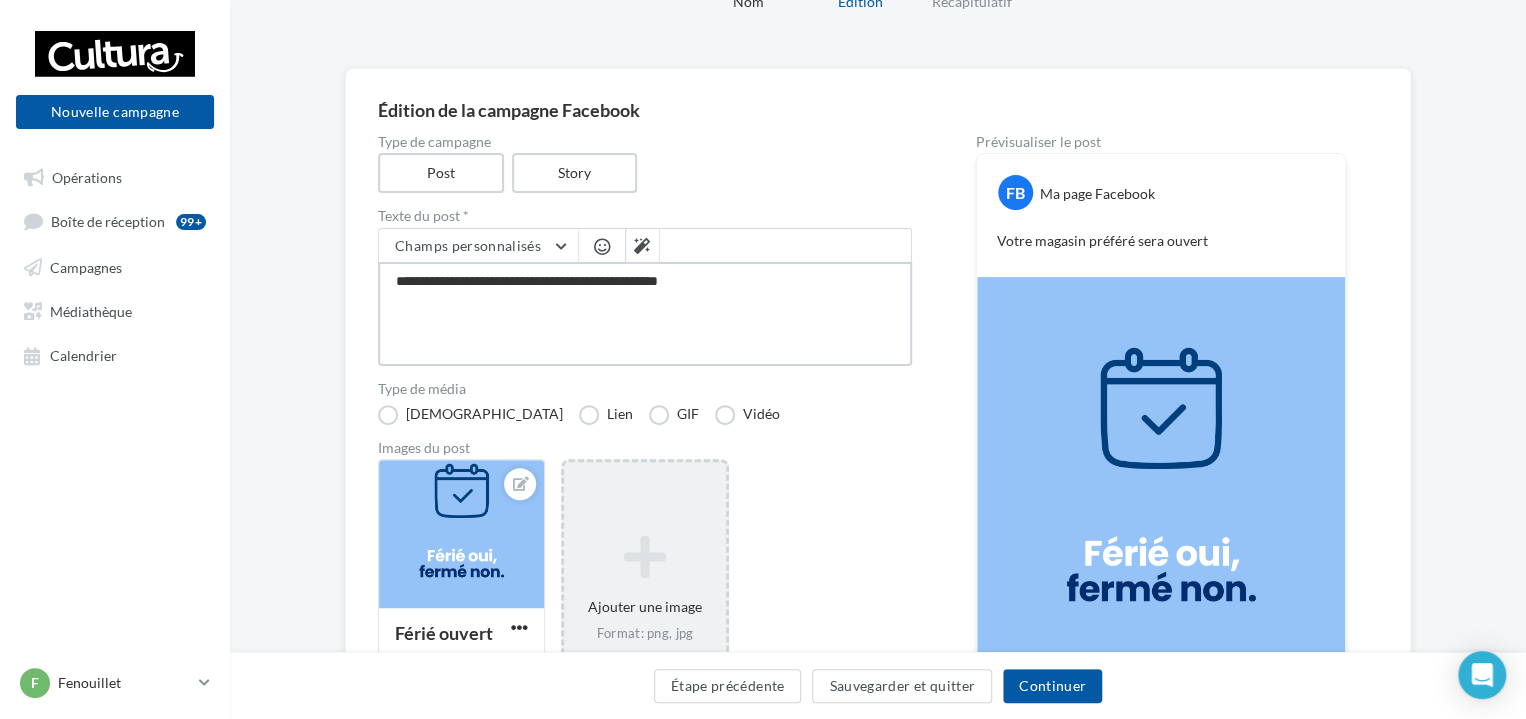type on "**********" 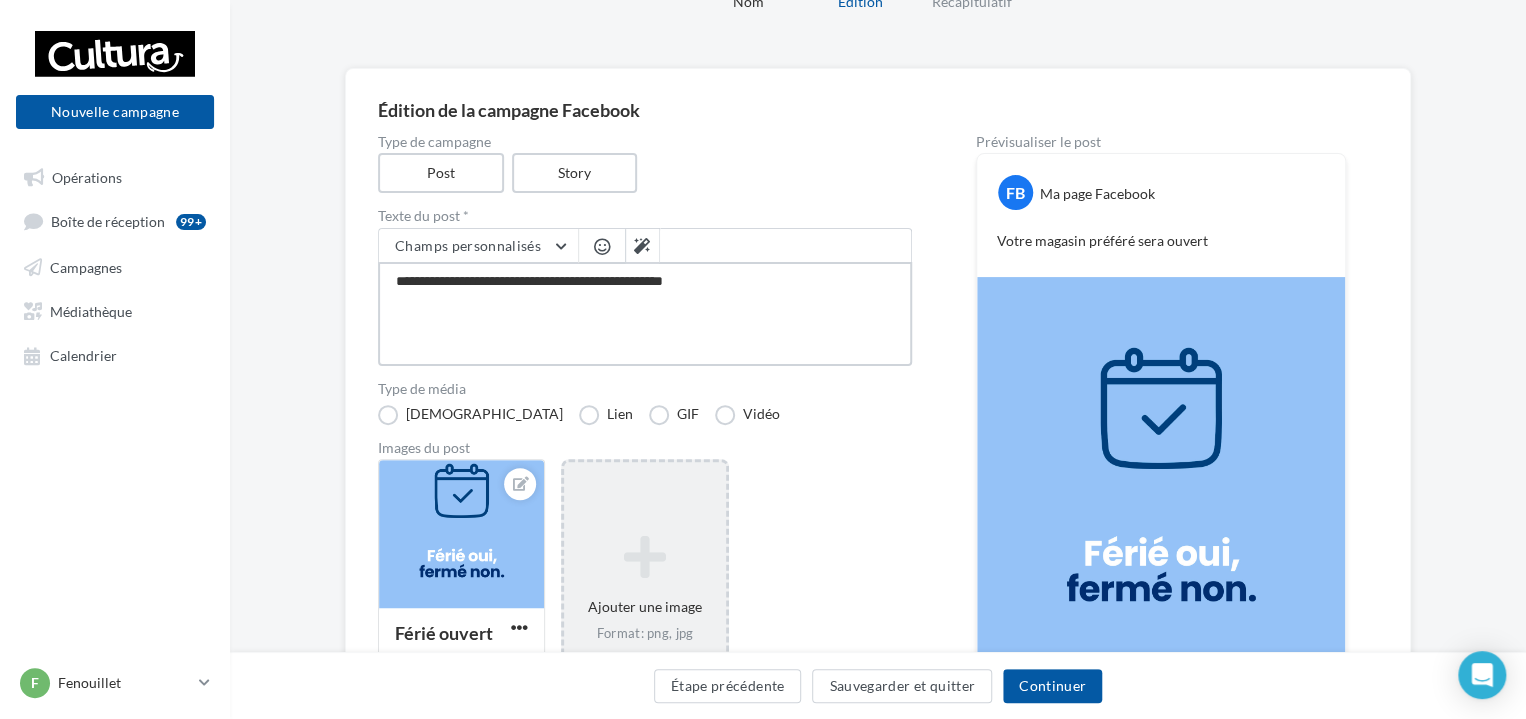 type on "**********" 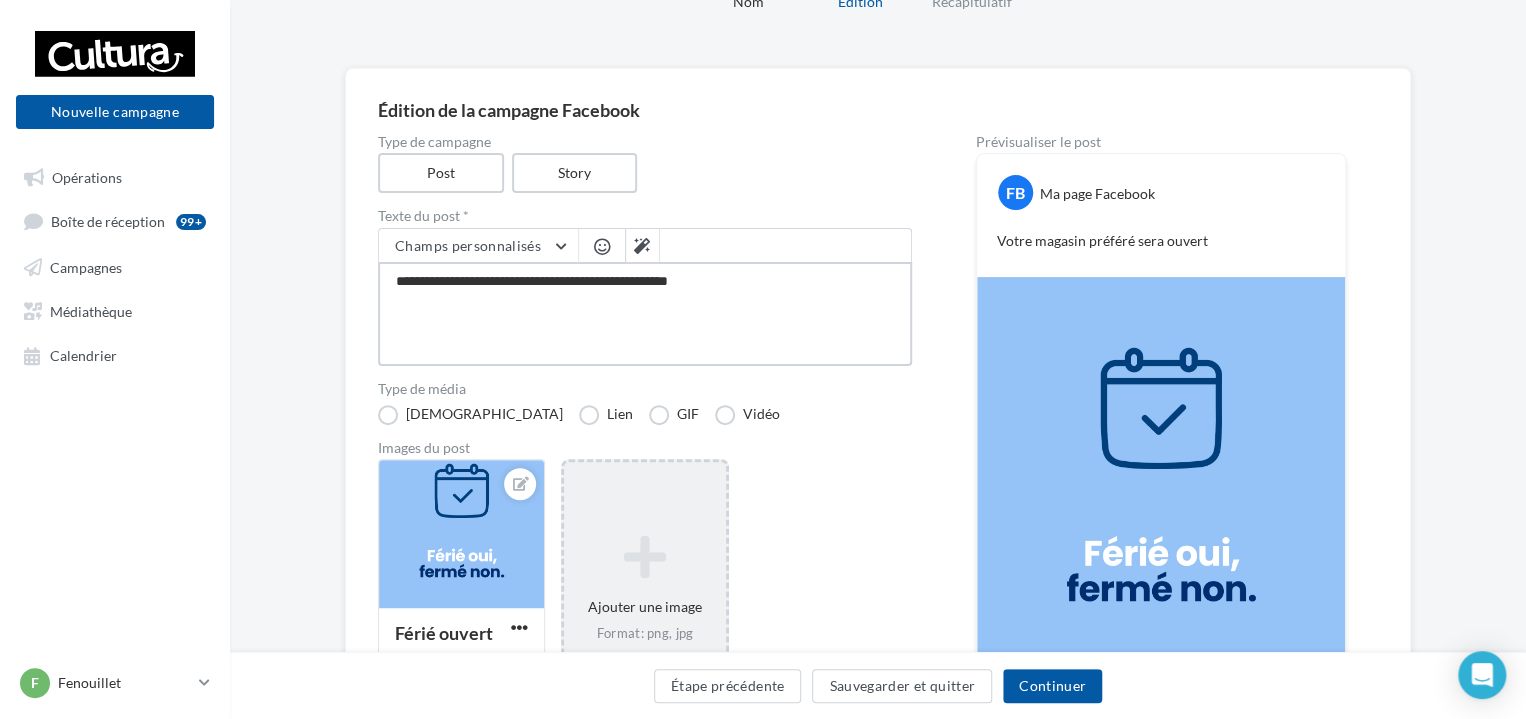 type on "**********" 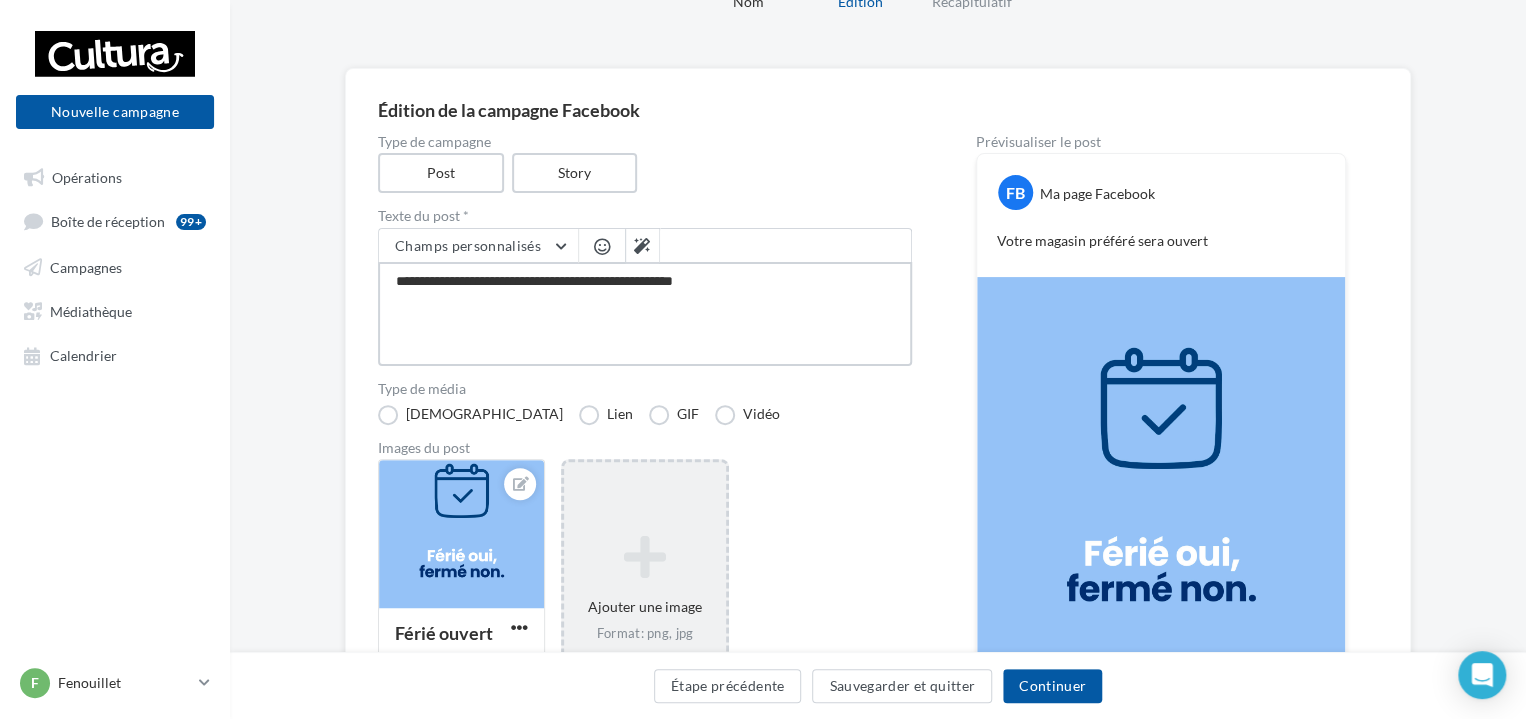 type on "**********" 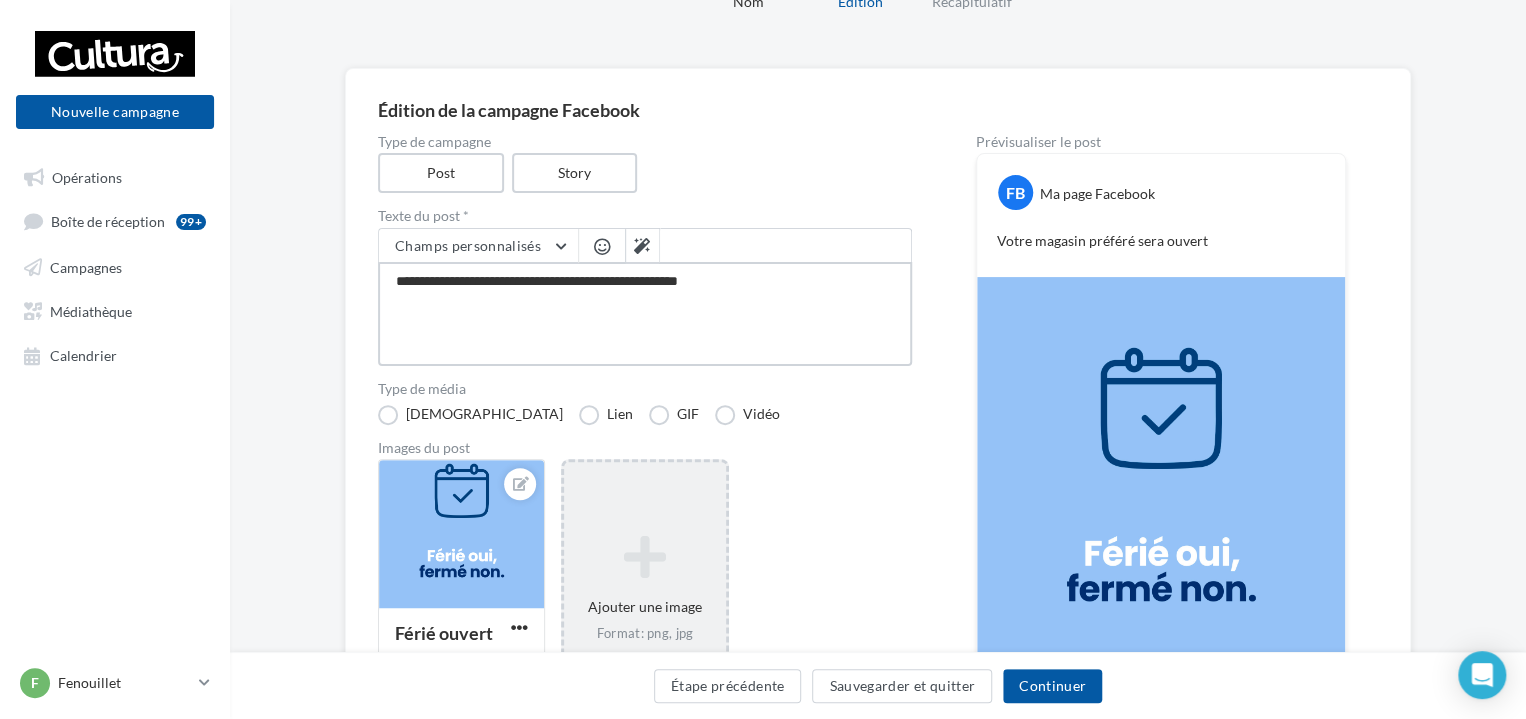 type on "**********" 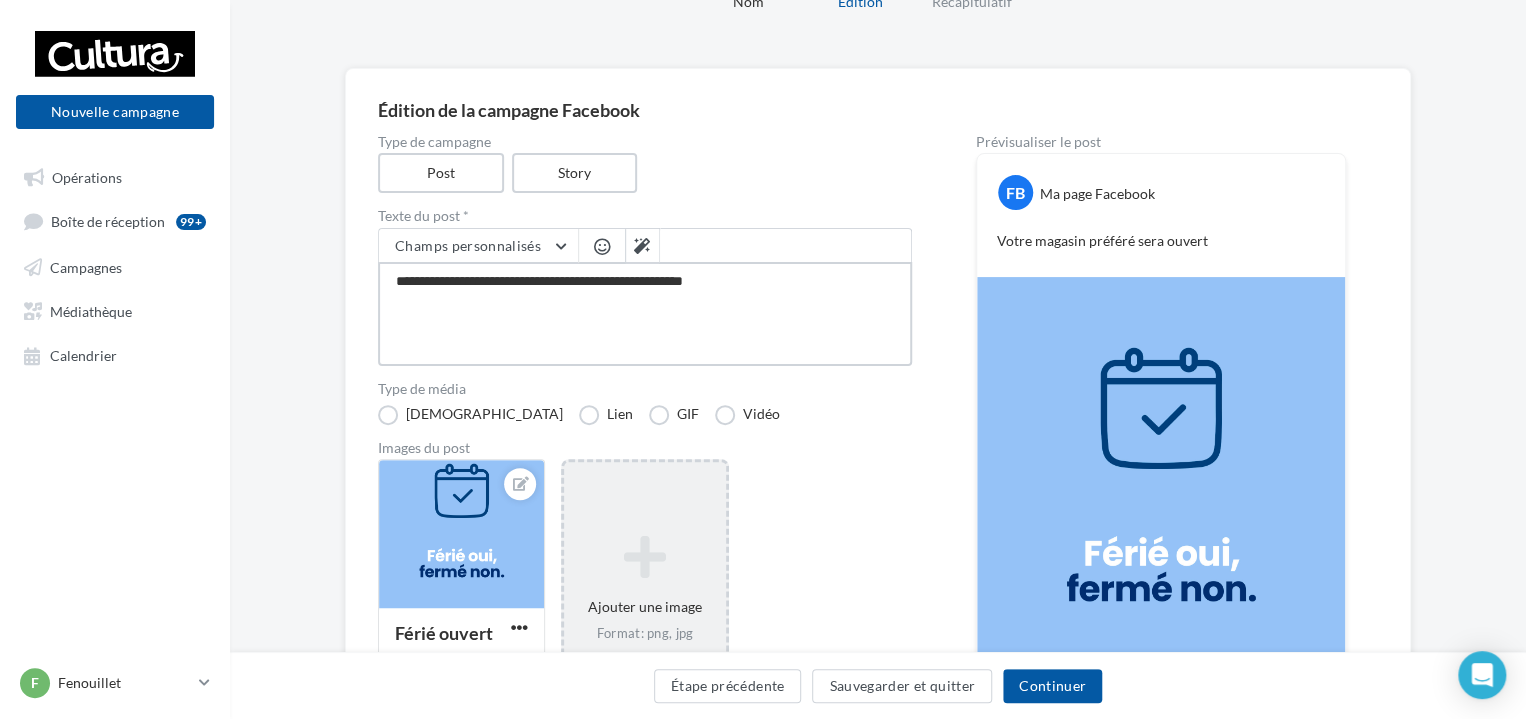 type on "**********" 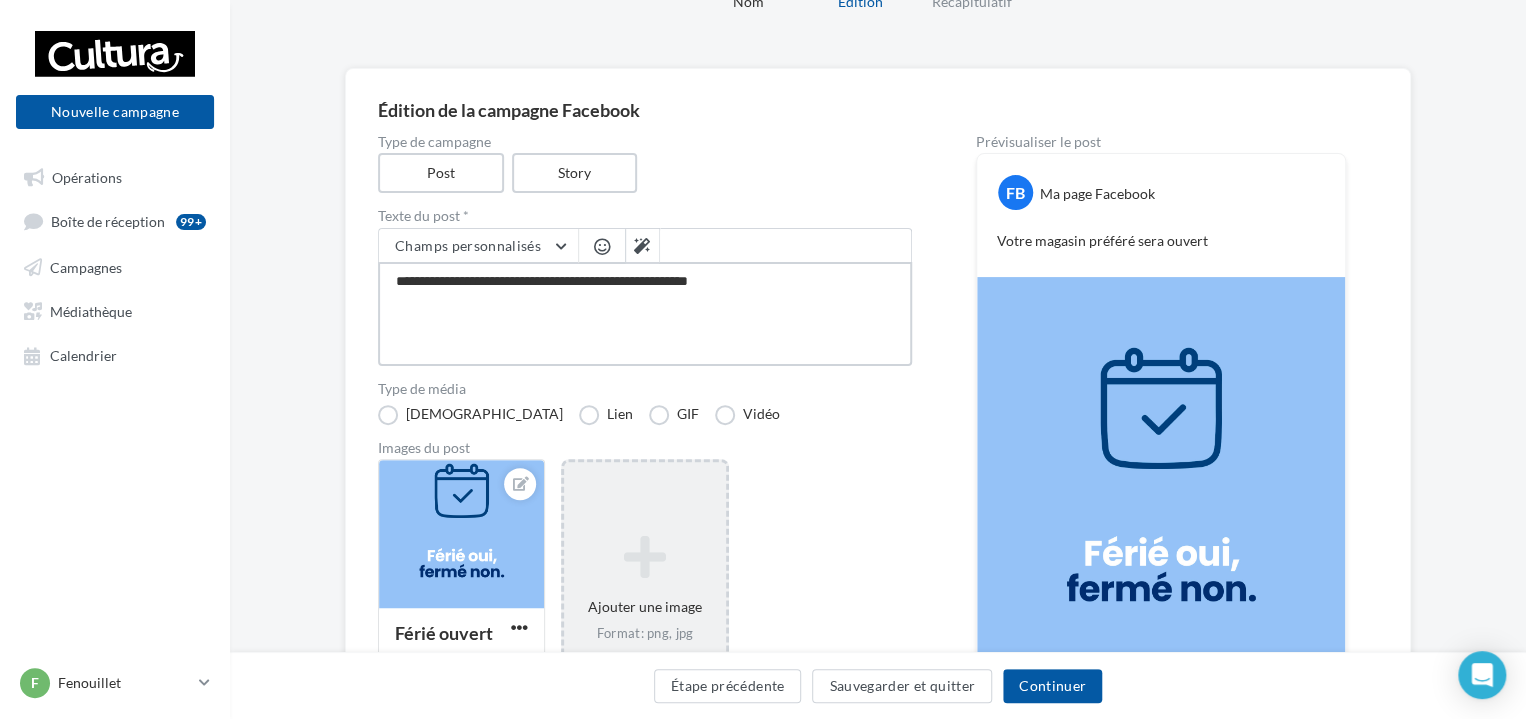 type on "**********" 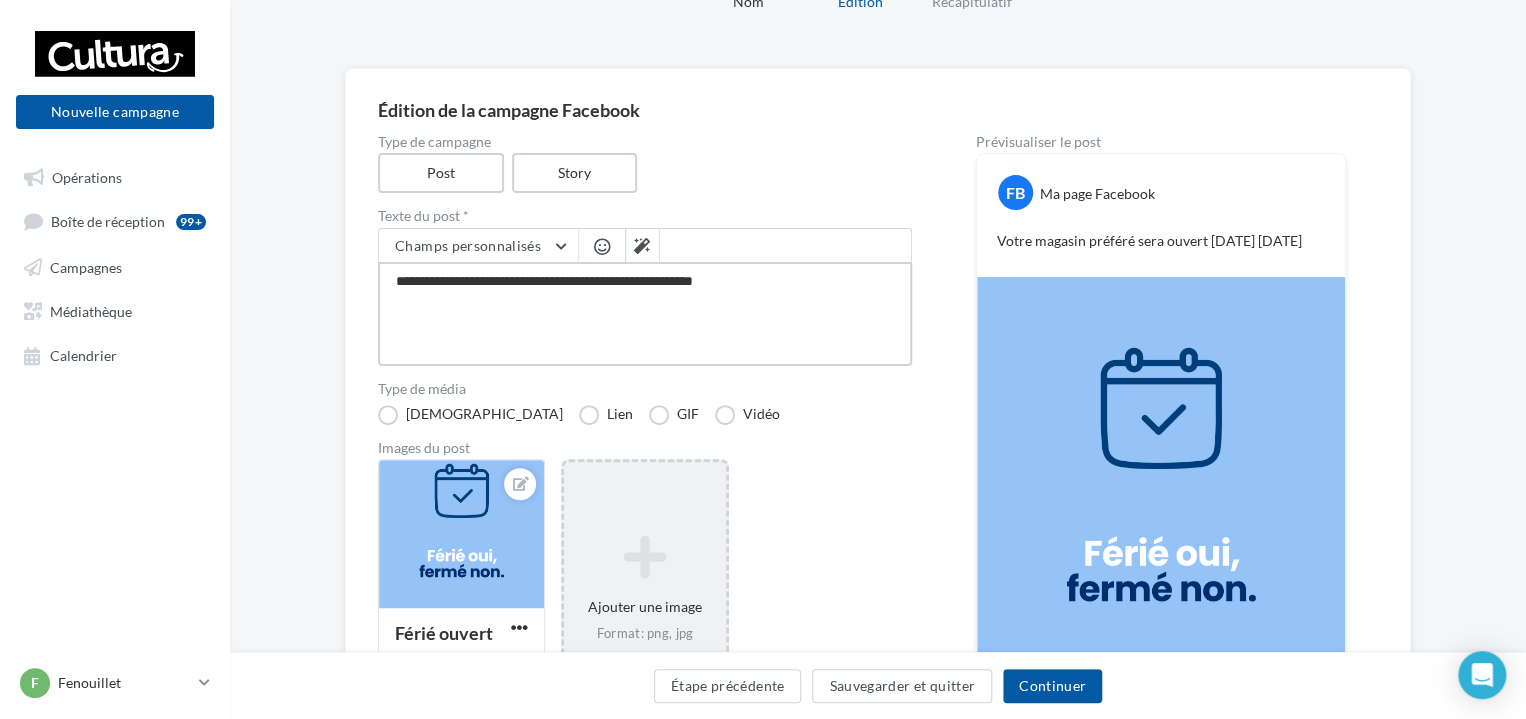 type on "**********" 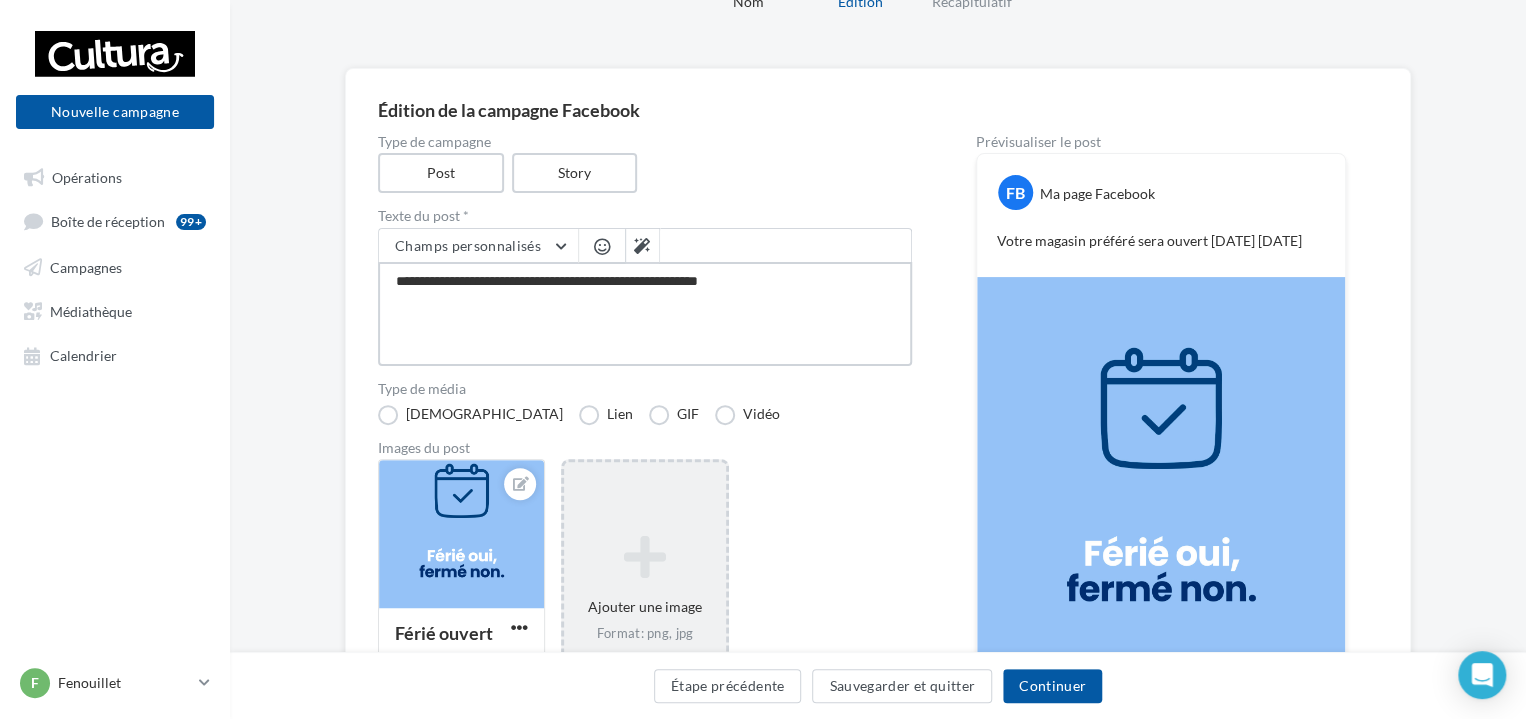 type on "**********" 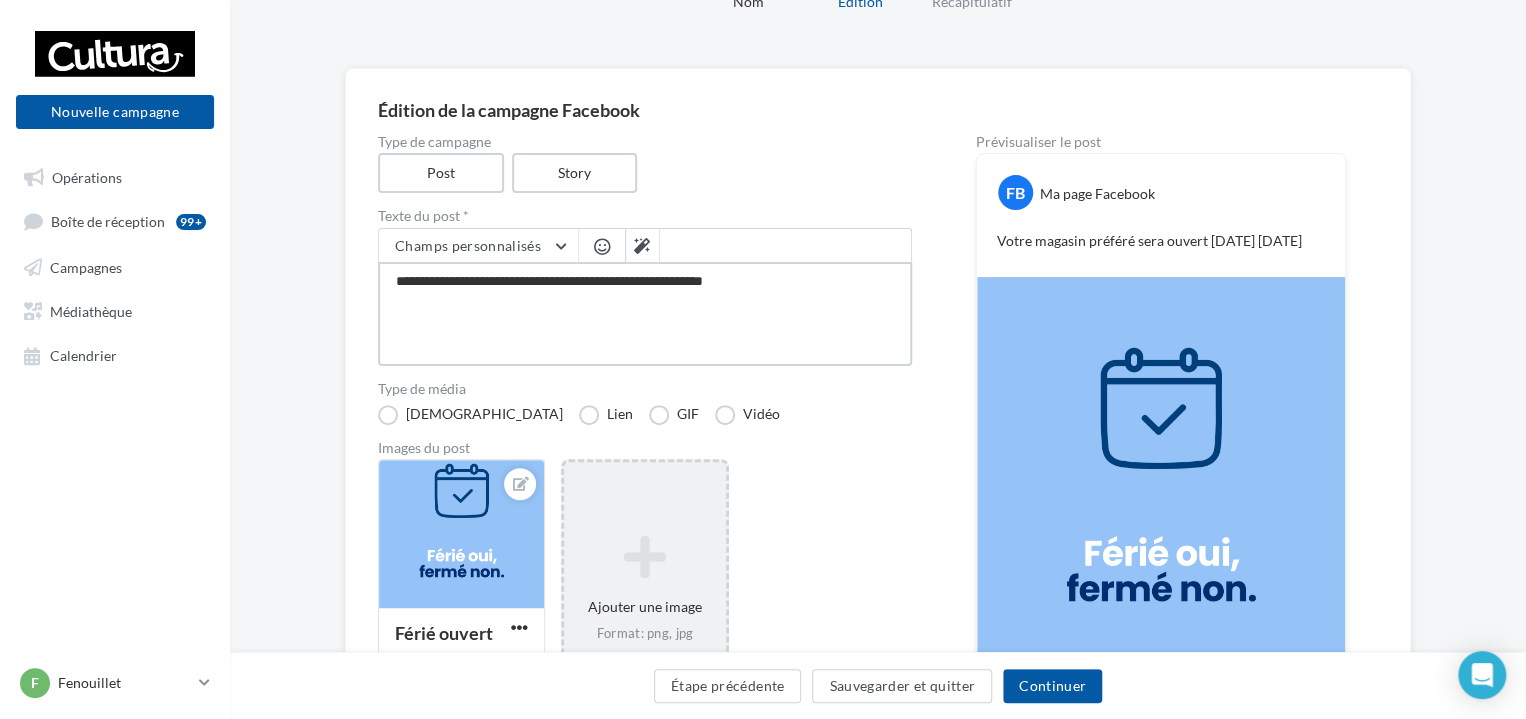 type on "**********" 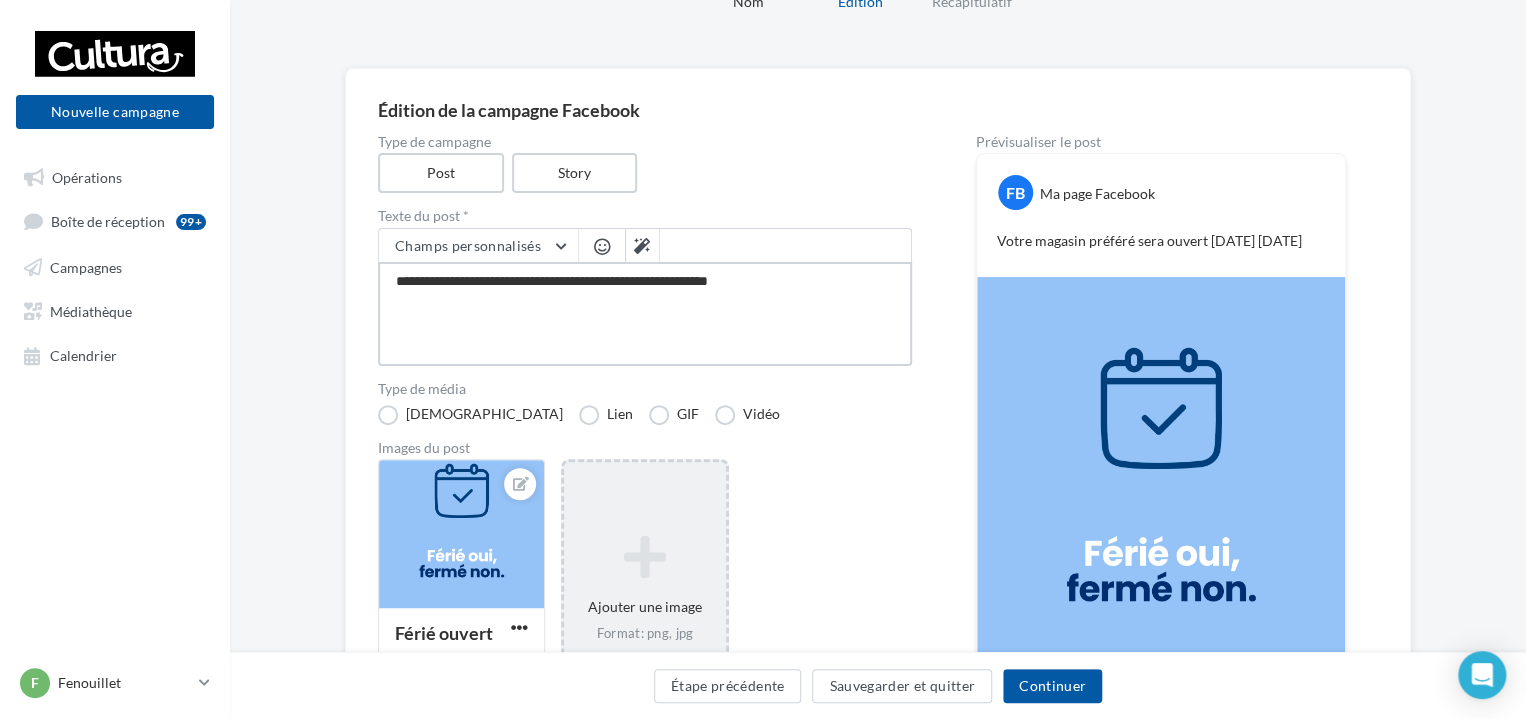 type on "**********" 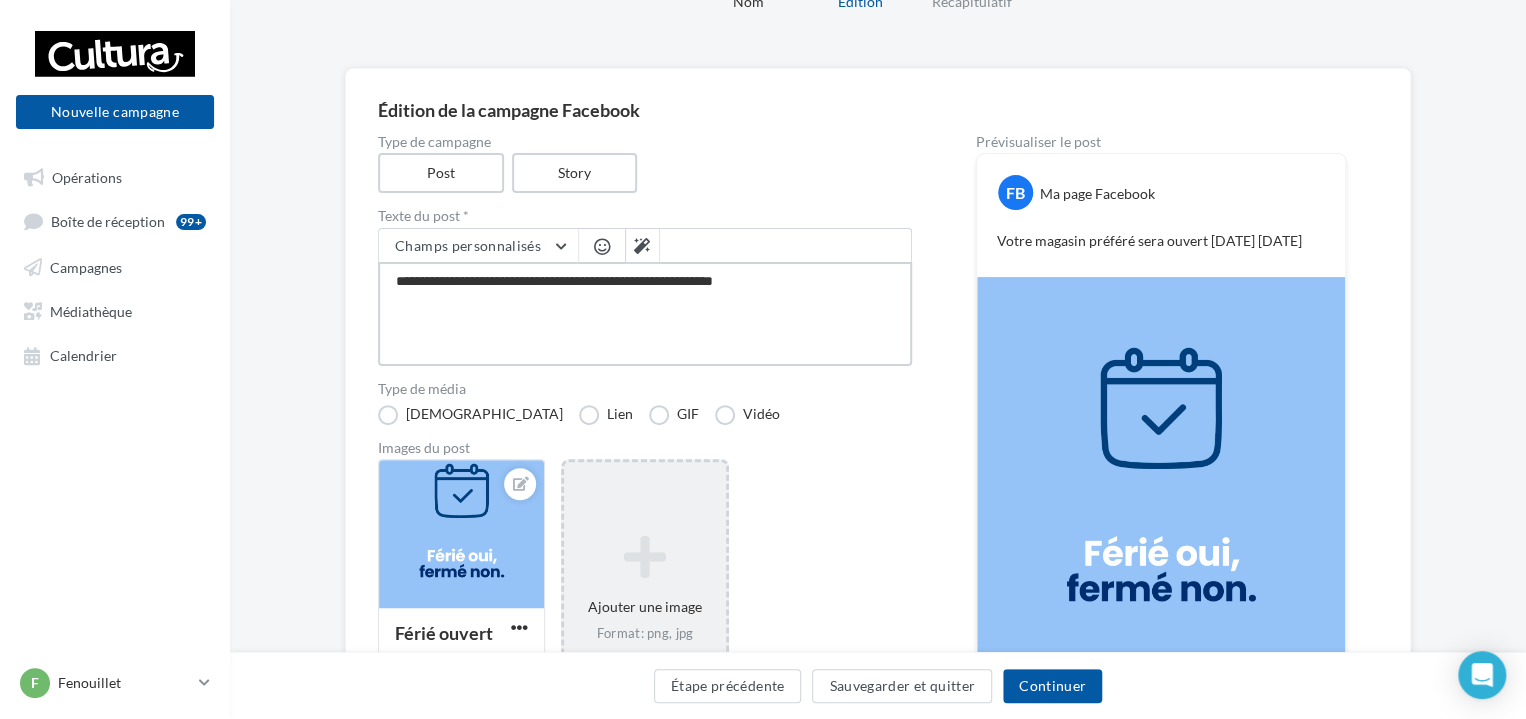 type on "**********" 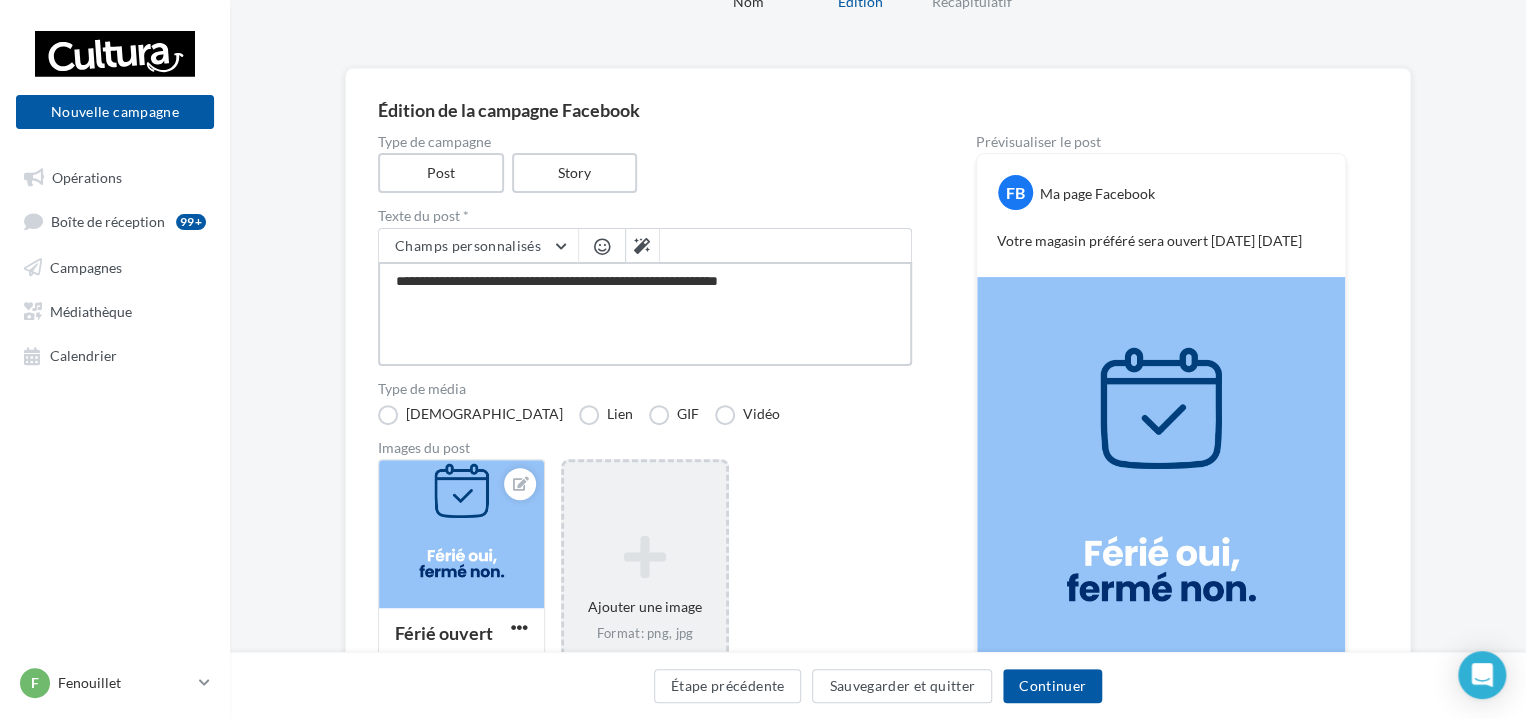 type on "**********" 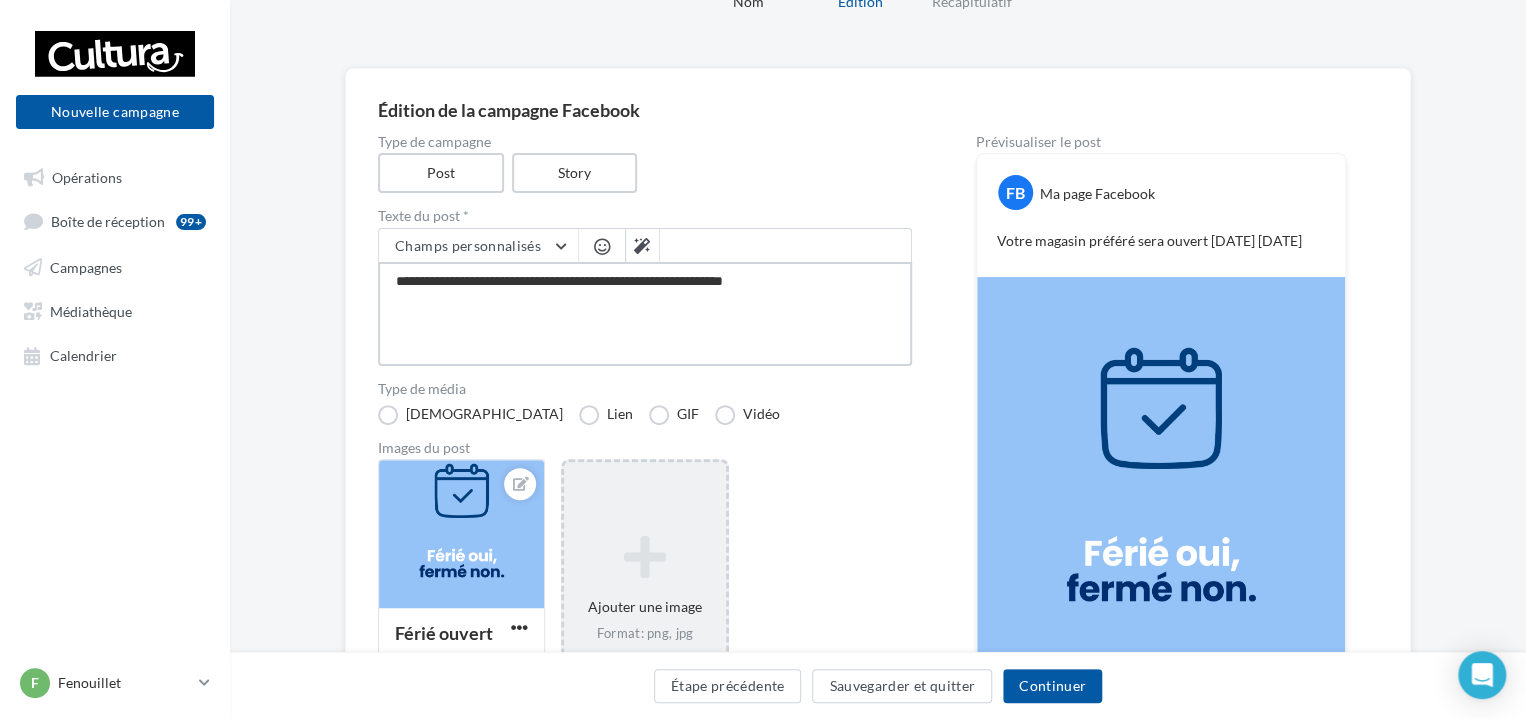 type on "**********" 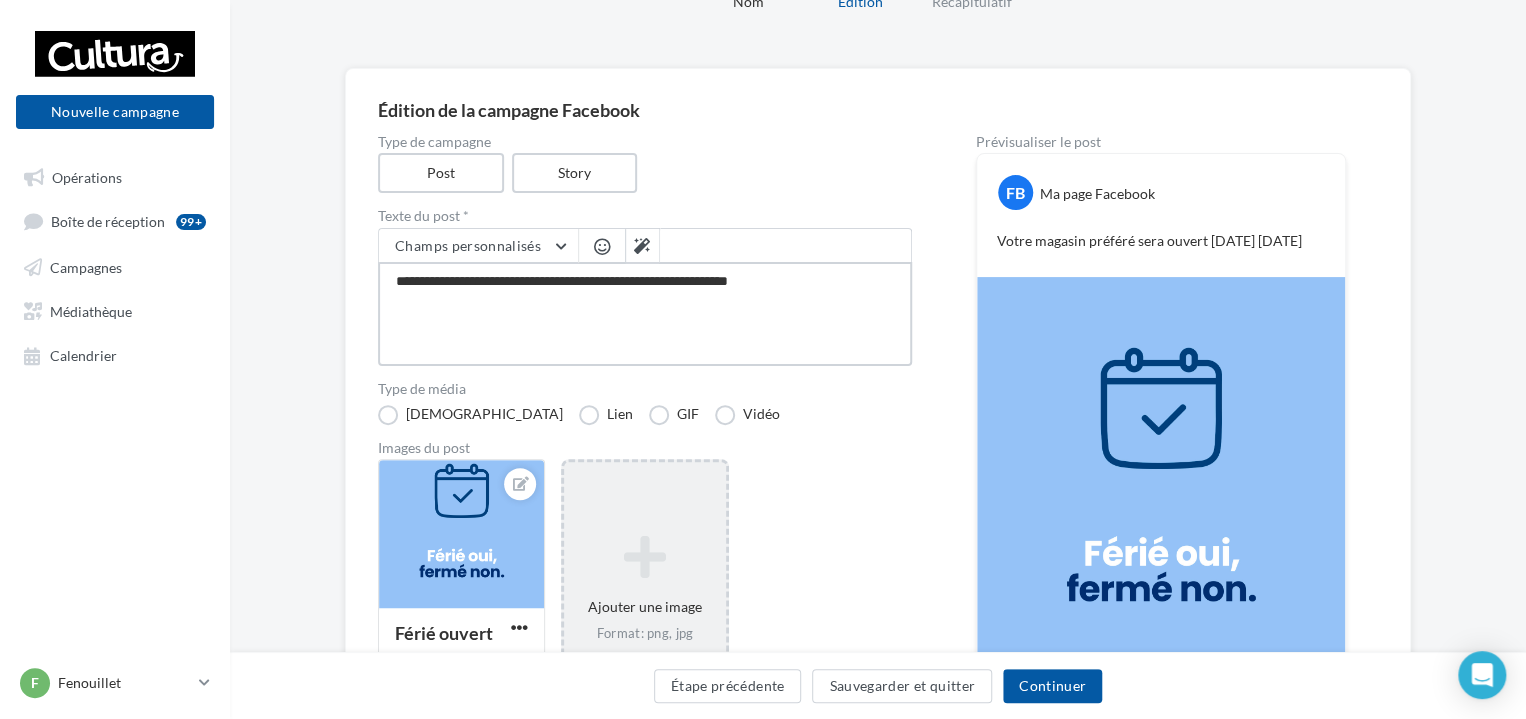 type on "**********" 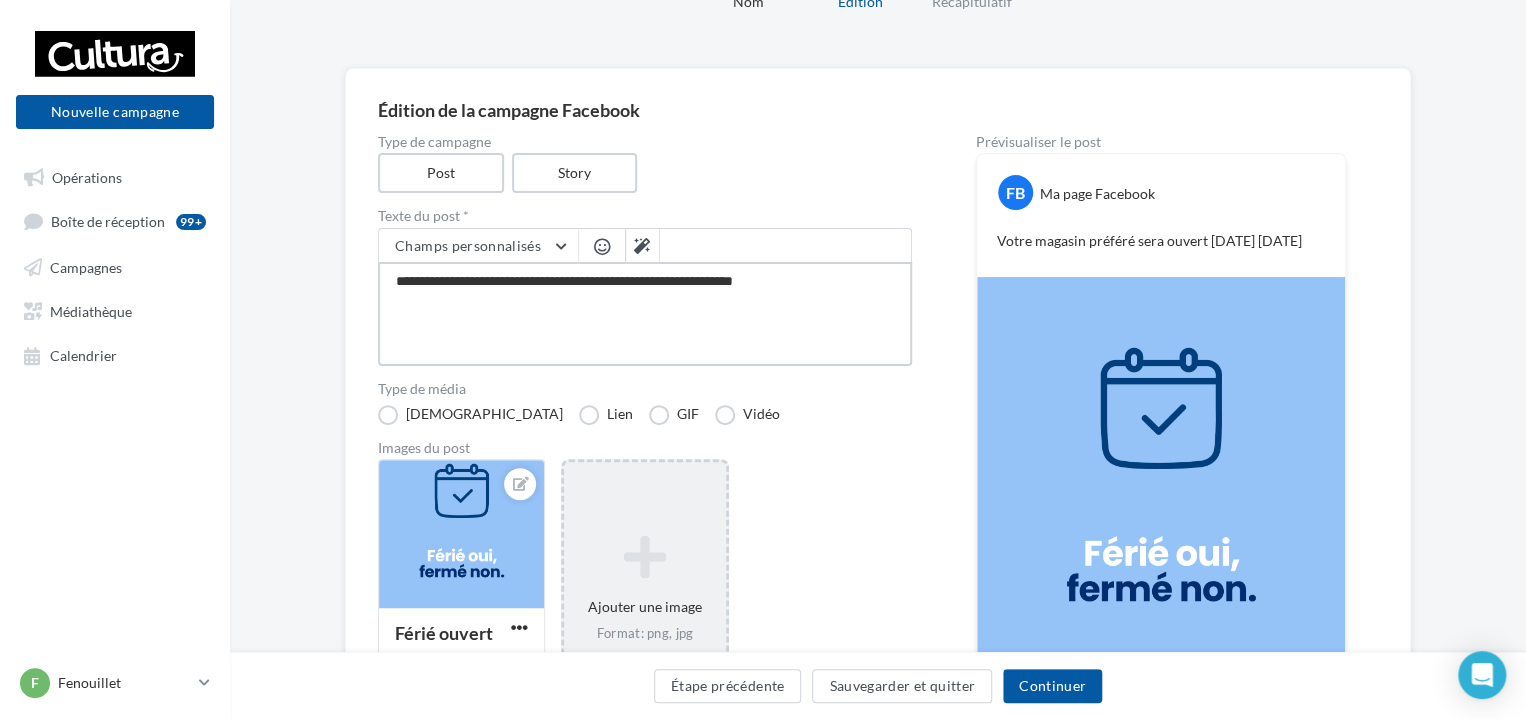 type on "**********" 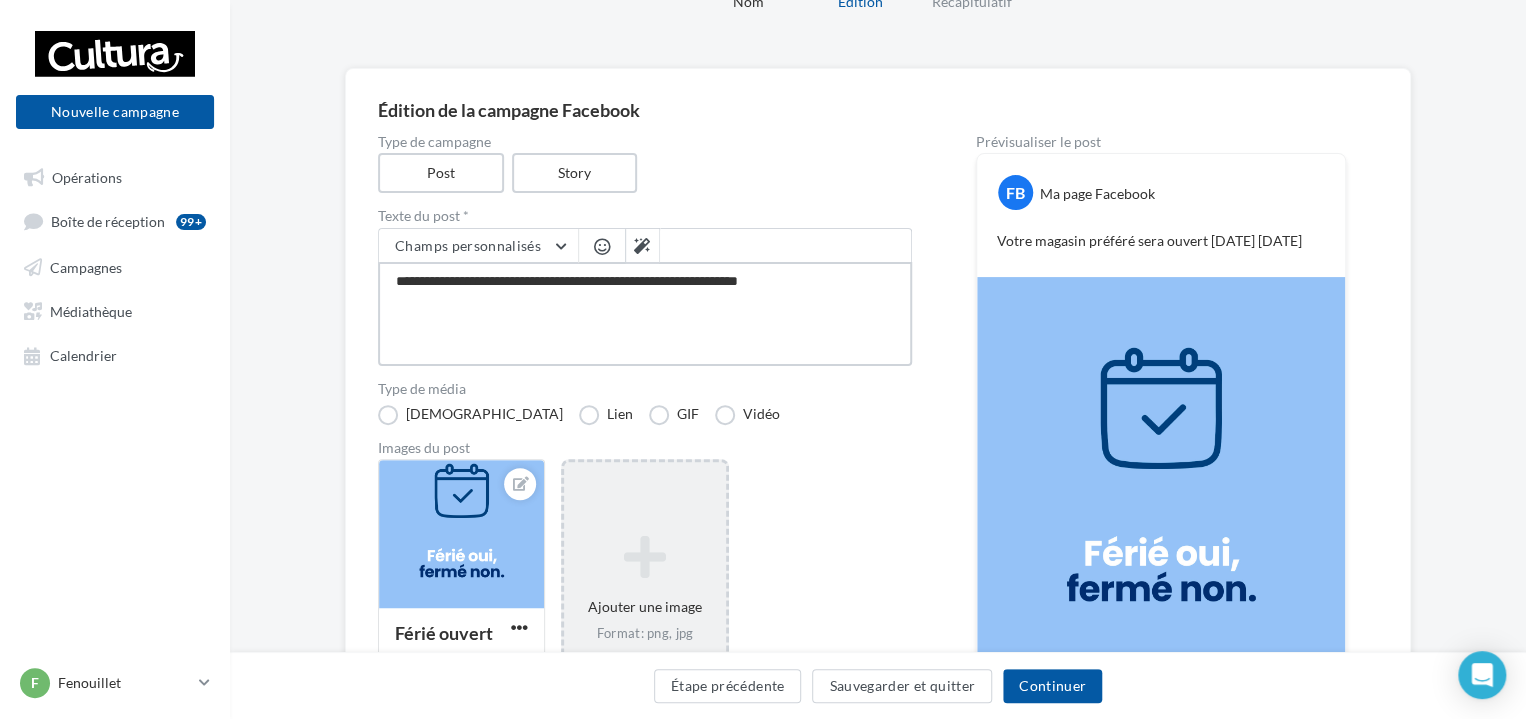 type on "**********" 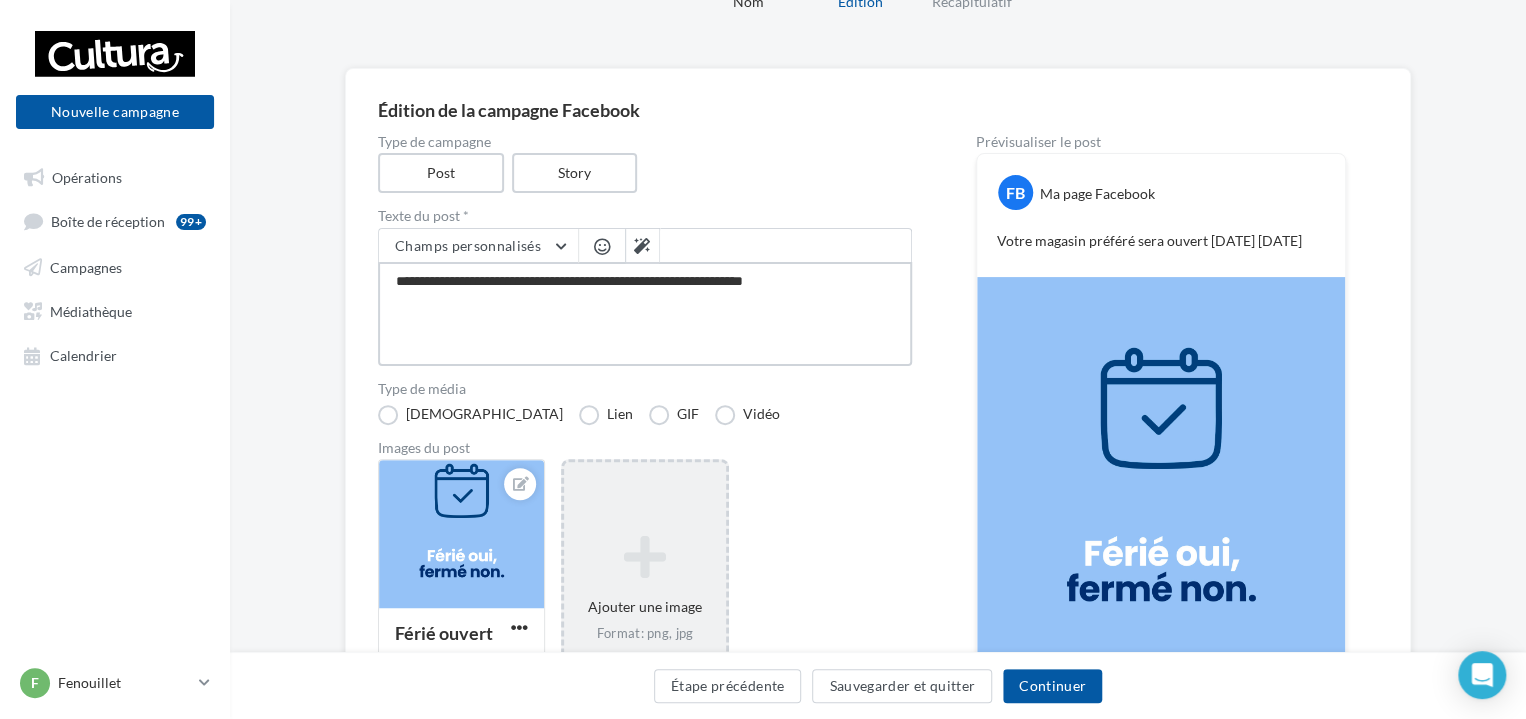 type on "**********" 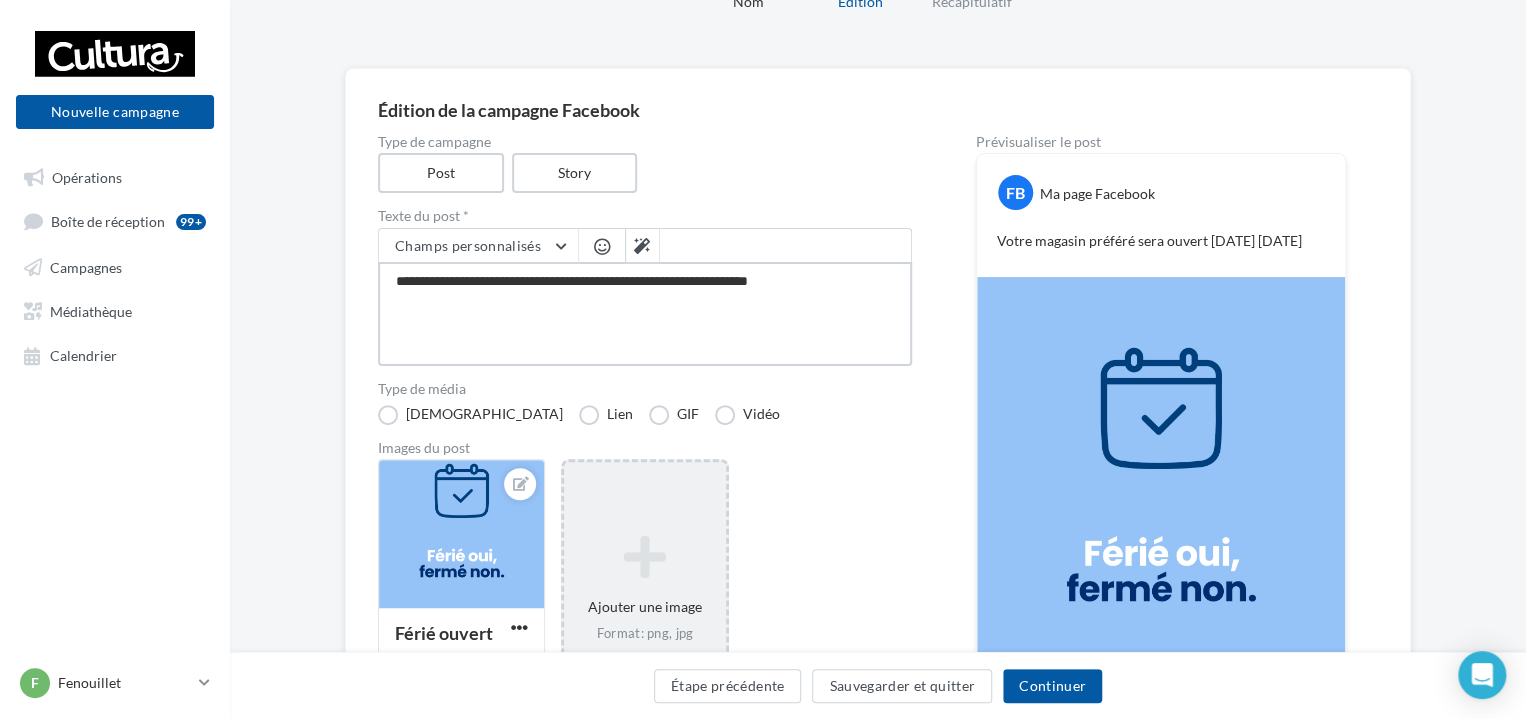 type on "**********" 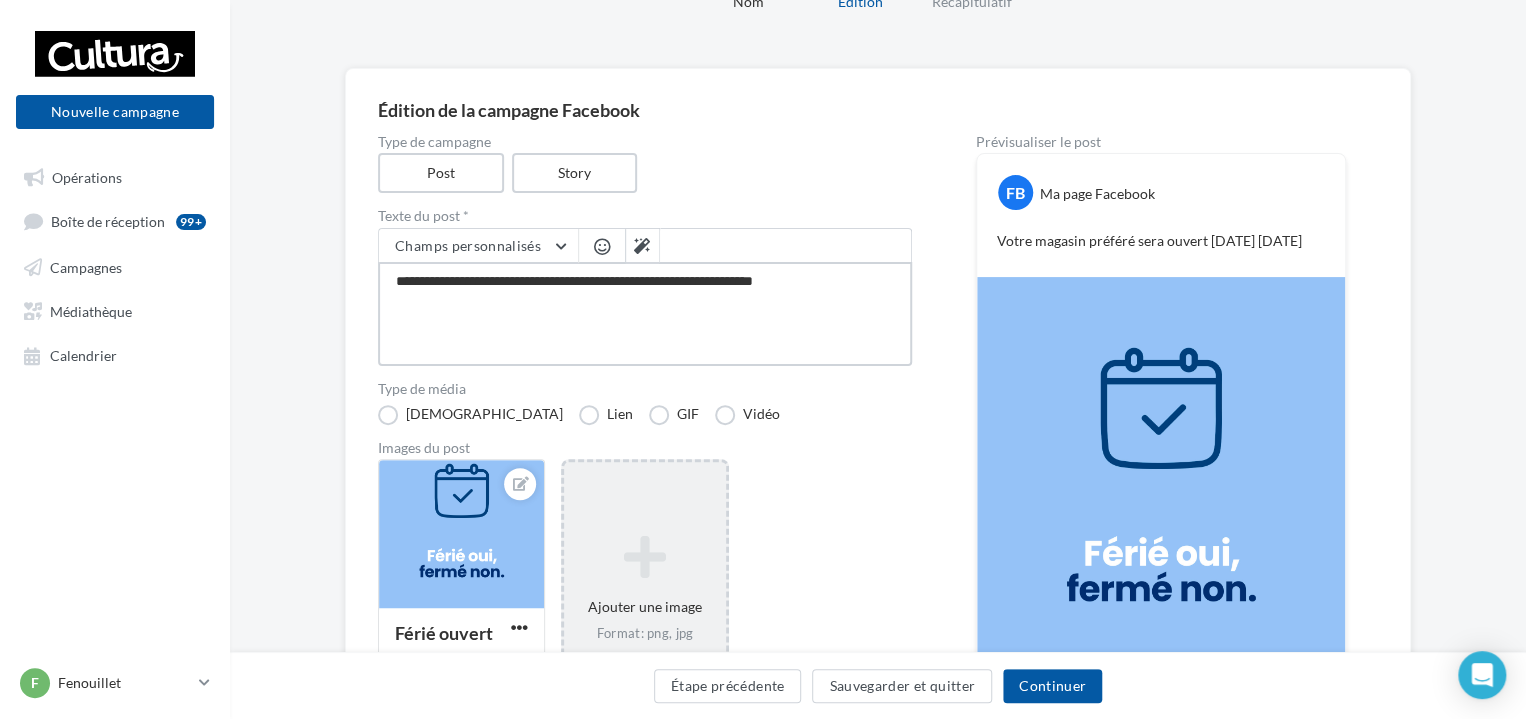 type on "**********" 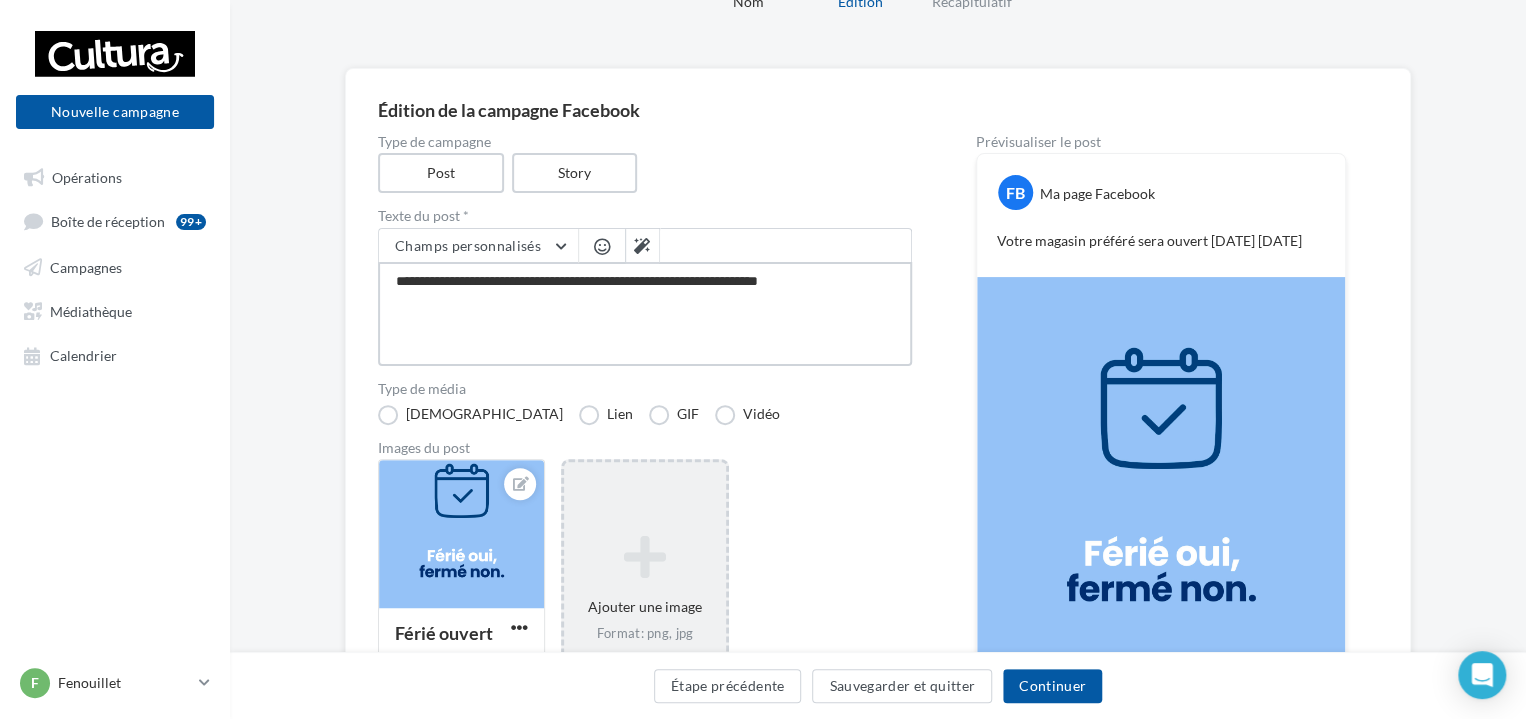 type on "**********" 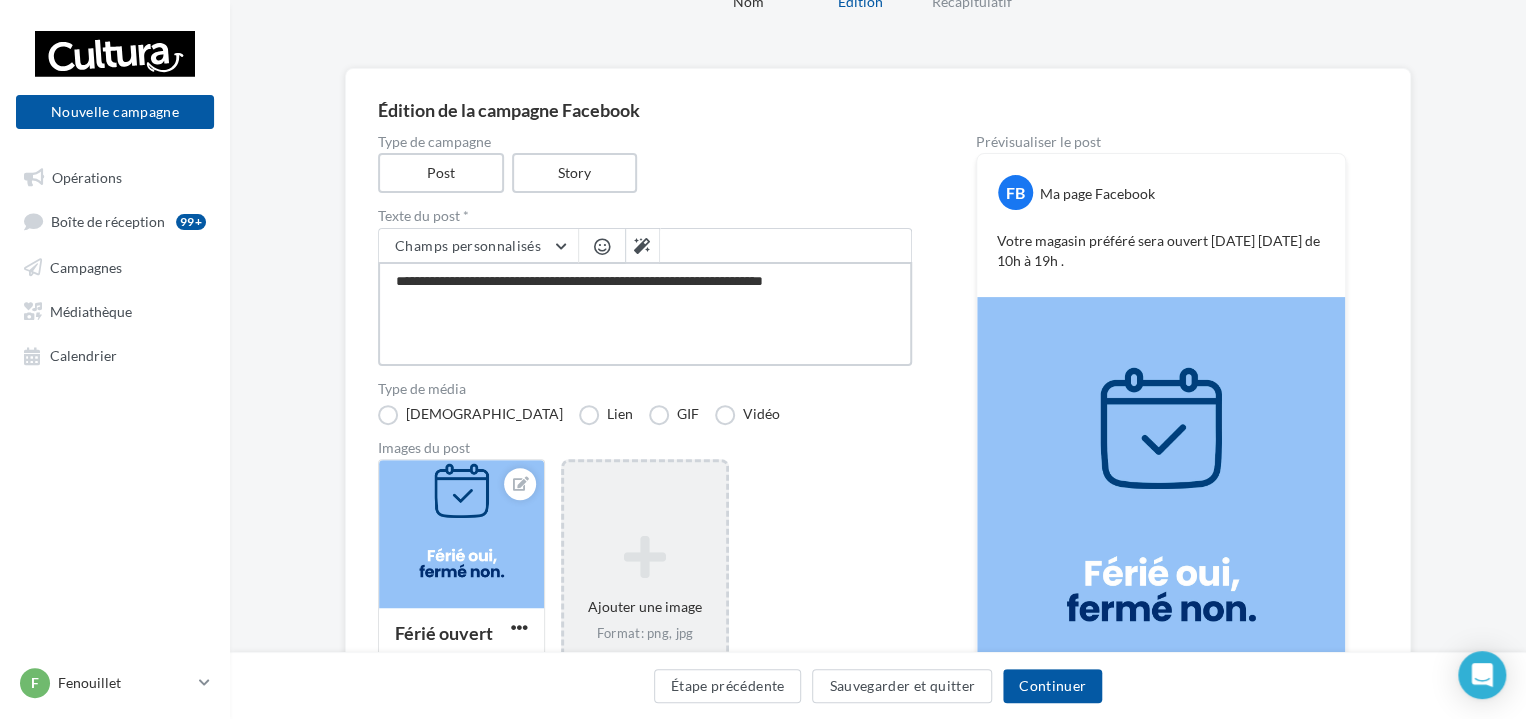 type on "**********" 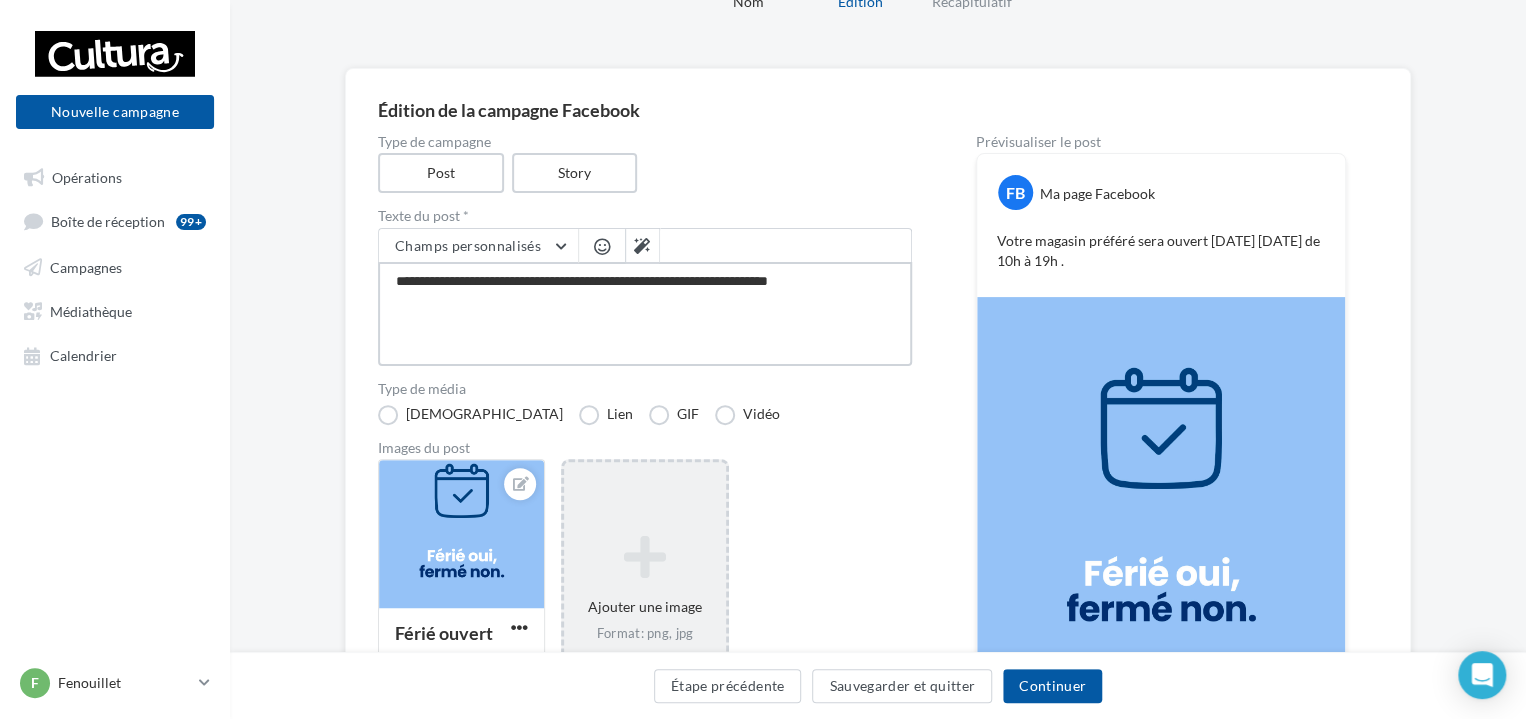 type on "**********" 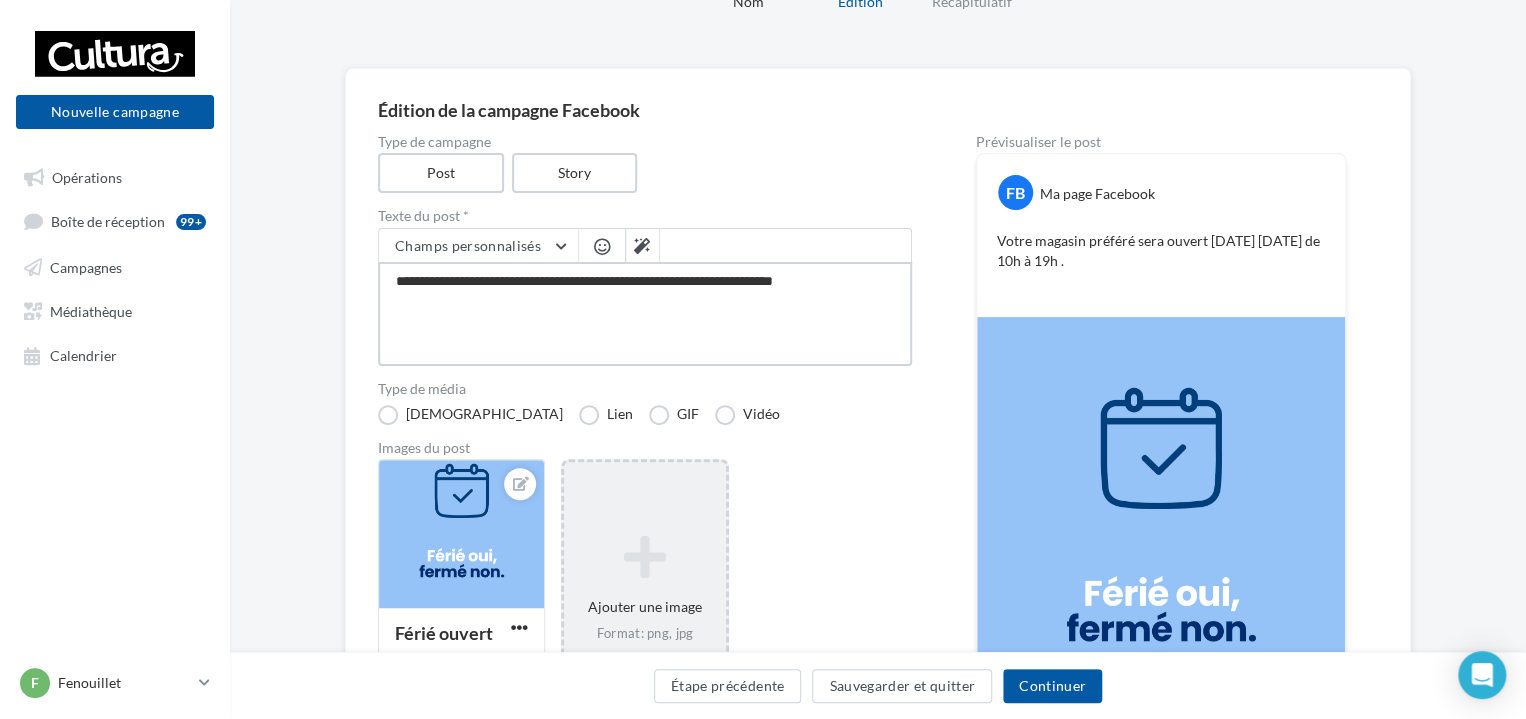 type on "**********" 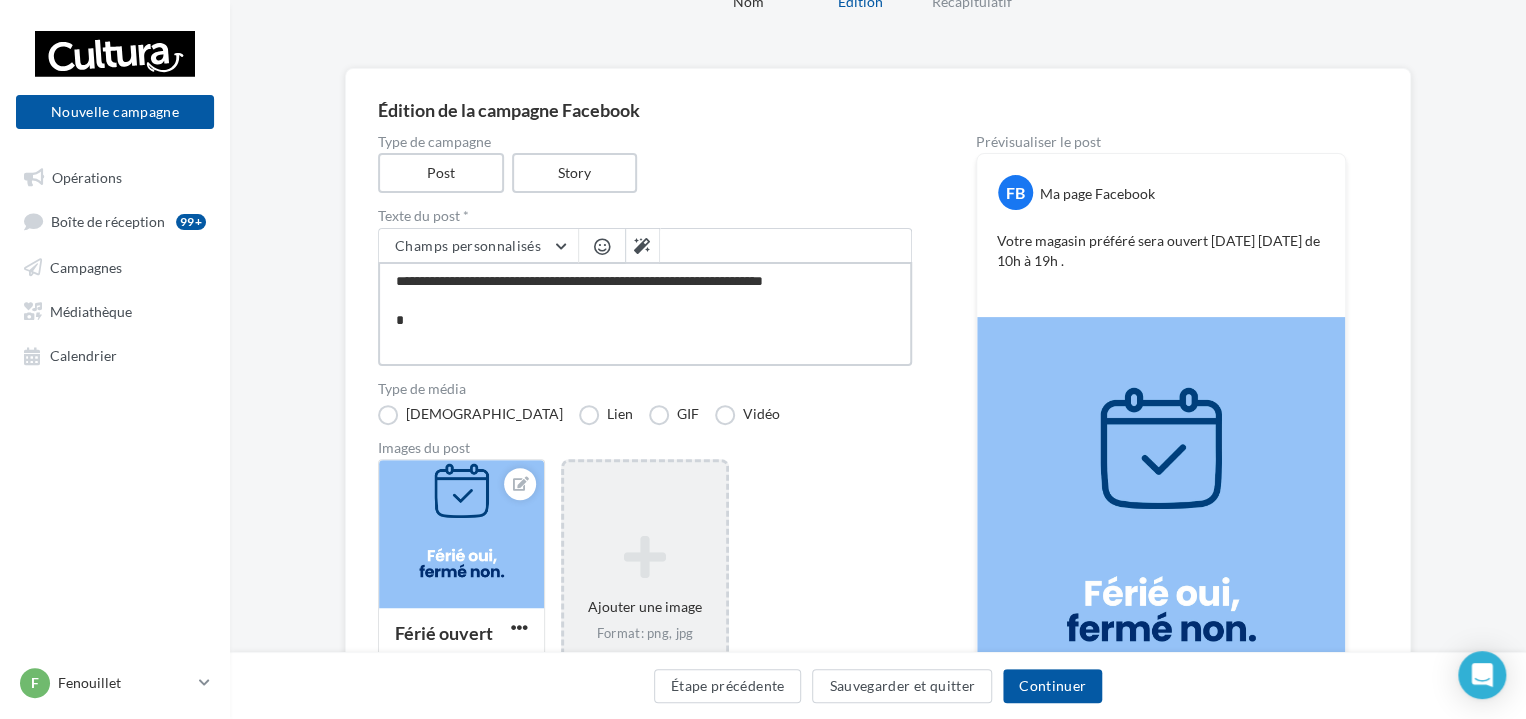 type on "**********" 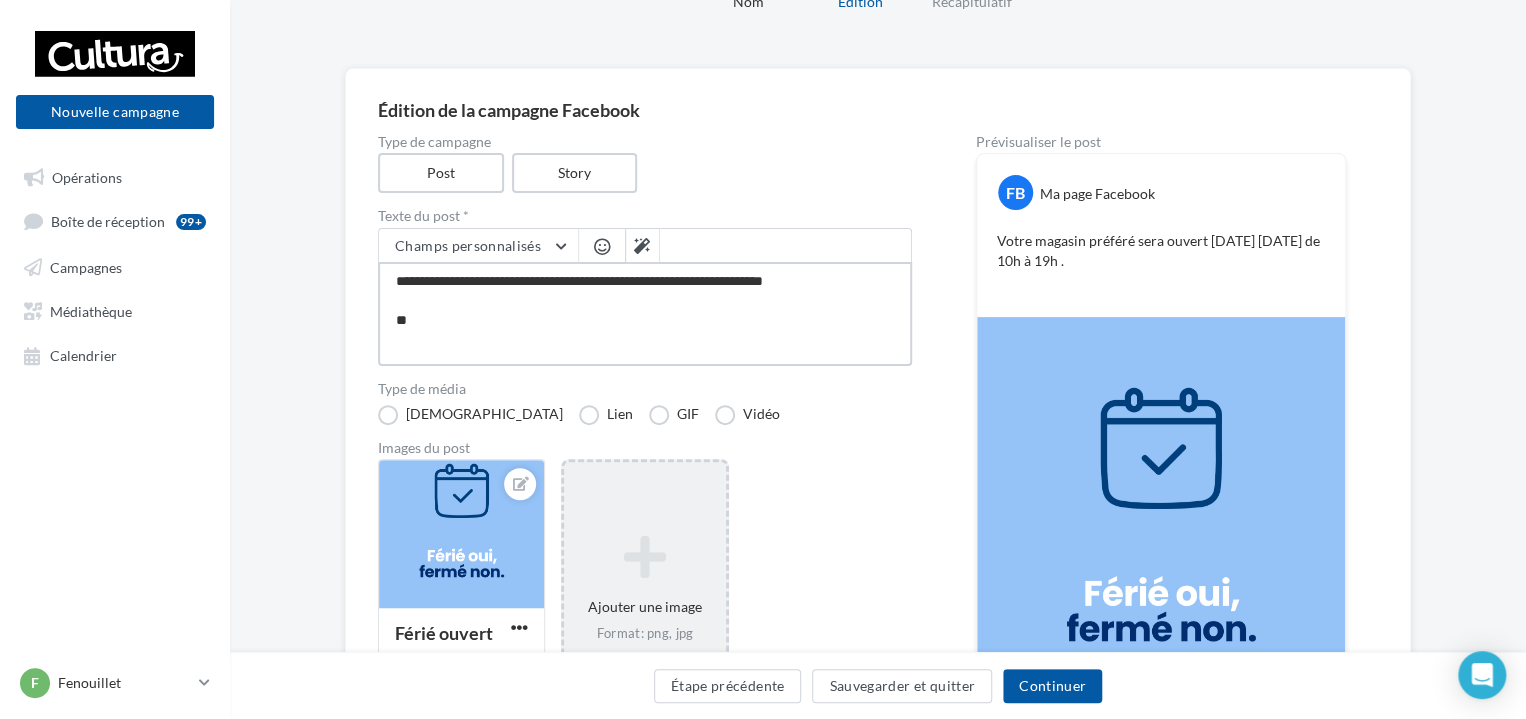 type on "**********" 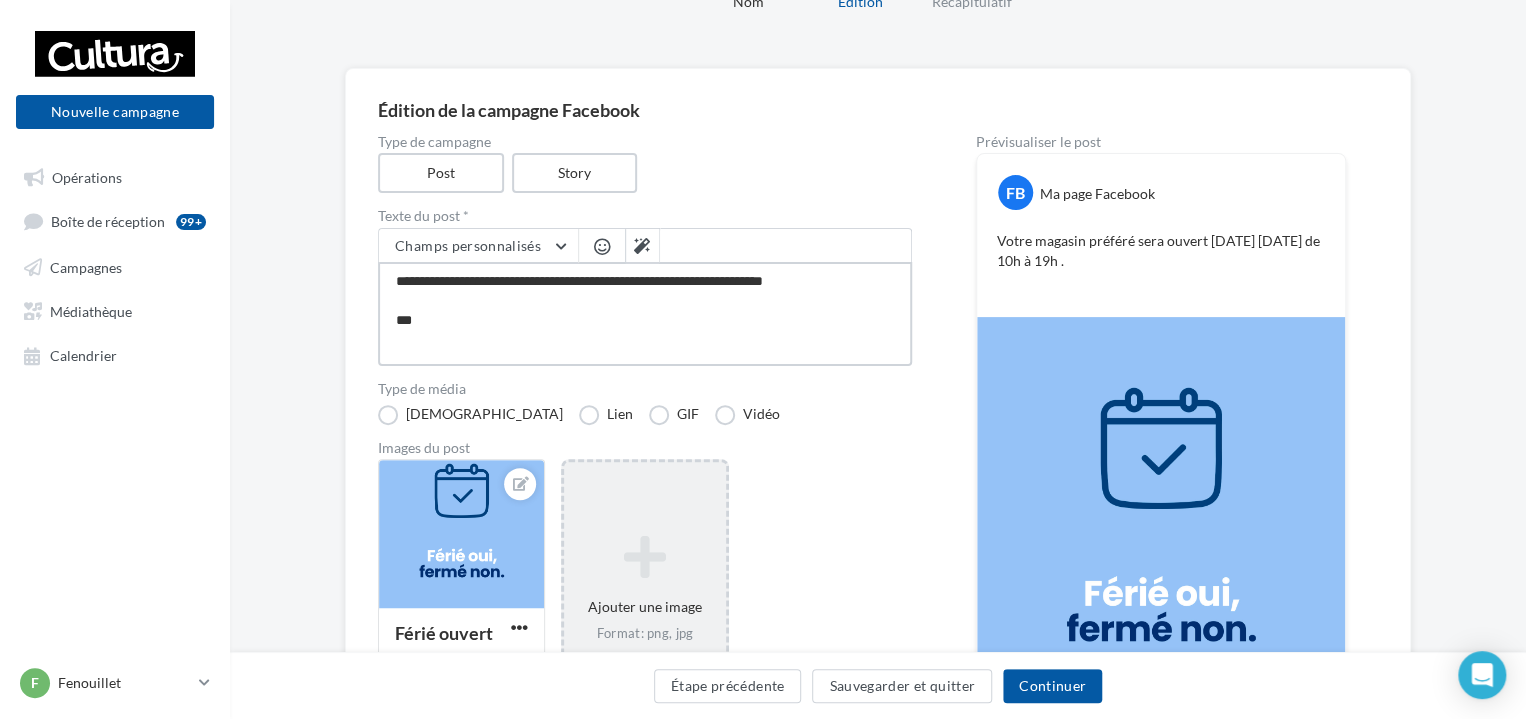 type on "**********" 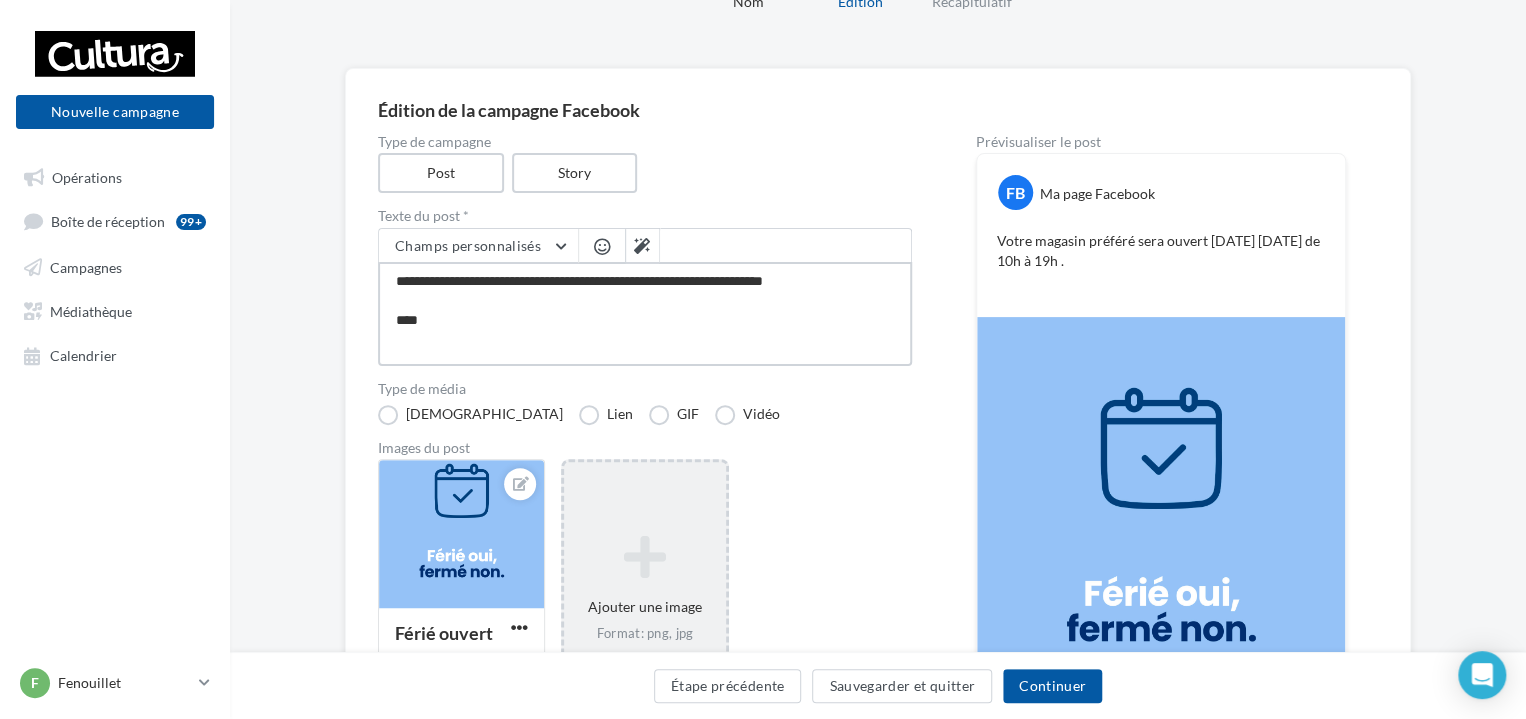 type on "**********" 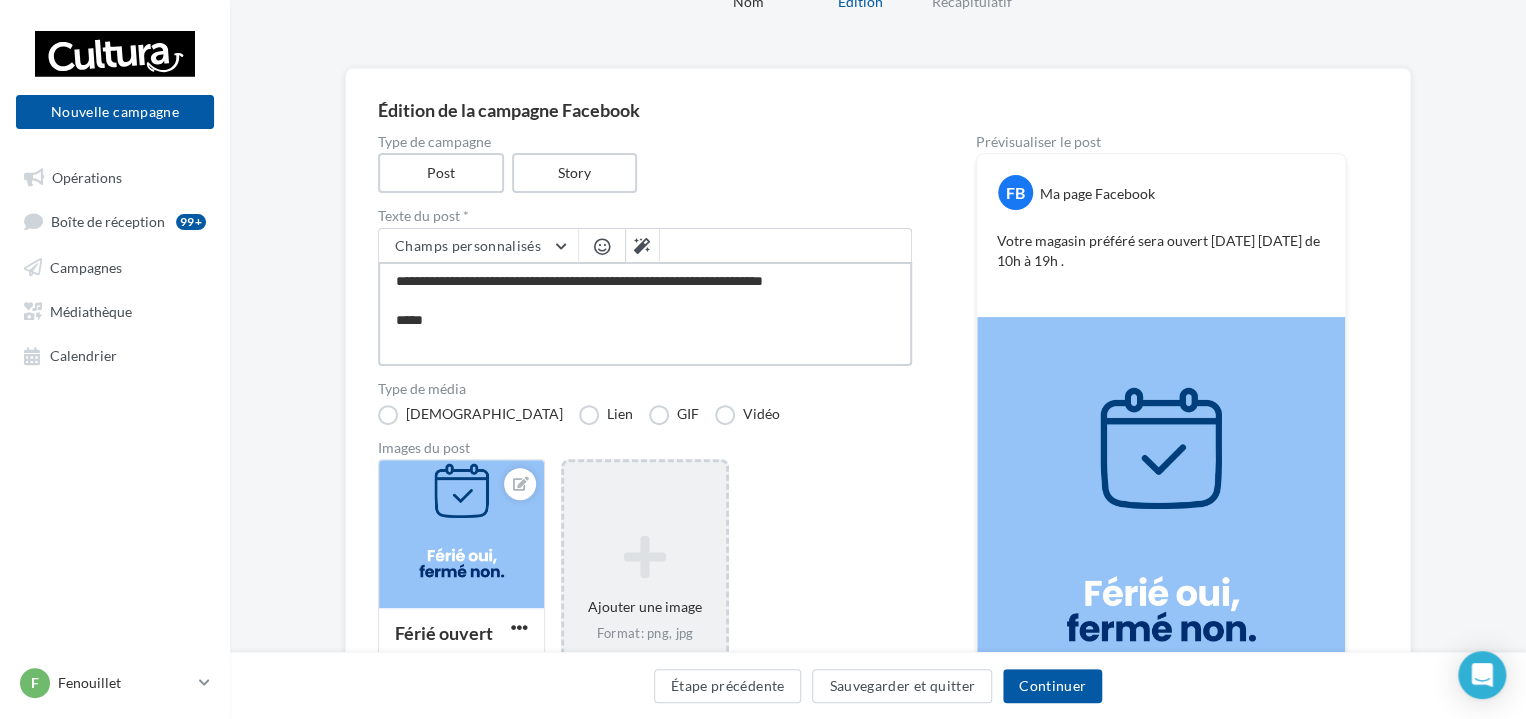 type on "**********" 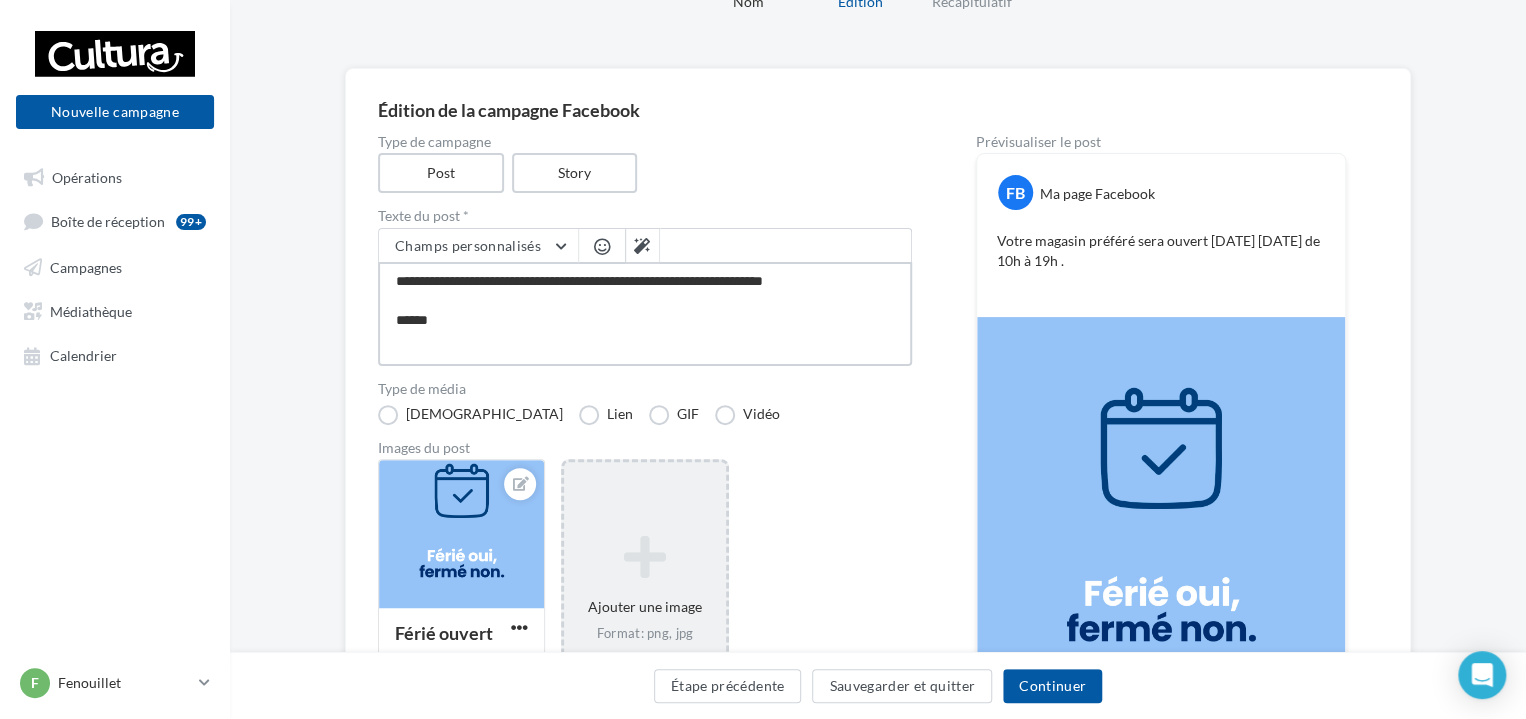 type on "**********" 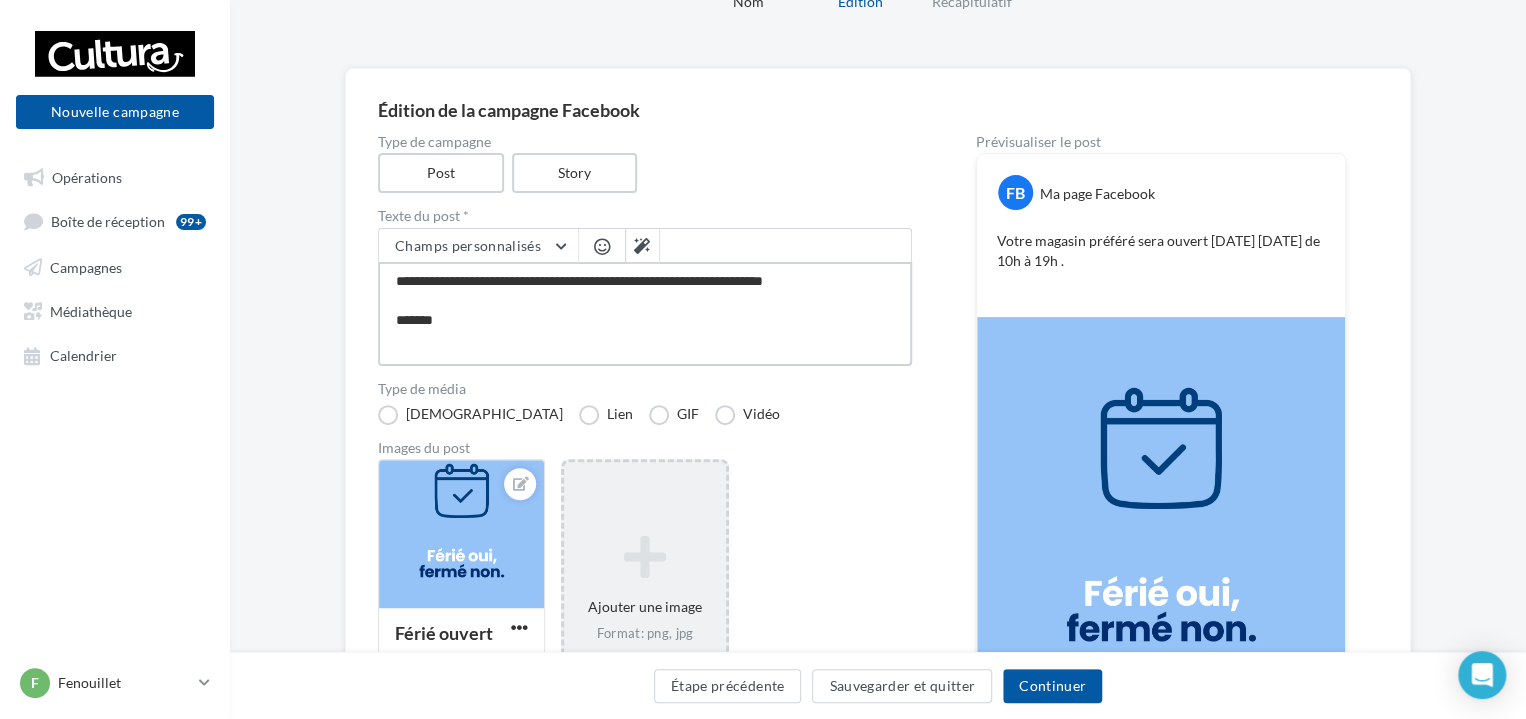 type on "**********" 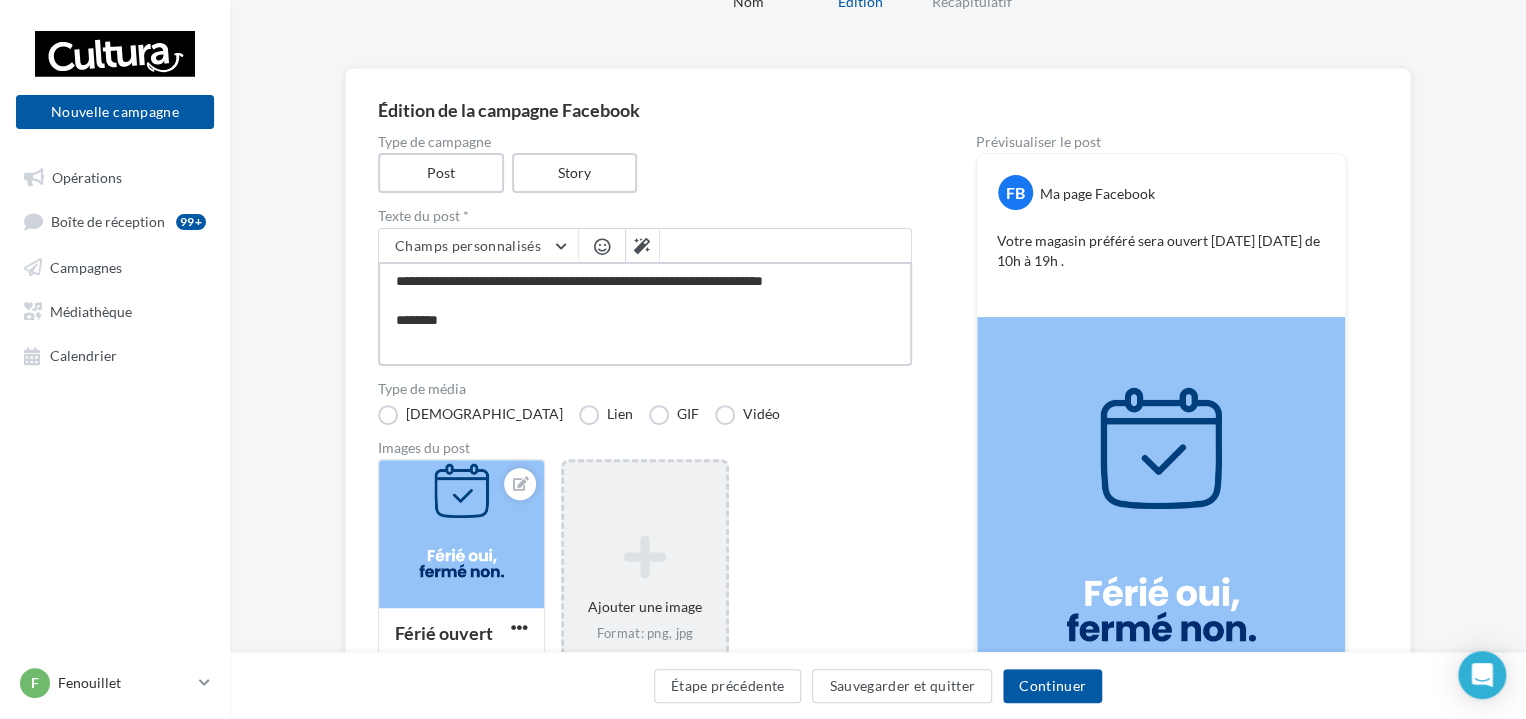 type on "**********" 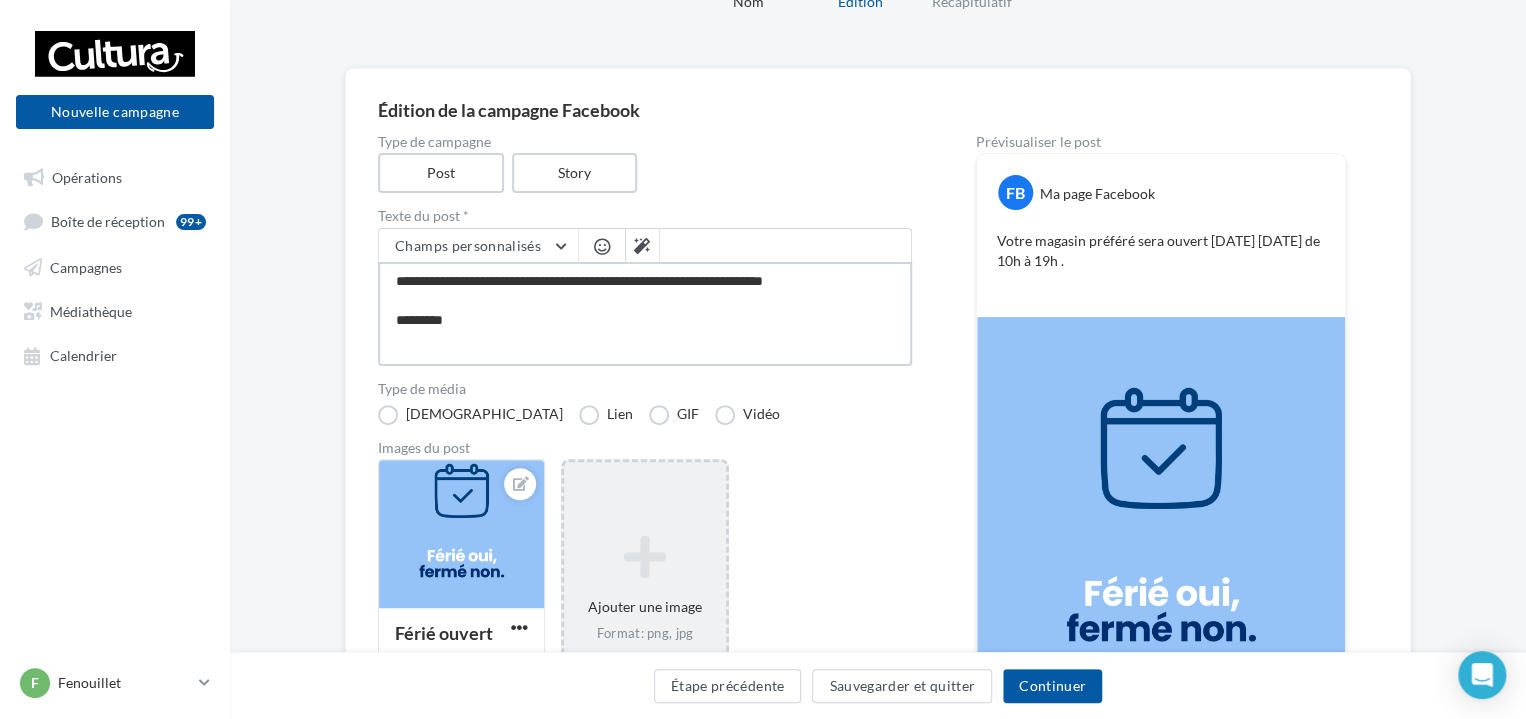 type on "**********" 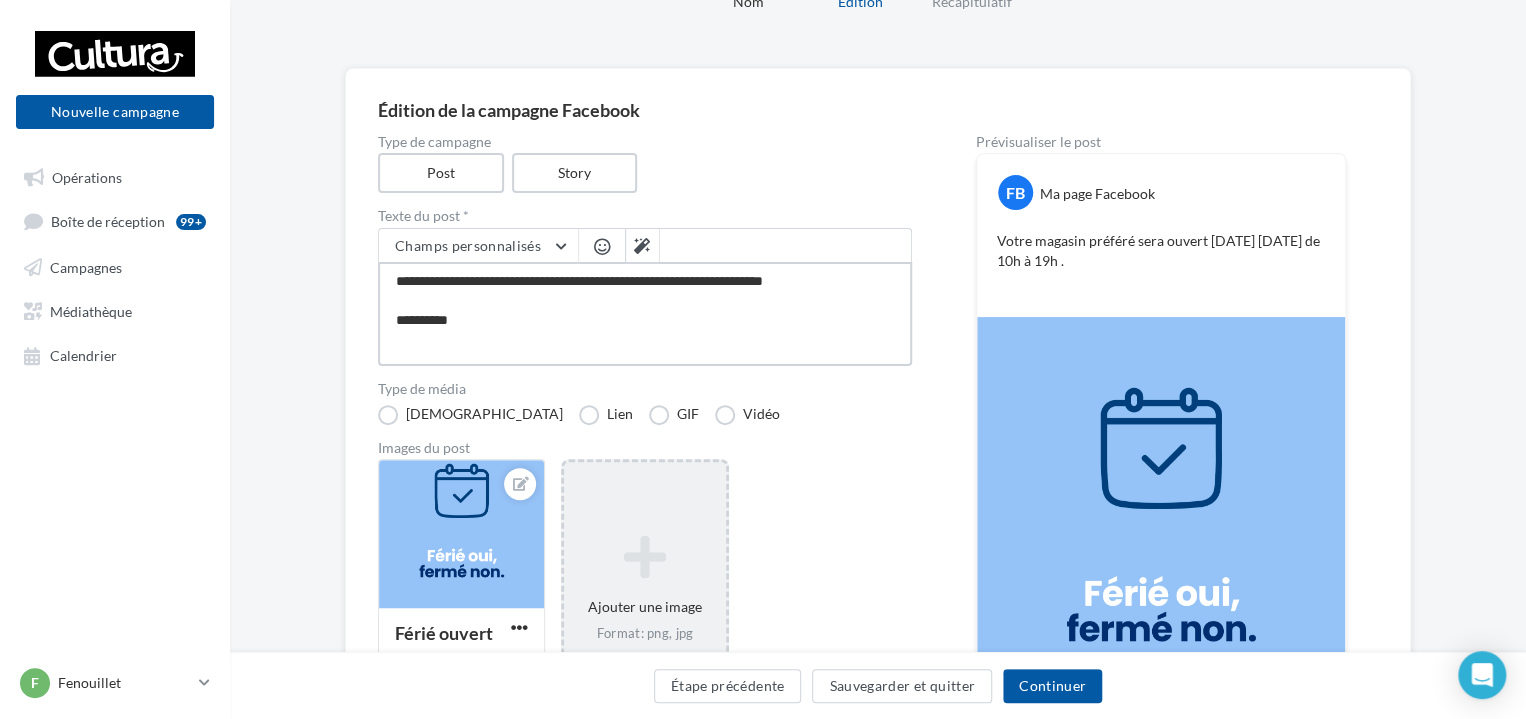 type on "**********" 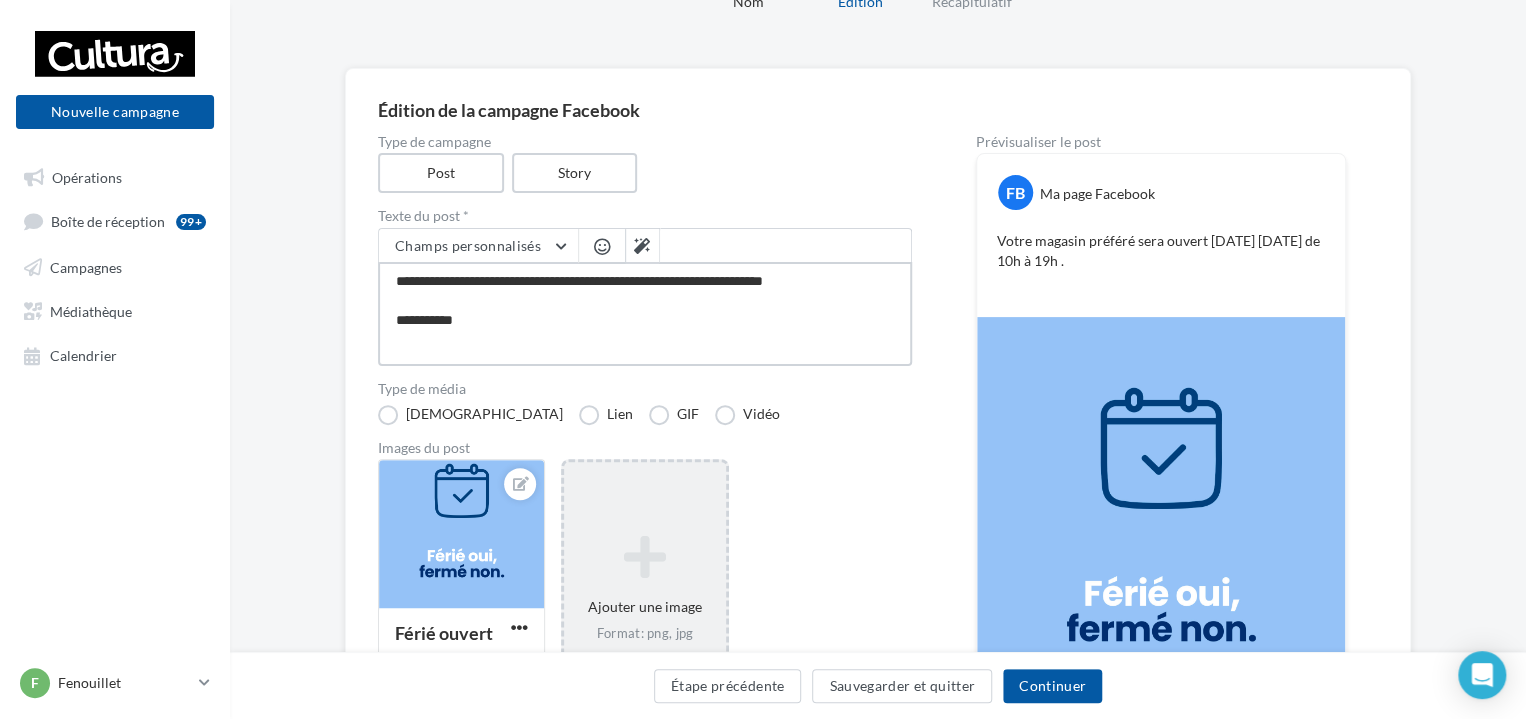 type on "**********" 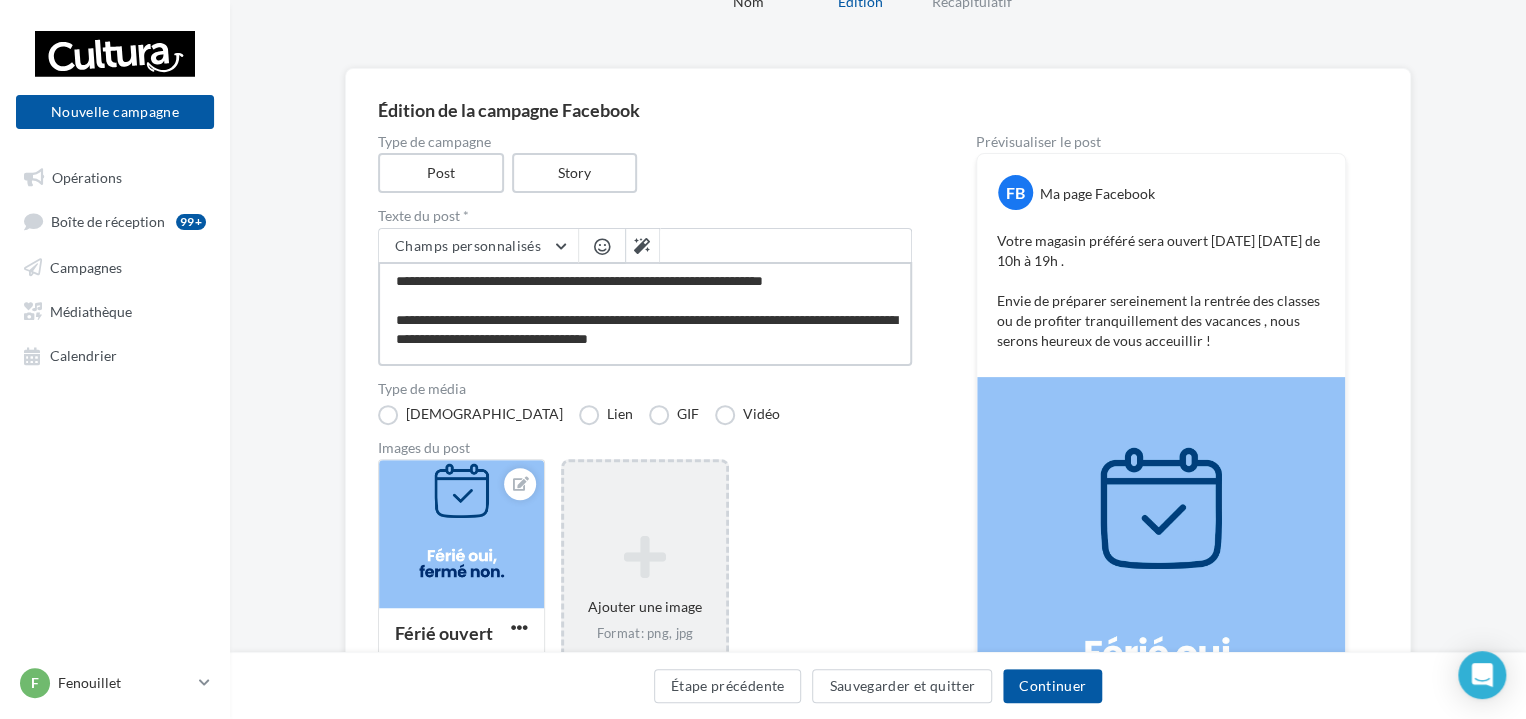 click on "**********" at bounding box center [645, 314] 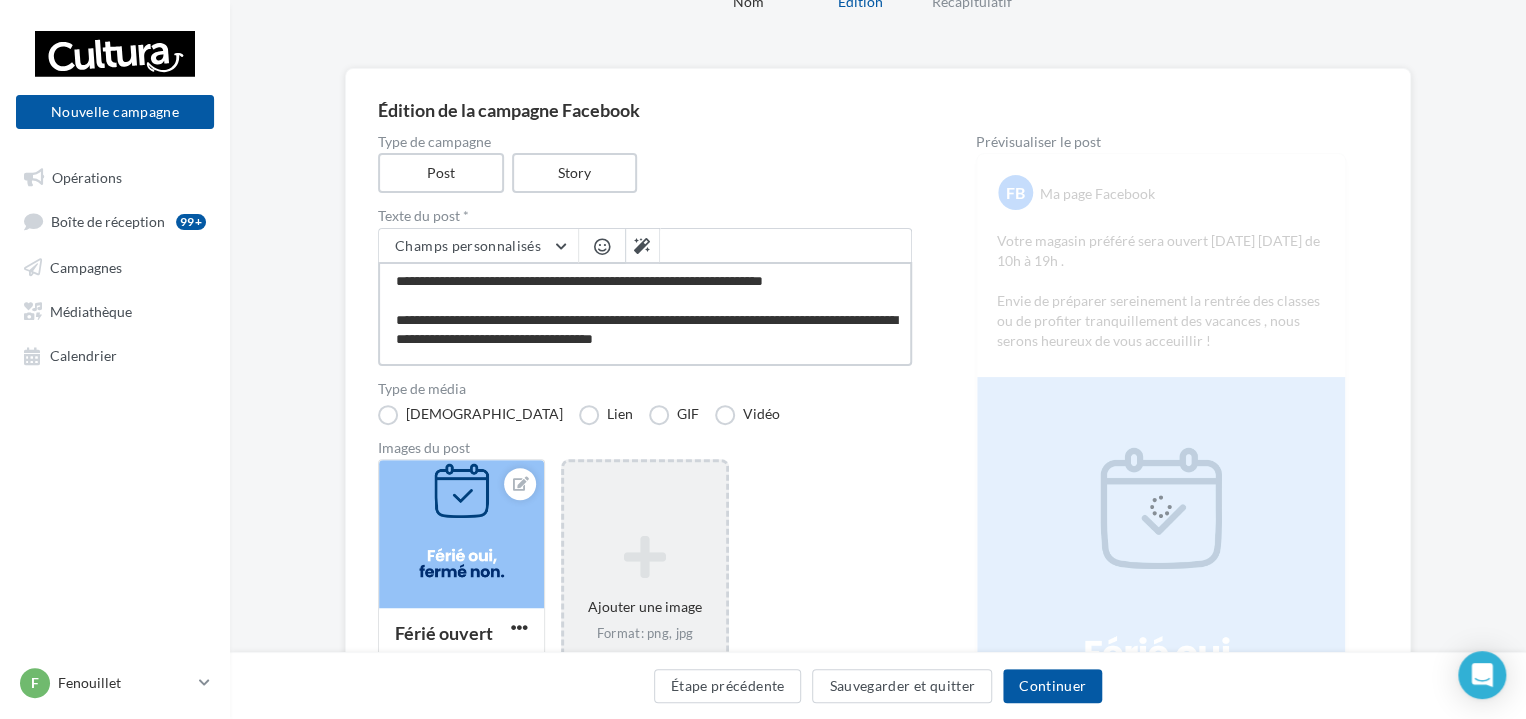click on "**********" at bounding box center (645, 314) 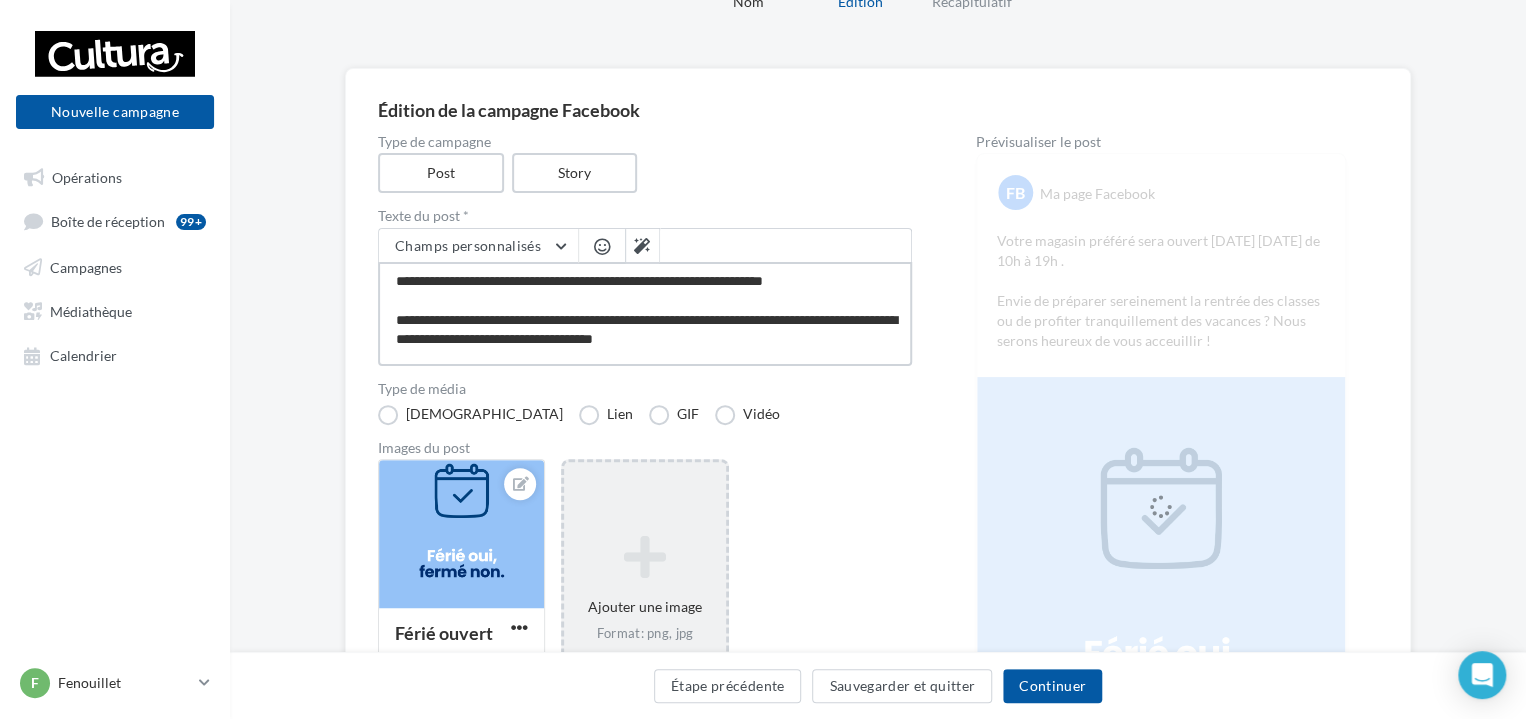 click on "**********" at bounding box center (645, 314) 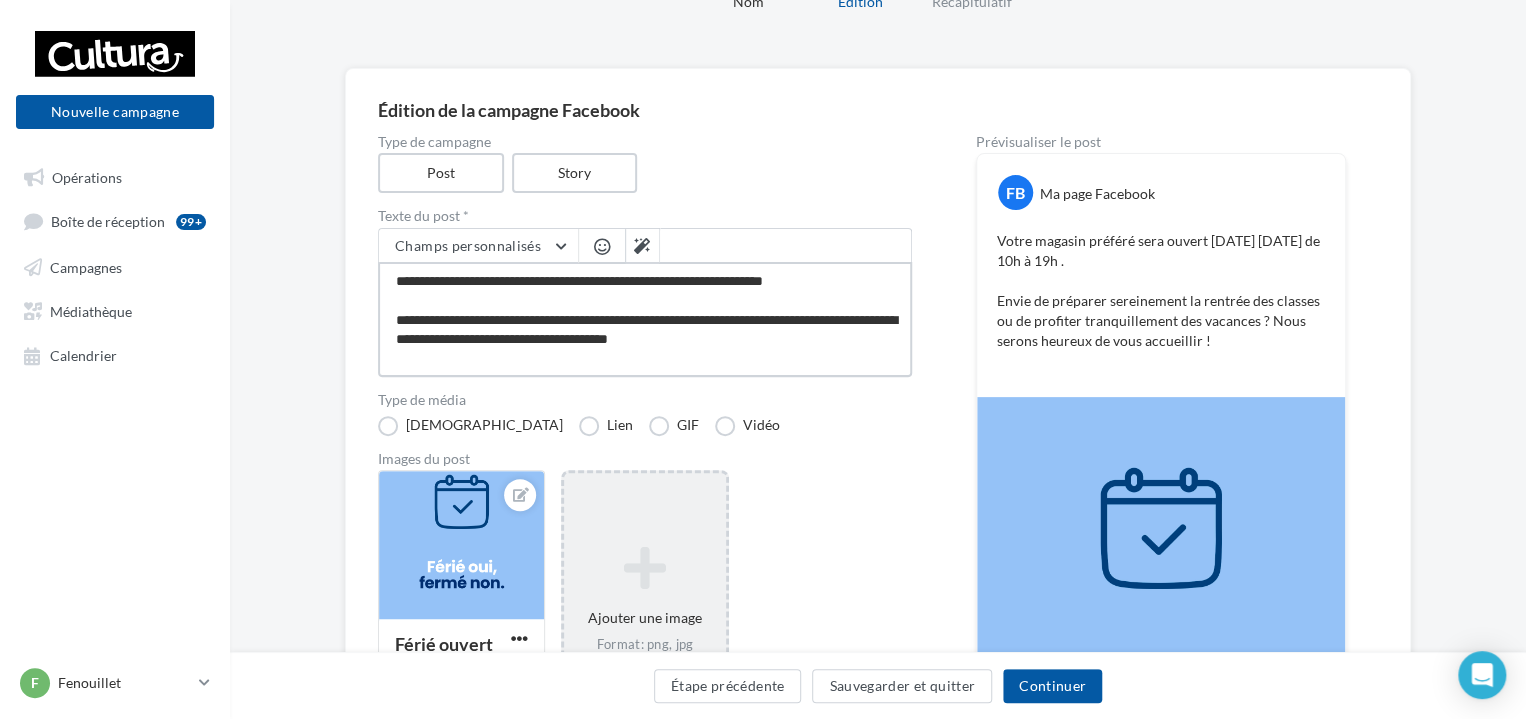scroll, scrollTop: 29, scrollLeft: 0, axis: vertical 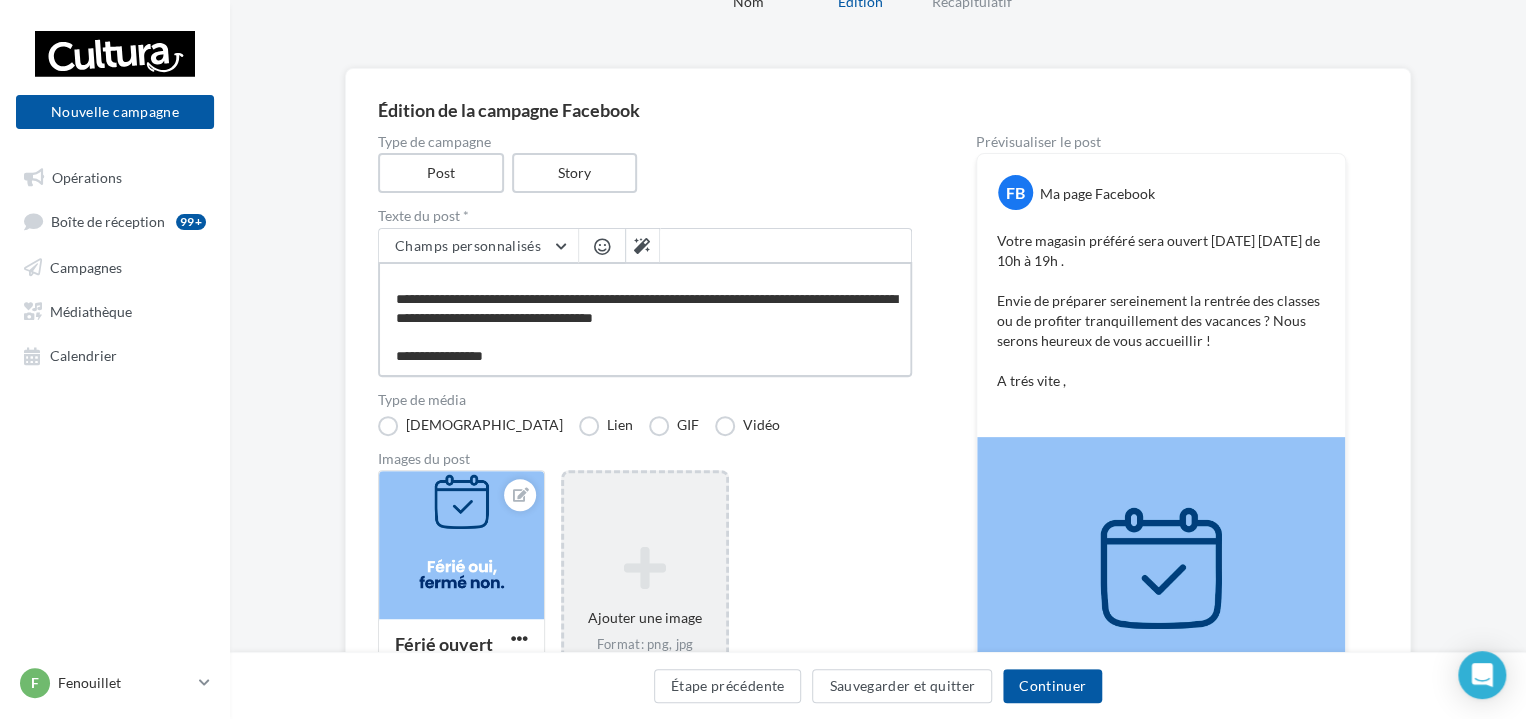 click on "**********" at bounding box center [645, 319] 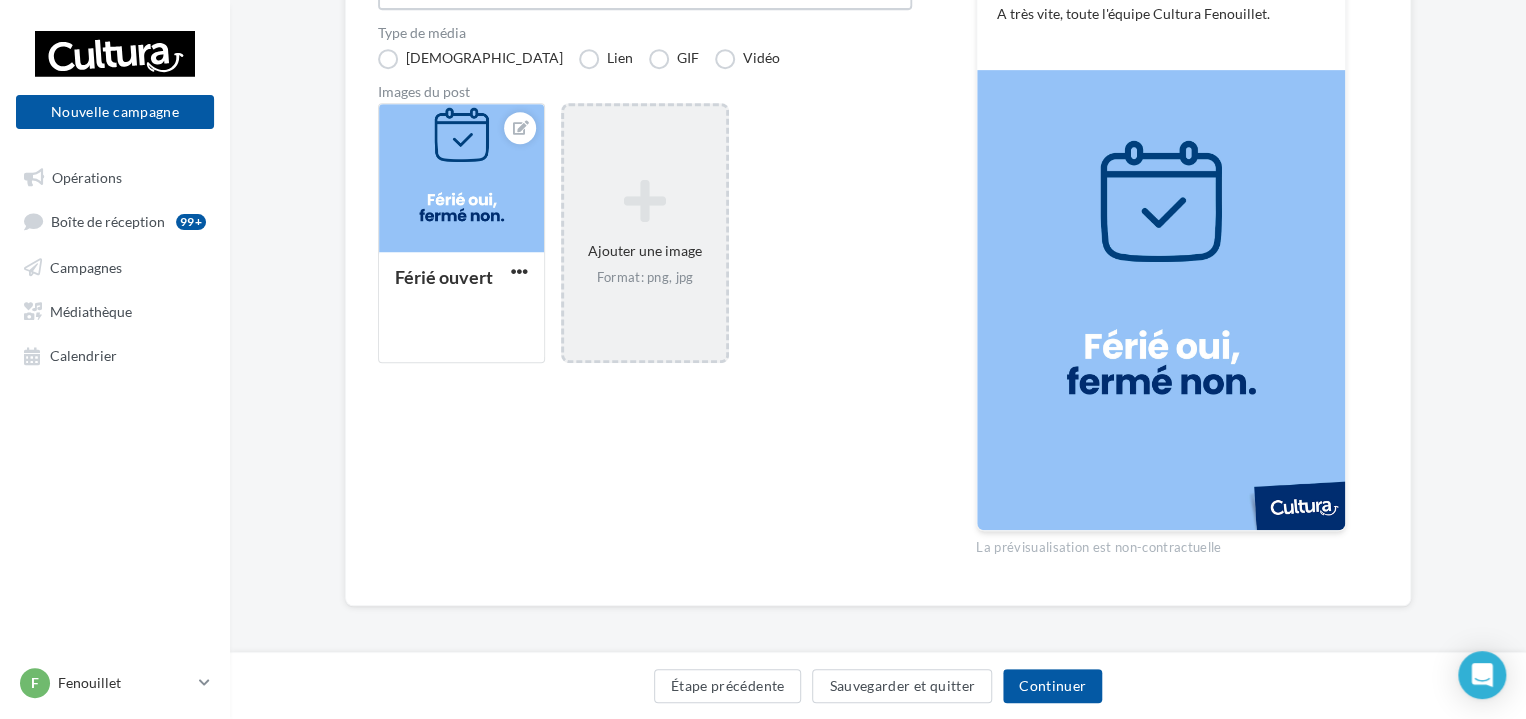 scroll, scrollTop: 471, scrollLeft: 0, axis: vertical 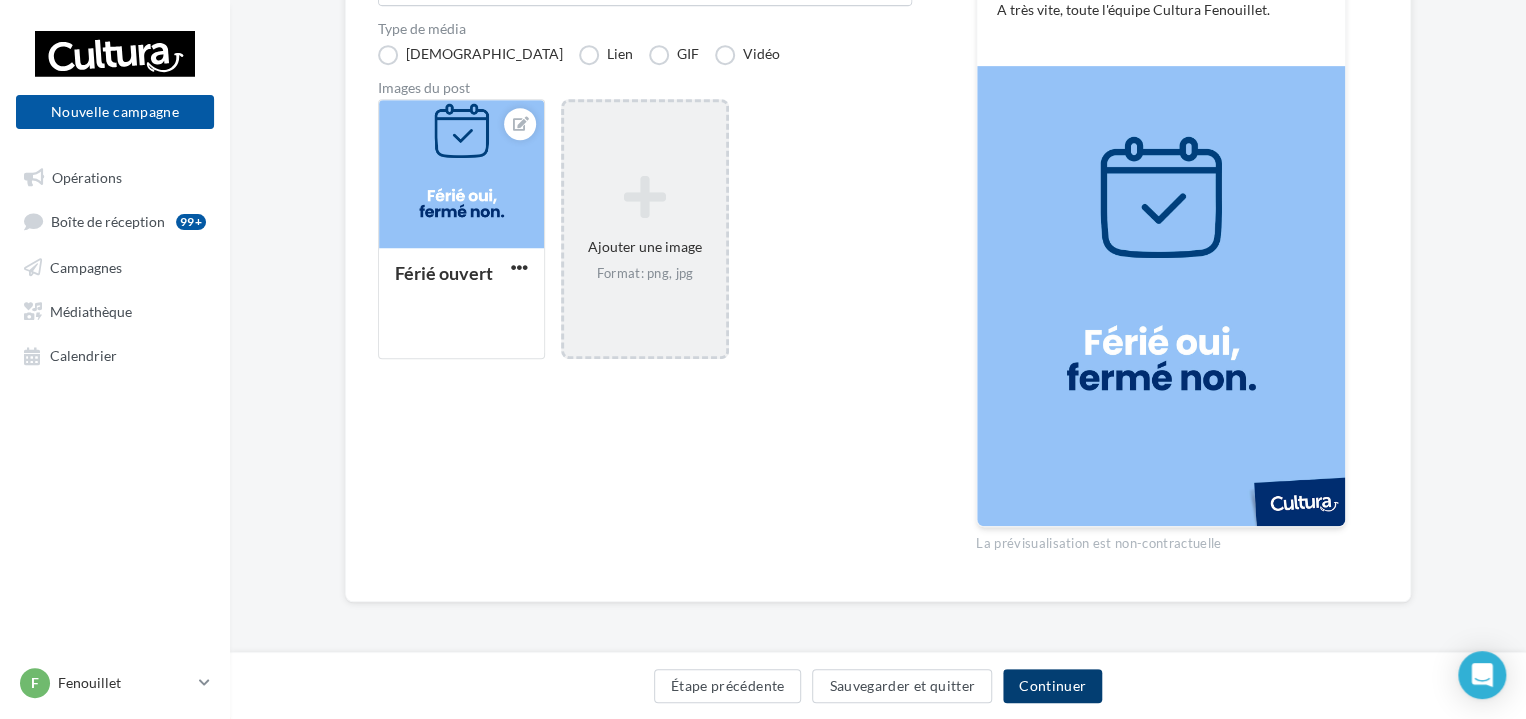 click on "Continuer" at bounding box center (1052, 686) 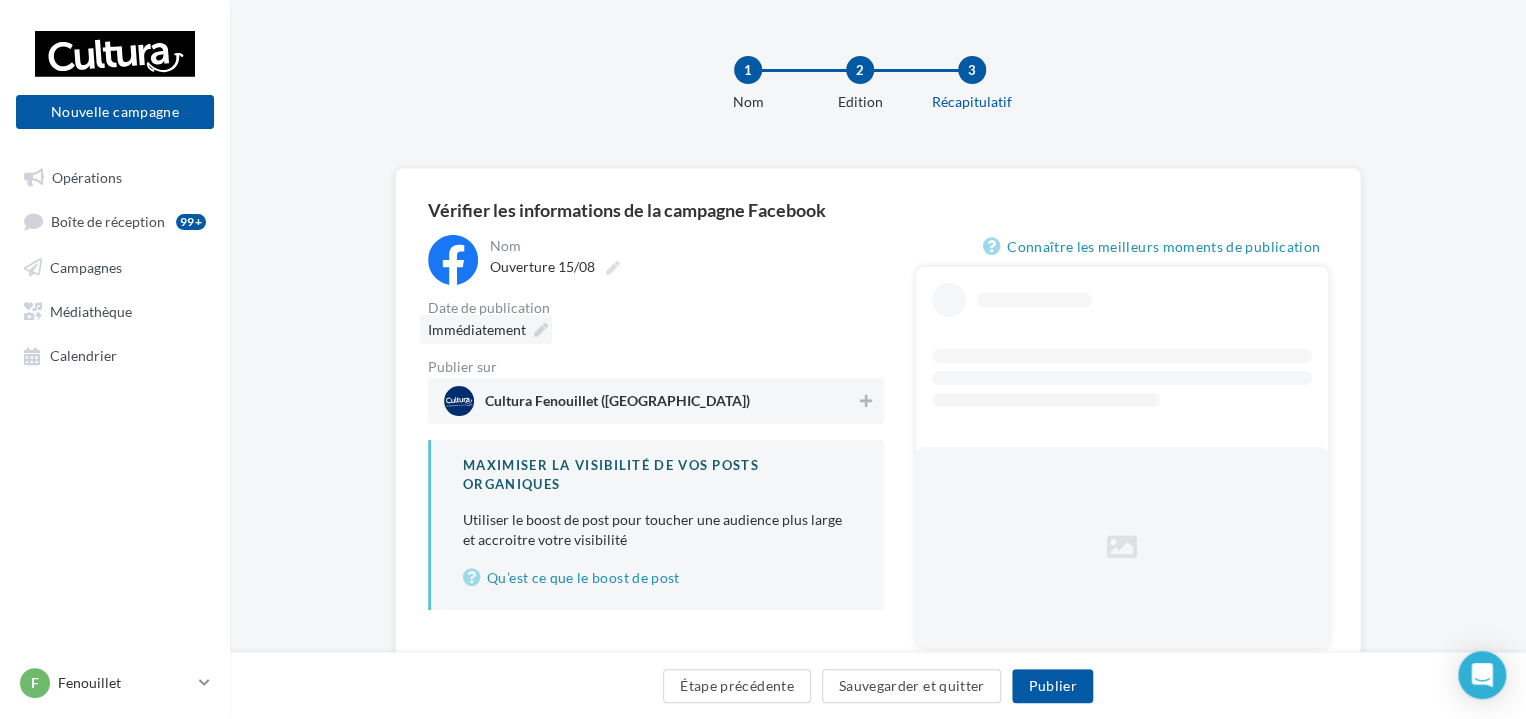click on "Immédiatement" at bounding box center [477, 329] 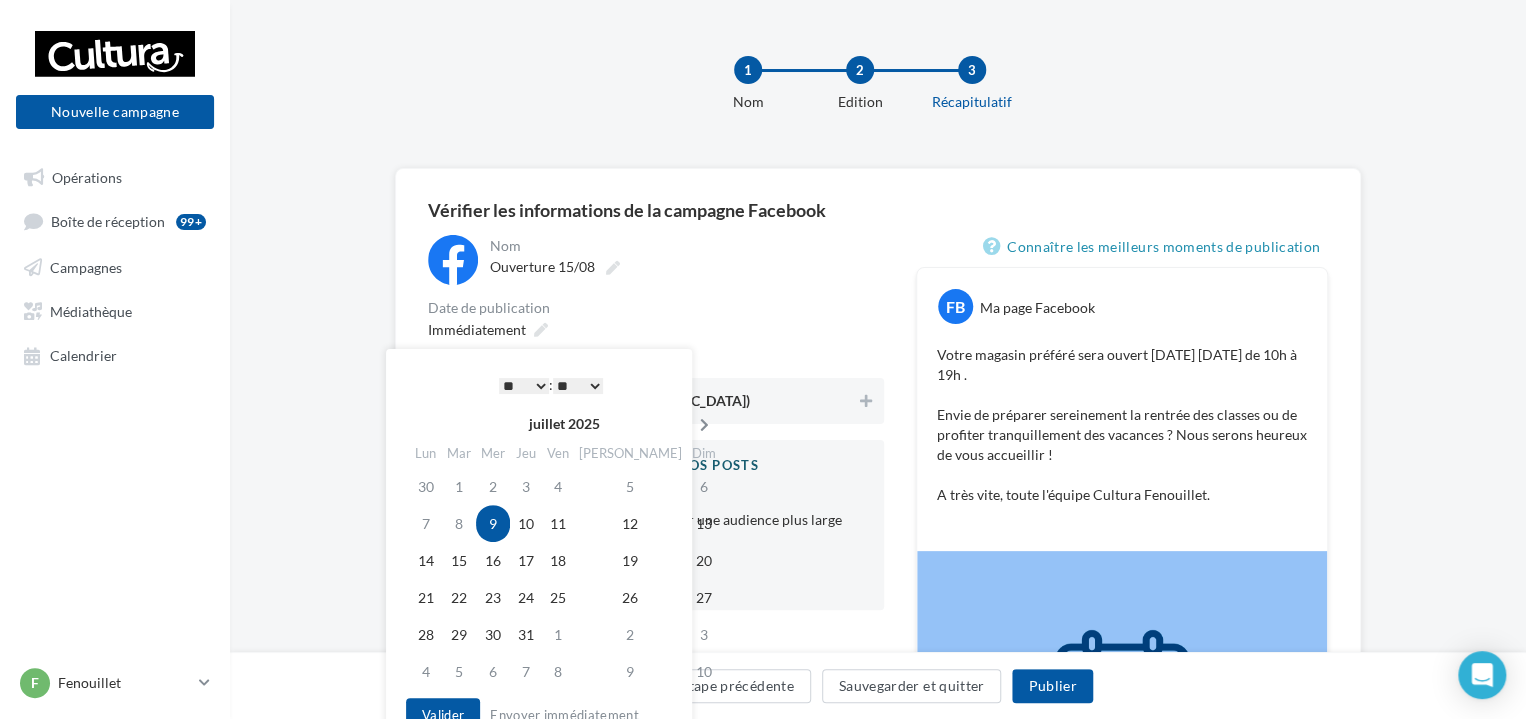 click at bounding box center [704, 425] 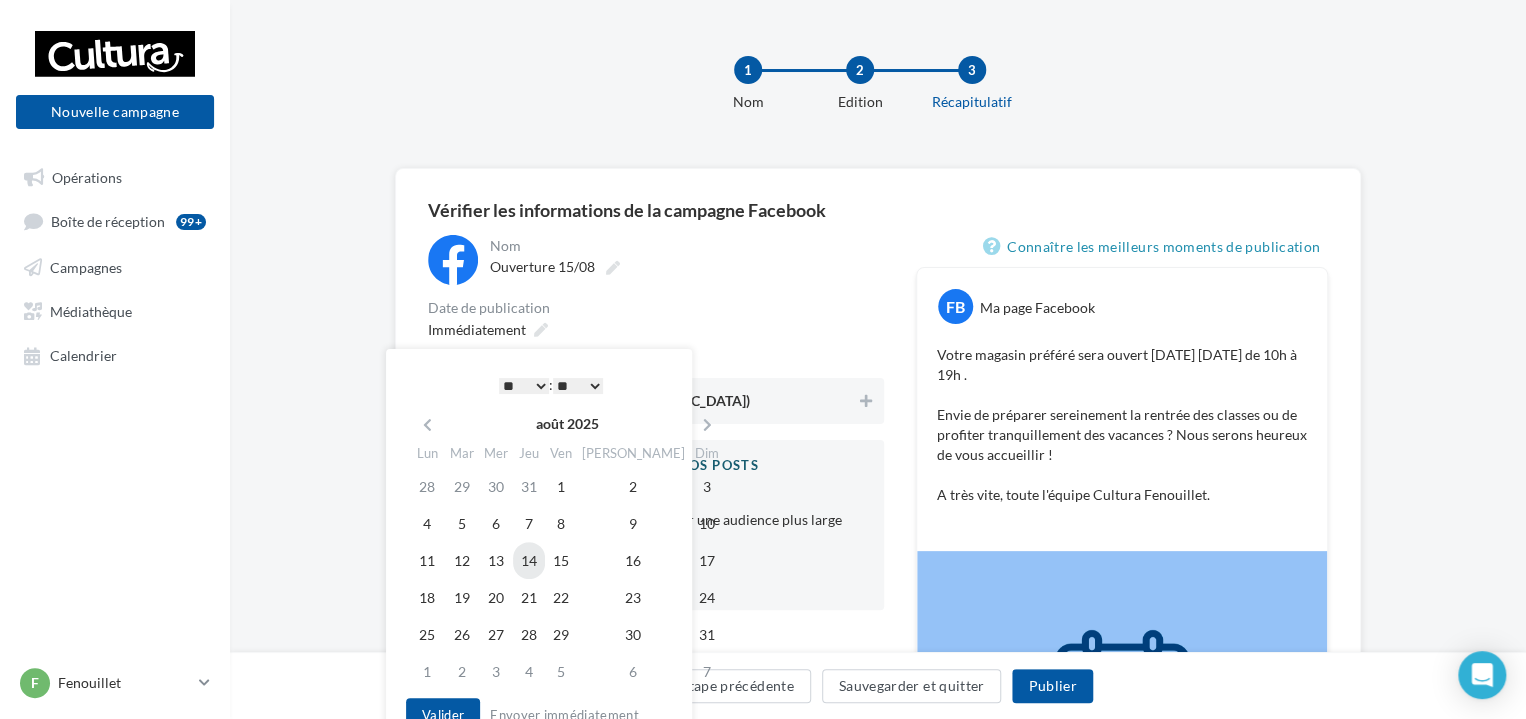click on "14" at bounding box center [529, 560] 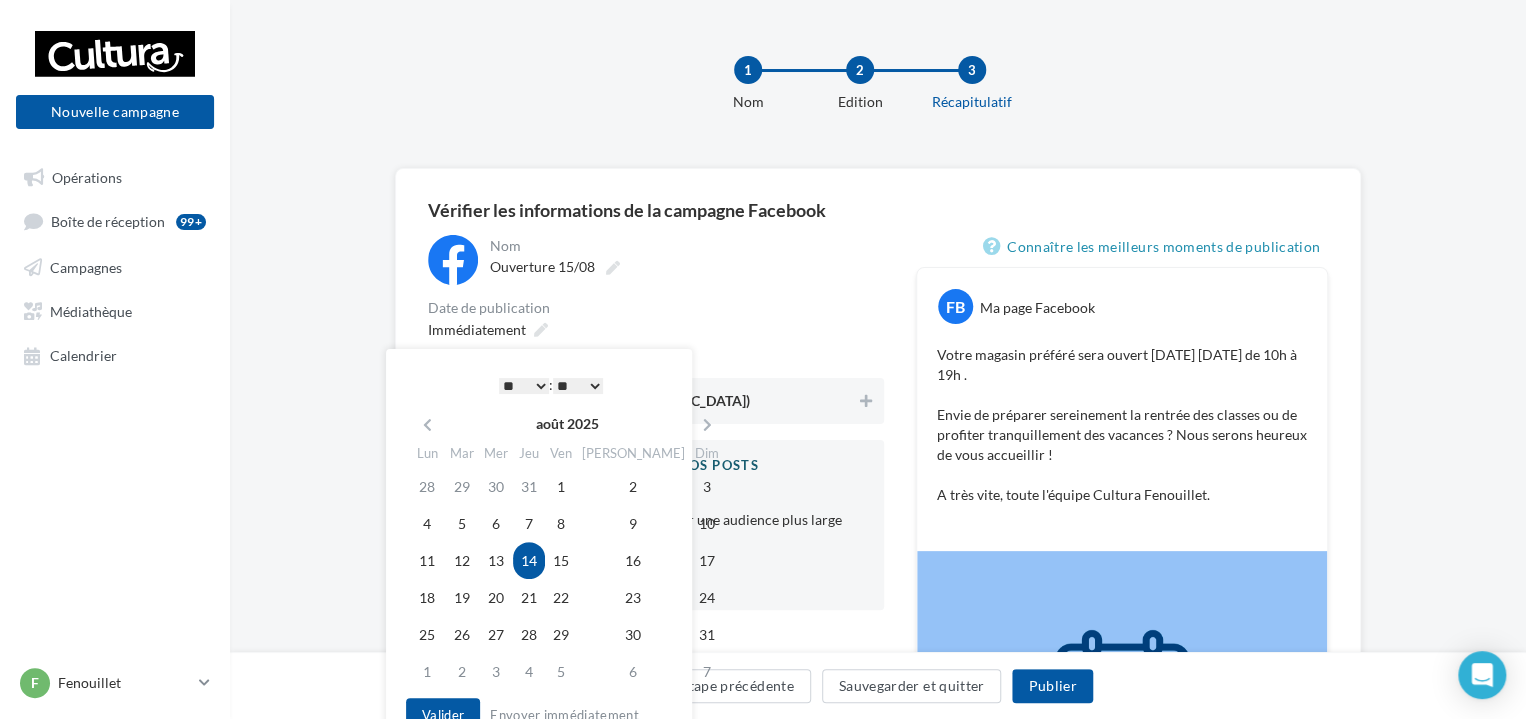 click on "* * * * * * * * * * ** ** ** ** ** ** ** ** ** ** ** ** ** **" at bounding box center [524, 386] 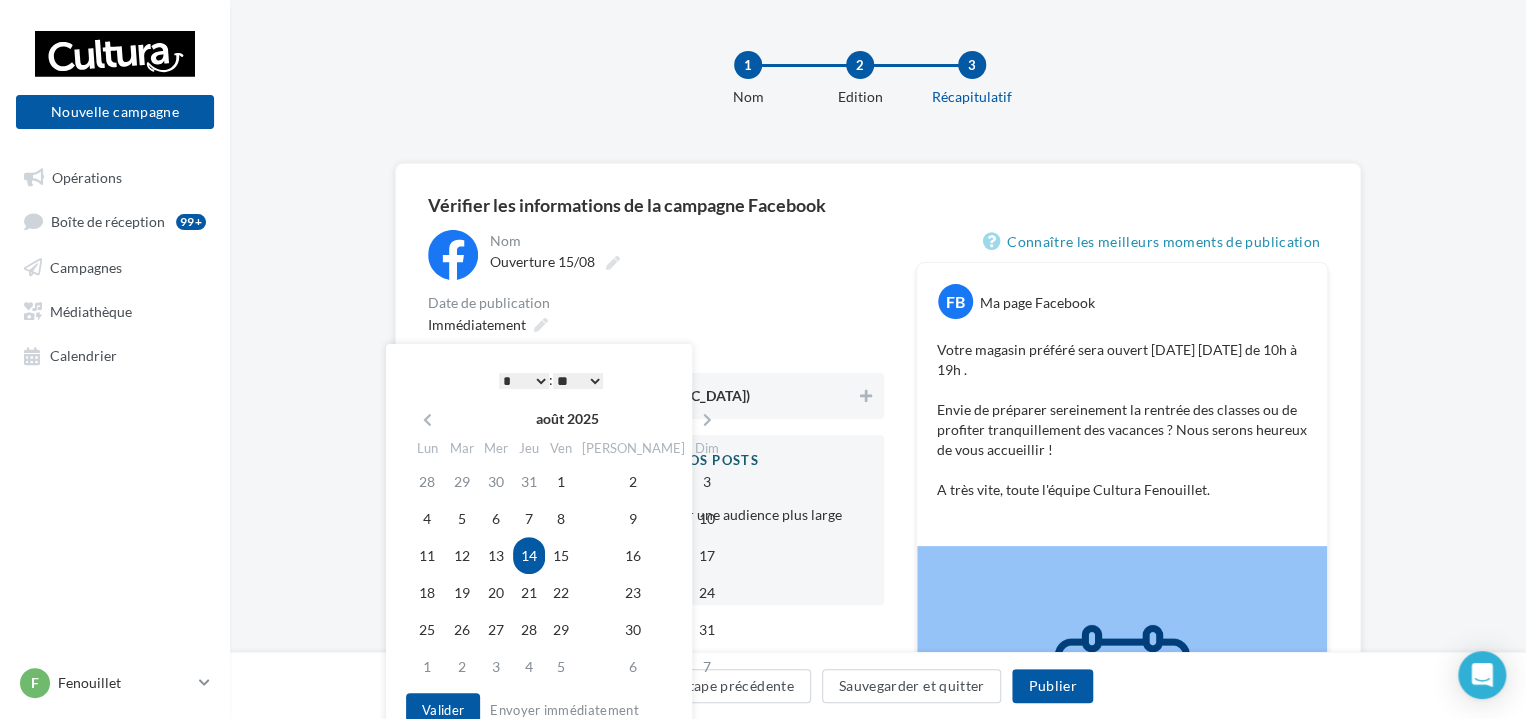 scroll, scrollTop: 200, scrollLeft: 0, axis: vertical 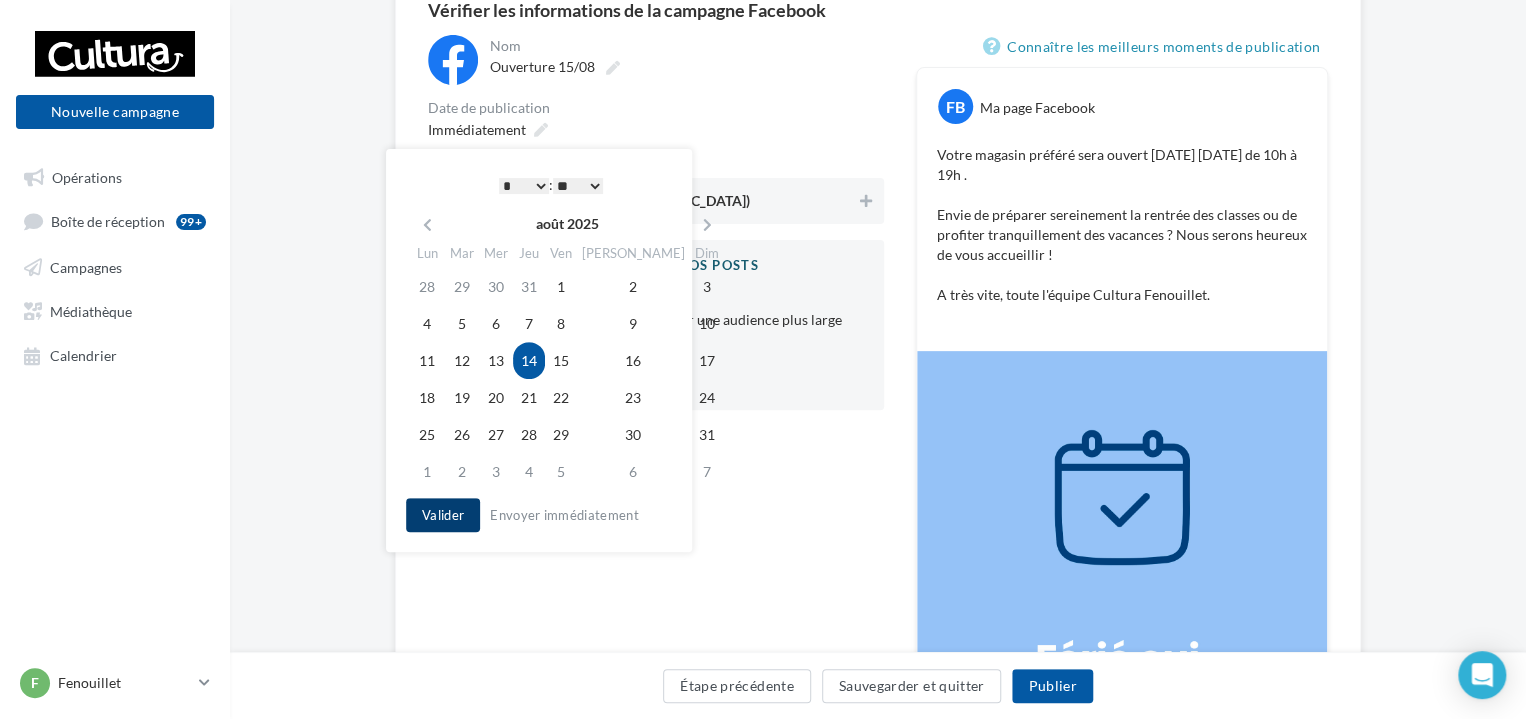 click on "Valider" at bounding box center (443, 515) 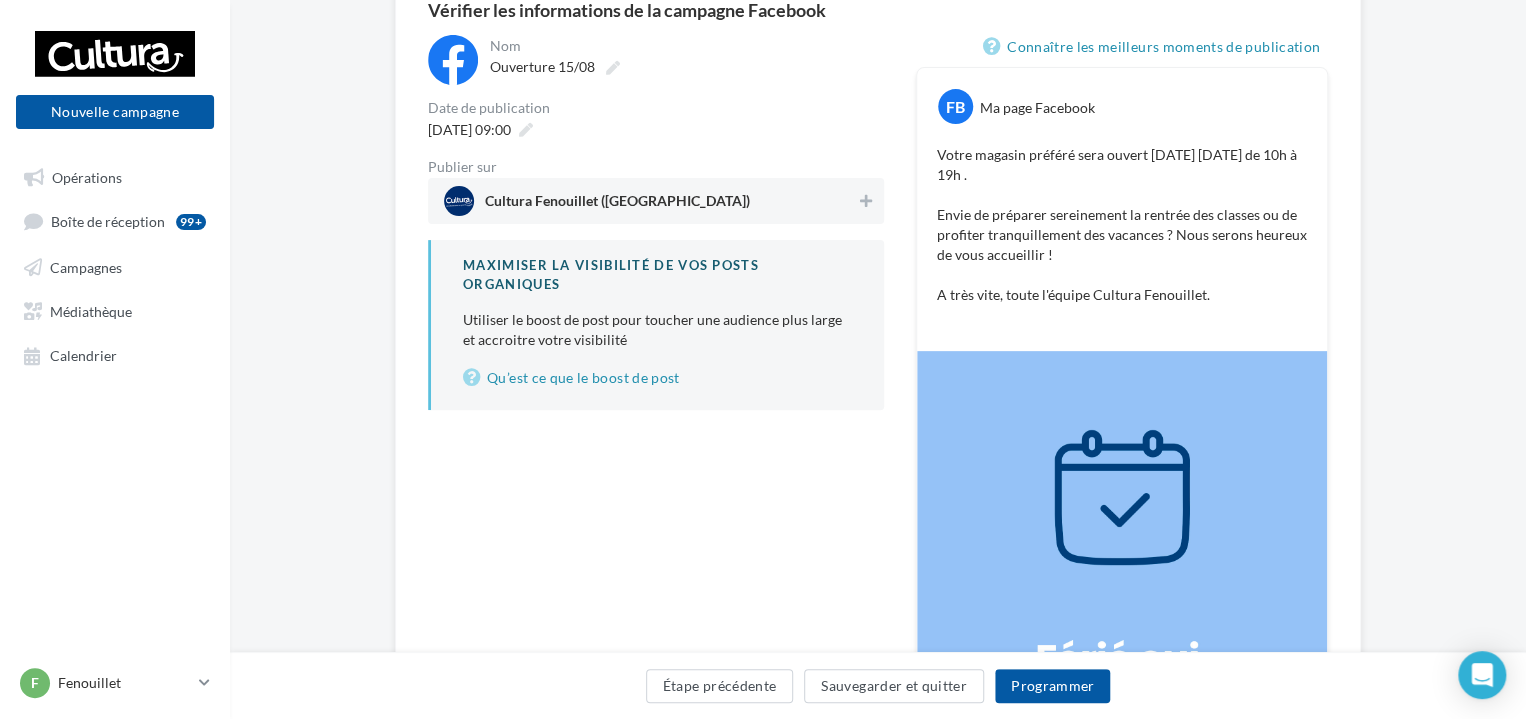 click on "Cultura Fenouillet (Fenouillet)" at bounding box center [650, 201] 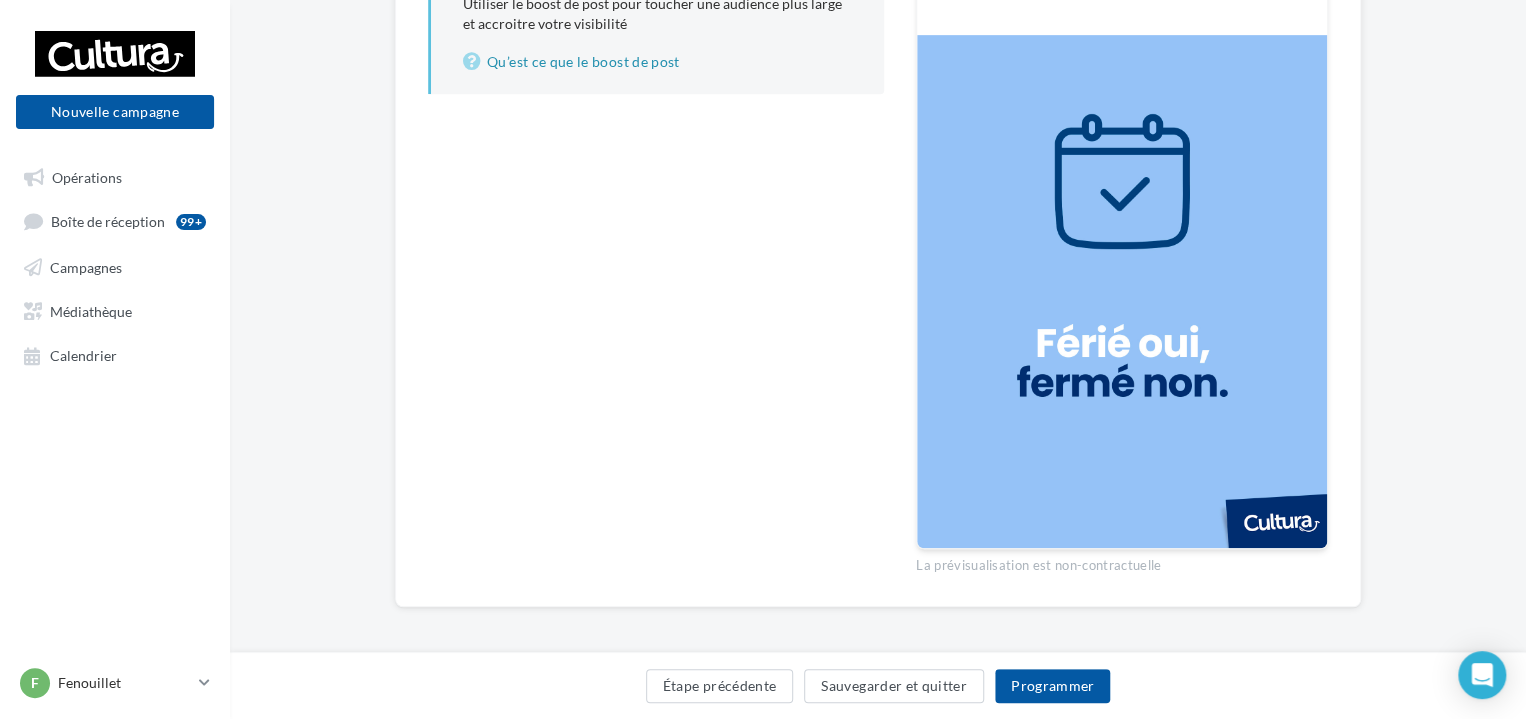 scroll, scrollTop: 521, scrollLeft: 0, axis: vertical 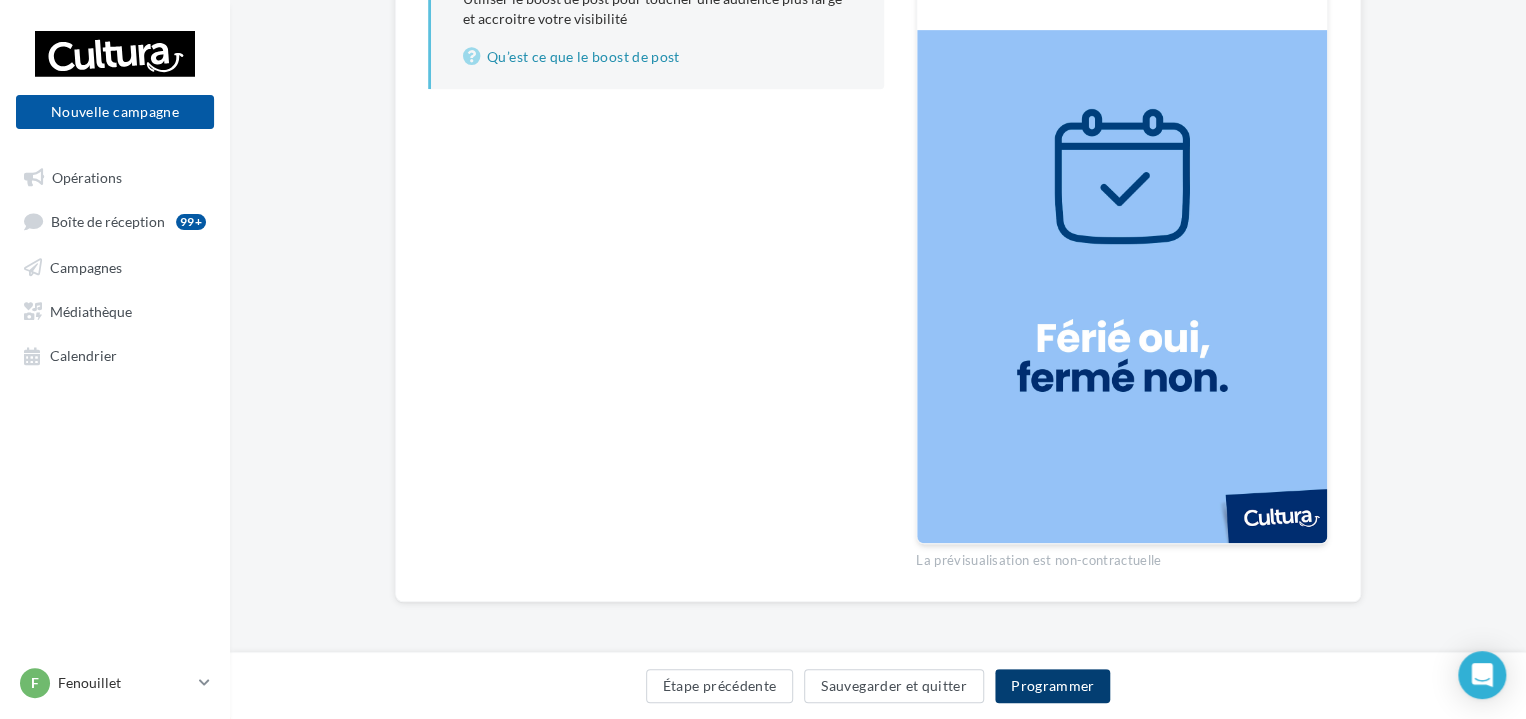 click on "Programmer" at bounding box center (1053, 686) 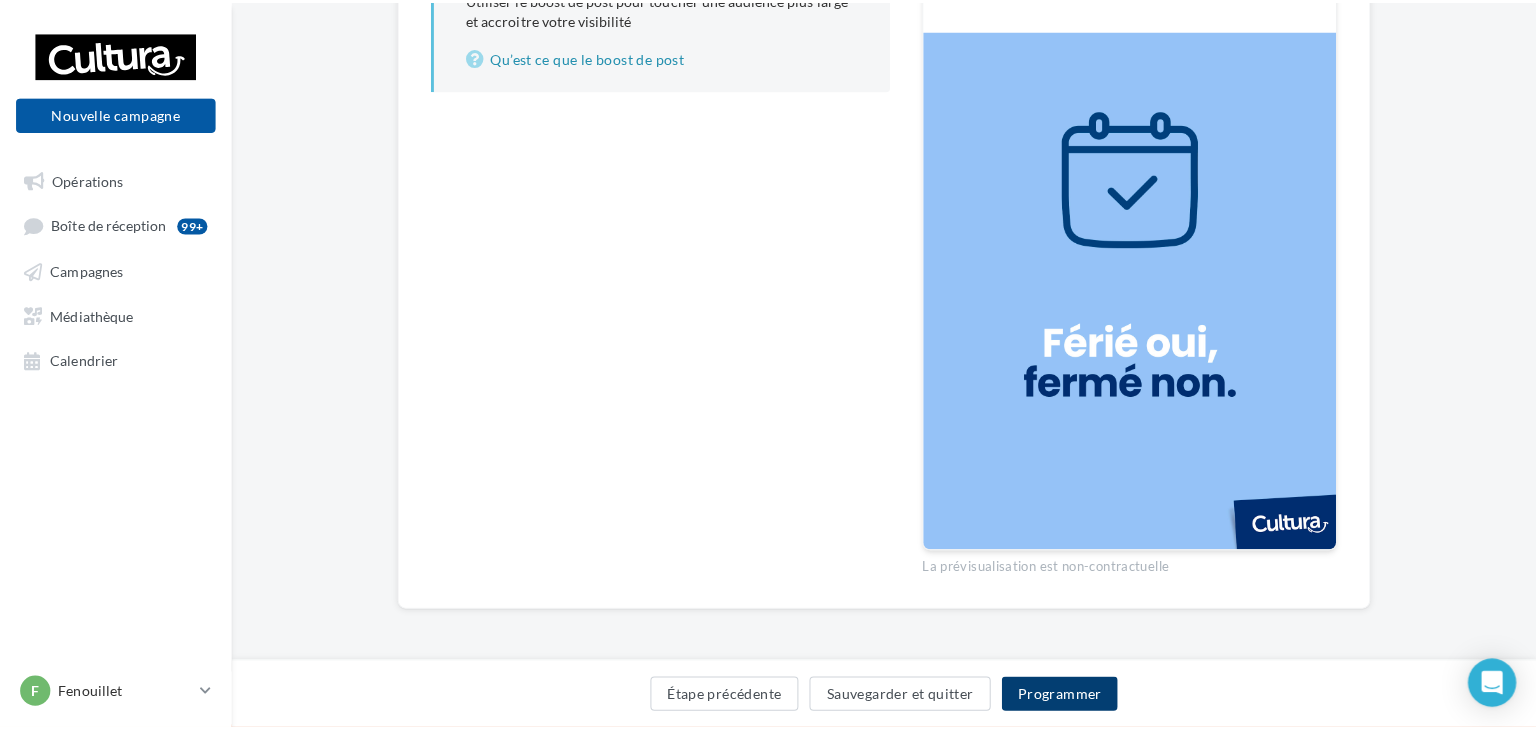 scroll, scrollTop: 511, scrollLeft: 0, axis: vertical 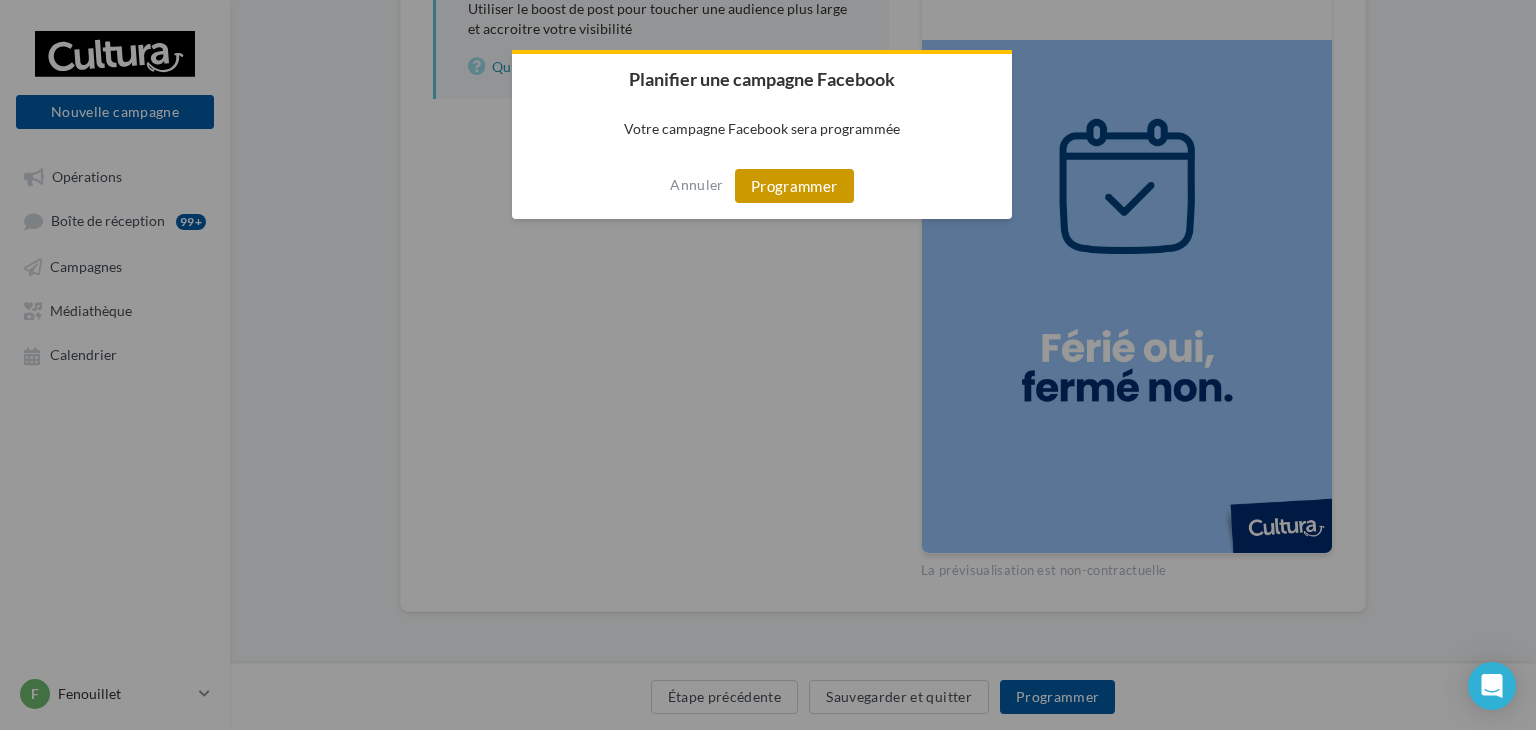 click on "Programmer" at bounding box center (794, 186) 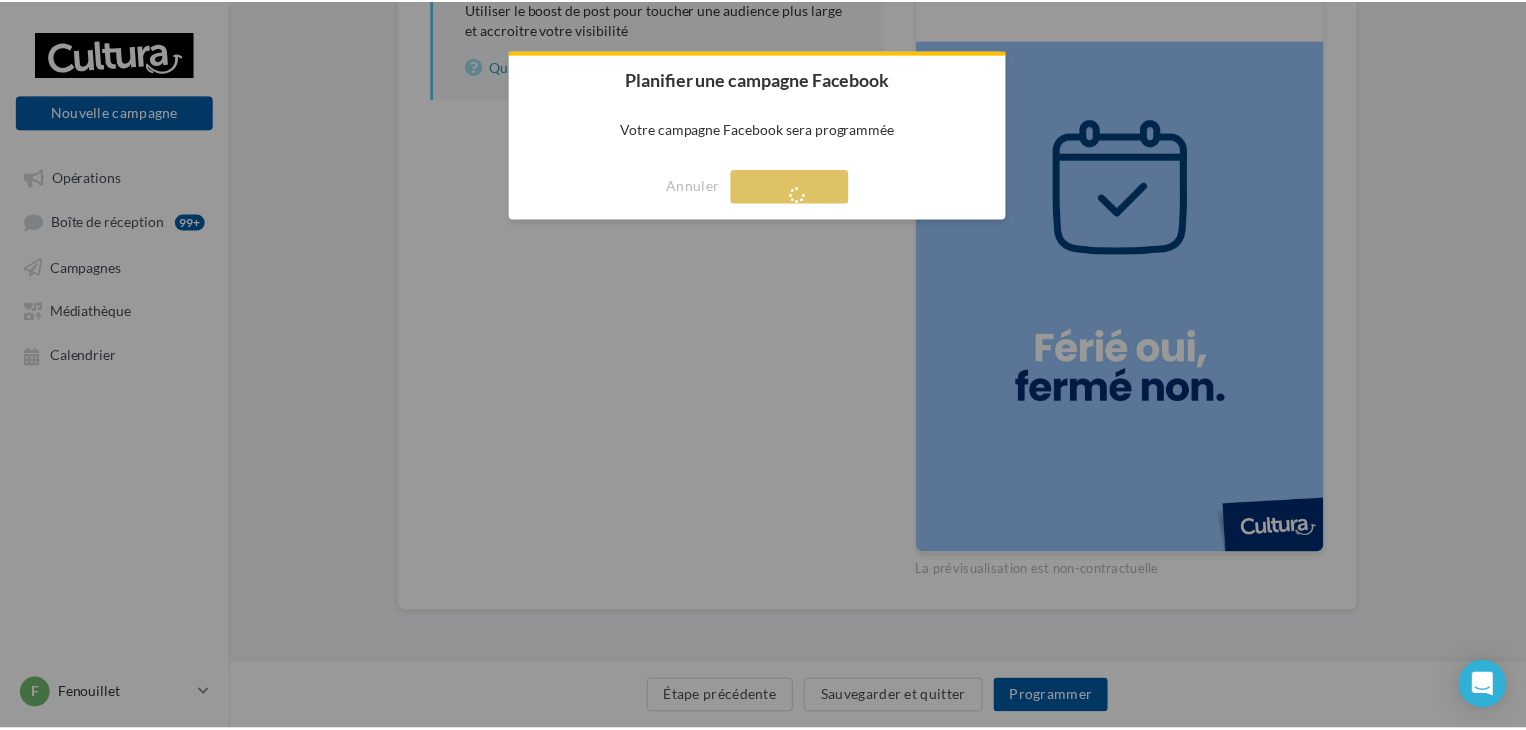 scroll, scrollTop: 32, scrollLeft: 0, axis: vertical 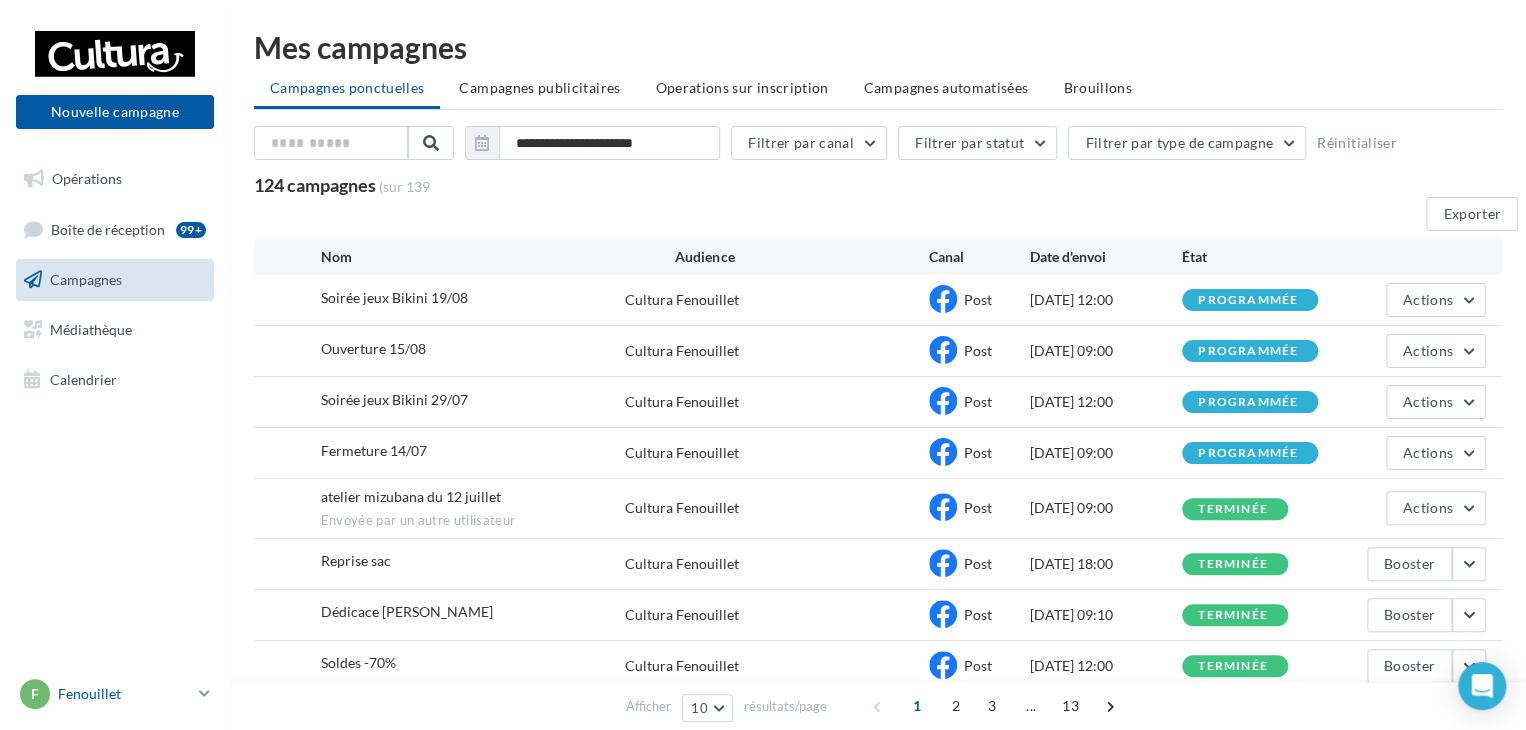 click at bounding box center (204, 693) 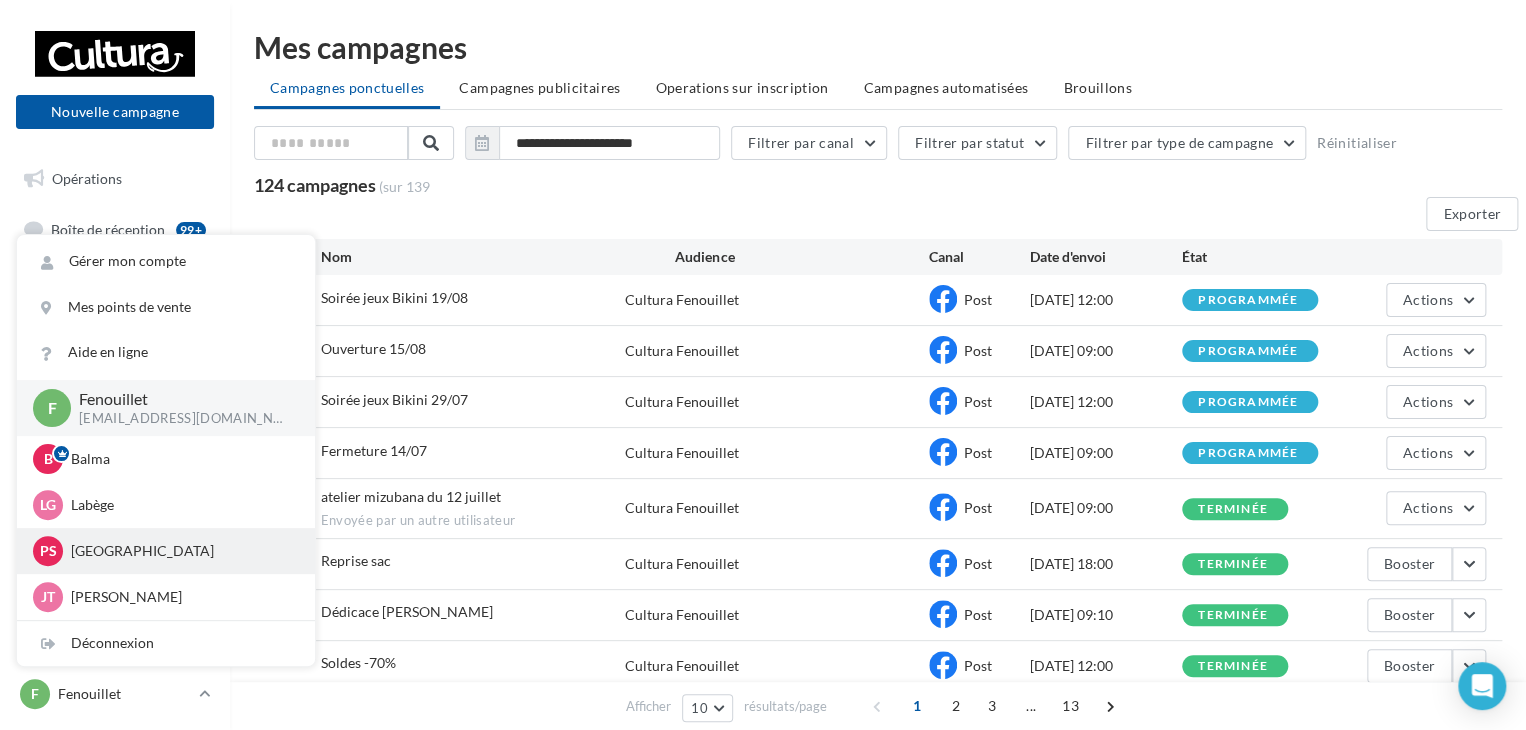 click on "[GEOGRAPHIC_DATA]" at bounding box center (181, 551) 